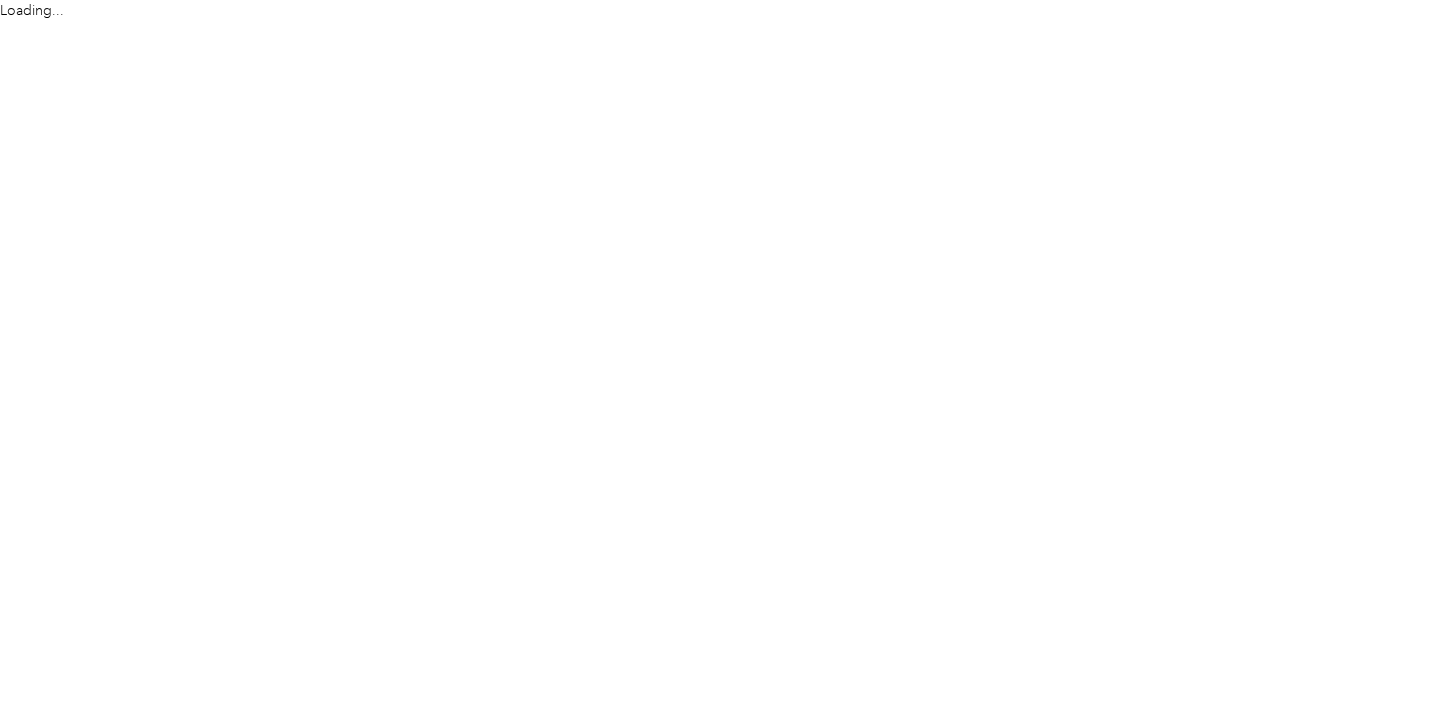 scroll, scrollTop: 0, scrollLeft: 0, axis: both 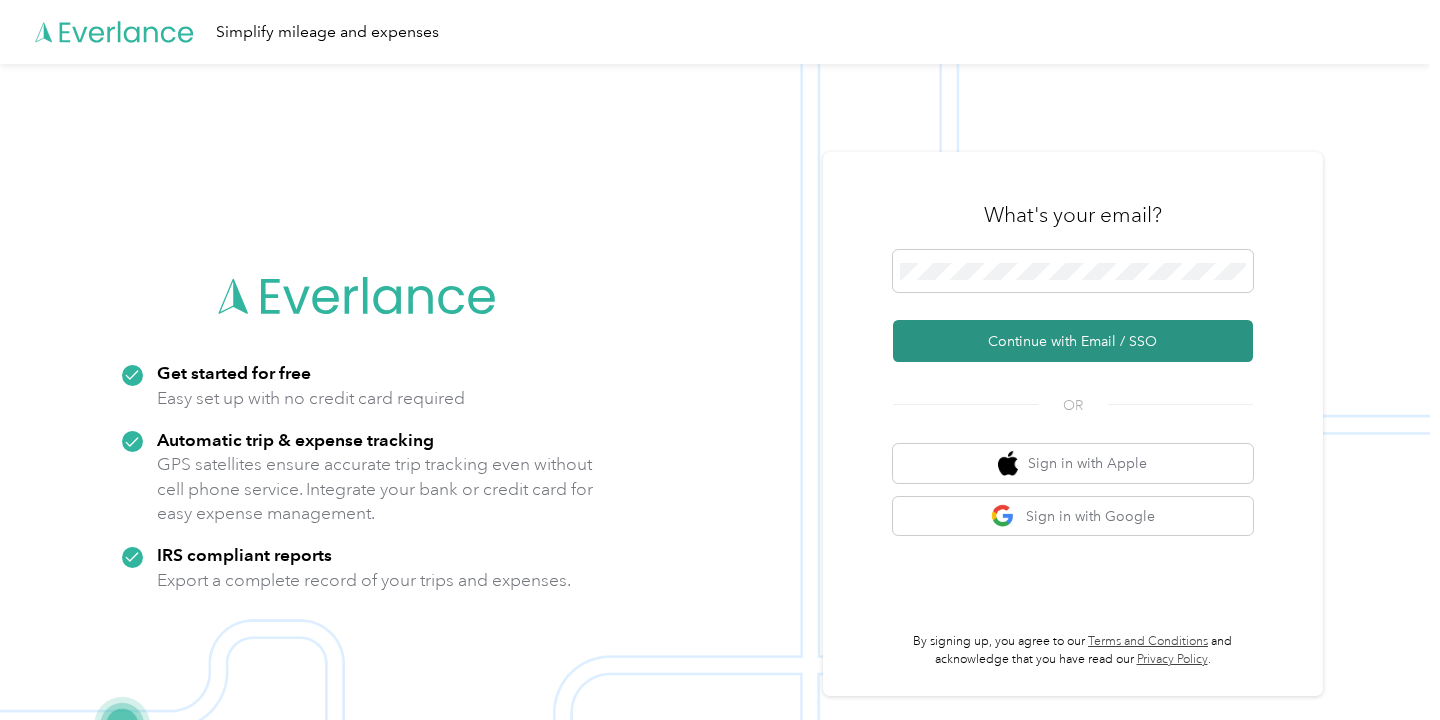 click on "Continue with Email / SSO" at bounding box center (1073, 341) 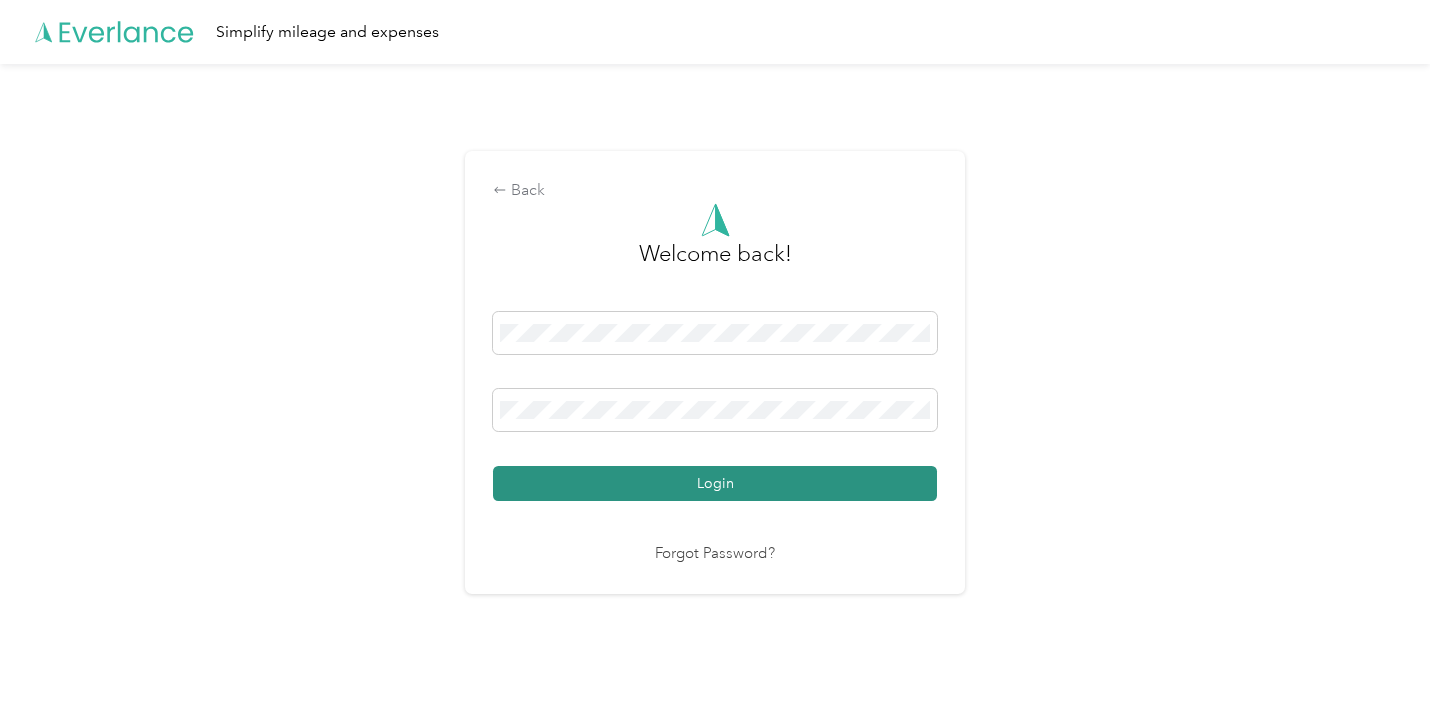 click on "Login" at bounding box center (715, 483) 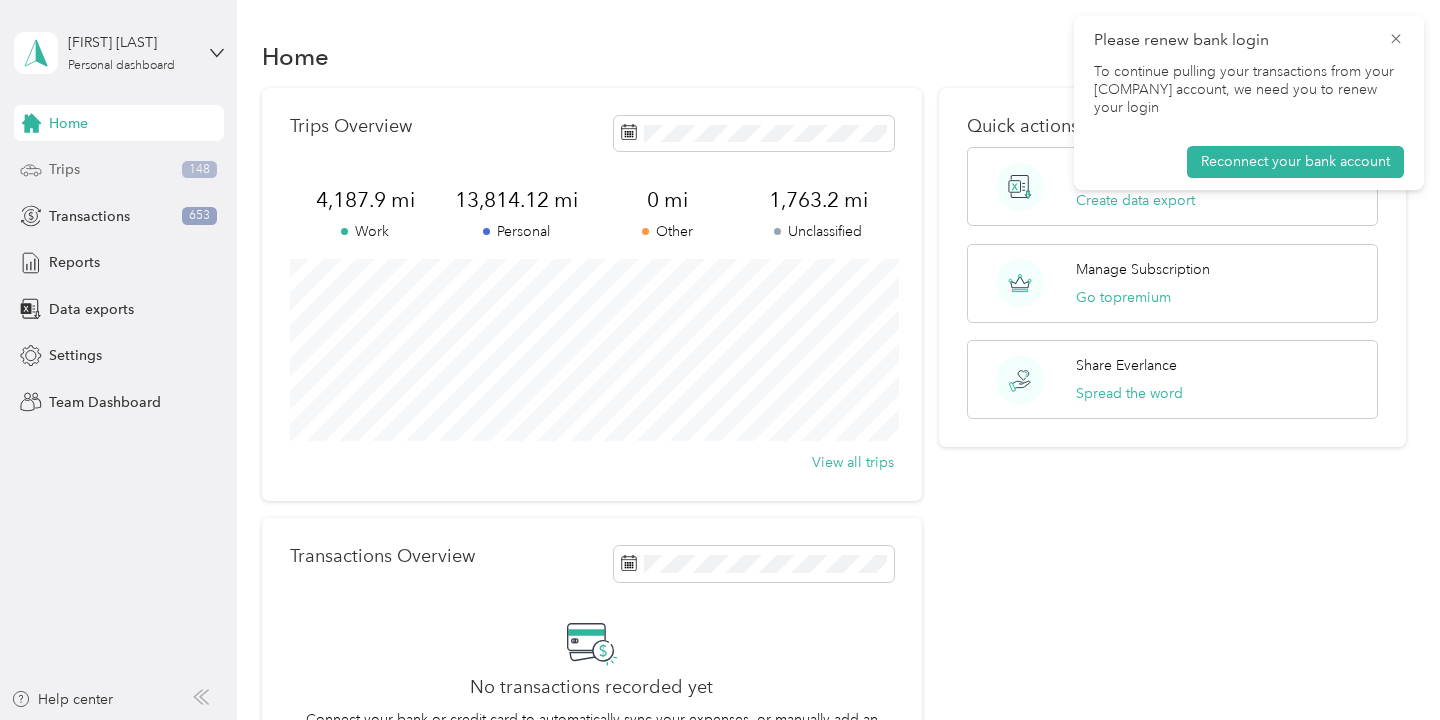 click on "Trips 148" at bounding box center [119, 170] 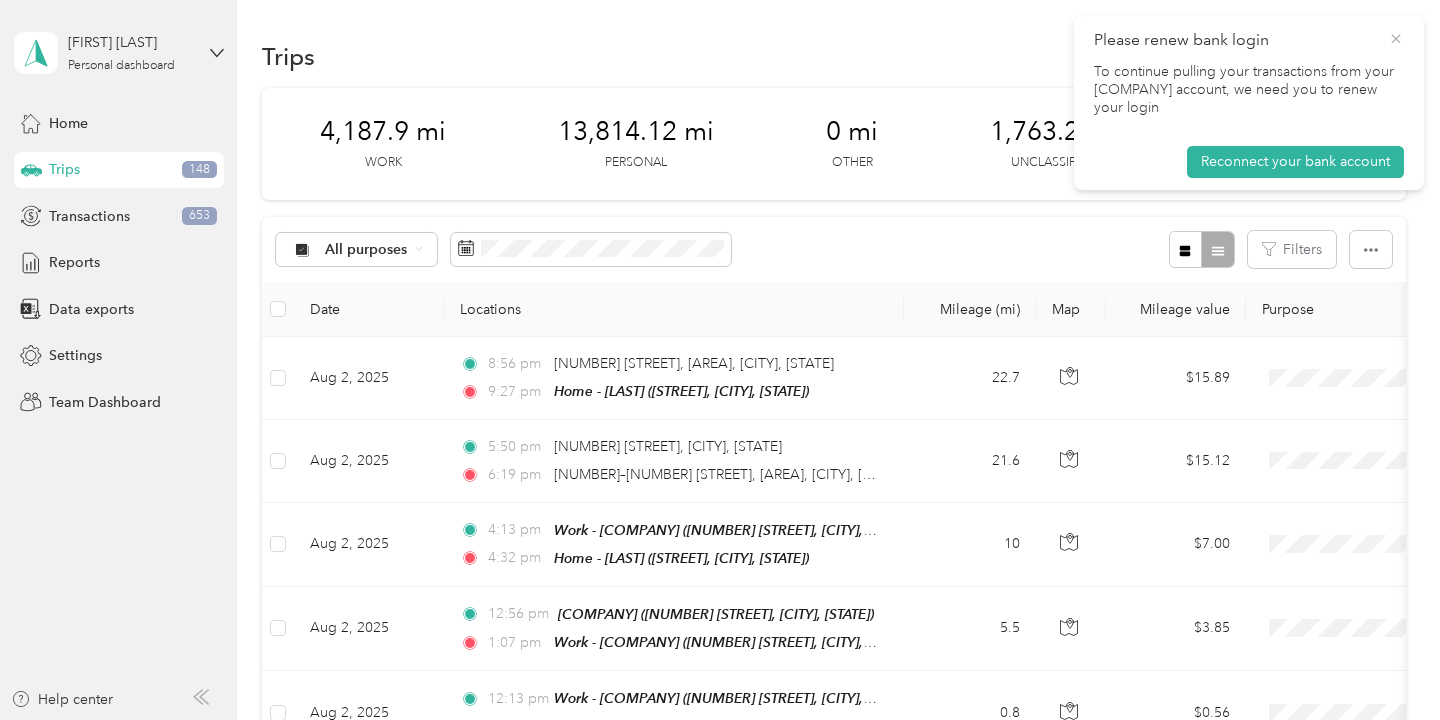 click 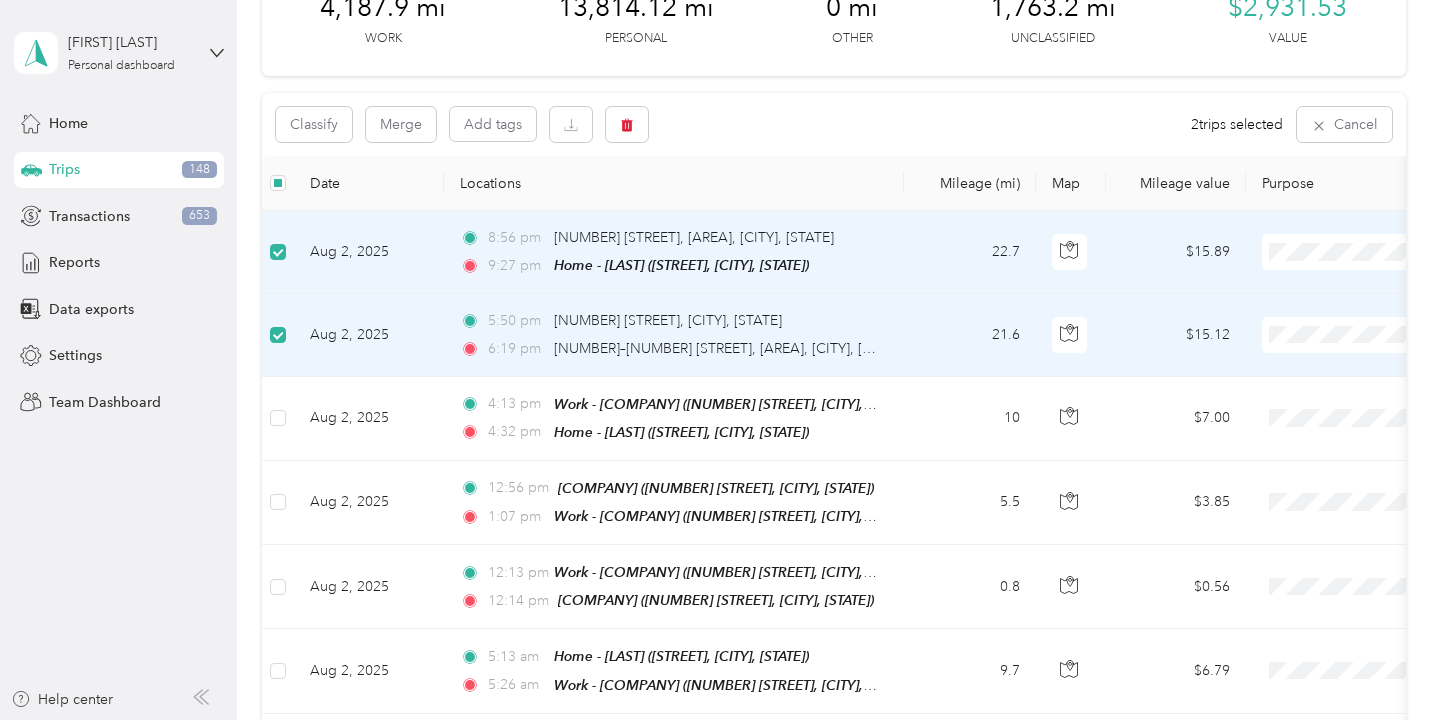 scroll, scrollTop: 132, scrollLeft: 0, axis: vertical 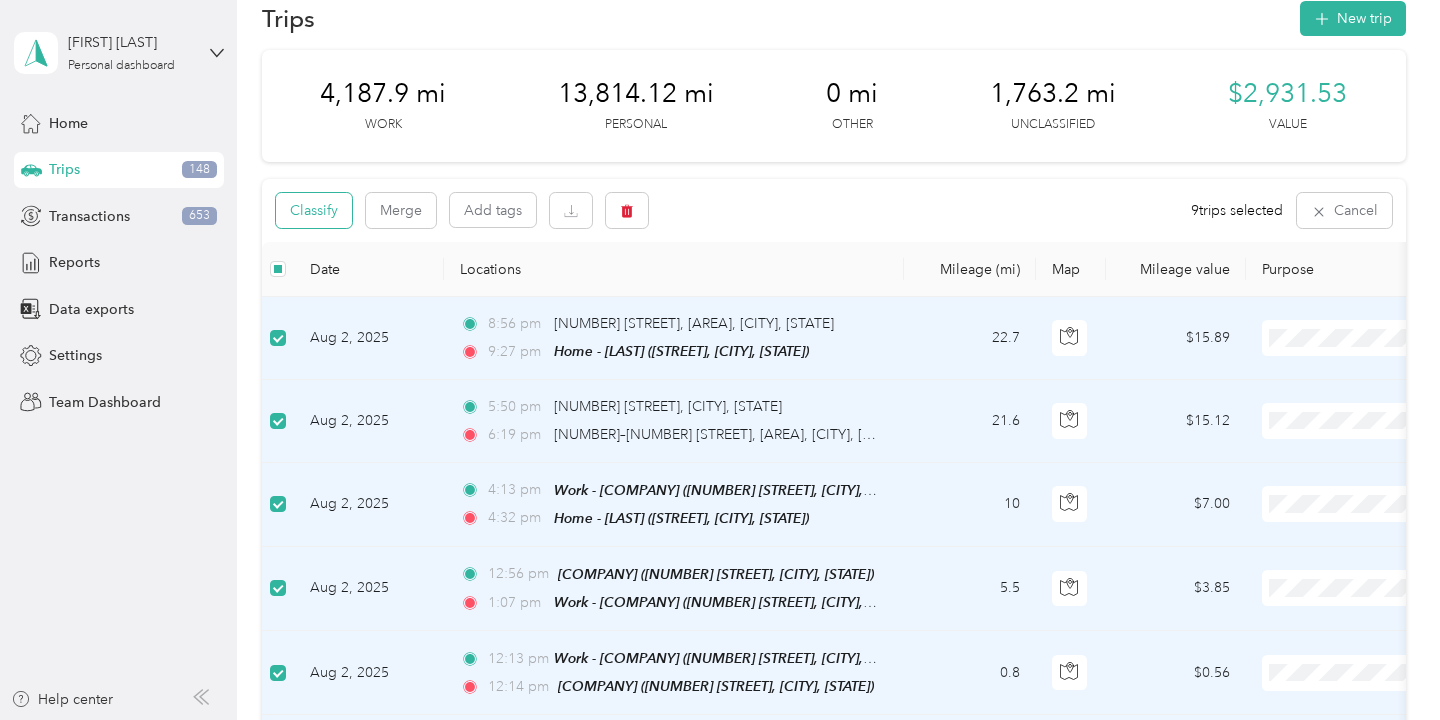 click on "Classify" at bounding box center [314, 210] 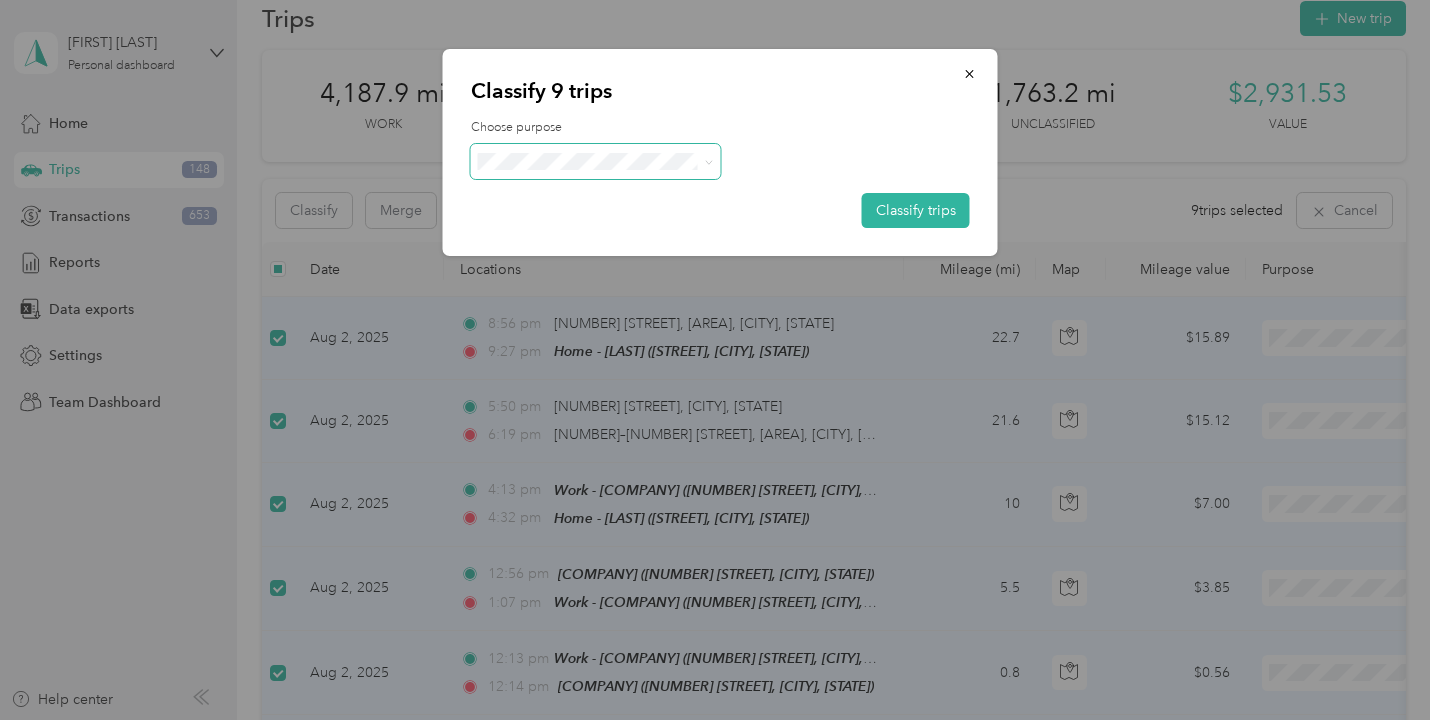 click at bounding box center [596, 161] 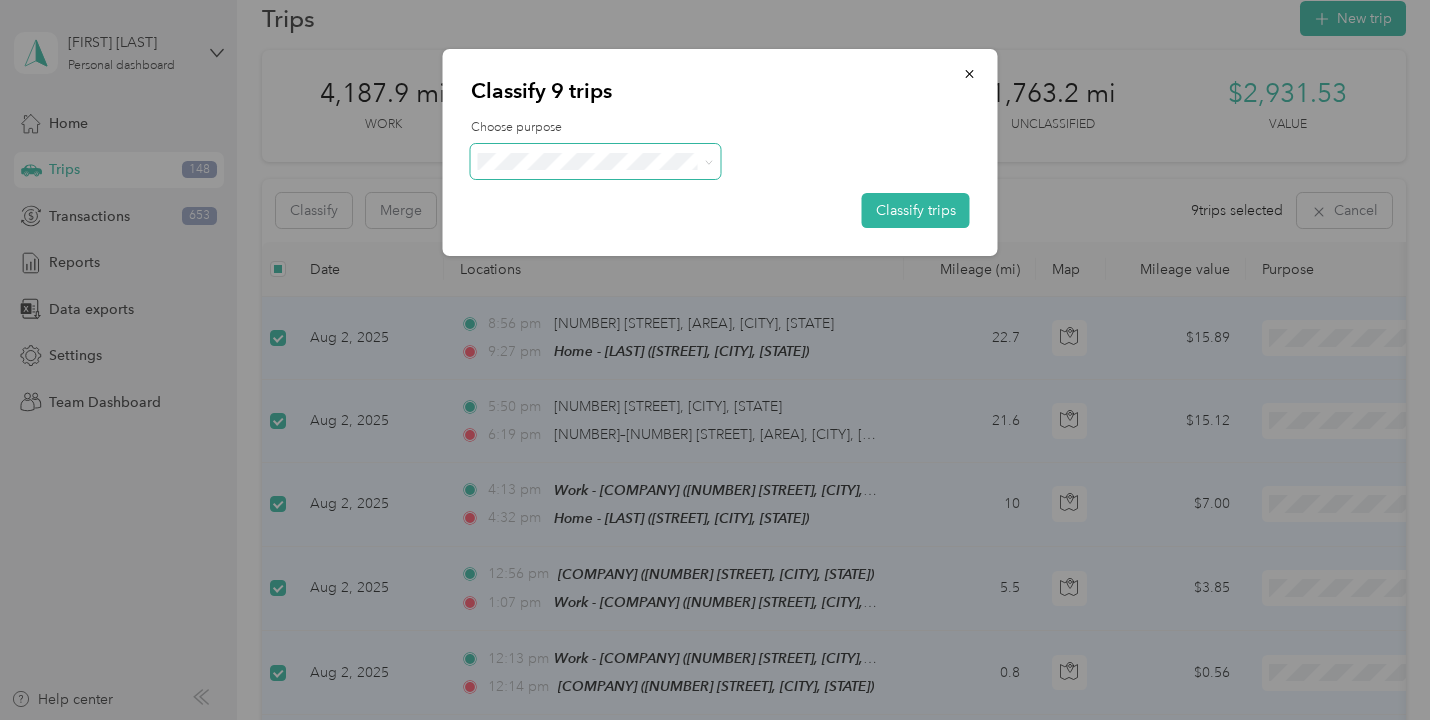 click 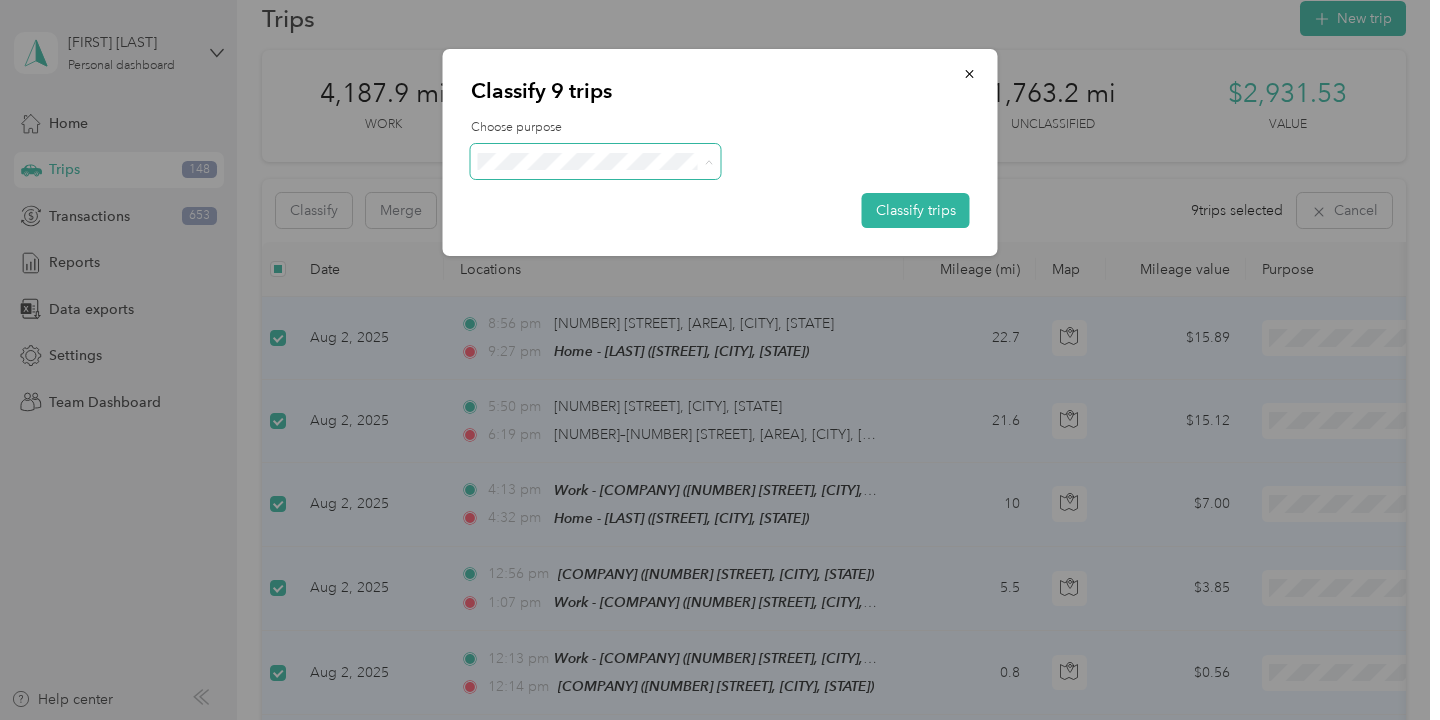 click on "Personal" at bounding box center [596, 233] 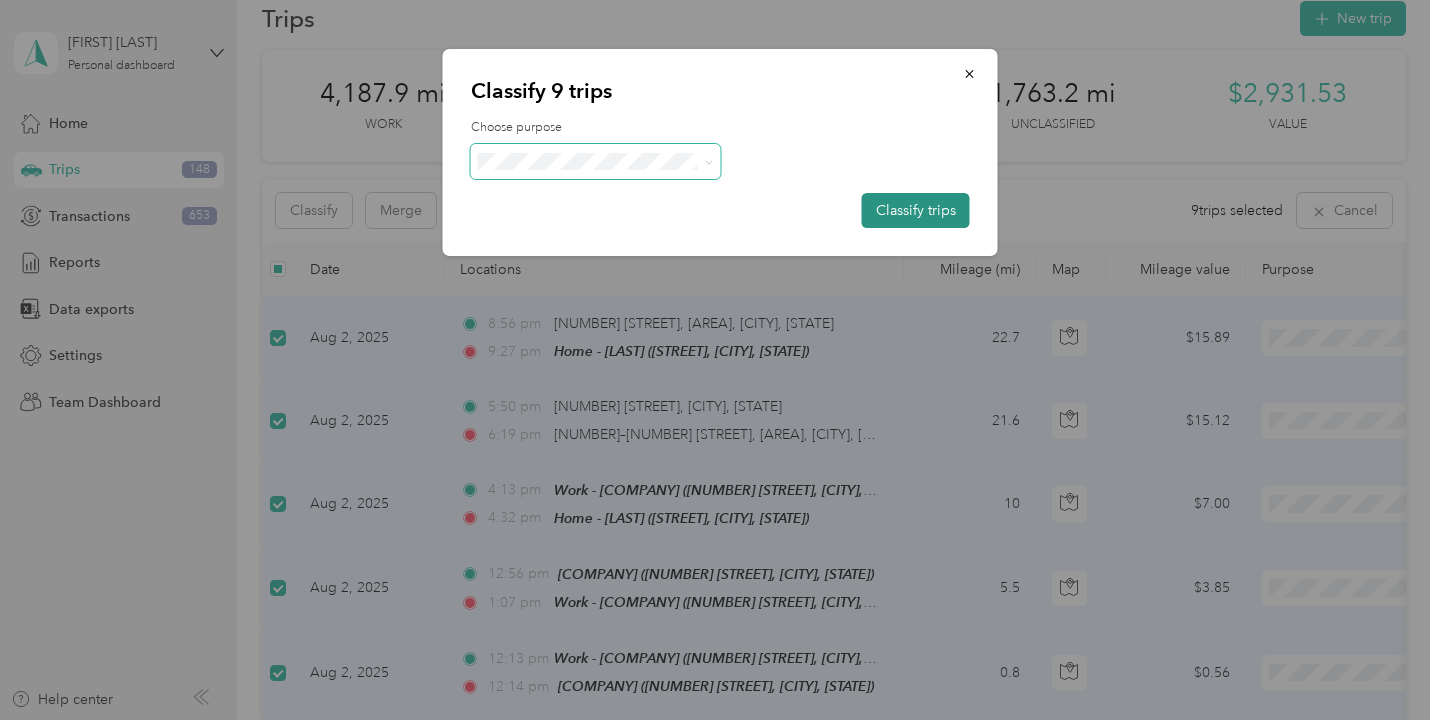 click on "Classify trips" at bounding box center [916, 210] 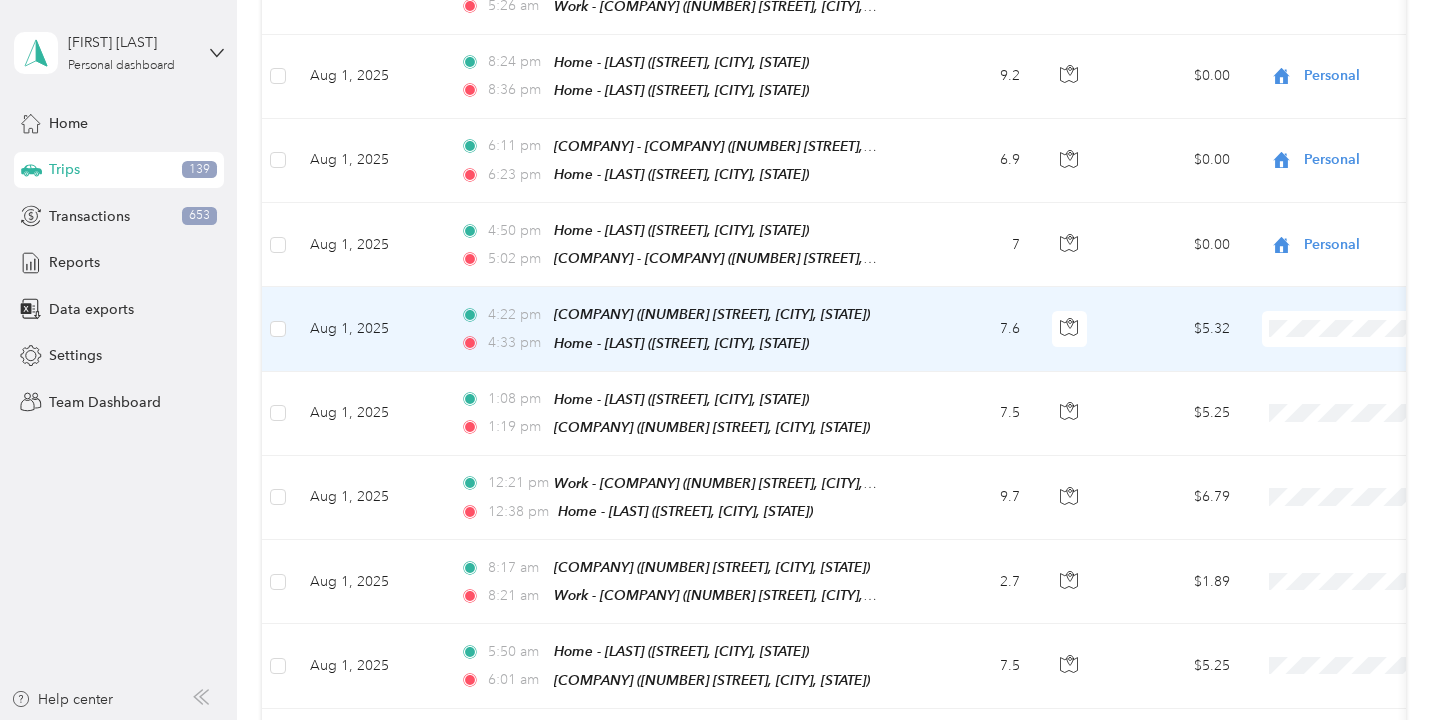 scroll, scrollTop: 806, scrollLeft: 0, axis: vertical 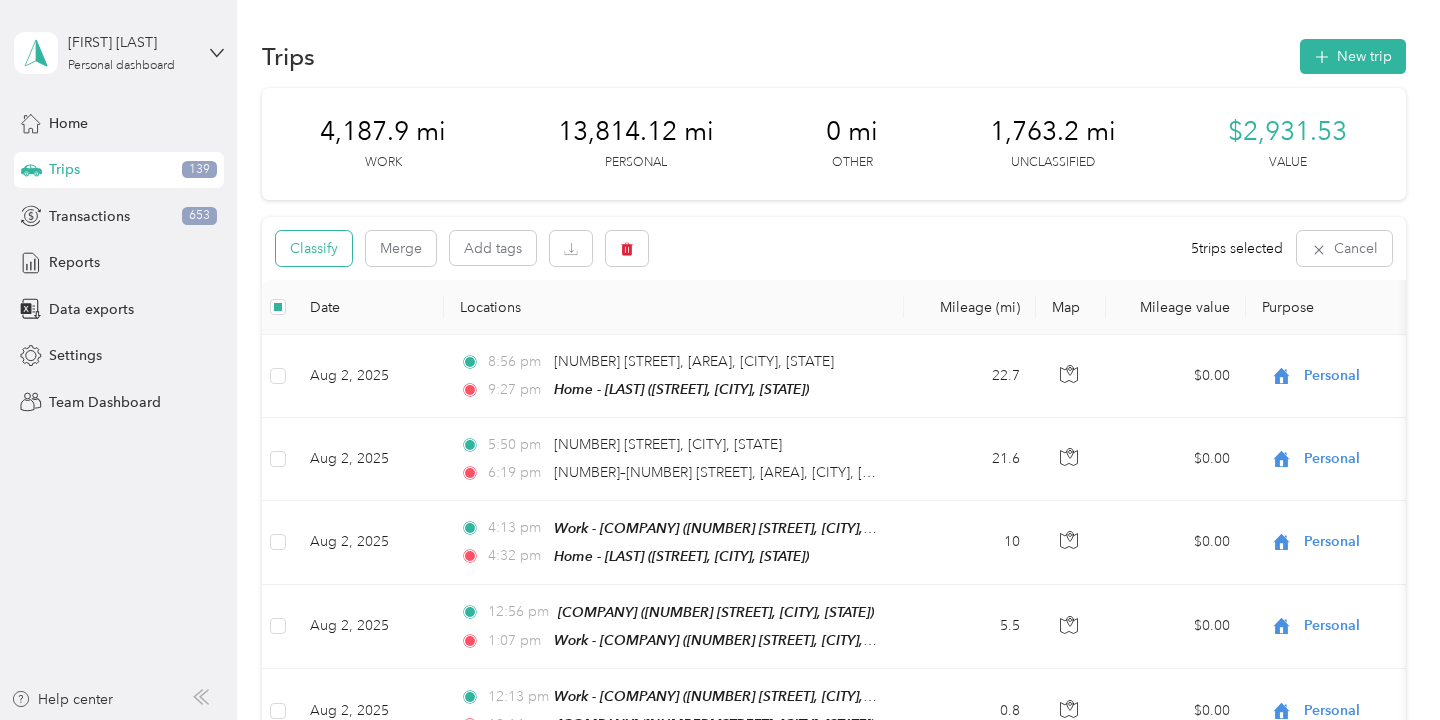 click on "Classify" at bounding box center (314, 248) 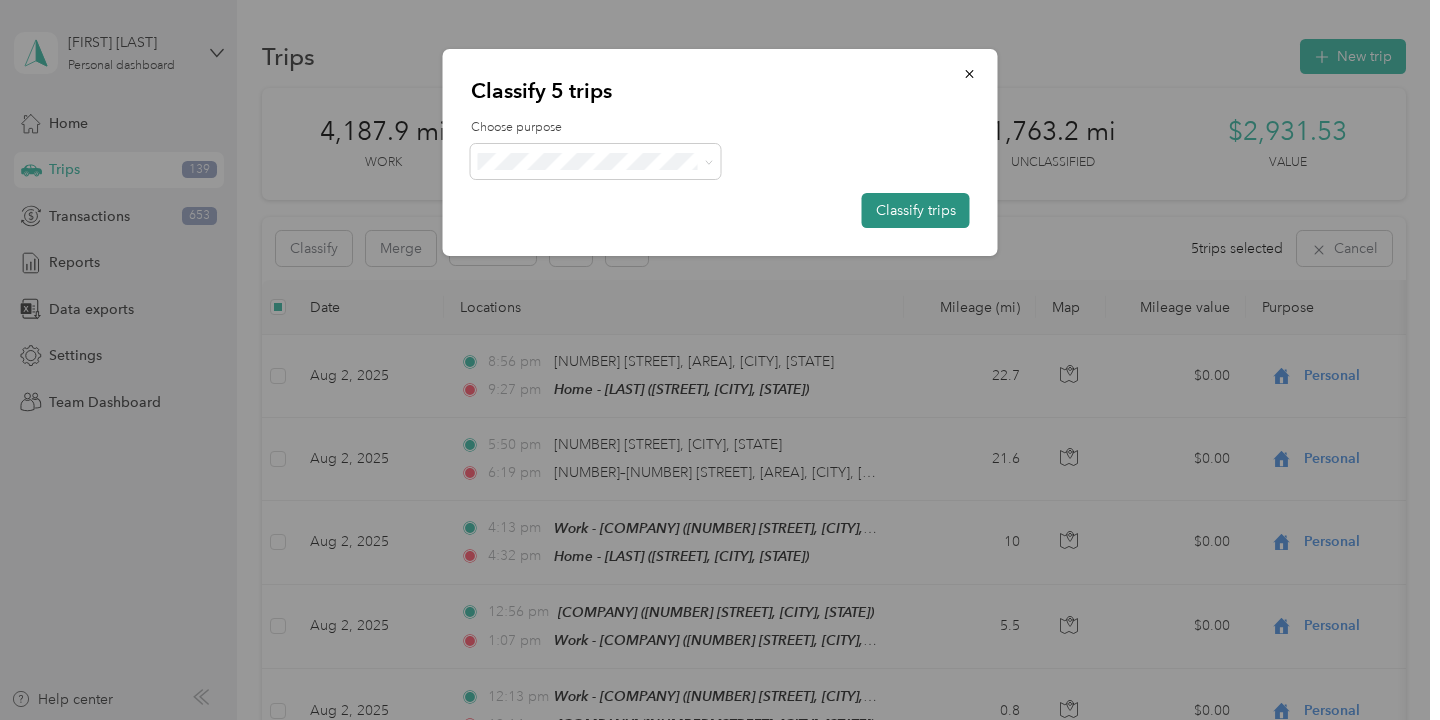 click on "Classify trips" at bounding box center [916, 210] 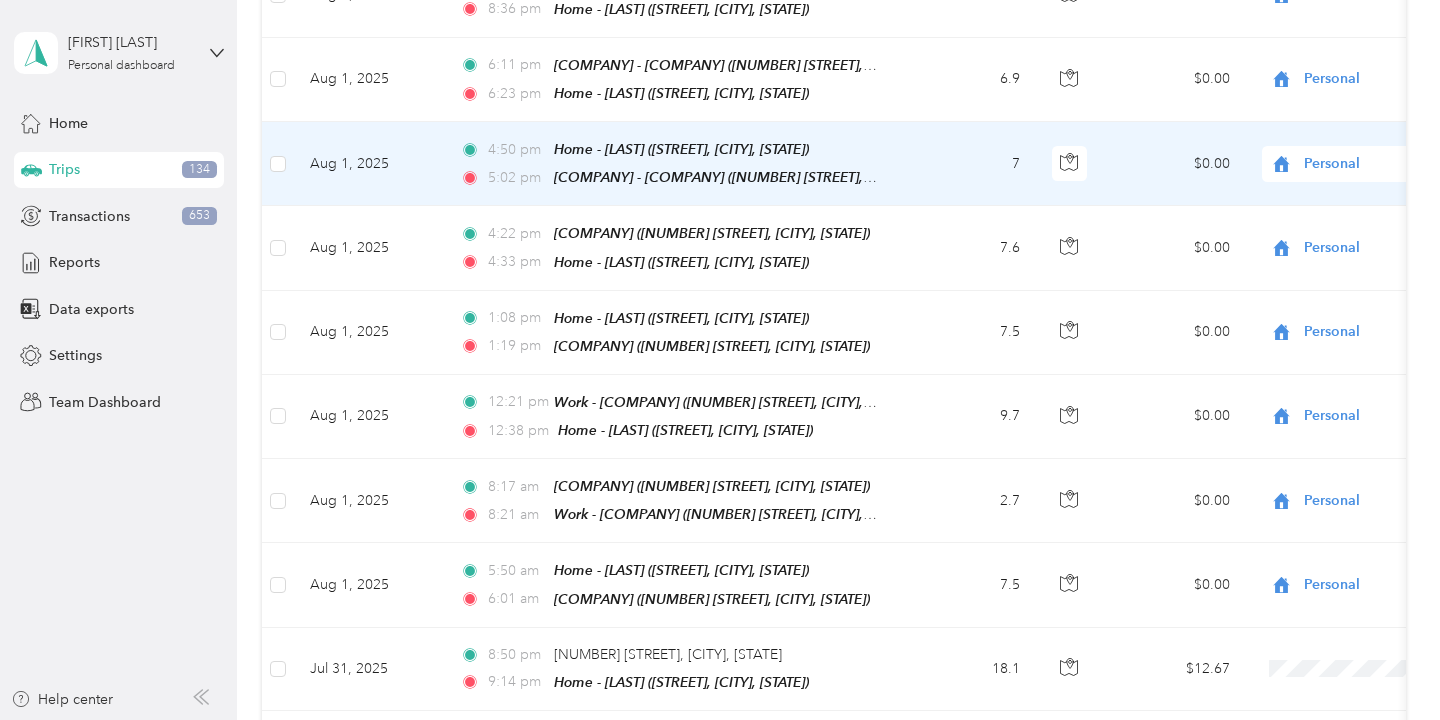 scroll, scrollTop: 891, scrollLeft: 0, axis: vertical 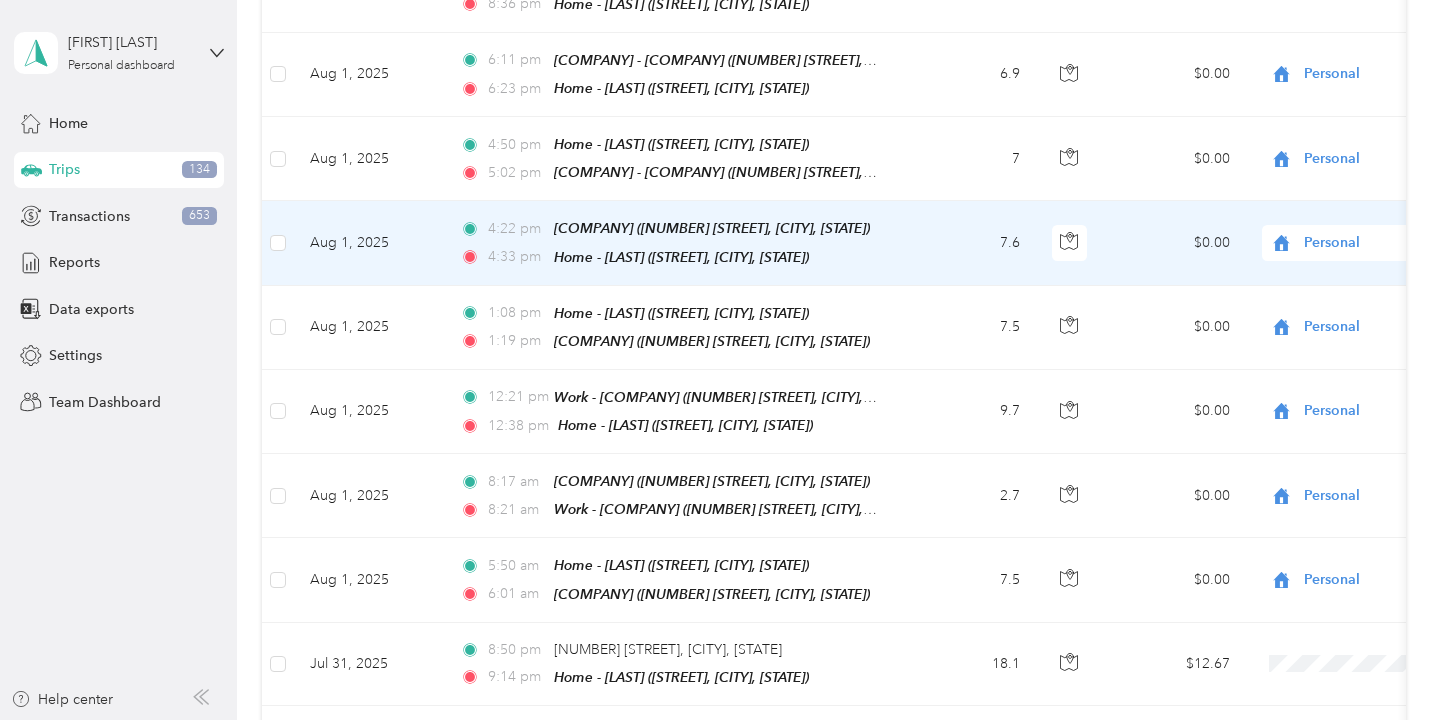 click on "7.6" at bounding box center (970, 243) 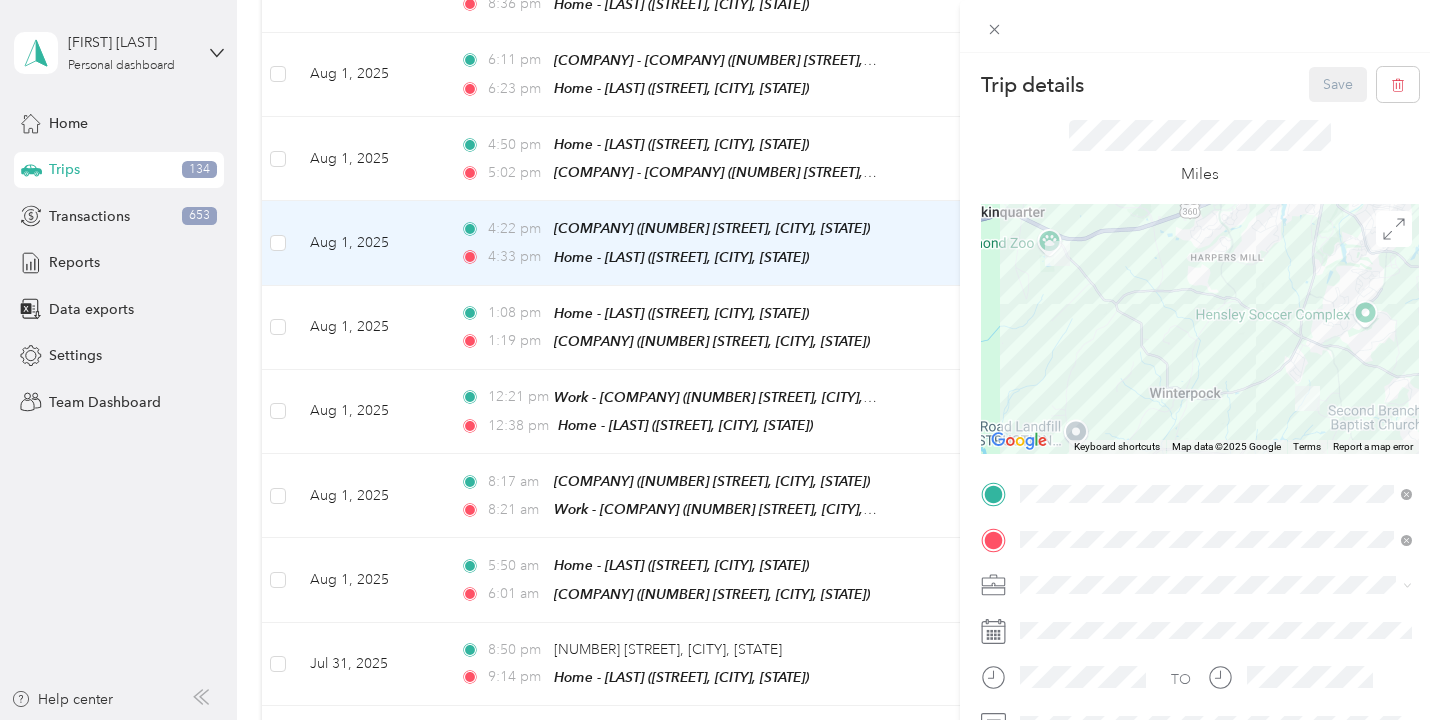 click on "Work" at bounding box center (1216, 335) 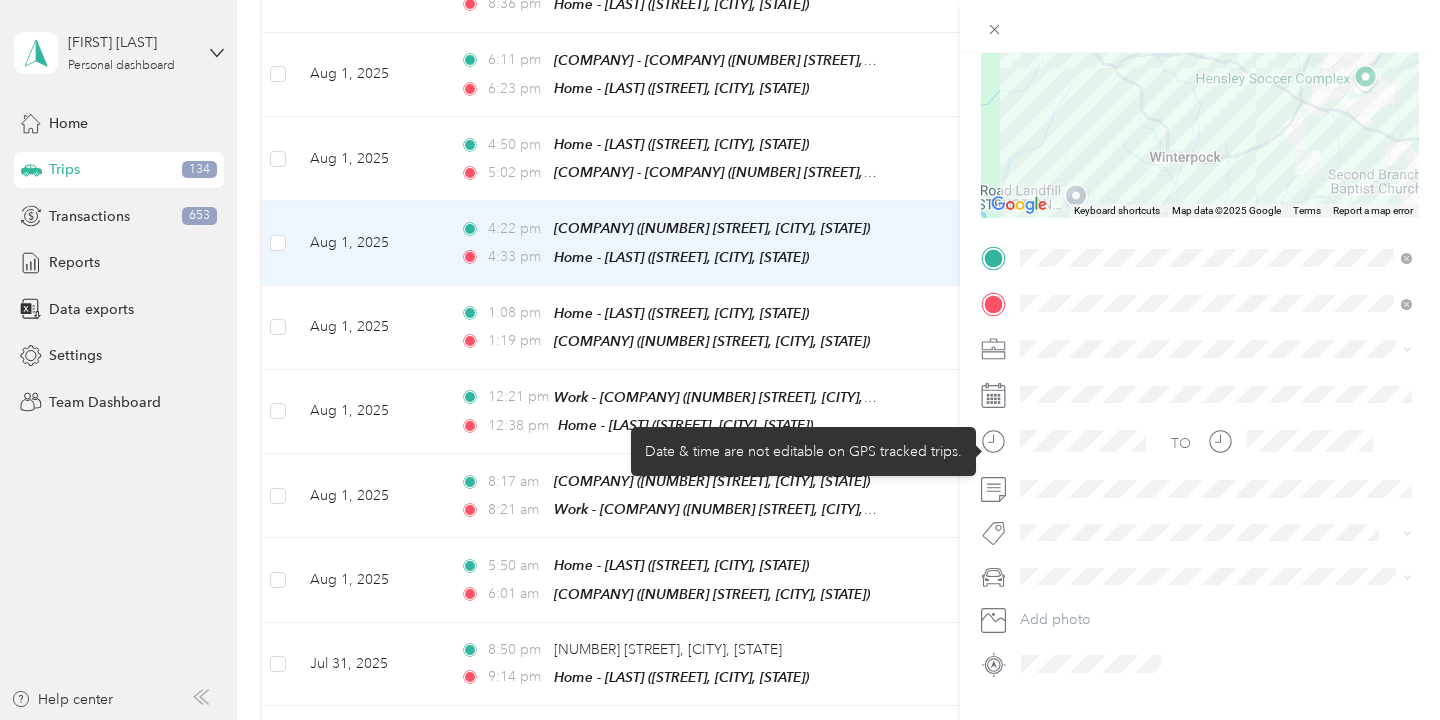 scroll, scrollTop: 233, scrollLeft: 0, axis: vertical 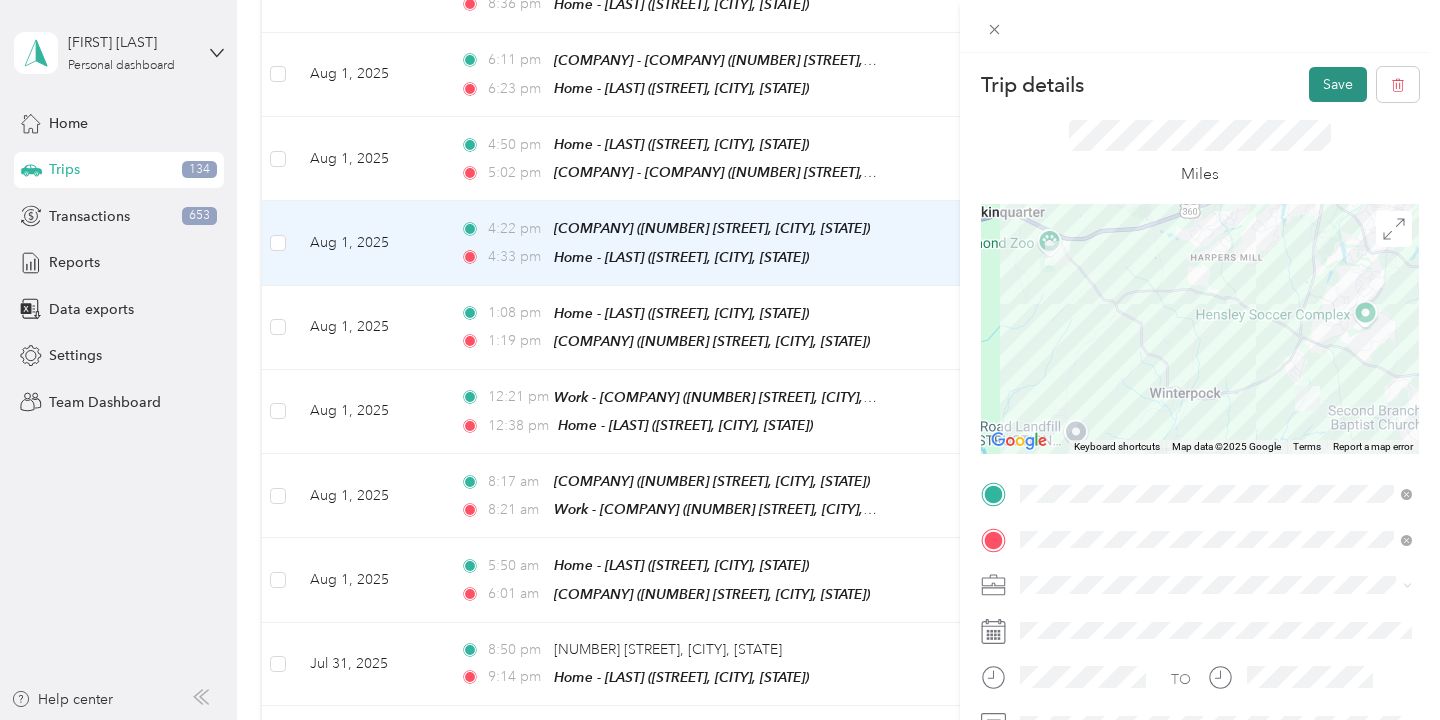 click on "Save" at bounding box center (1338, 84) 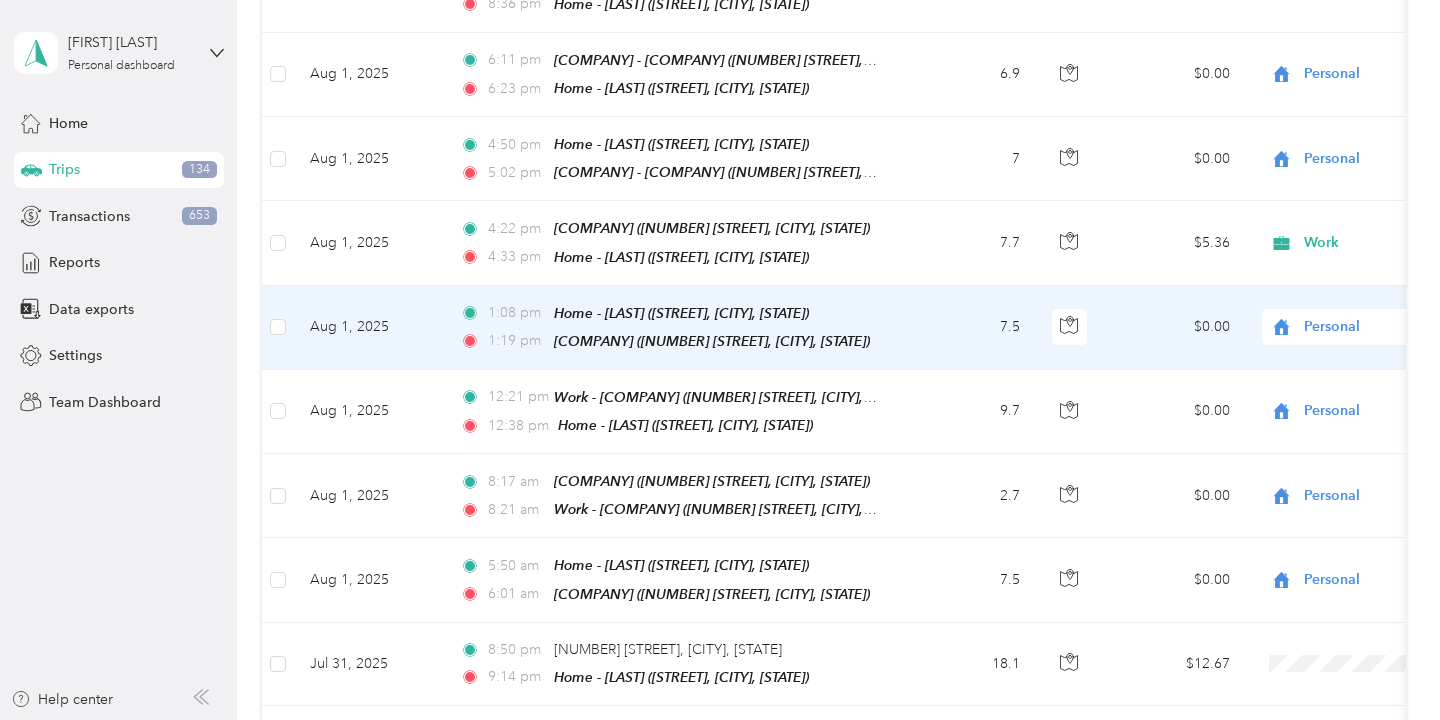 click on "$0.00" at bounding box center [1176, 328] 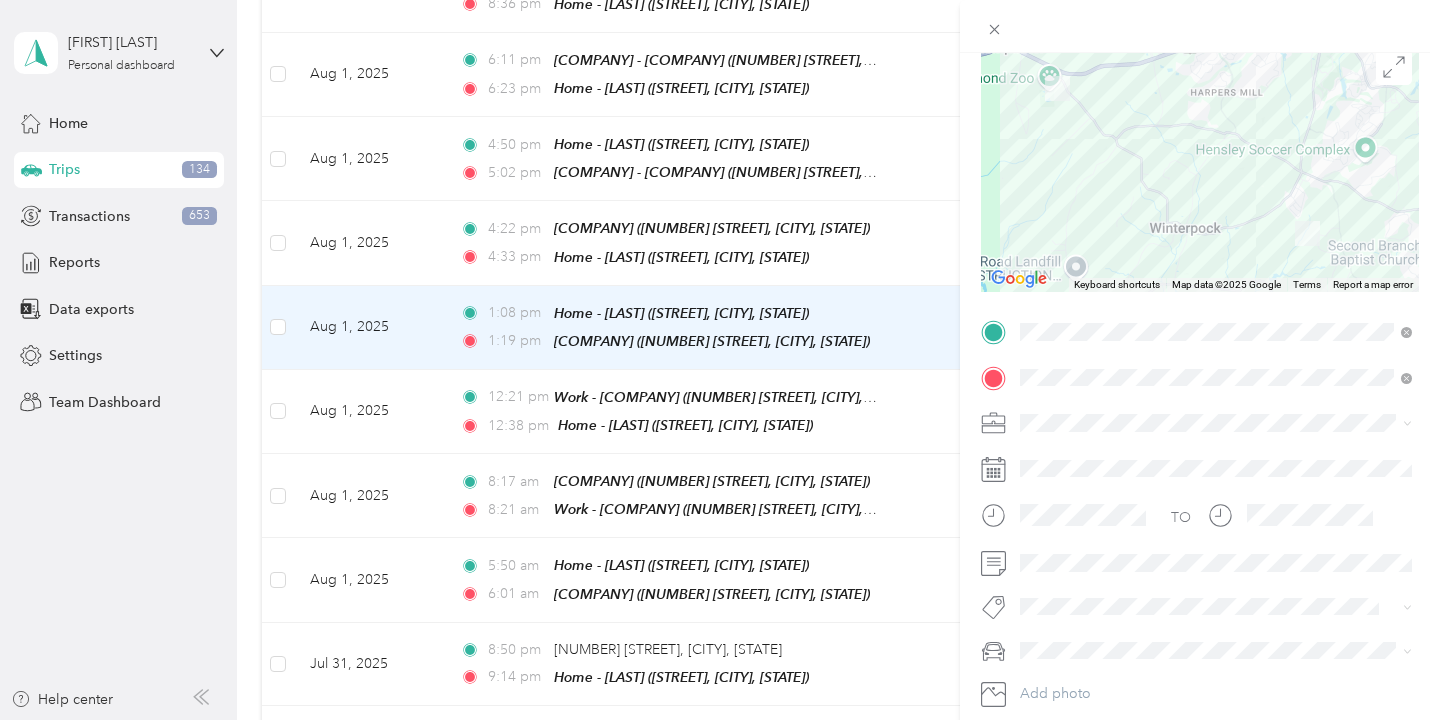 scroll, scrollTop: 164, scrollLeft: 0, axis: vertical 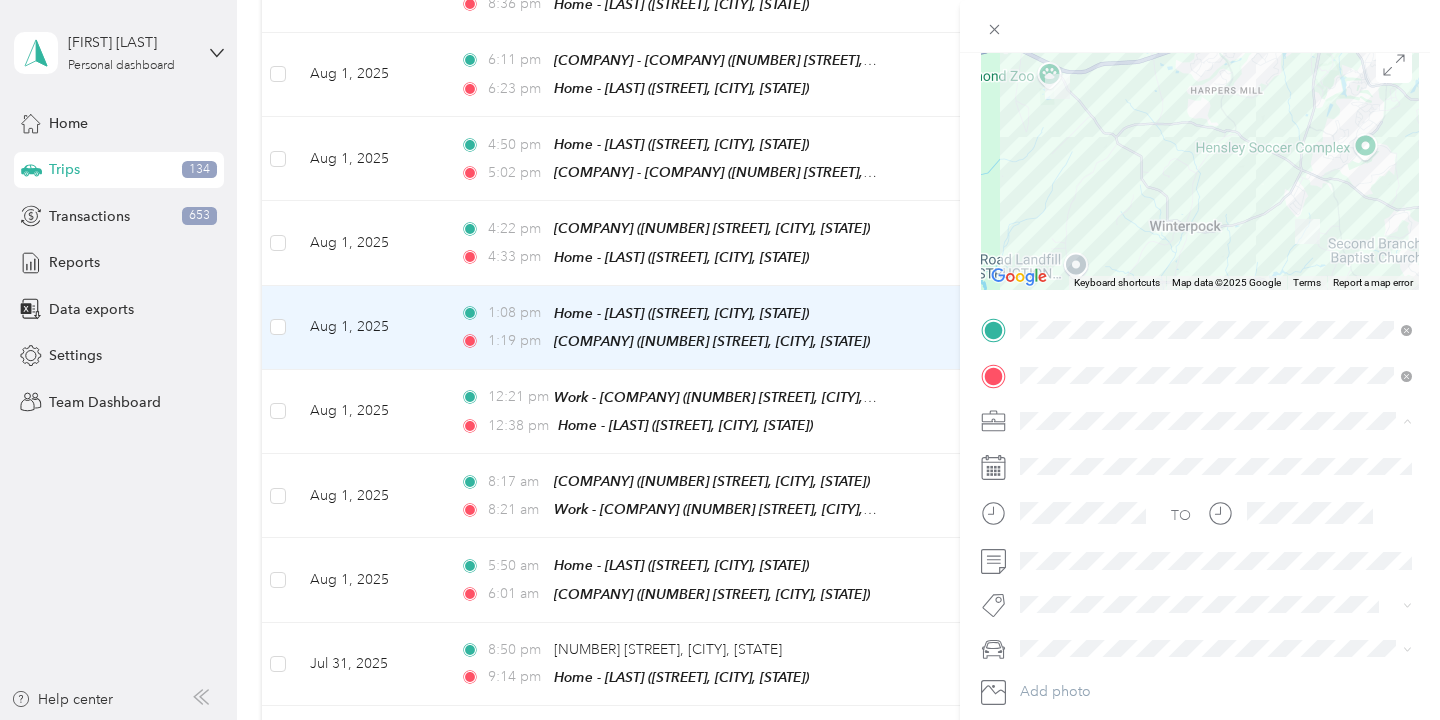 click on "Work" at bounding box center [1216, 456] 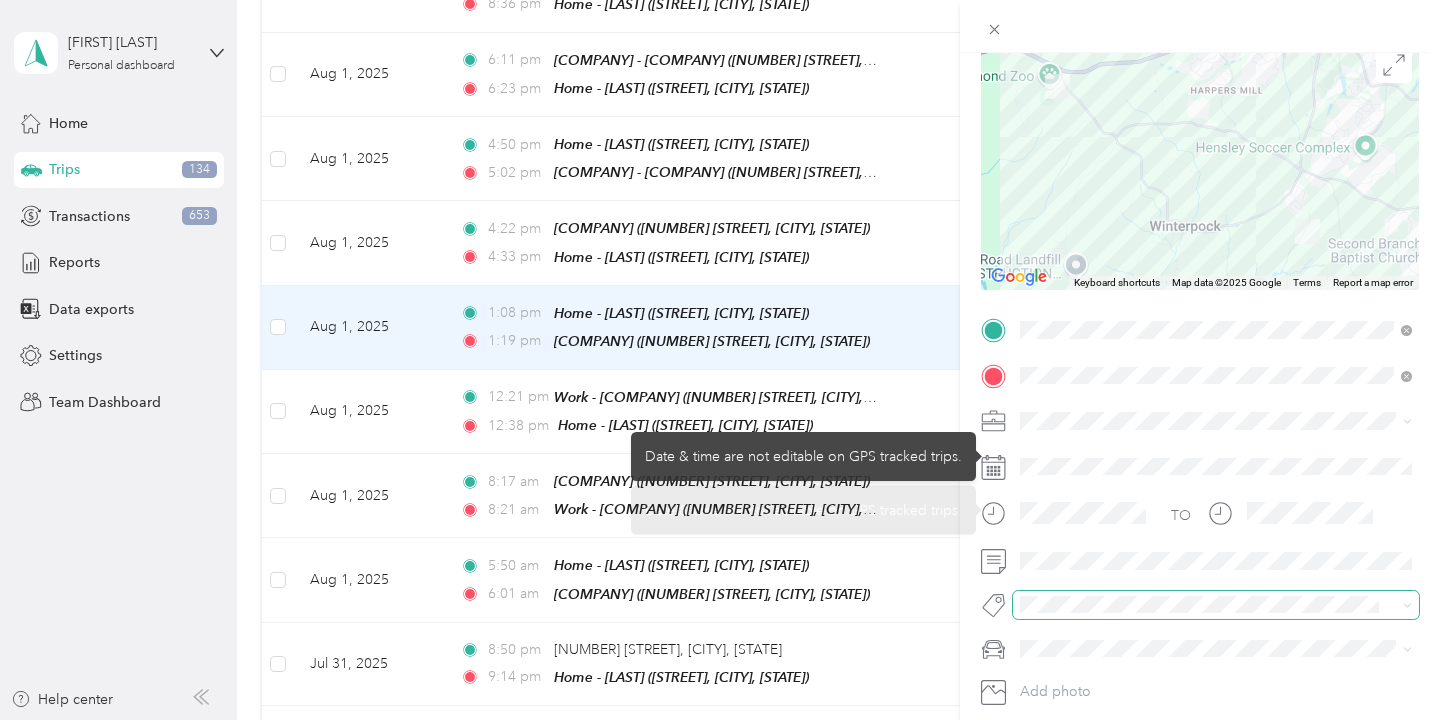 scroll, scrollTop: 269, scrollLeft: 0, axis: vertical 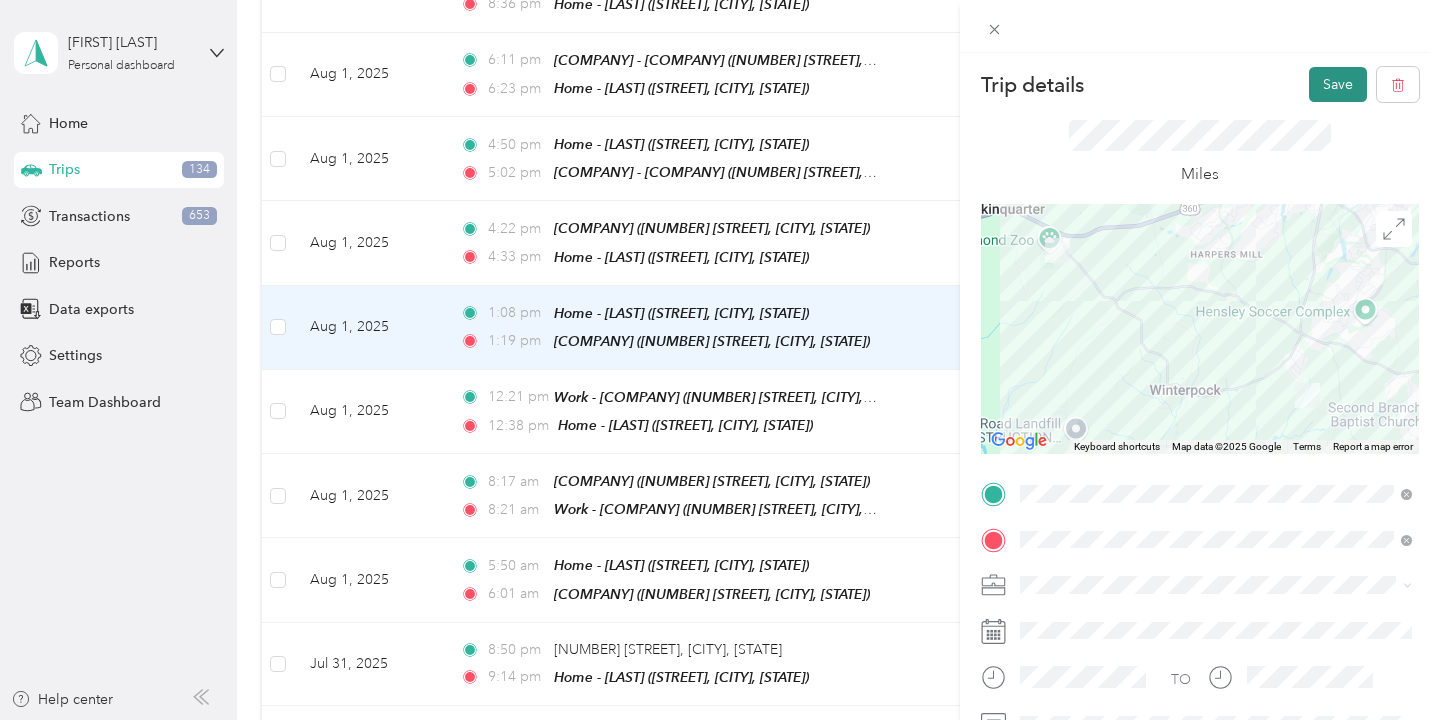 click on "Save" at bounding box center (1338, 84) 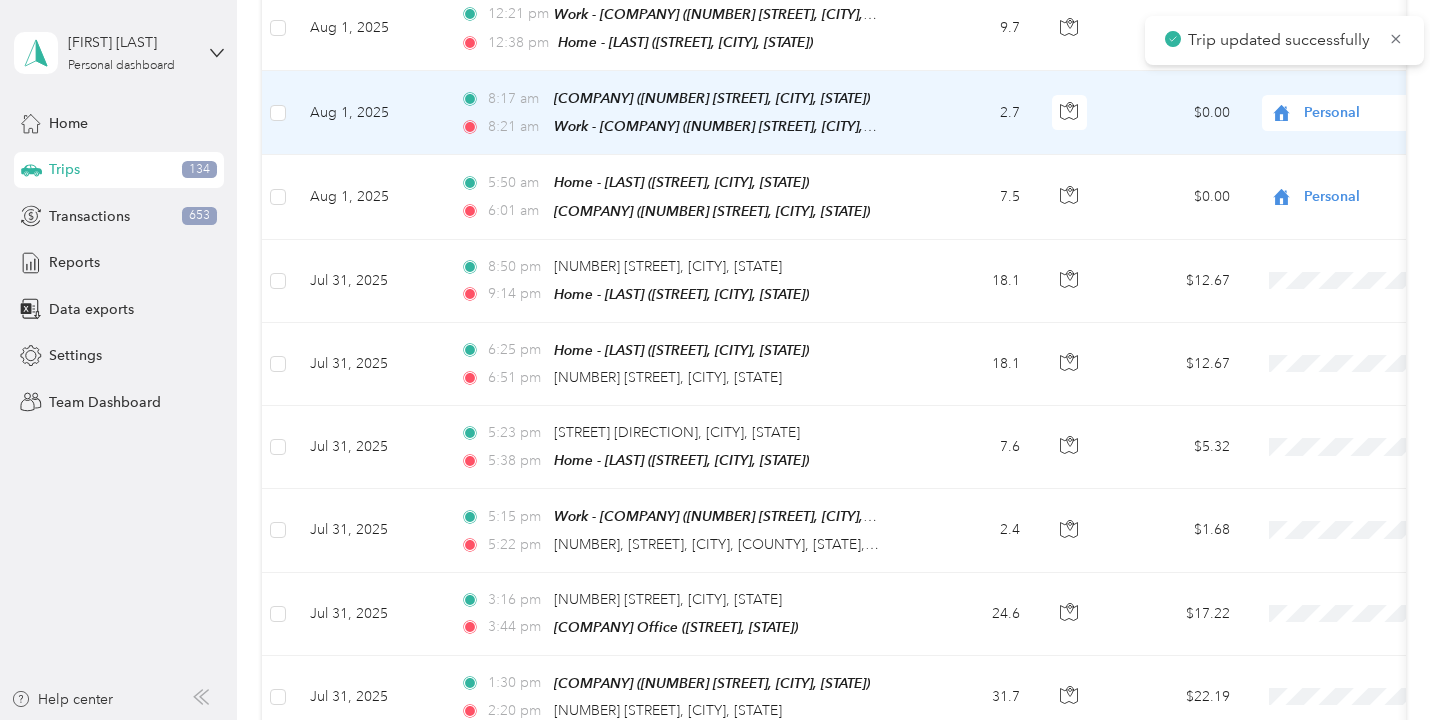 scroll, scrollTop: 1281, scrollLeft: 0, axis: vertical 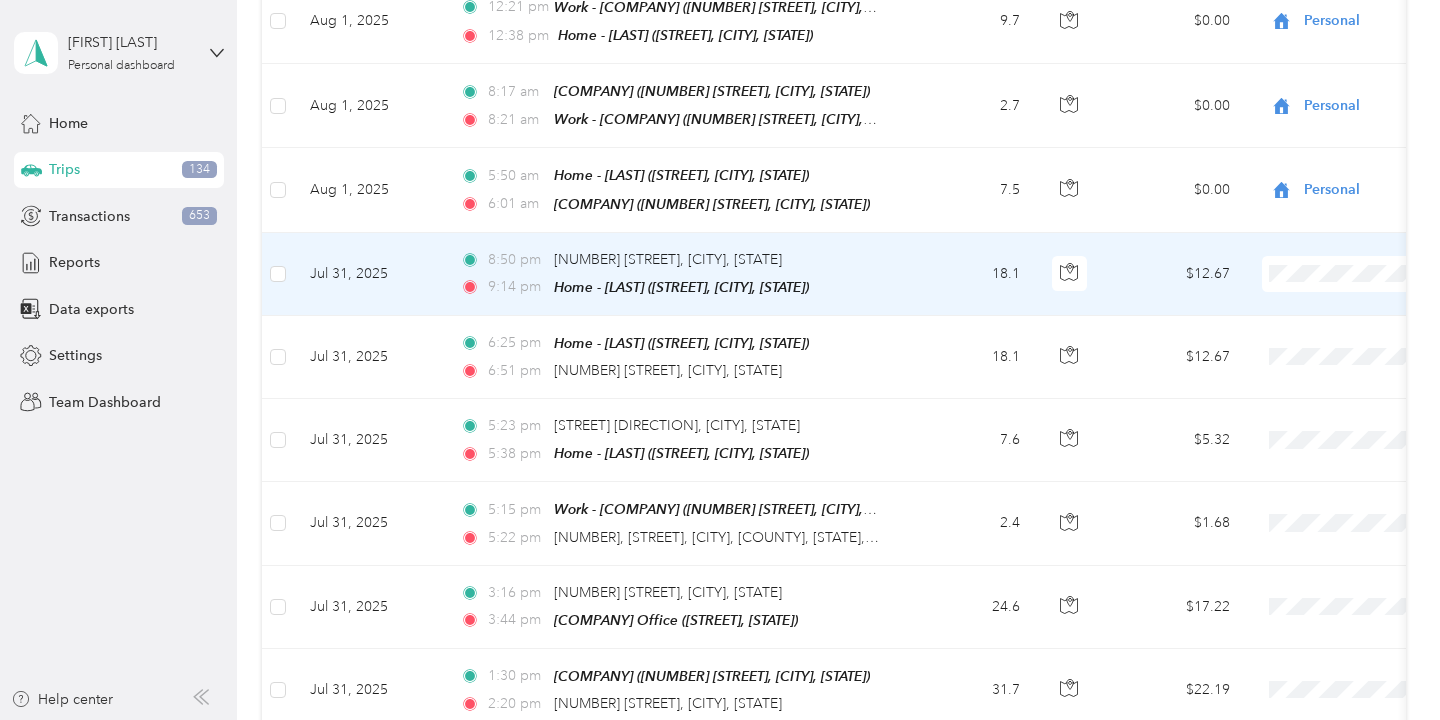 click on "18.1" at bounding box center (970, 274) 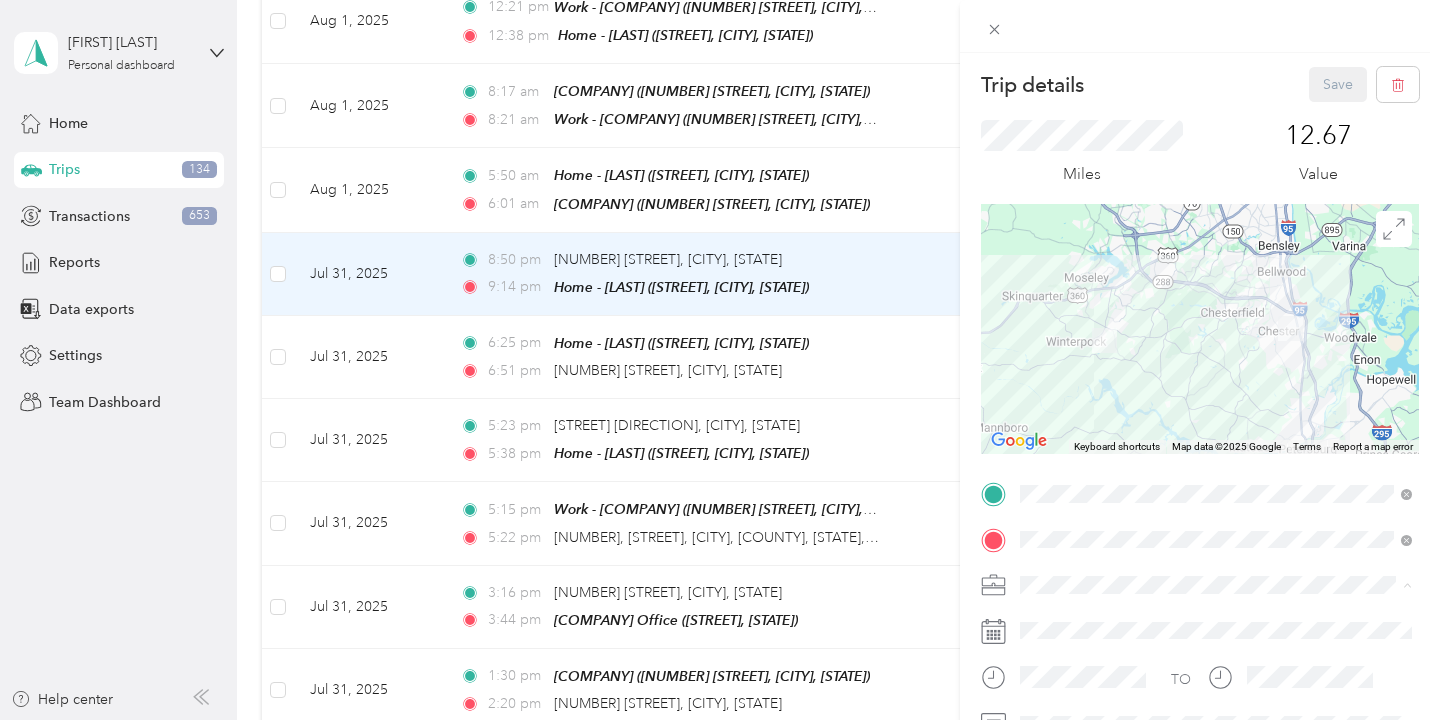 click on "Work" at bounding box center (1044, 339) 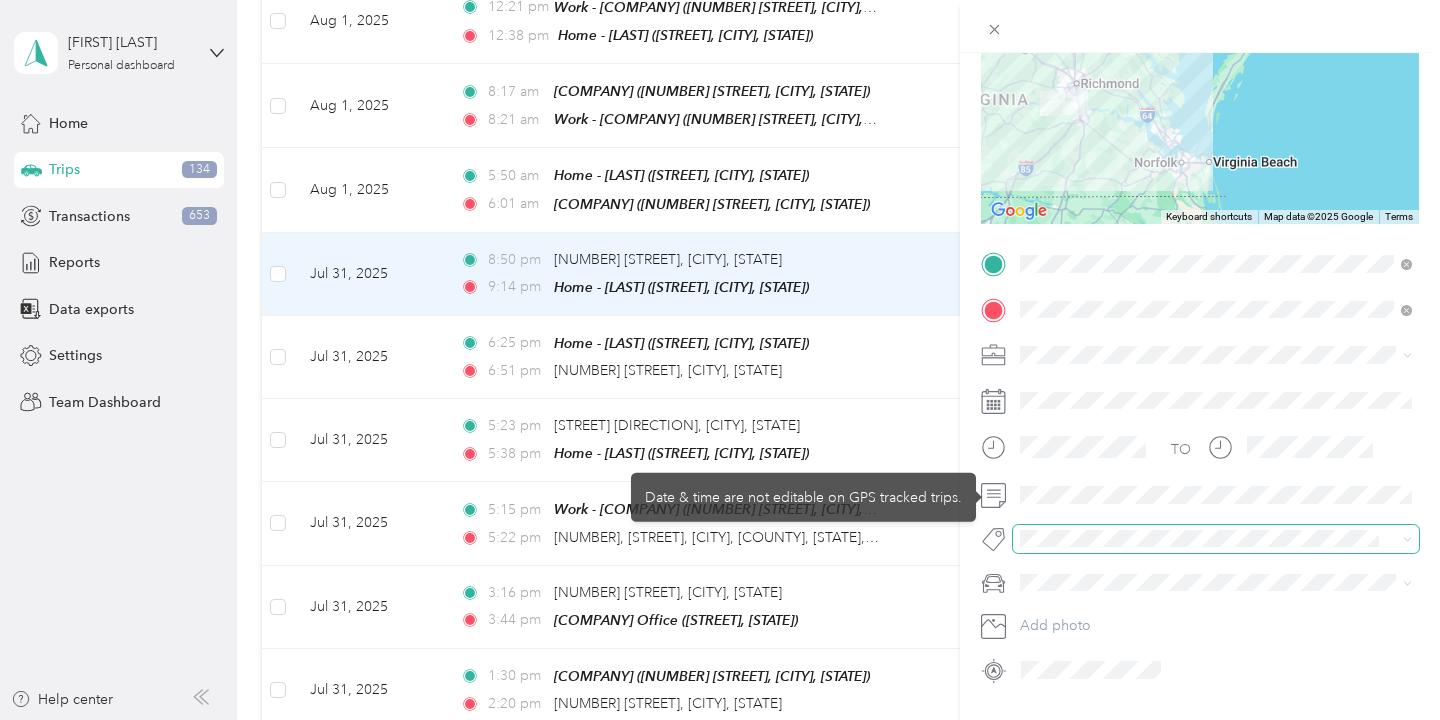 scroll, scrollTop: 236, scrollLeft: 0, axis: vertical 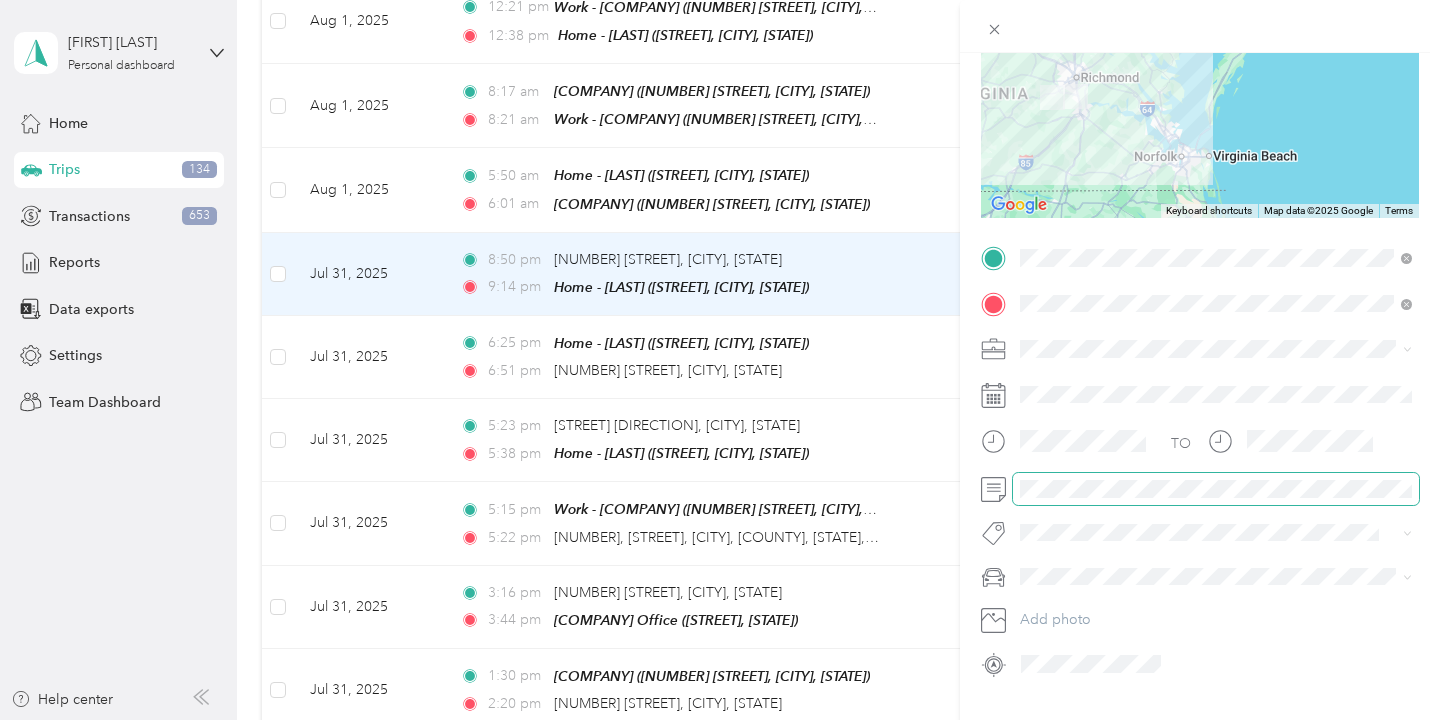 click at bounding box center (1216, 489) 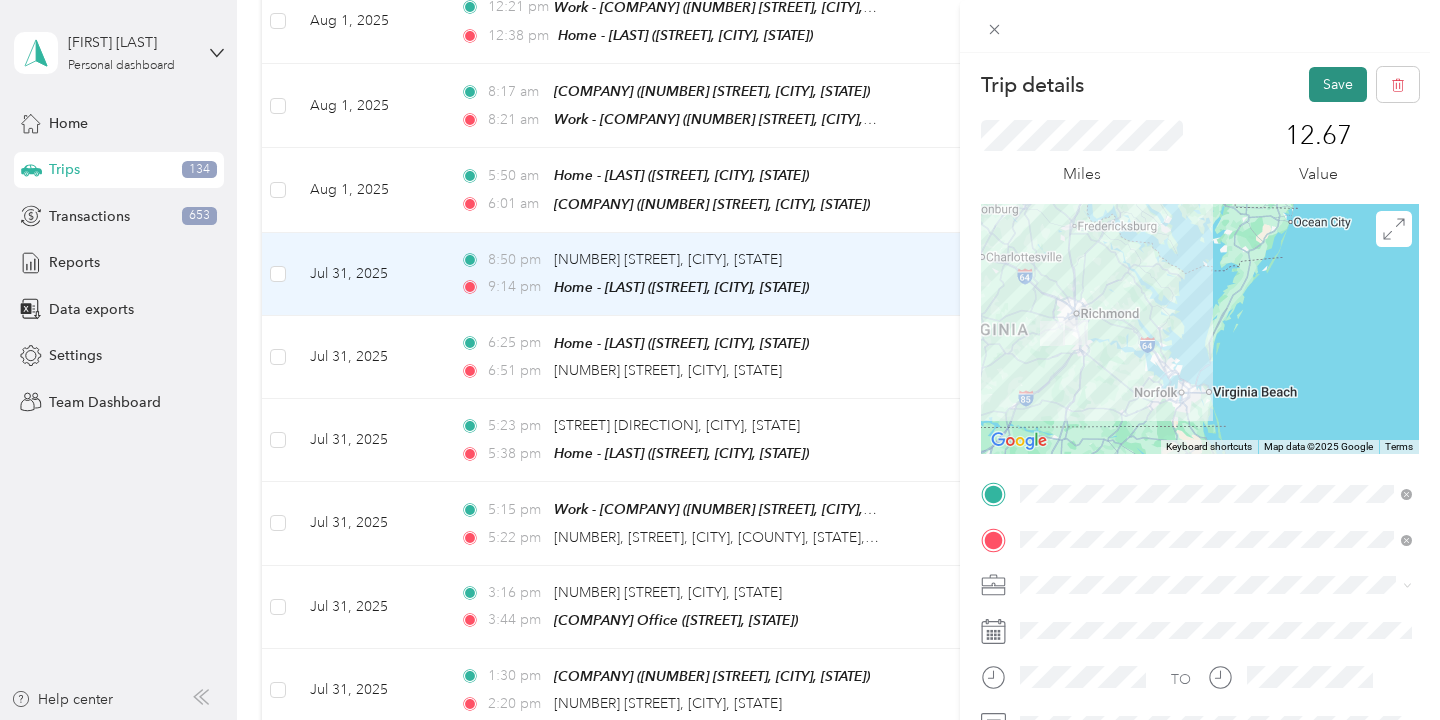 click on "Save" at bounding box center [1338, 84] 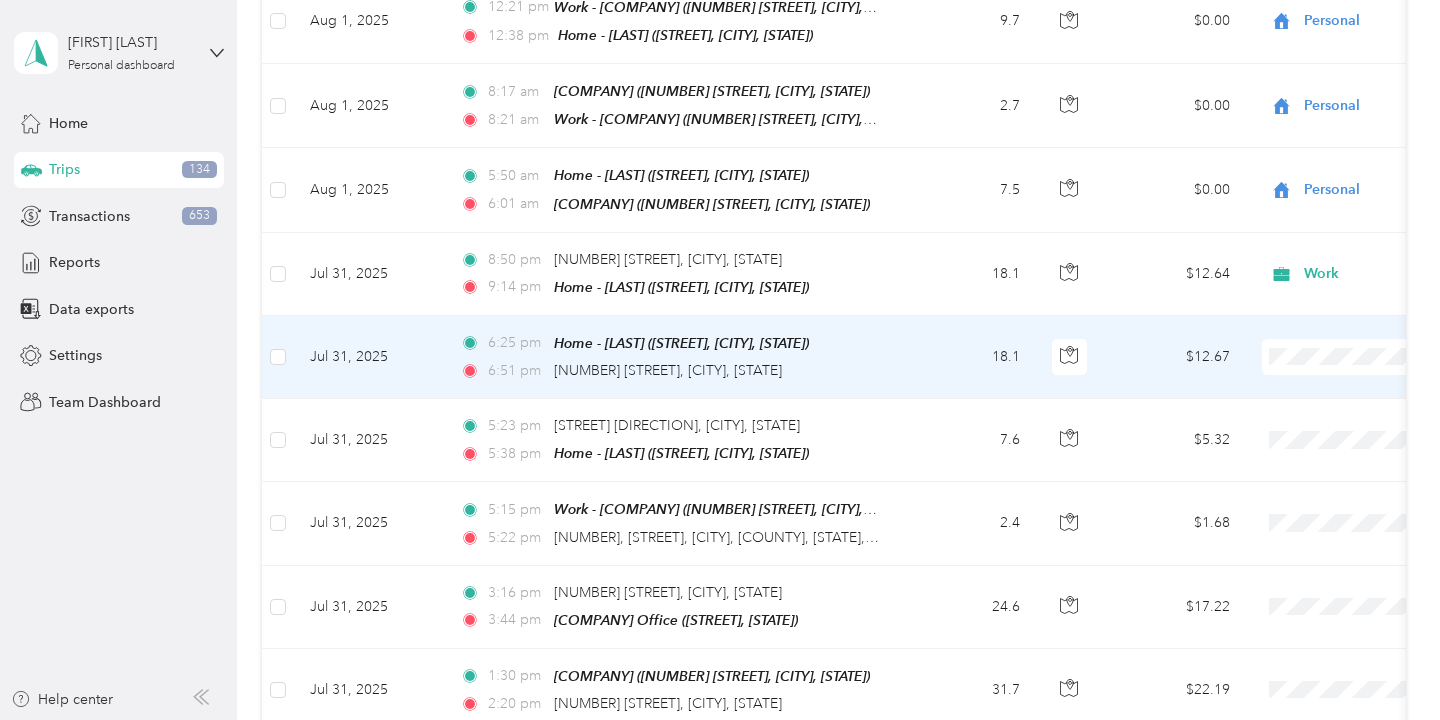click on "$12.67" at bounding box center (1176, 357) 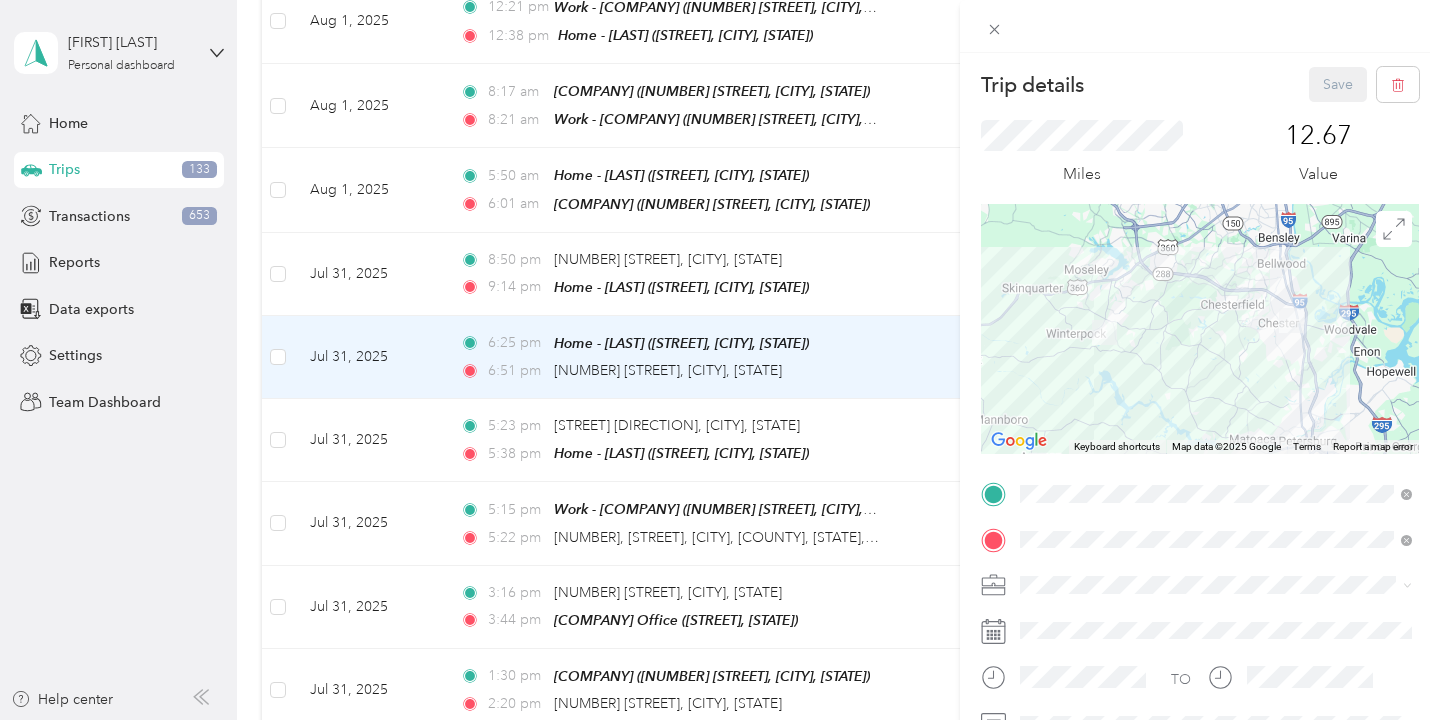 click on "Work" at bounding box center [1216, 339] 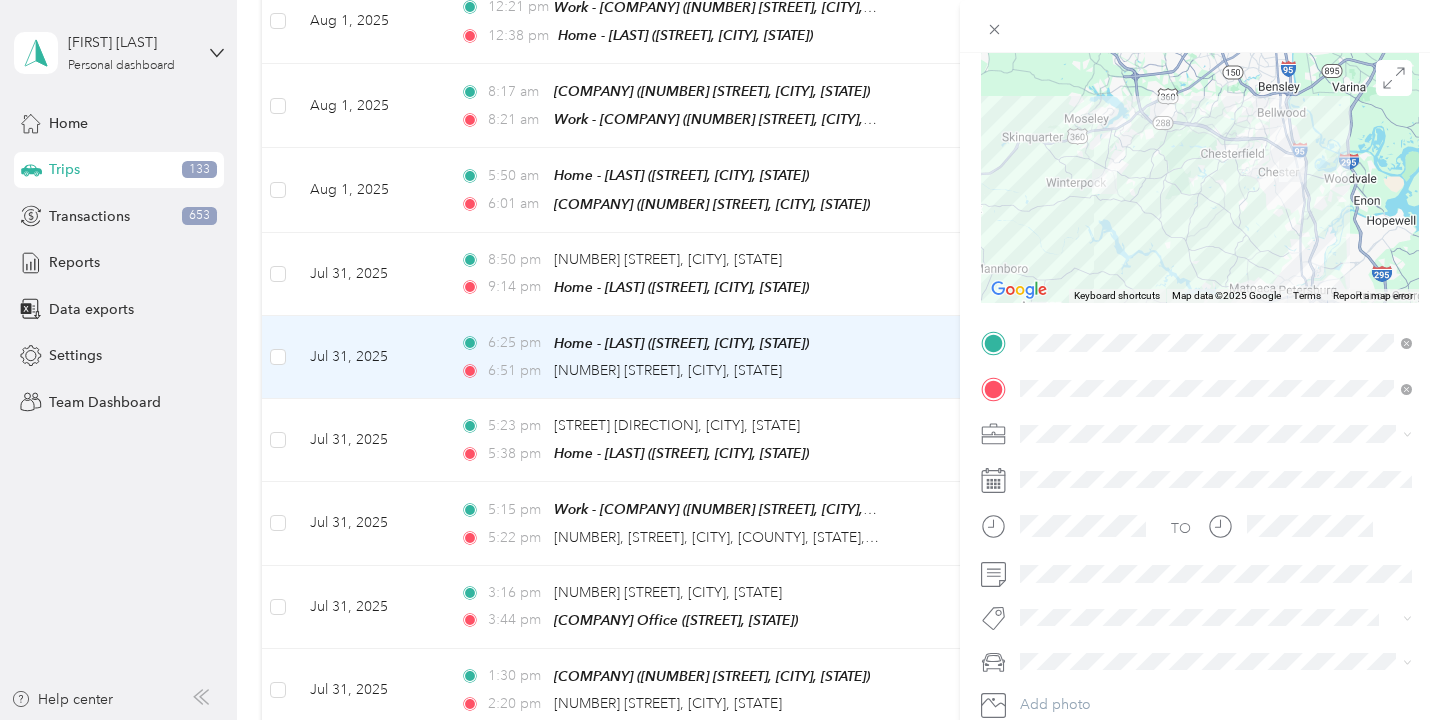 scroll, scrollTop: 157, scrollLeft: 0, axis: vertical 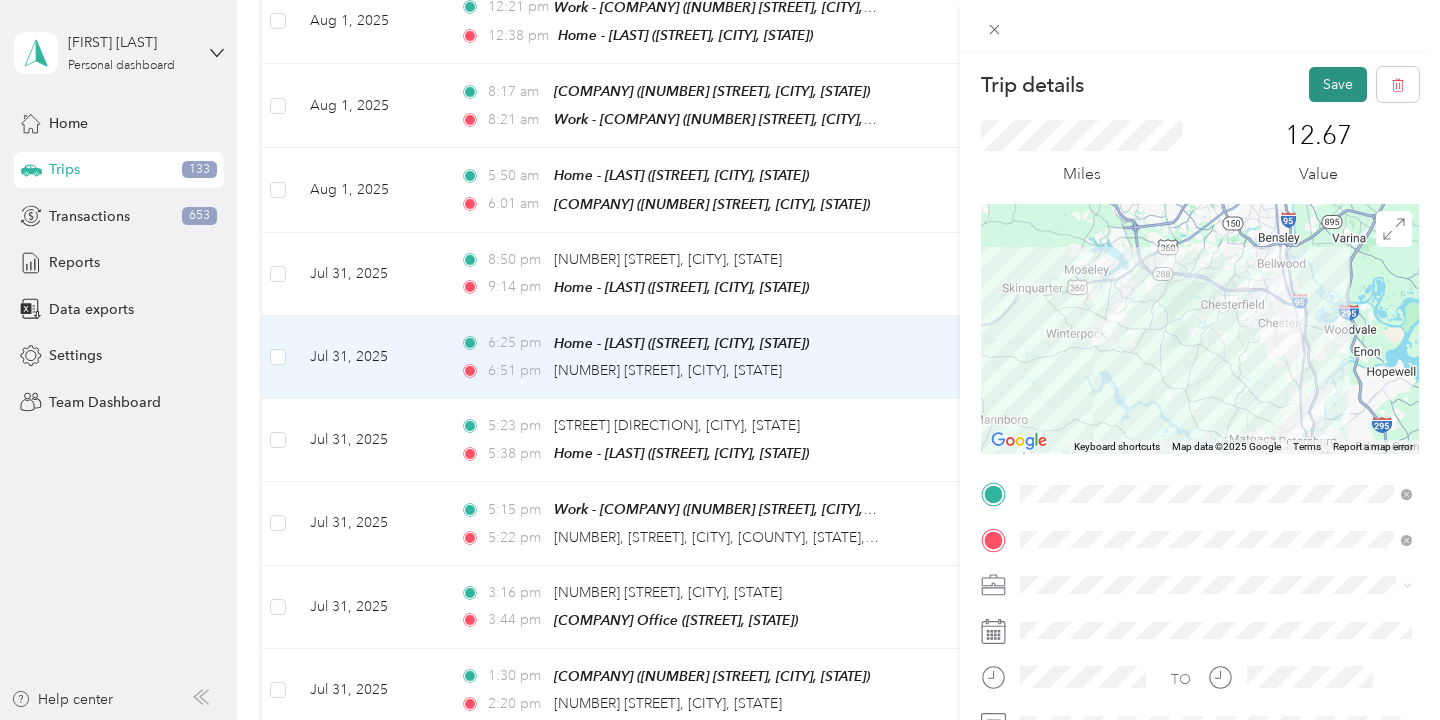 click on "Save" at bounding box center (1338, 84) 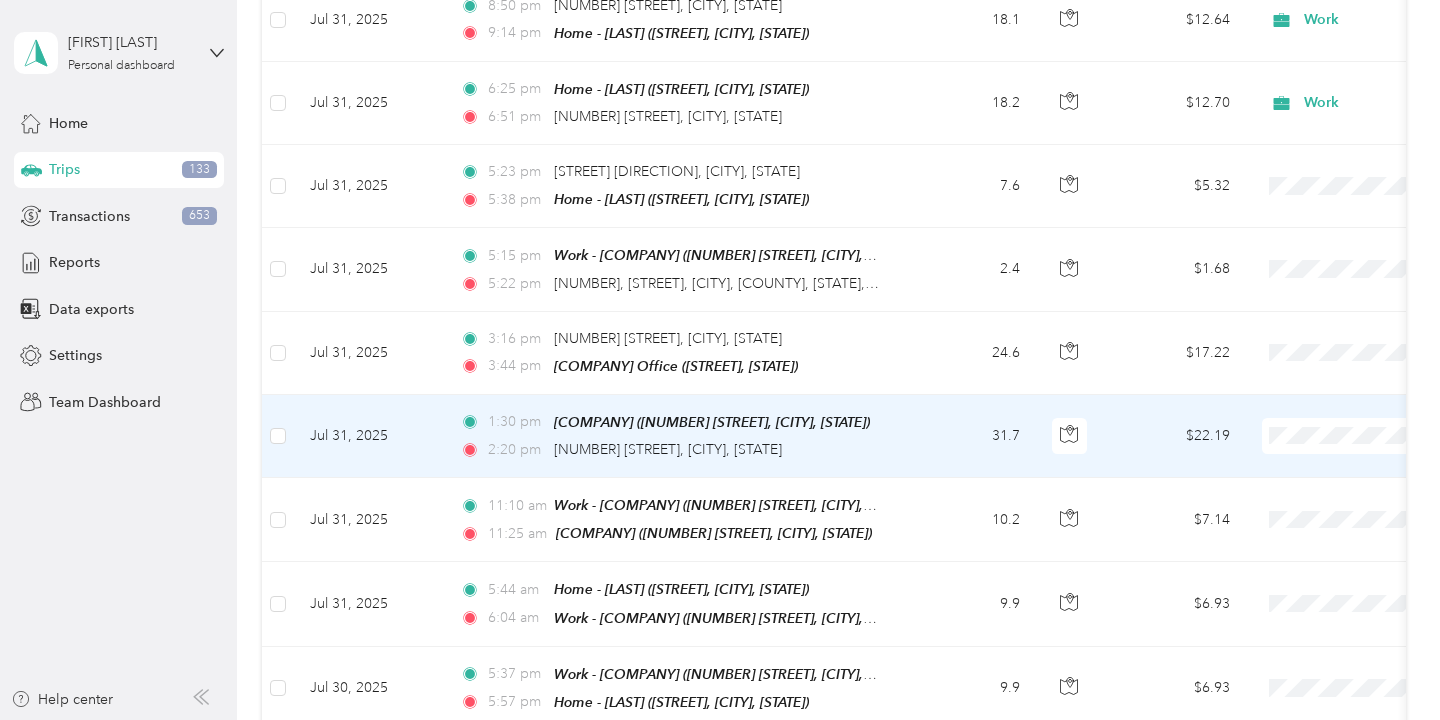 scroll, scrollTop: 1537, scrollLeft: 0, axis: vertical 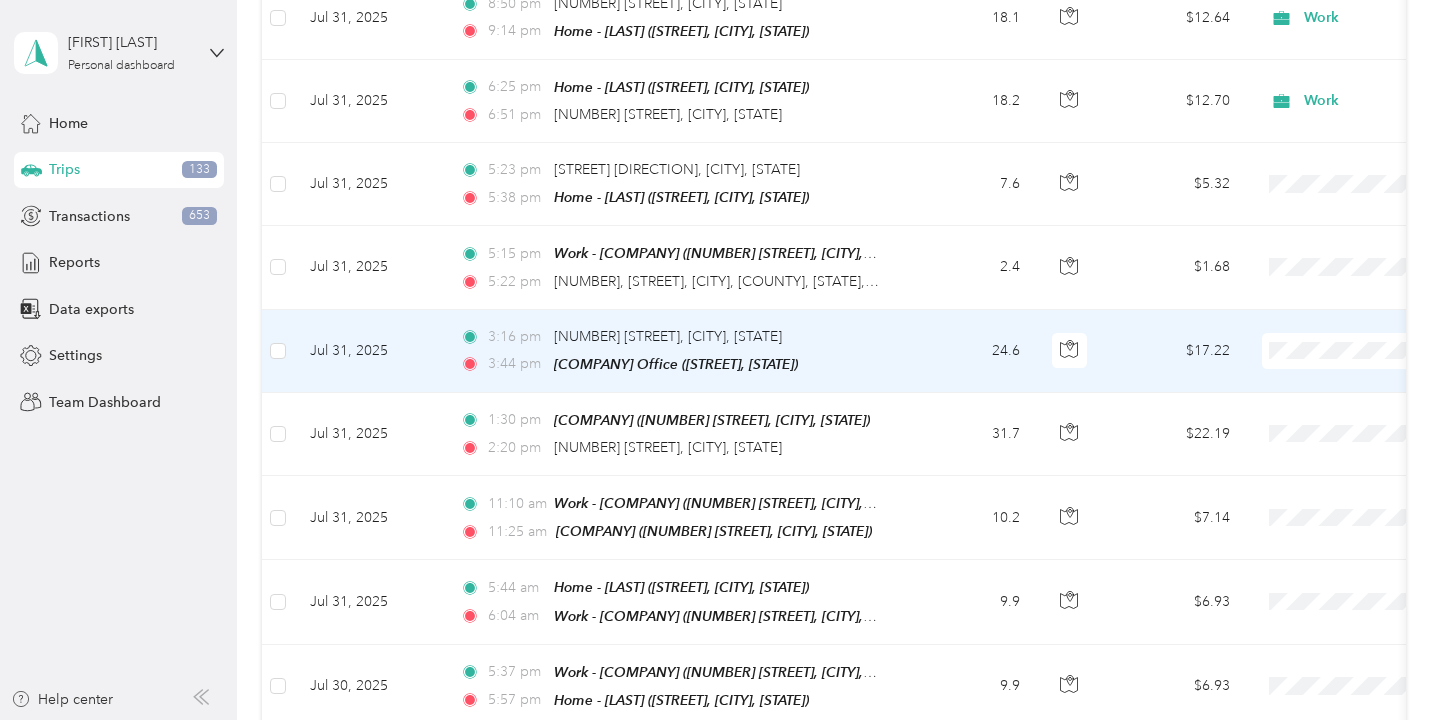 click on "24.6" at bounding box center [970, 351] 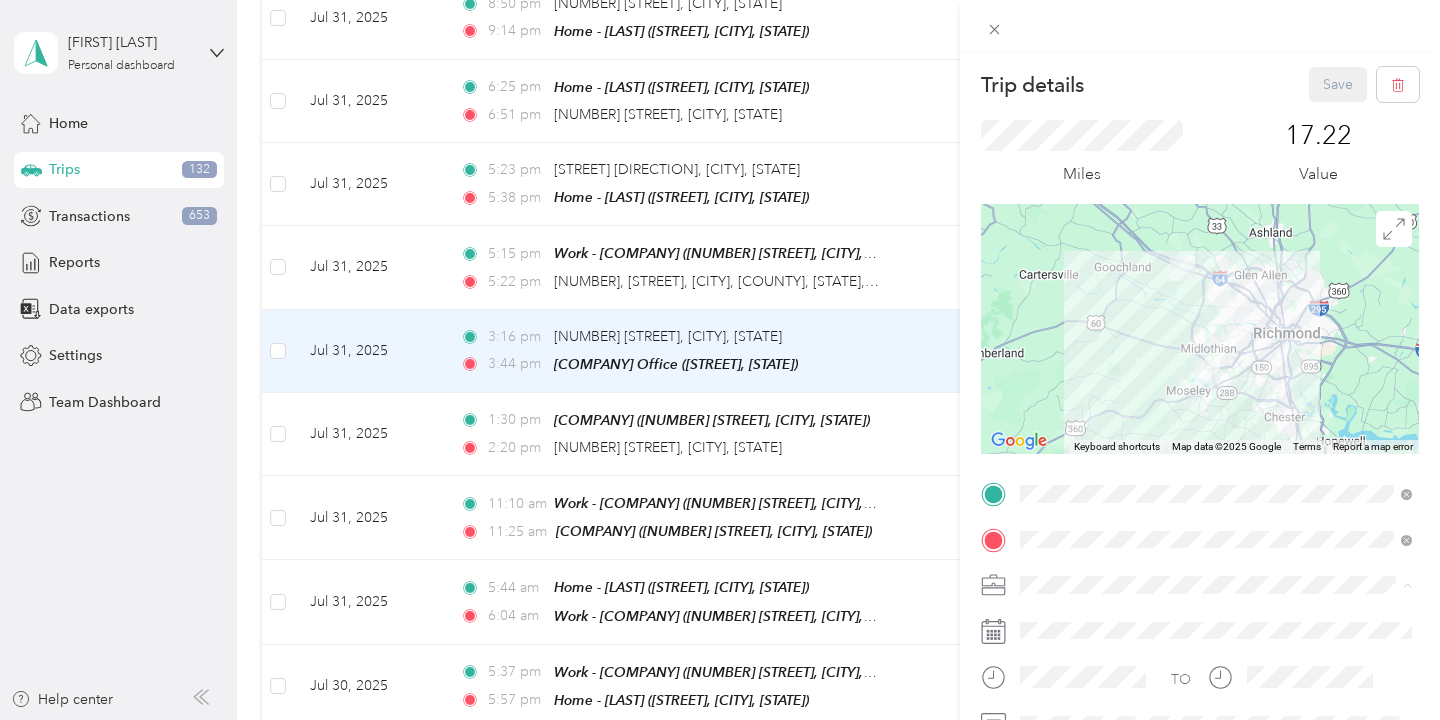 click on "Work" at bounding box center [1216, 339] 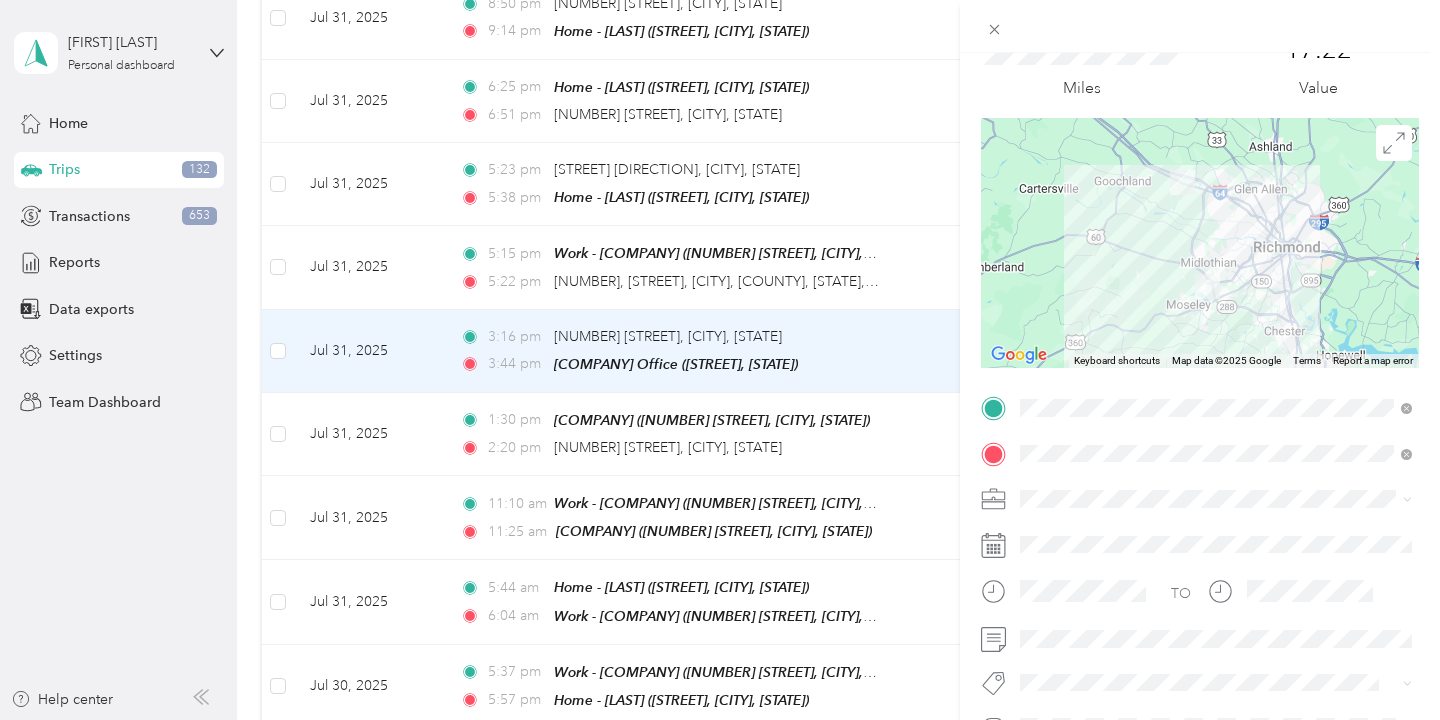 scroll, scrollTop: 90, scrollLeft: 0, axis: vertical 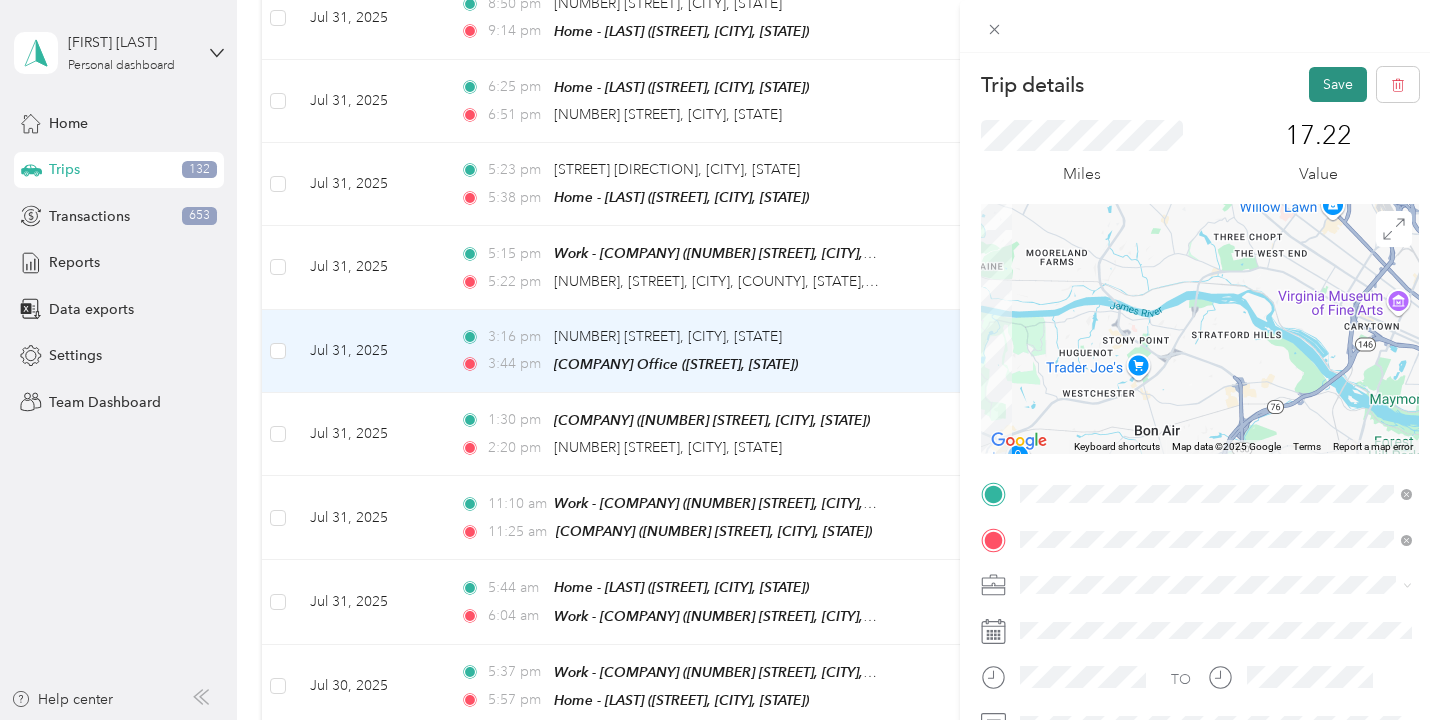 click on "Save" at bounding box center [1338, 84] 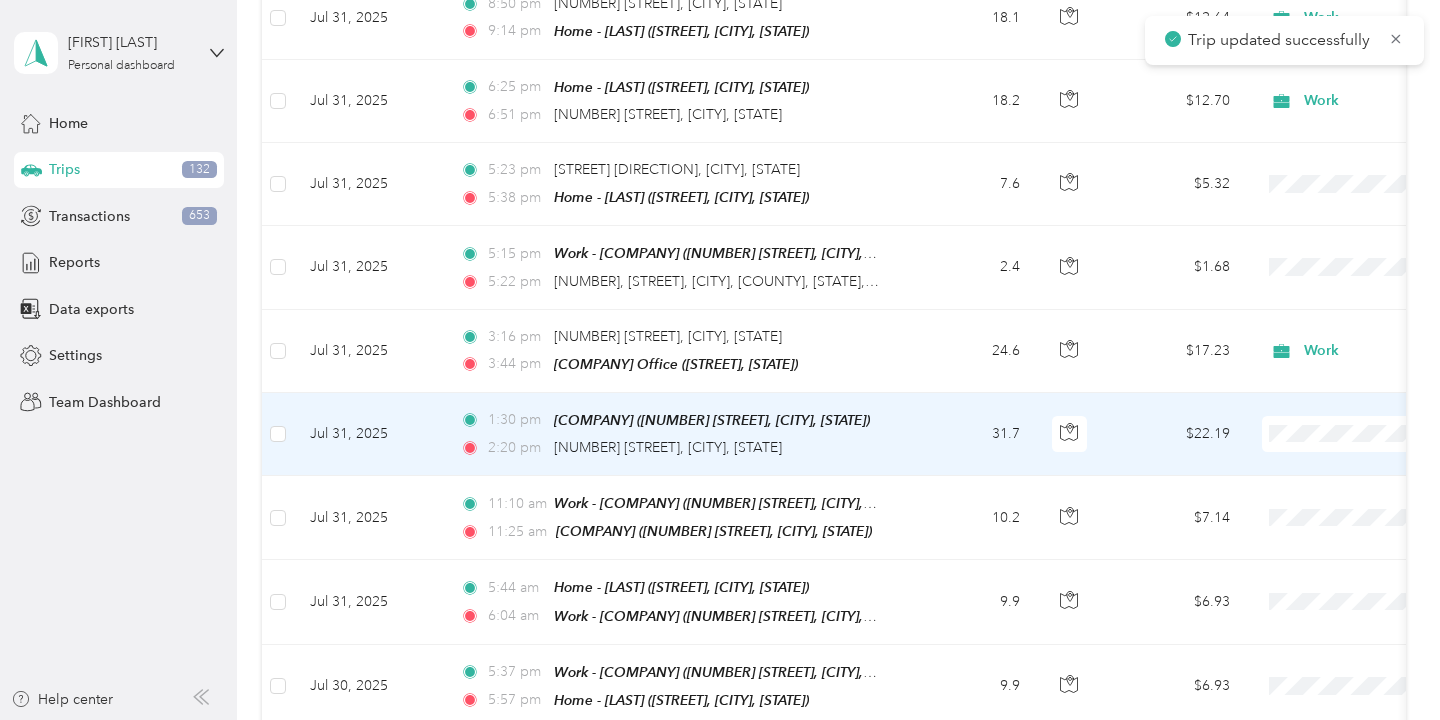 click on "$22.19" at bounding box center [1176, 434] 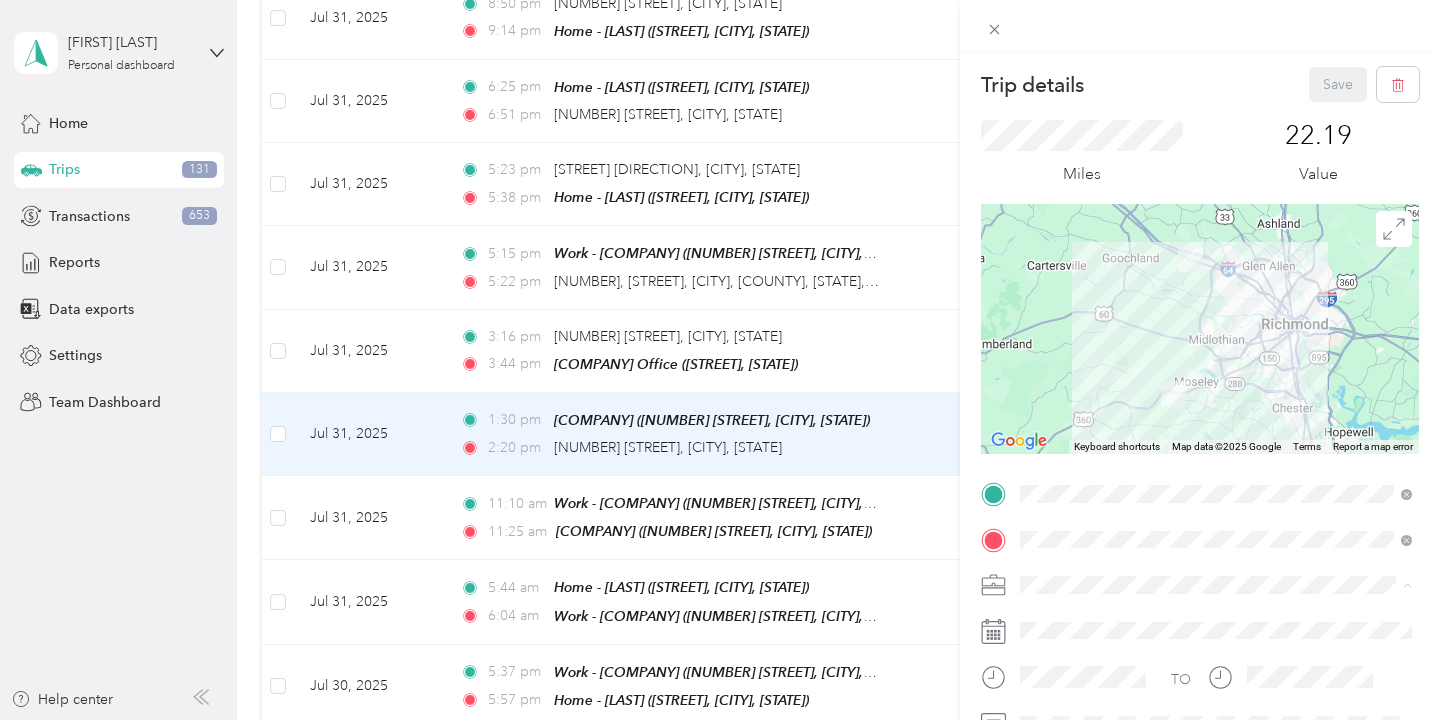 click on "Work" at bounding box center [1216, 339] 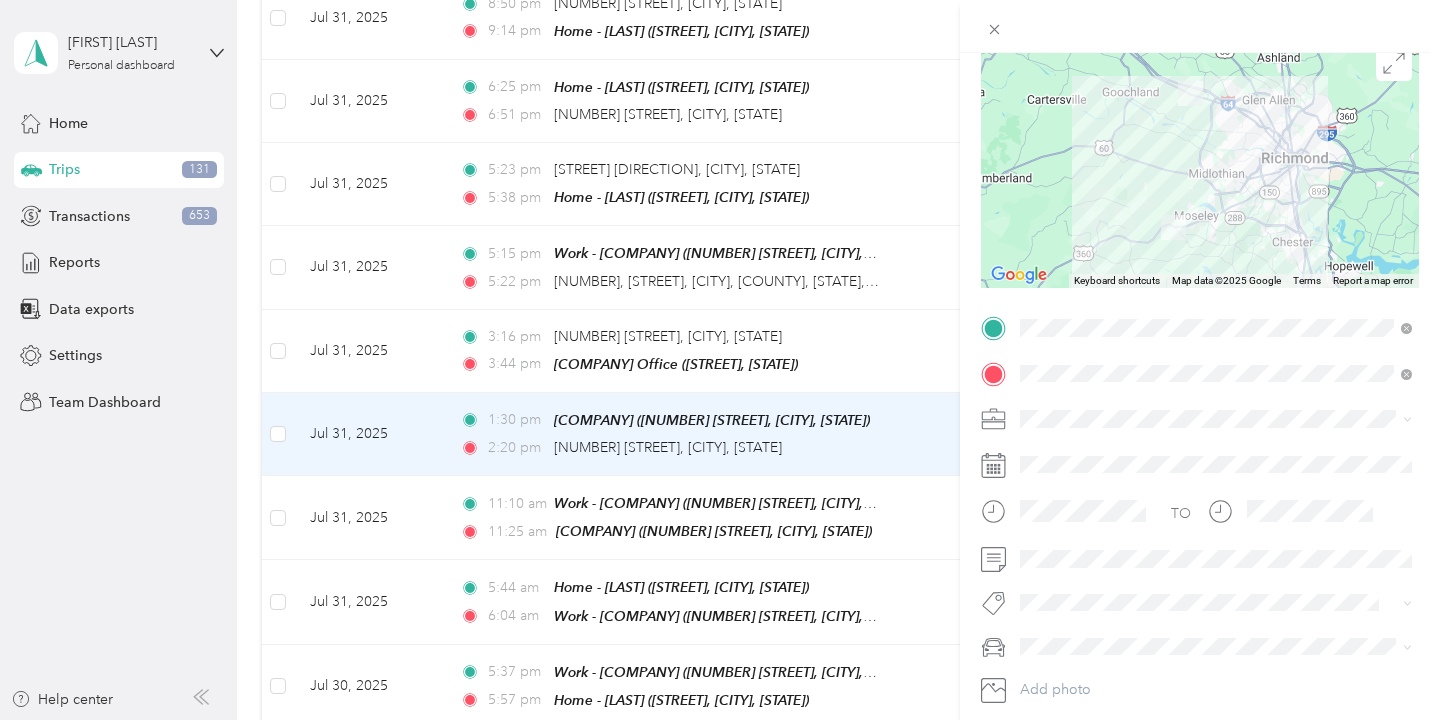 scroll, scrollTop: 167, scrollLeft: 0, axis: vertical 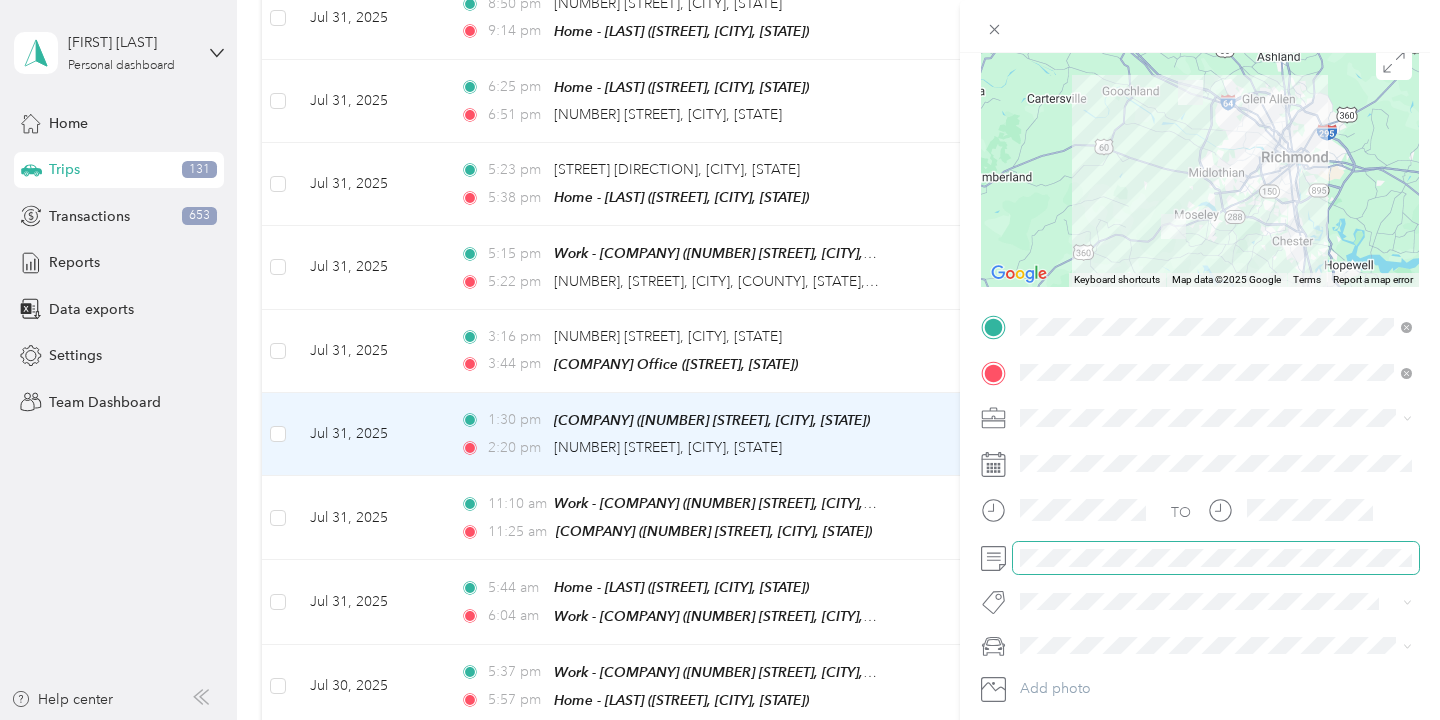 click at bounding box center [1216, 558] 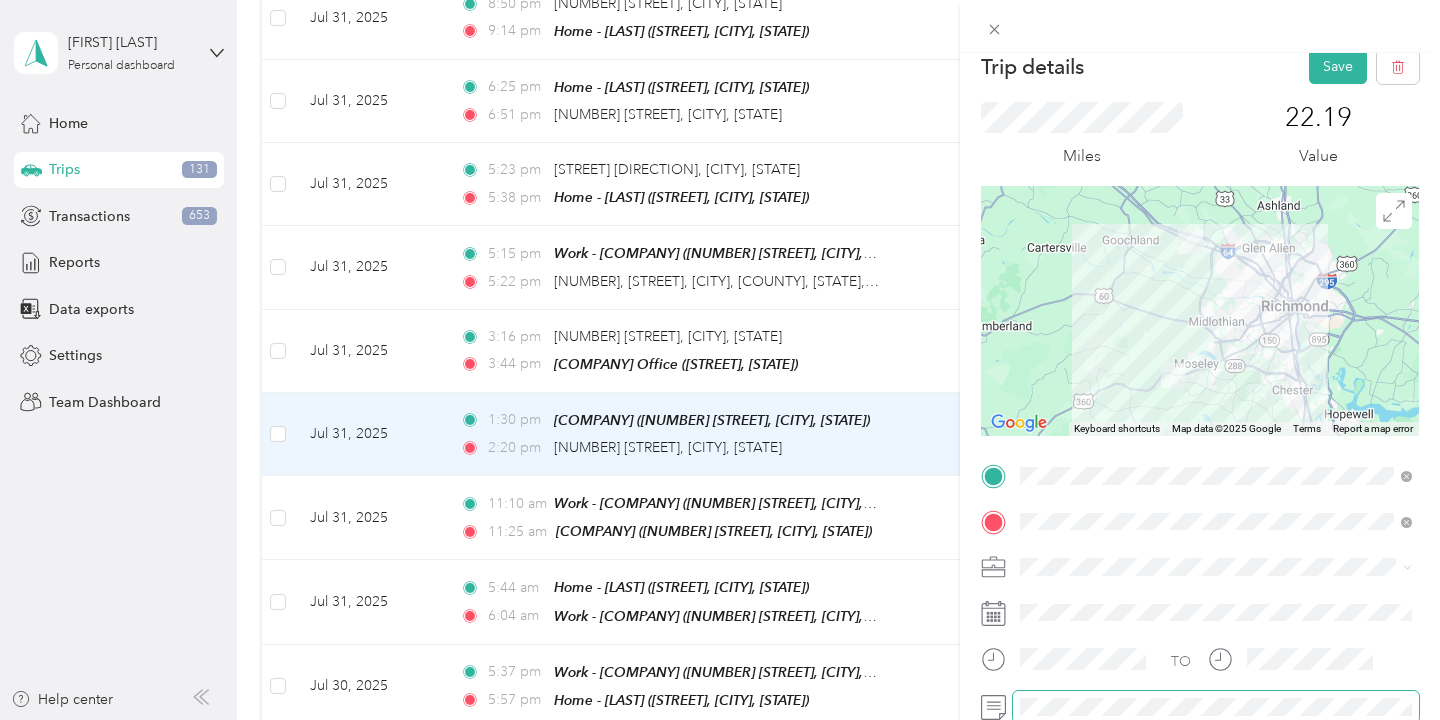 scroll, scrollTop: 0, scrollLeft: 0, axis: both 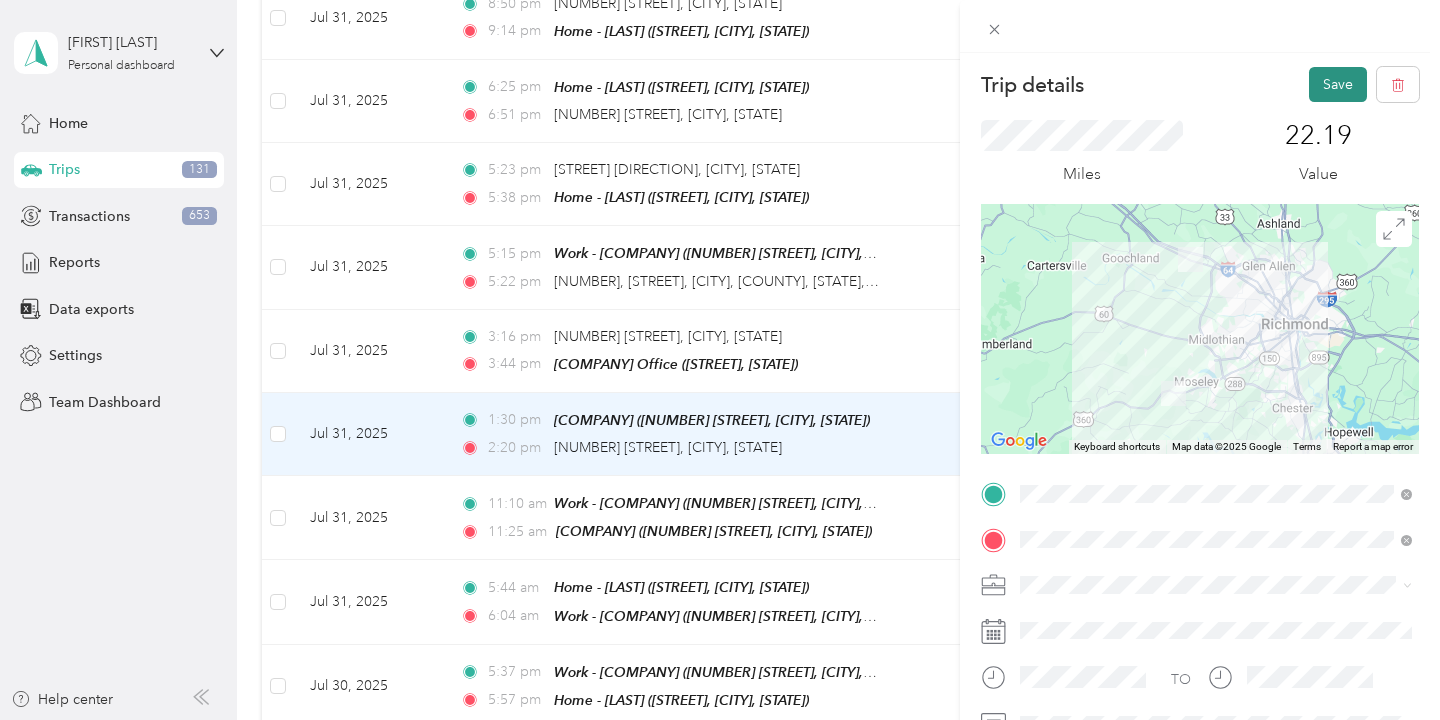 click on "Save" at bounding box center (1338, 84) 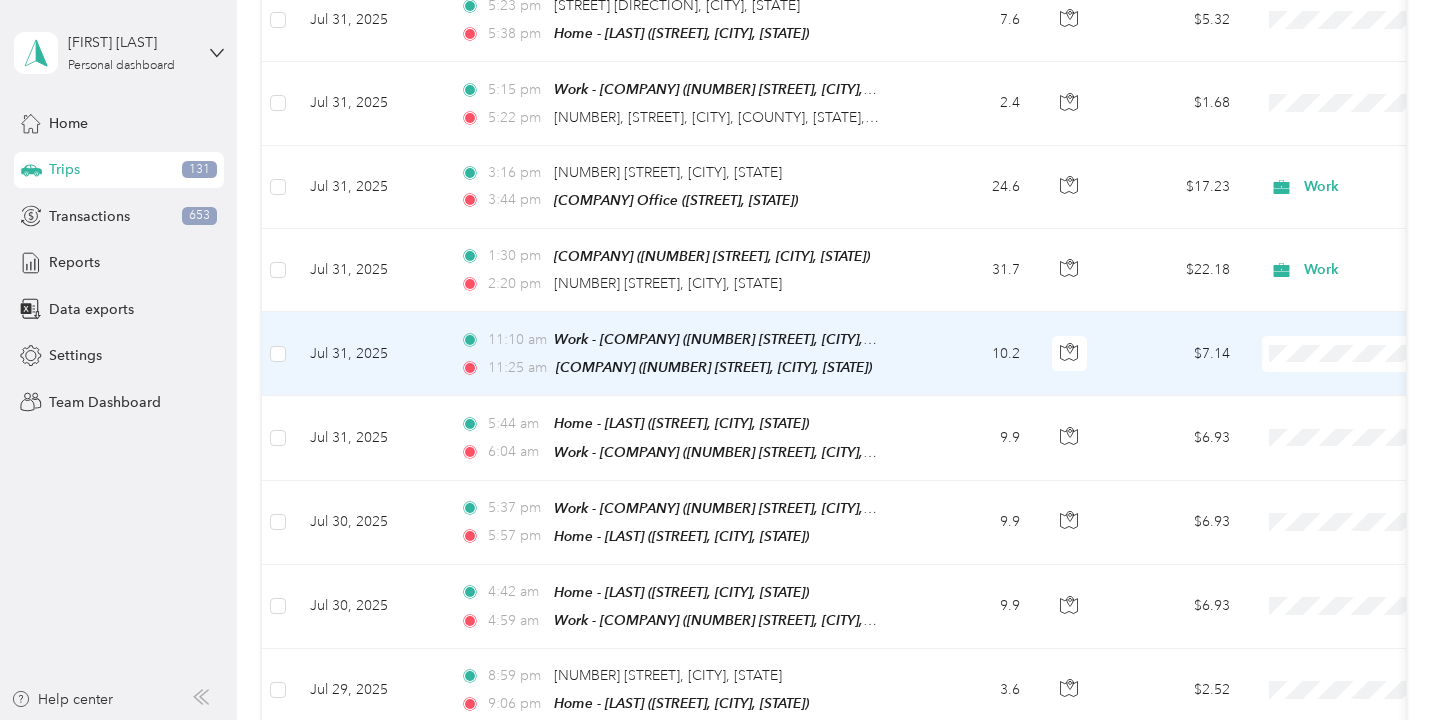 scroll, scrollTop: 1702, scrollLeft: 0, axis: vertical 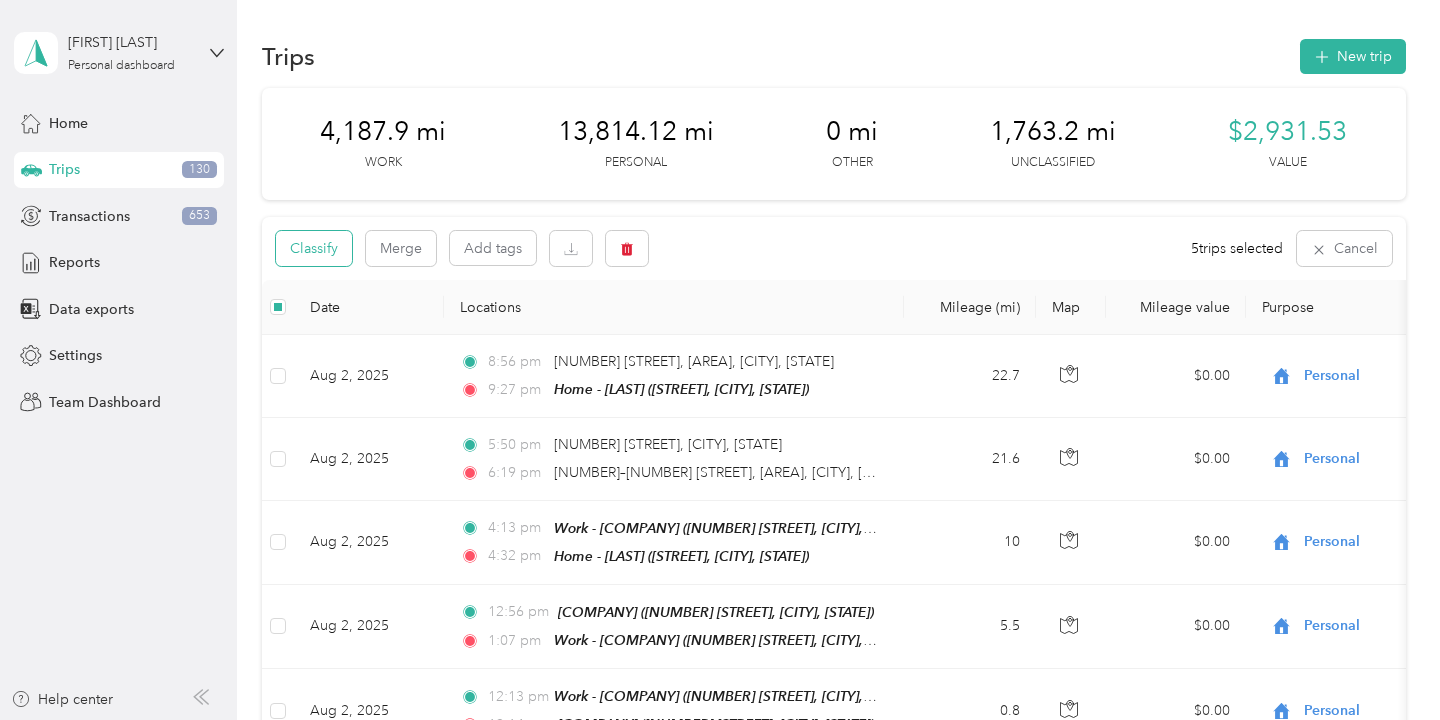 click on "Classify" at bounding box center (314, 248) 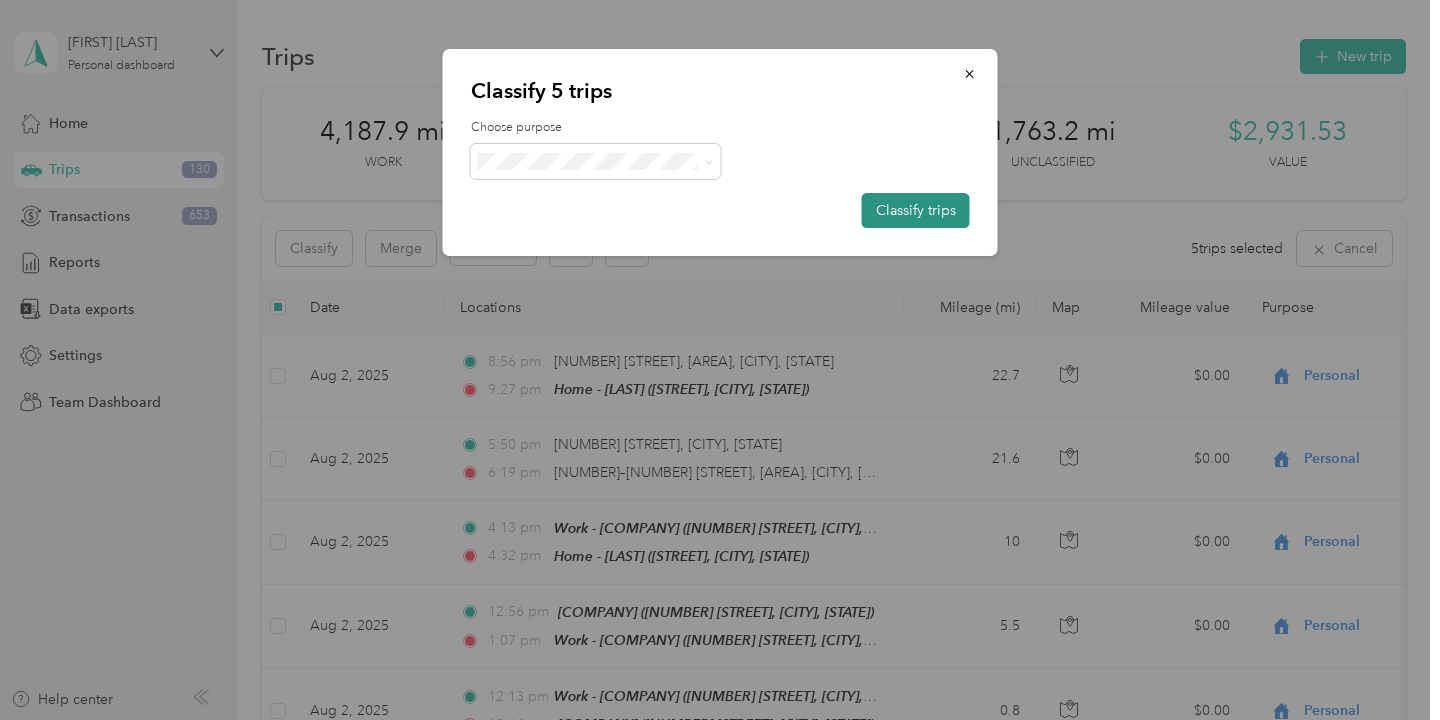 click on "Classify trips" at bounding box center [916, 210] 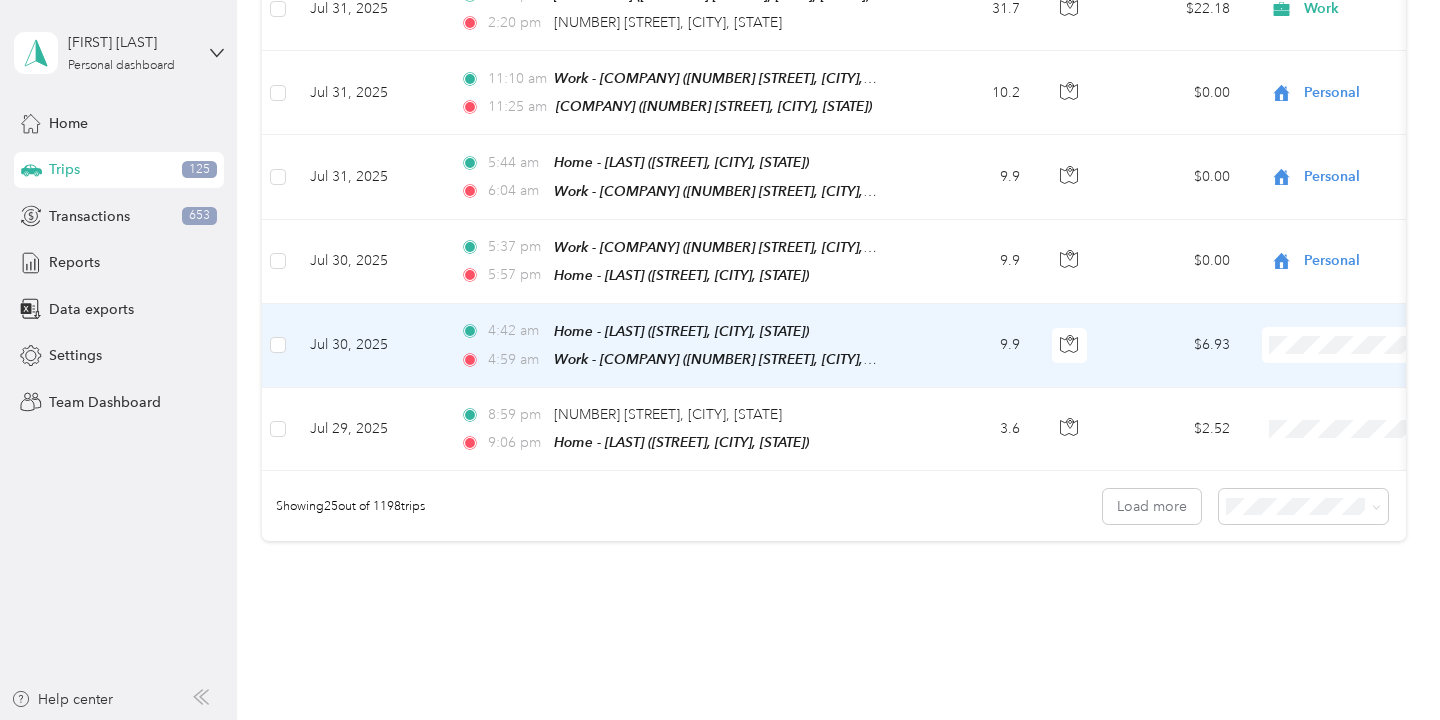 scroll, scrollTop: 1973, scrollLeft: 0, axis: vertical 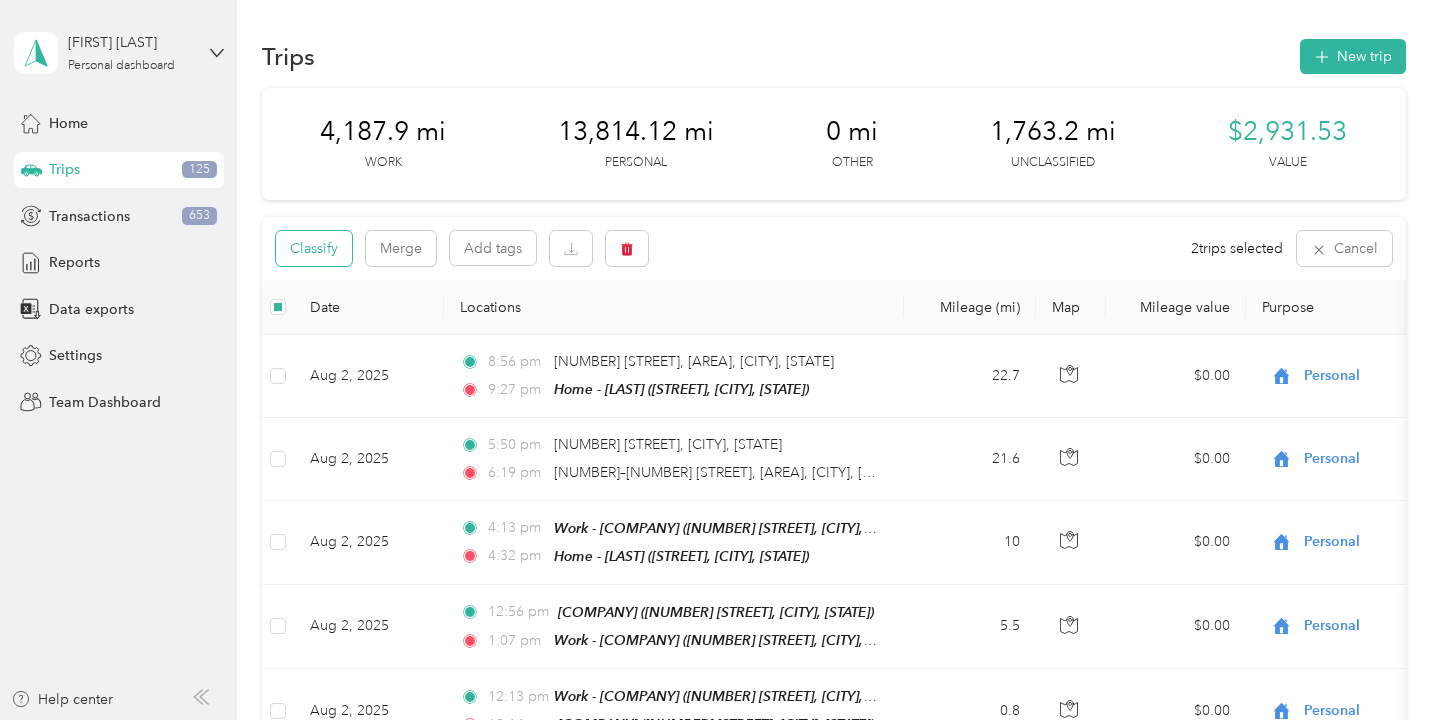 click on "Classify" at bounding box center [314, 248] 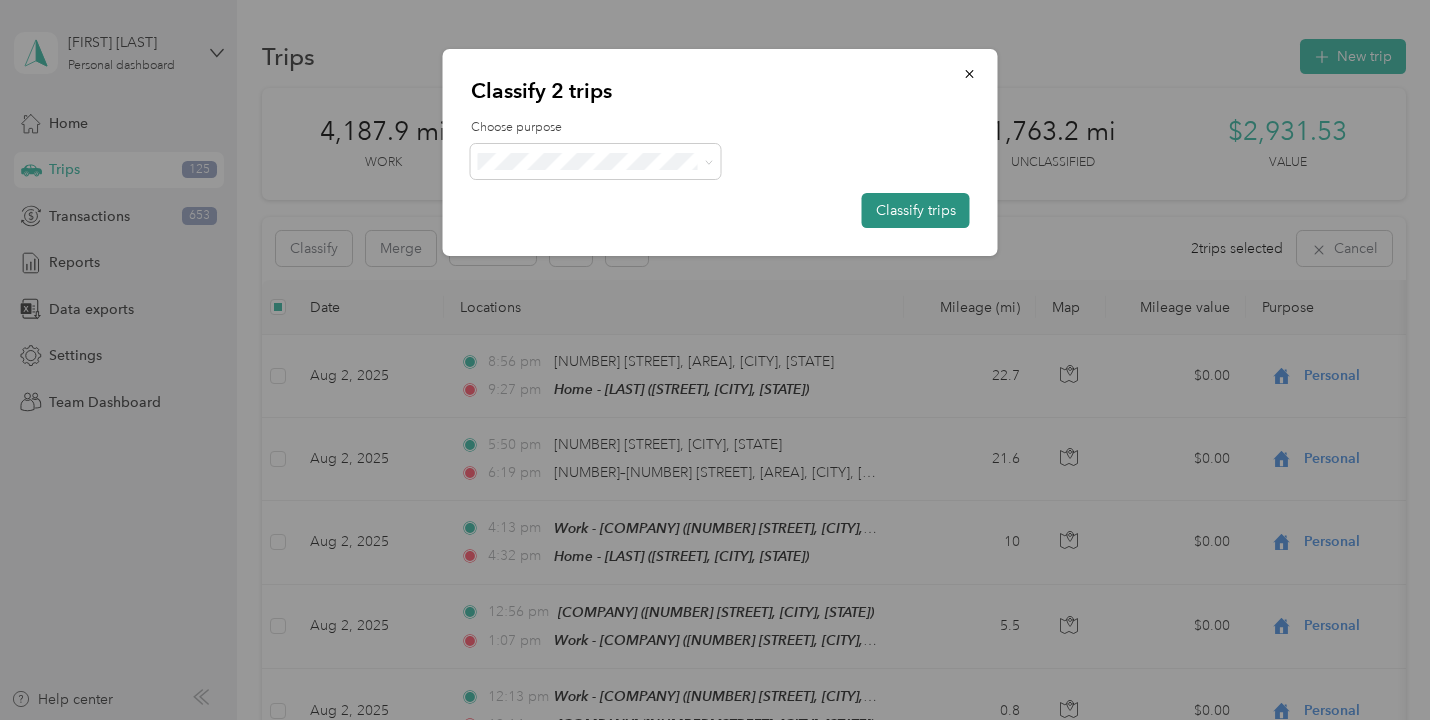 click on "Classify trips" at bounding box center [916, 210] 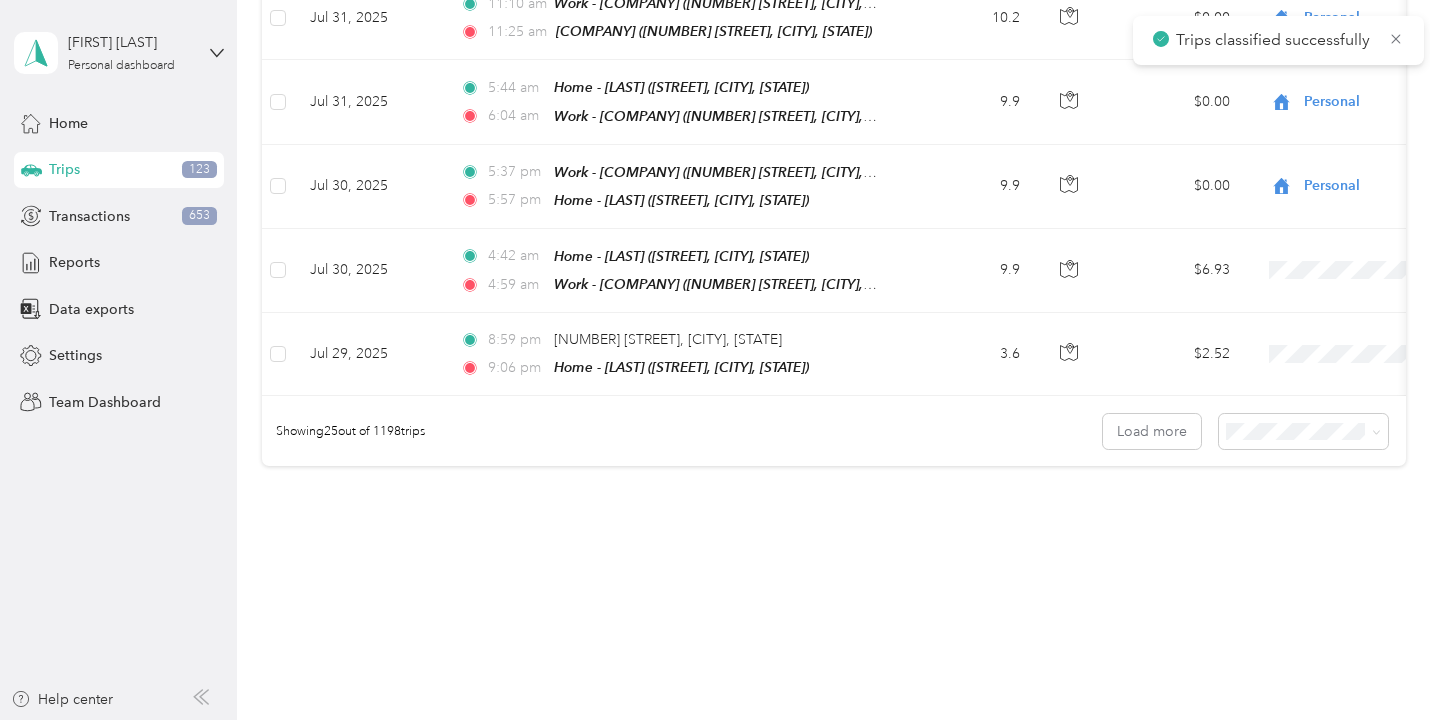 scroll, scrollTop: 2040, scrollLeft: 0, axis: vertical 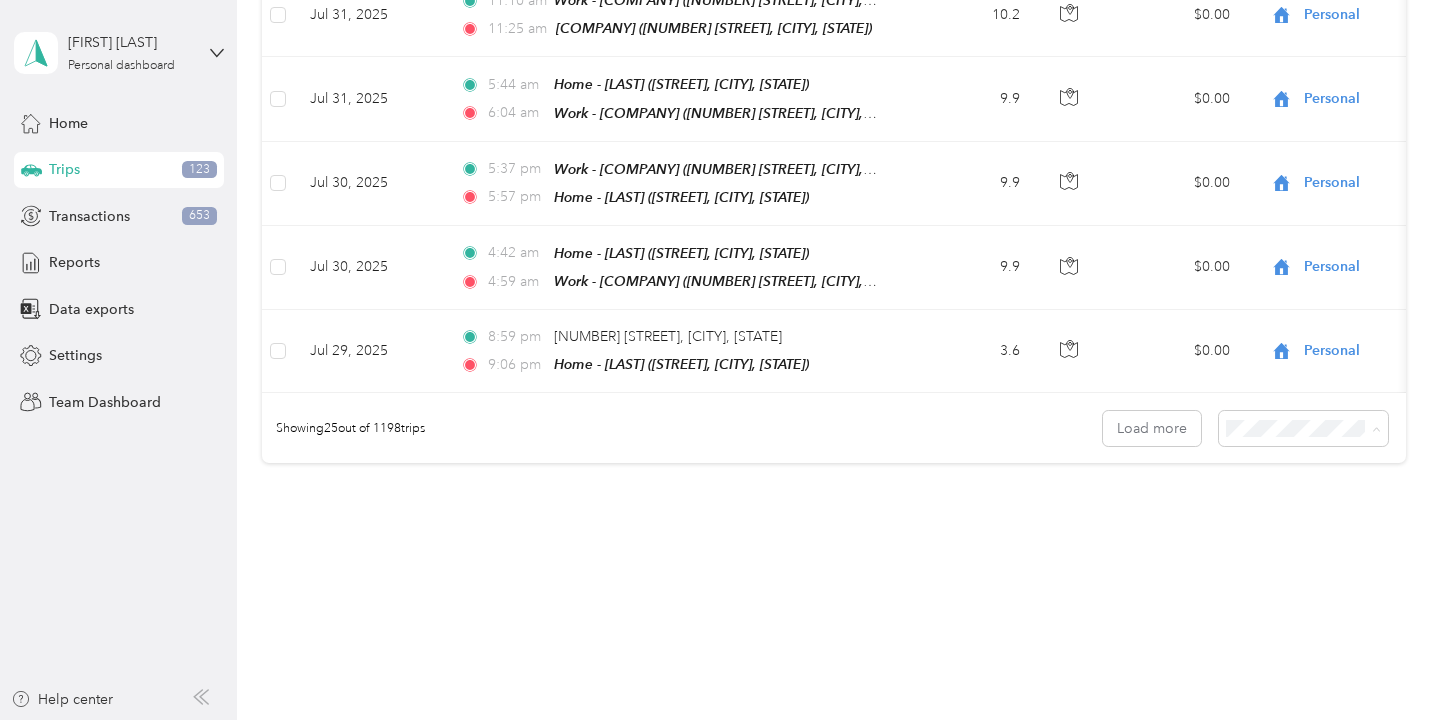 click on "25 per load 50 per load 100 per load" at bounding box center [1314, 480] 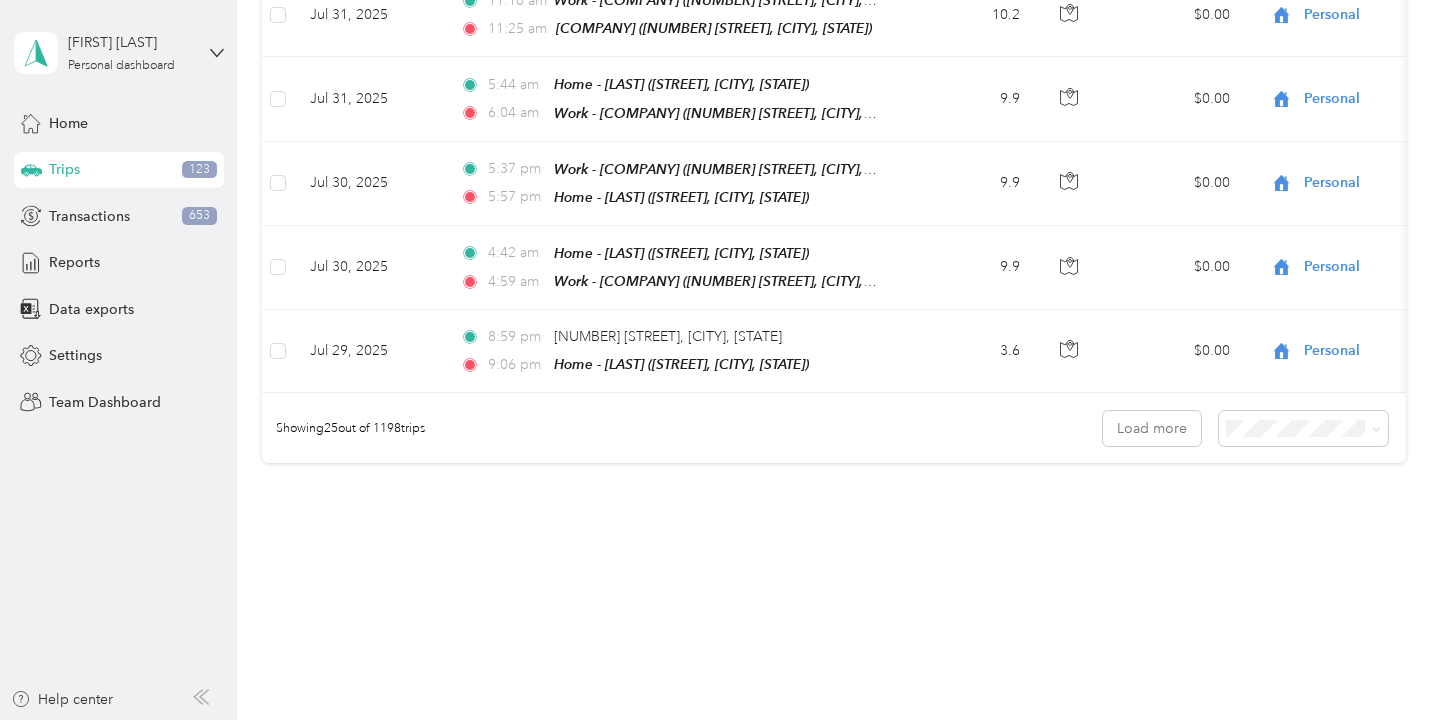 click on "50 per load" at bounding box center (1280, 478) 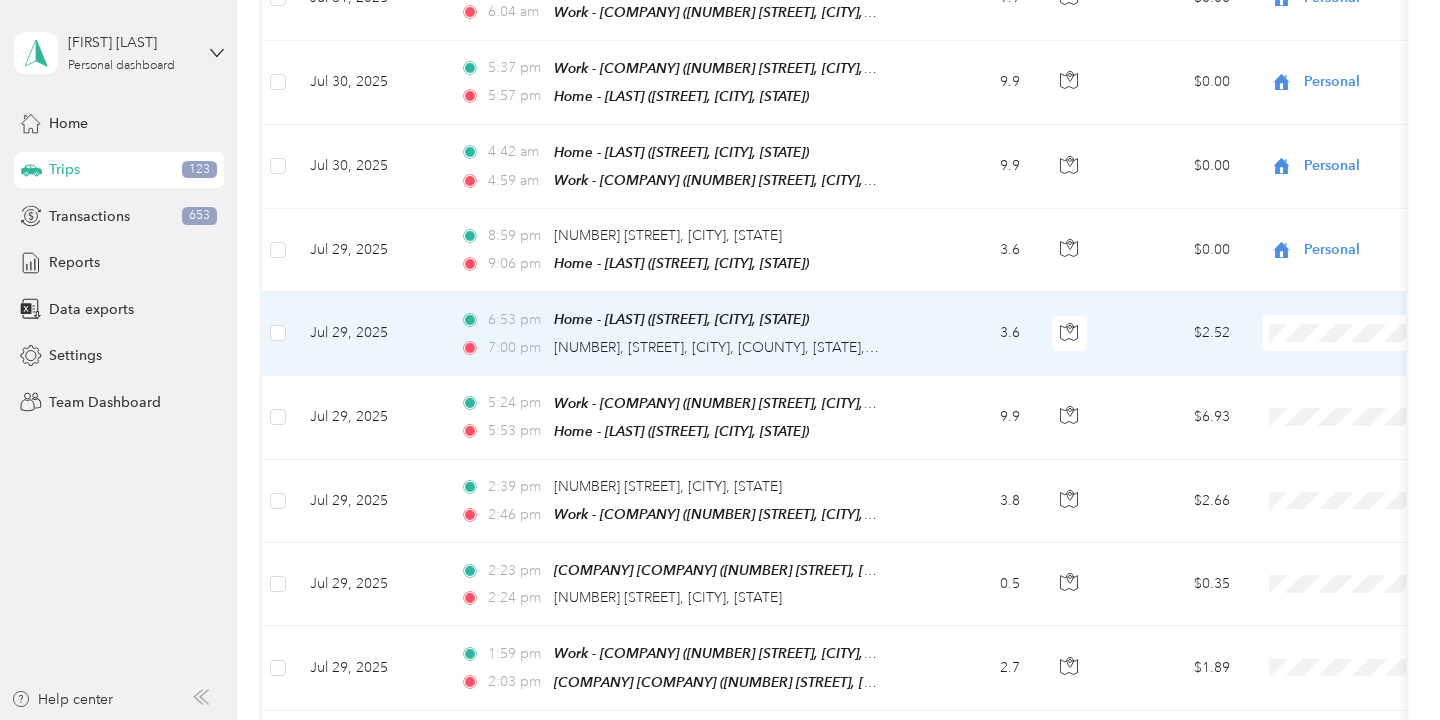 scroll, scrollTop: 2143, scrollLeft: 0, axis: vertical 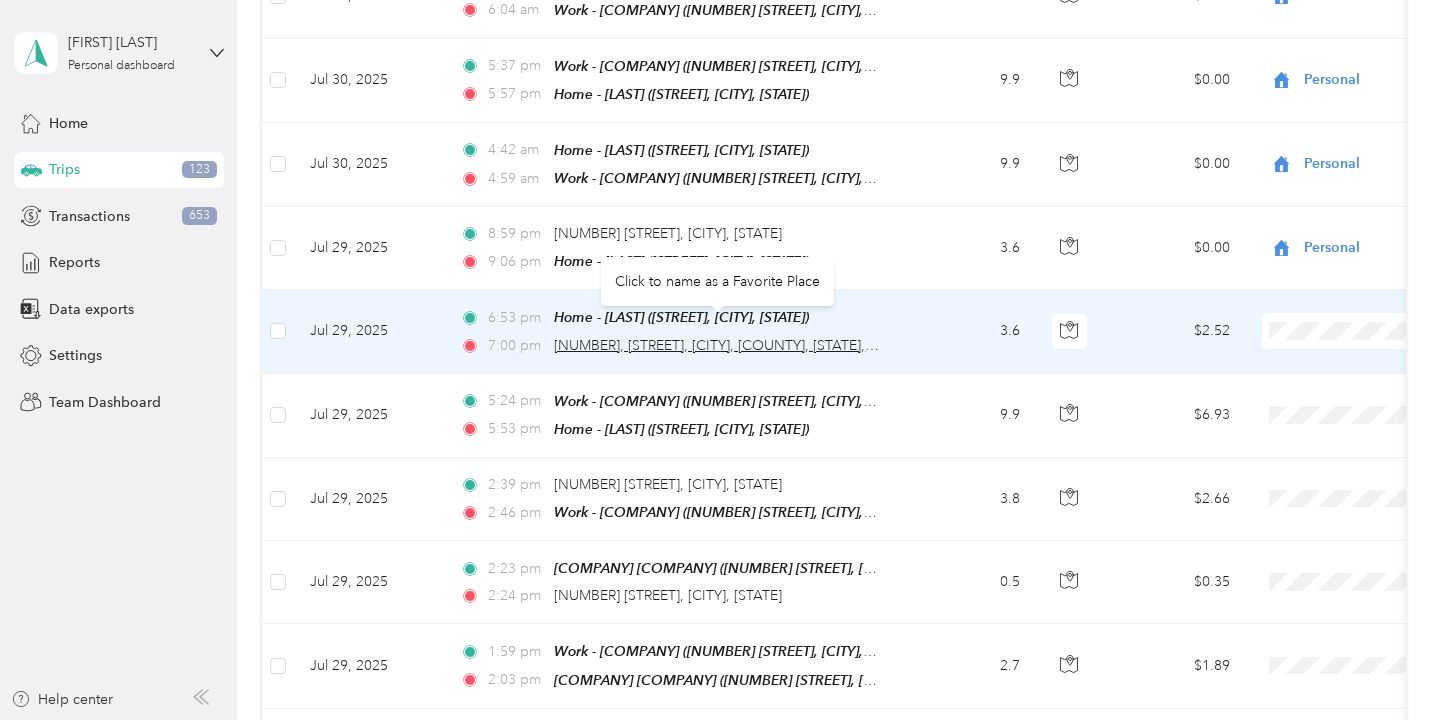 click on "[NUMBER], [STREET], [CITY], [COUNTY], [STATE], [ZIP], USA" at bounding box center (743, 345) 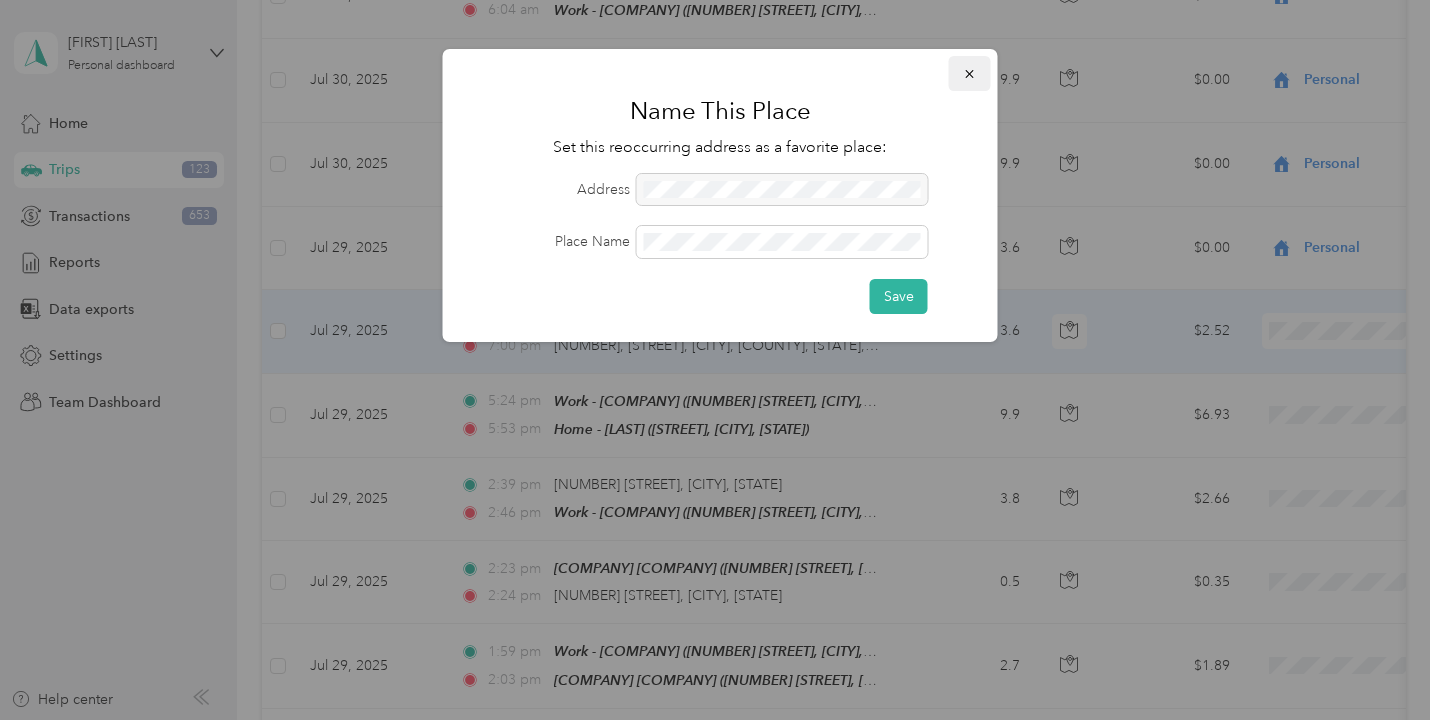 click 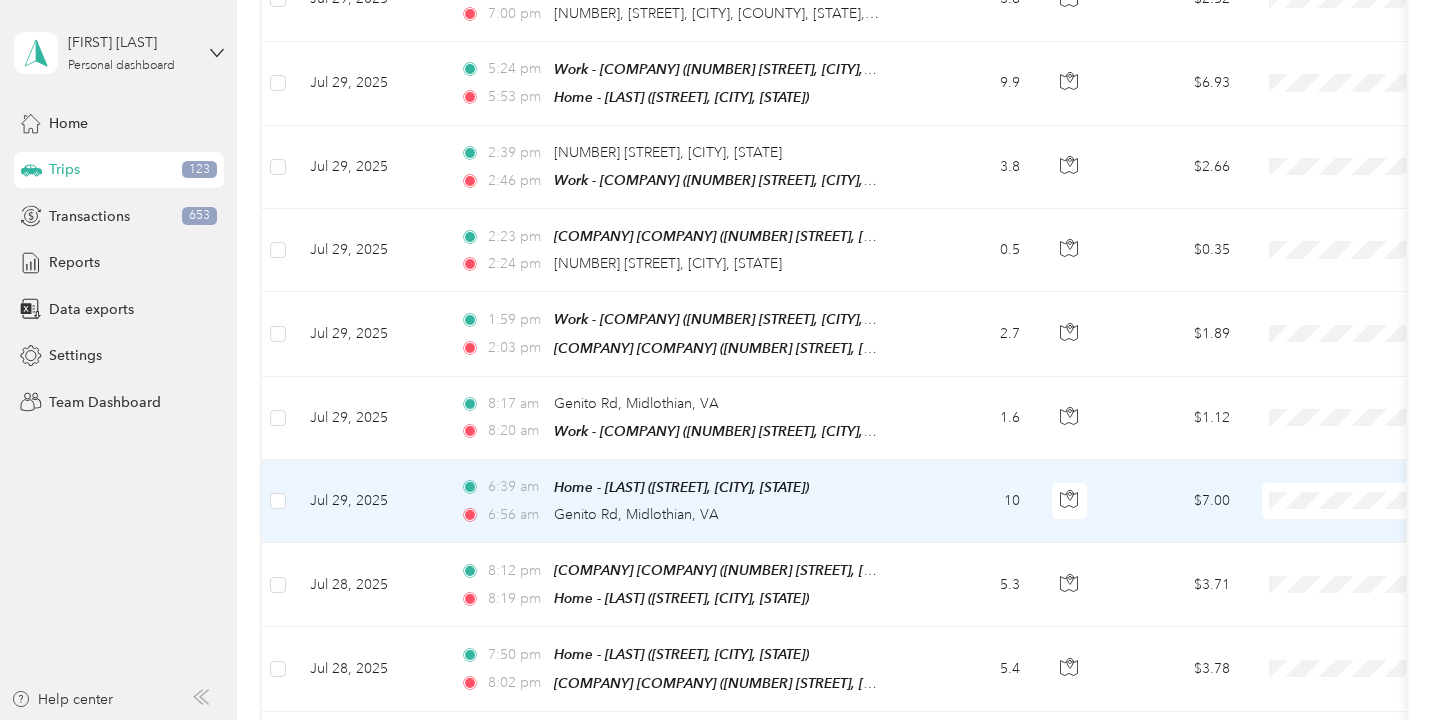 scroll, scrollTop: 2482, scrollLeft: 0, axis: vertical 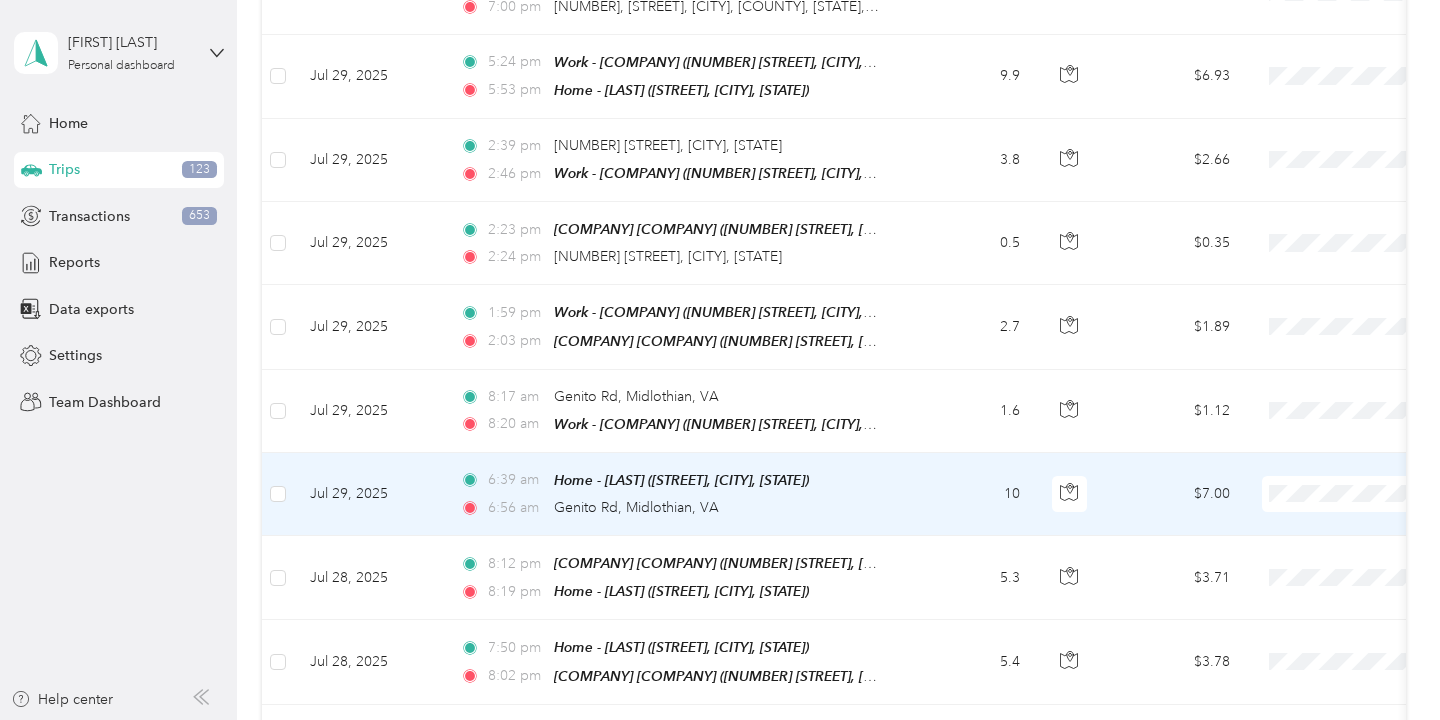 click on "[TIME] Home - [LAST] ([STREET], [CITY], [STATE]) [TIME] [STREET], [CITY], [STATE]" at bounding box center (670, 494) 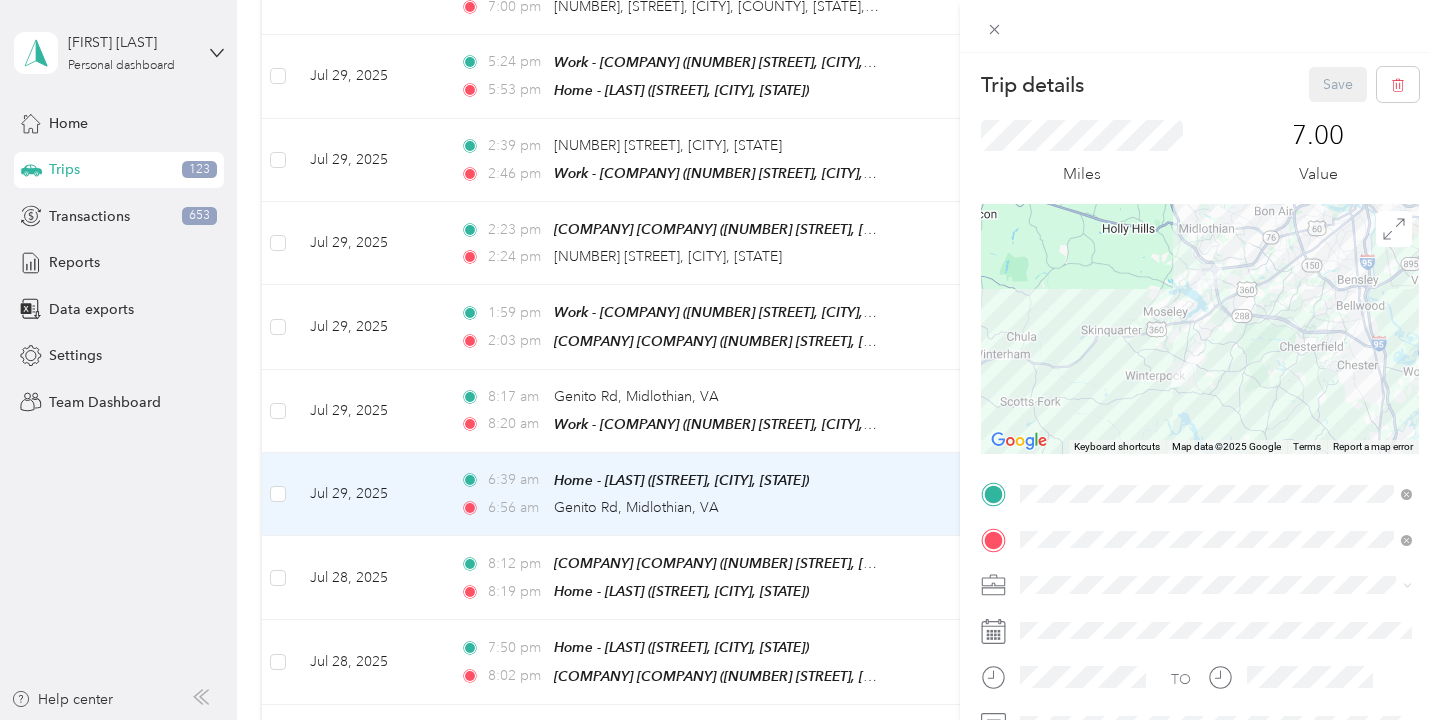click on "Trip details Save This trip cannot be edited because it is either under review, approved, or paid. Contact your Team Manager to edit it. Miles [NUMBER] Value  ← Move left → Move right ↑ Move up ↓ Move down + Zoom in - Zoom out Home Jump left by 75% End Jump right by 75% Page Up Jump up by 75% Page Down Jump down by 75% Keyboard shortcuts Map Data Map data ©2025 Google Map data ©2025 Google [NUMBER] km  Click to toggle between metric and imperial units Terms Report a map error TO Add photo" at bounding box center [720, 360] 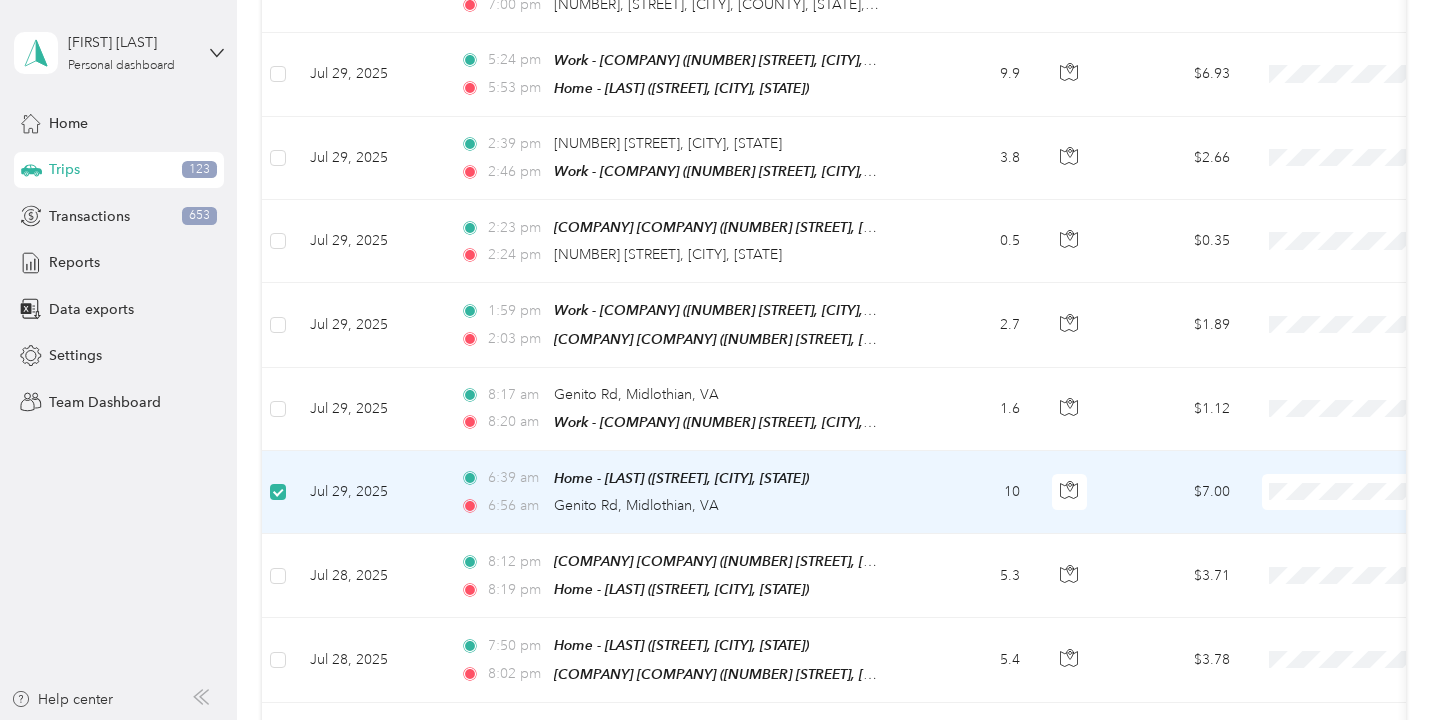 scroll, scrollTop: 2480, scrollLeft: 0, axis: vertical 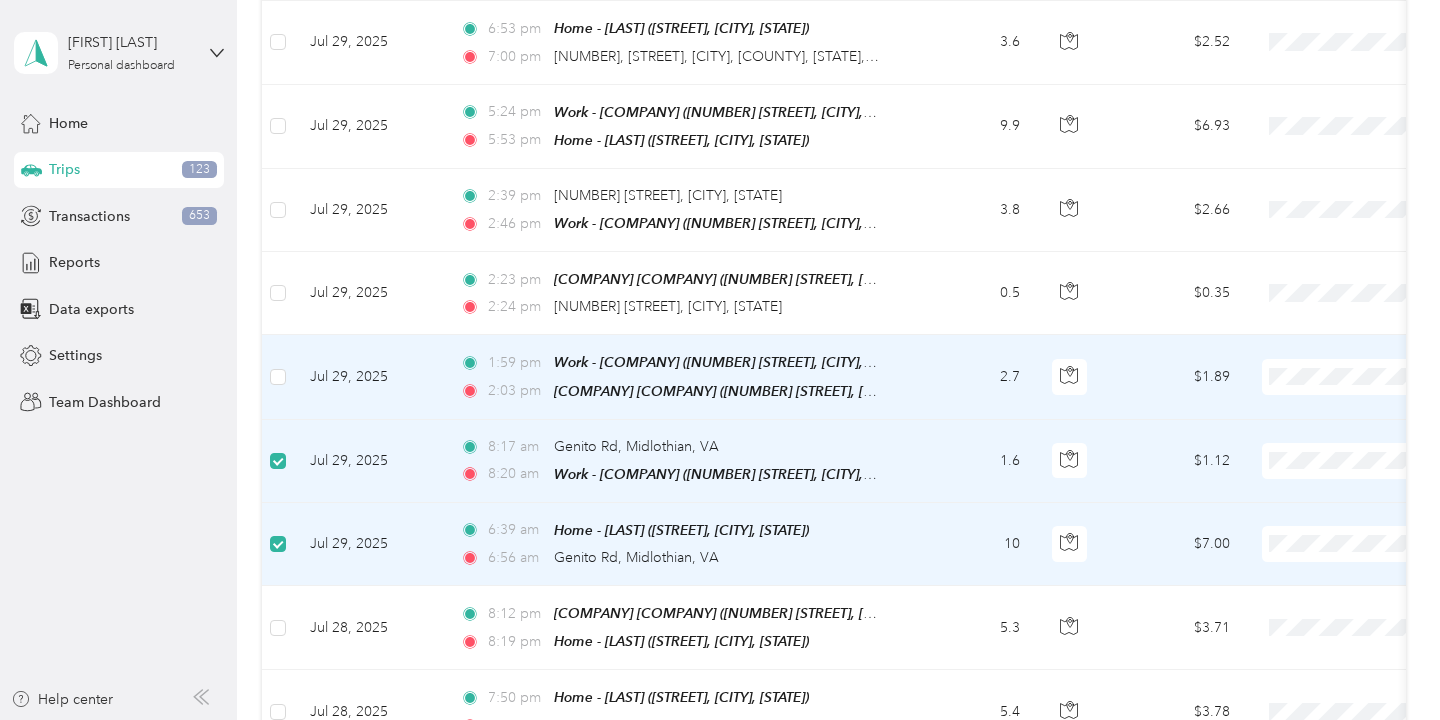 click on "2.7" at bounding box center [970, 377] 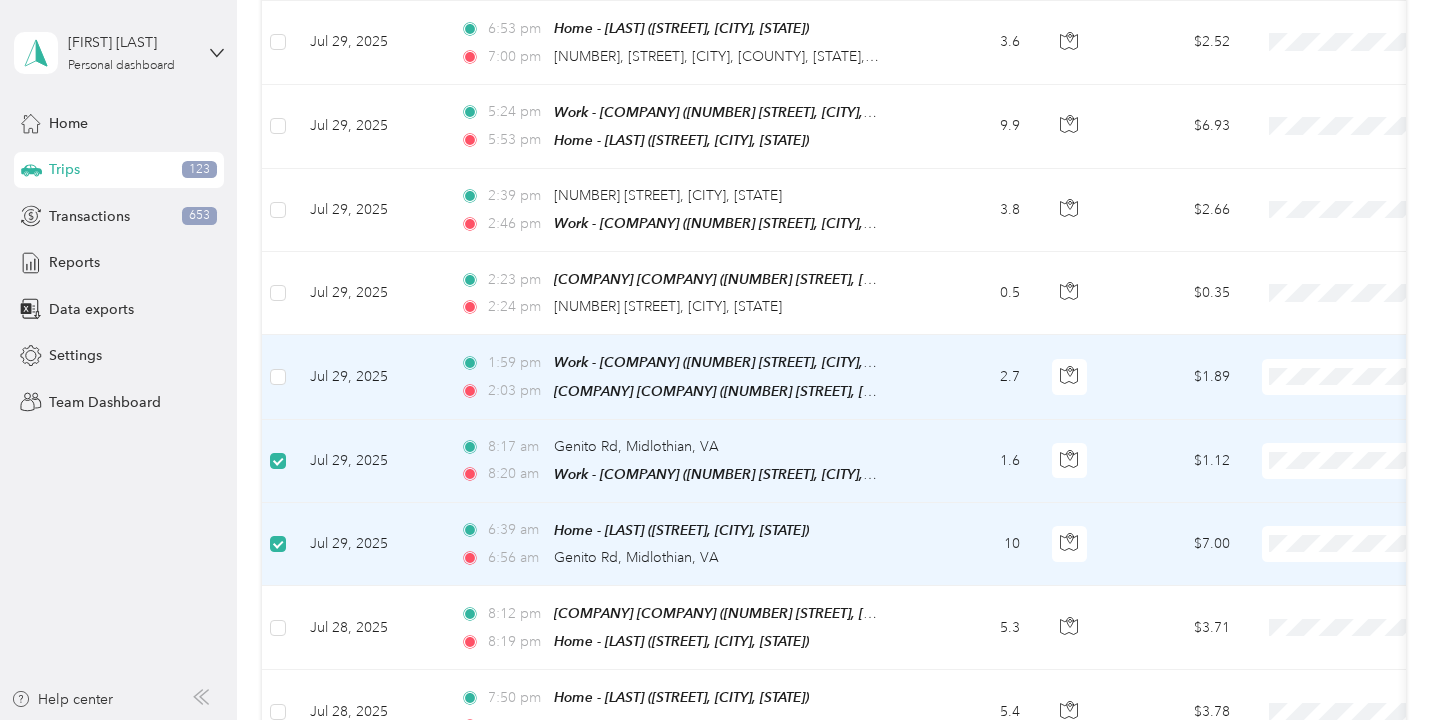 click on "2.7" at bounding box center [970, 377] 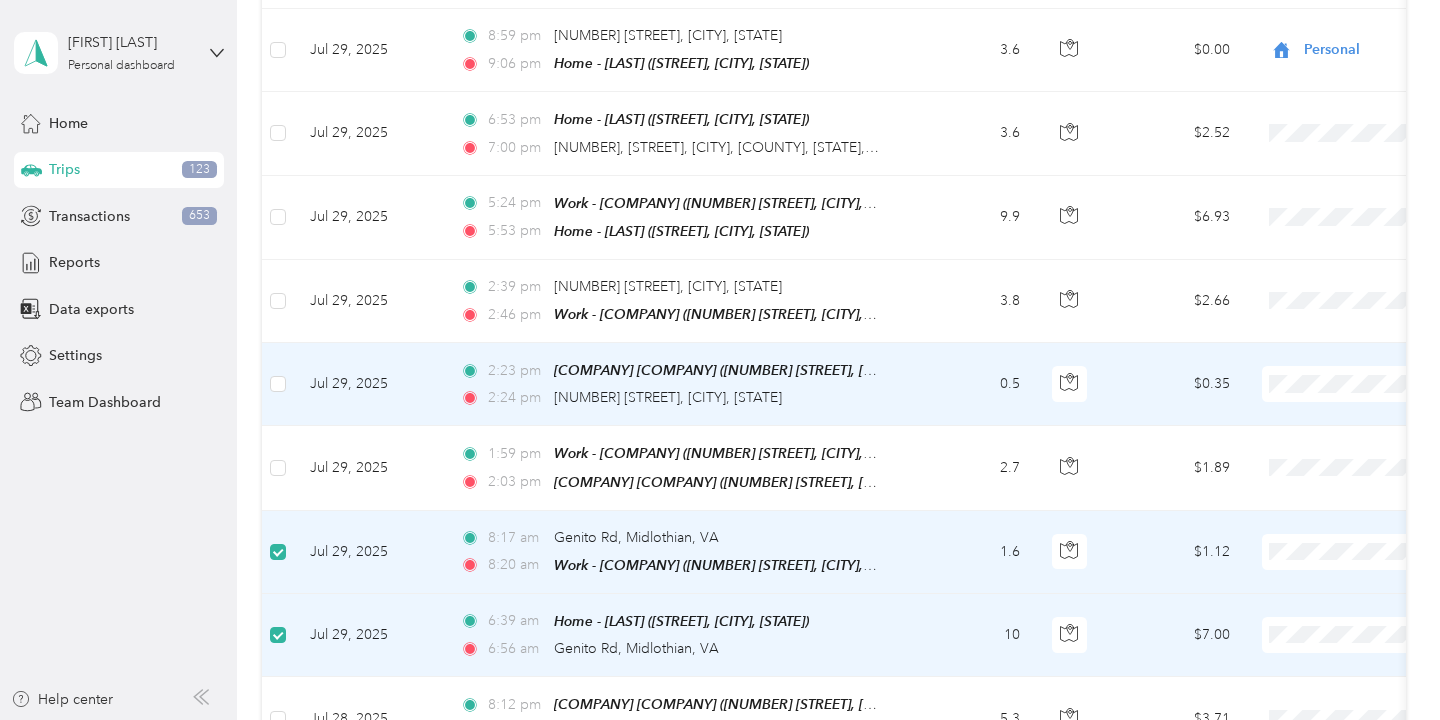 scroll, scrollTop: 2337, scrollLeft: 0, axis: vertical 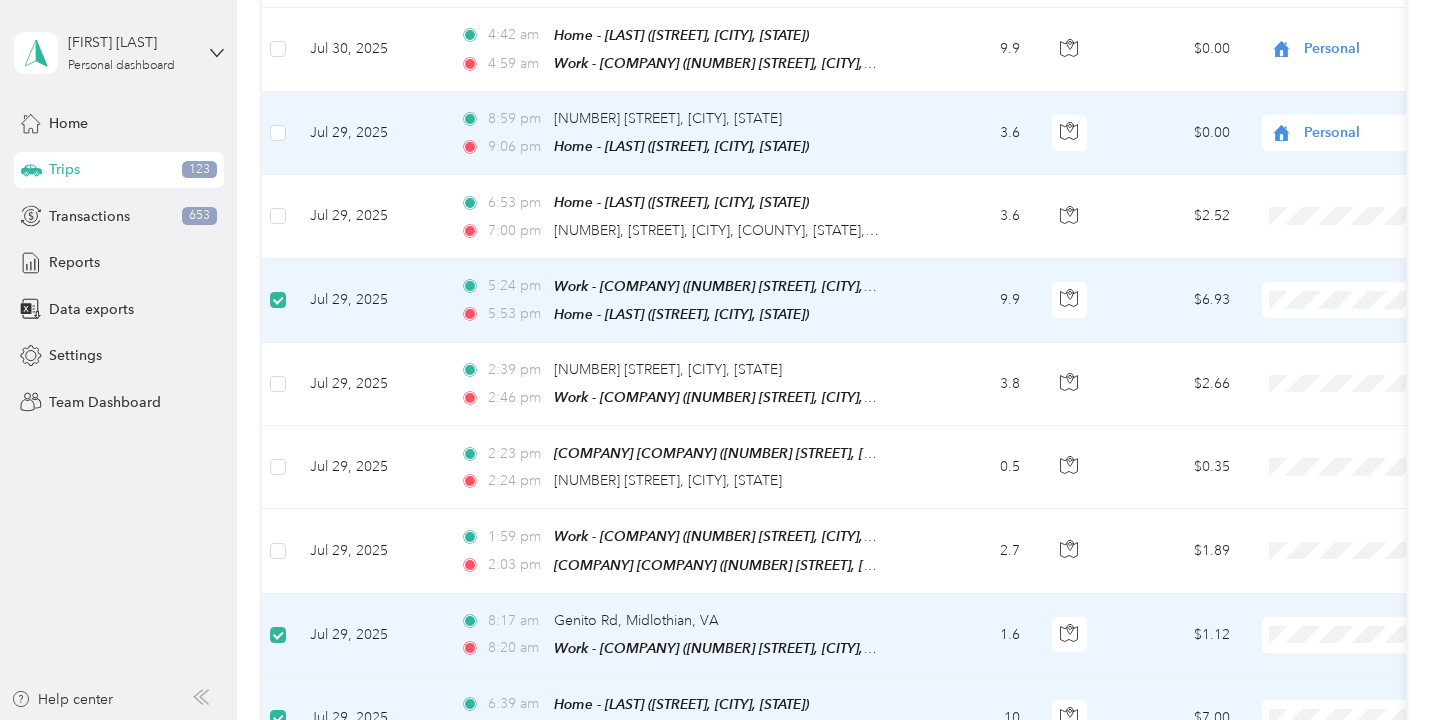 click on "3.6" at bounding box center (970, 133) 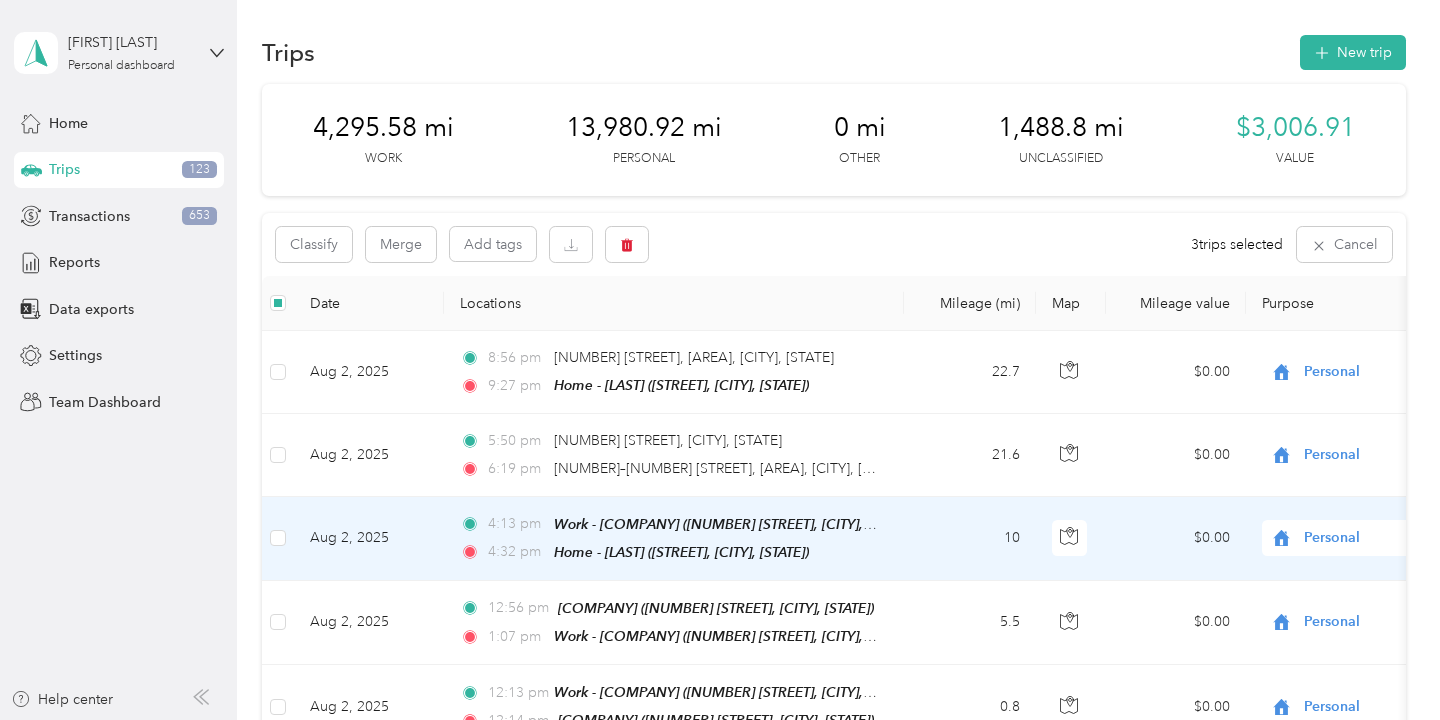 scroll, scrollTop: 0, scrollLeft: 0, axis: both 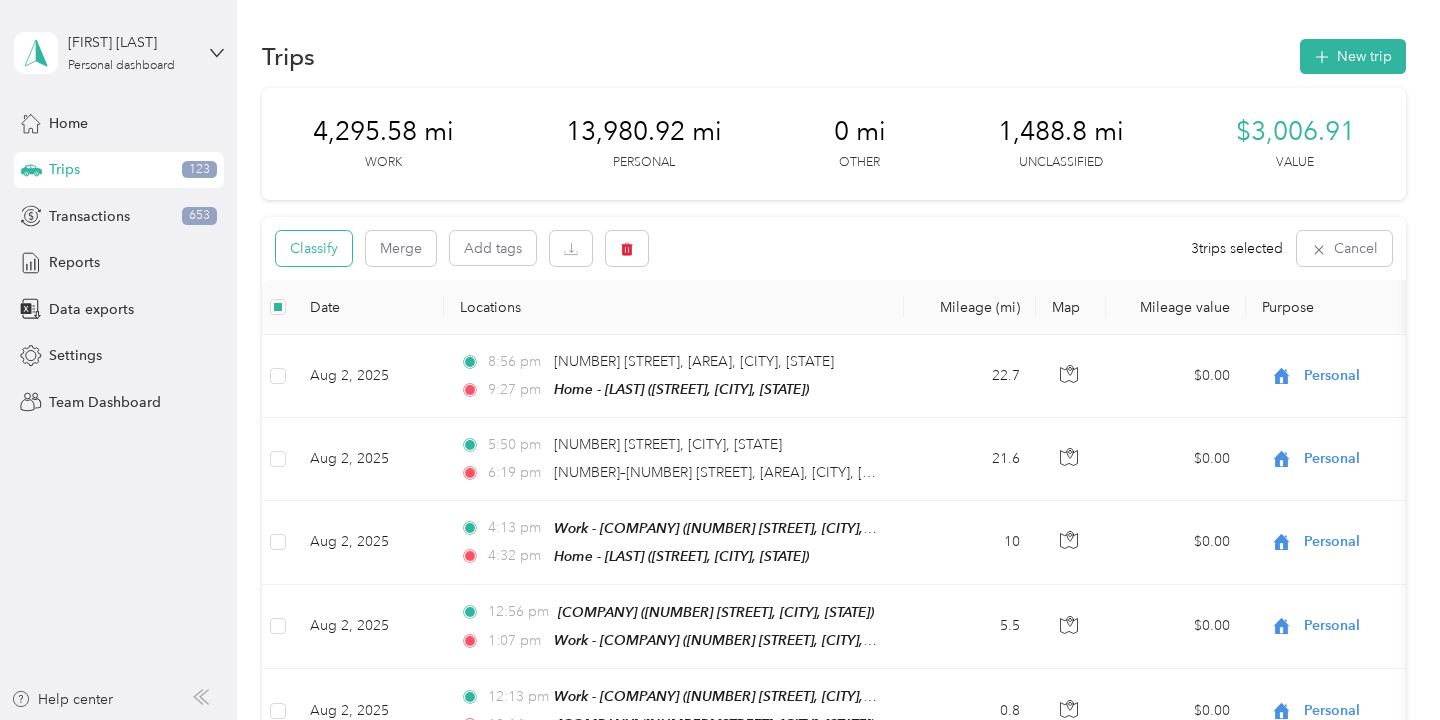 click on "Classify" at bounding box center (314, 248) 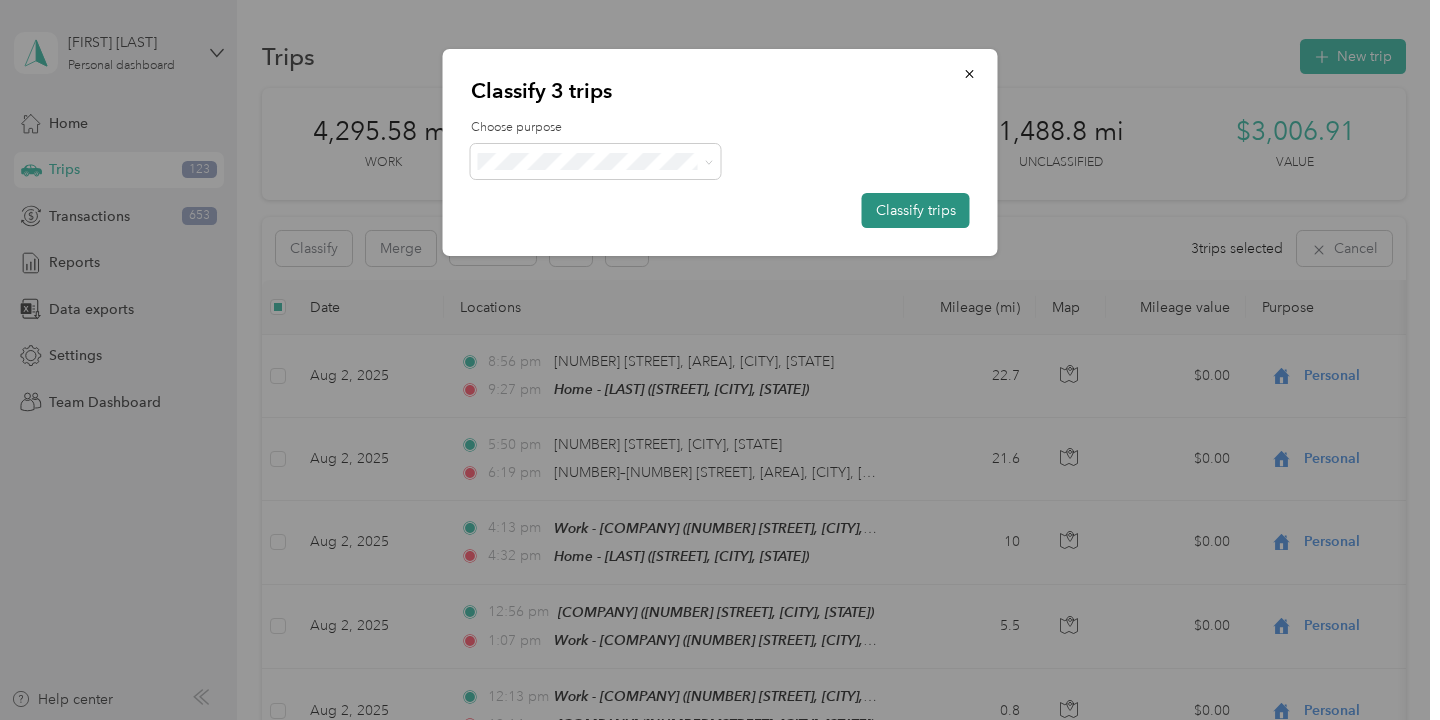 click on "Classify trips" at bounding box center (916, 210) 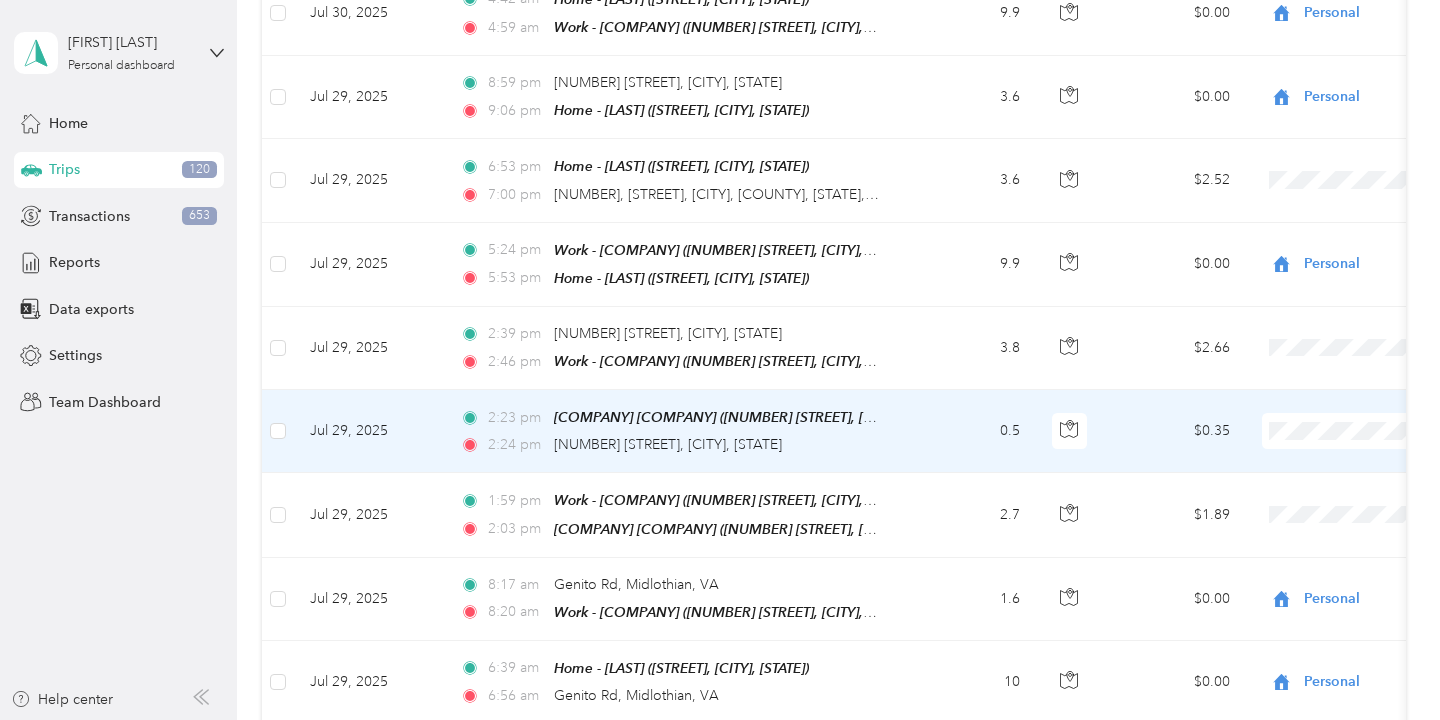 scroll, scrollTop: 2292, scrollLeft: 0, axis: vertical 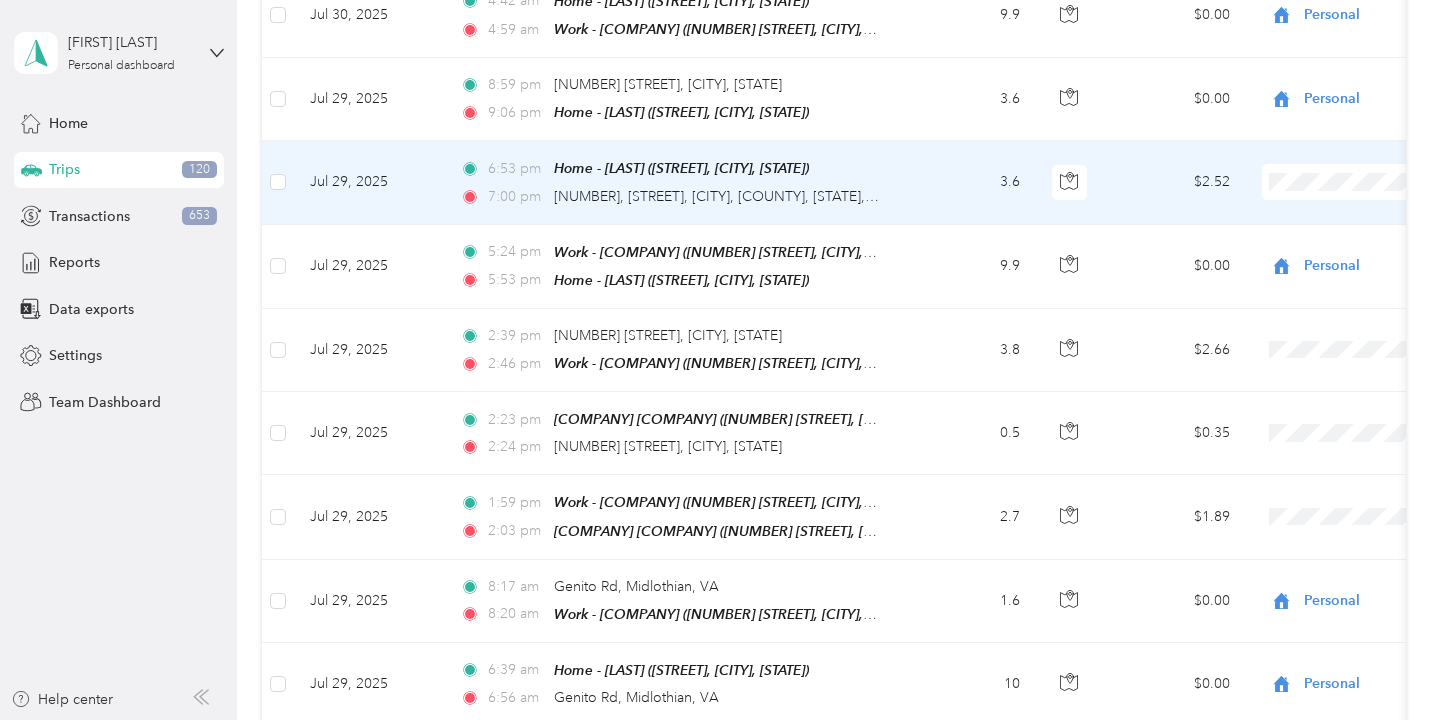 click on "3.6" at bounding box center (970, 182) 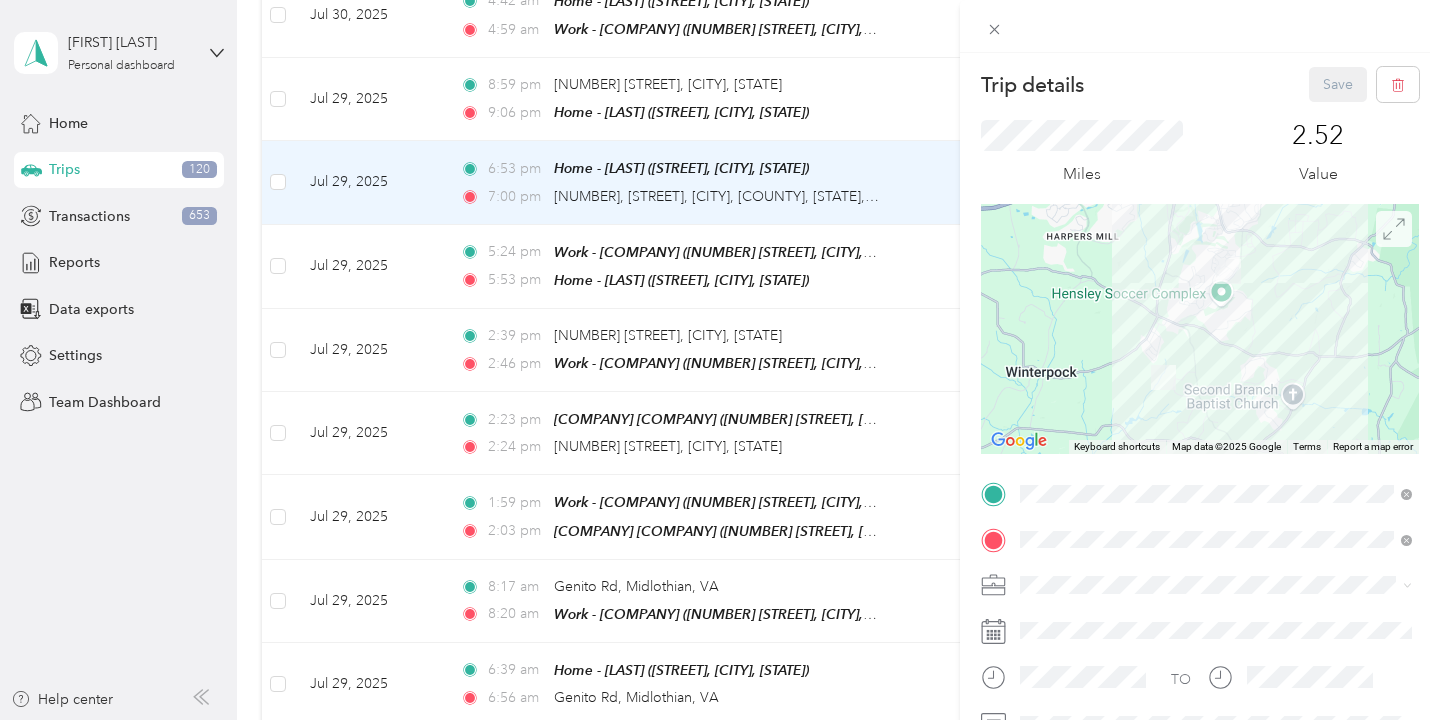 click 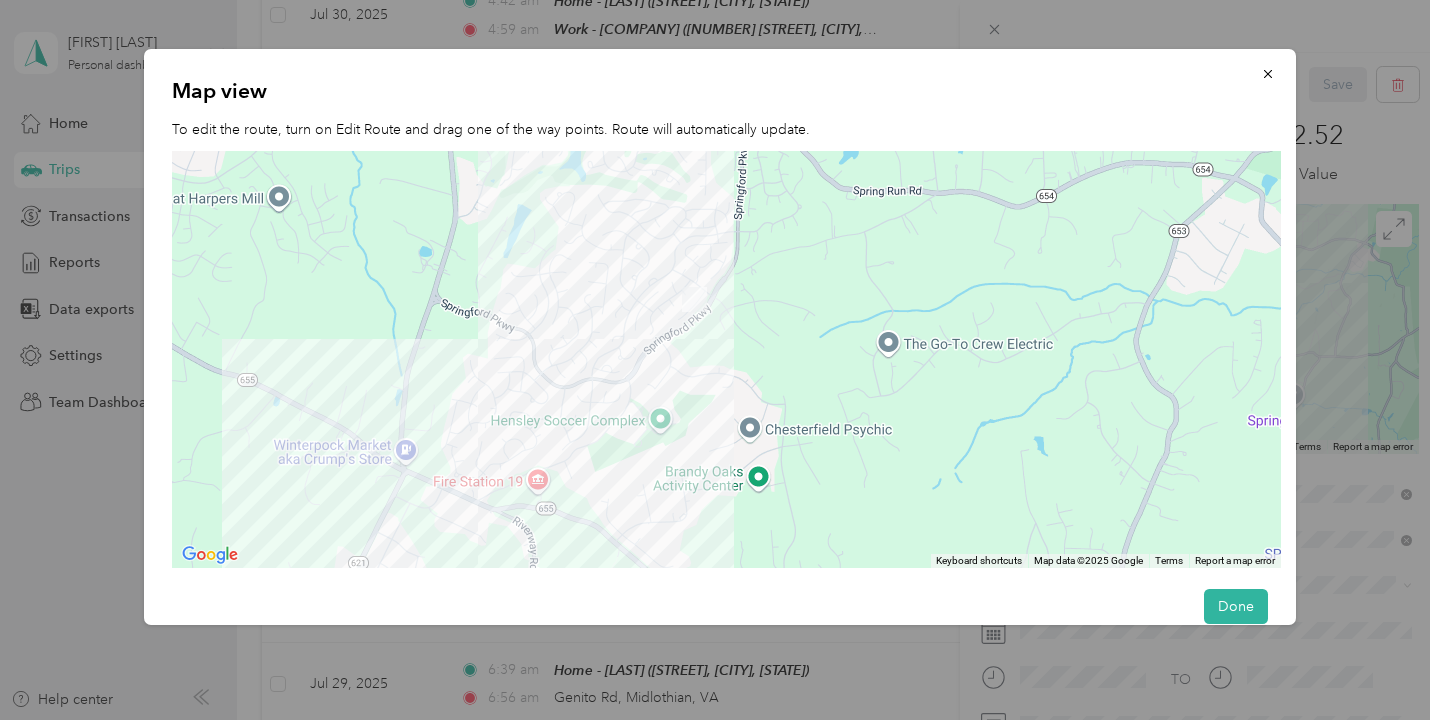 drag, startPoint x: 780, startPoint y: 223, endPoint x: 808, endPoint y: 371, distance: 150.62537 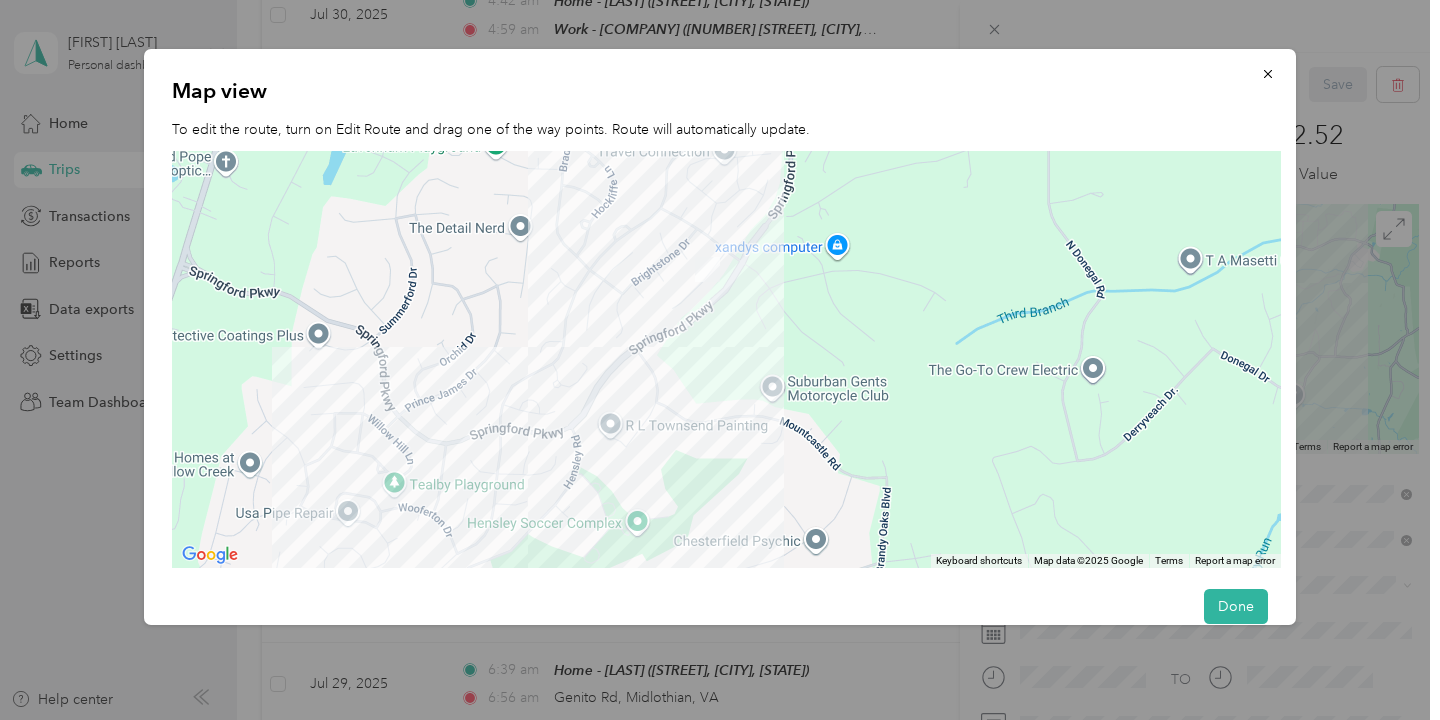 drag, startPoint x: 704, startPoint y: 307, endPoint x: 785, endPoint y: 311, distance: 81.09871 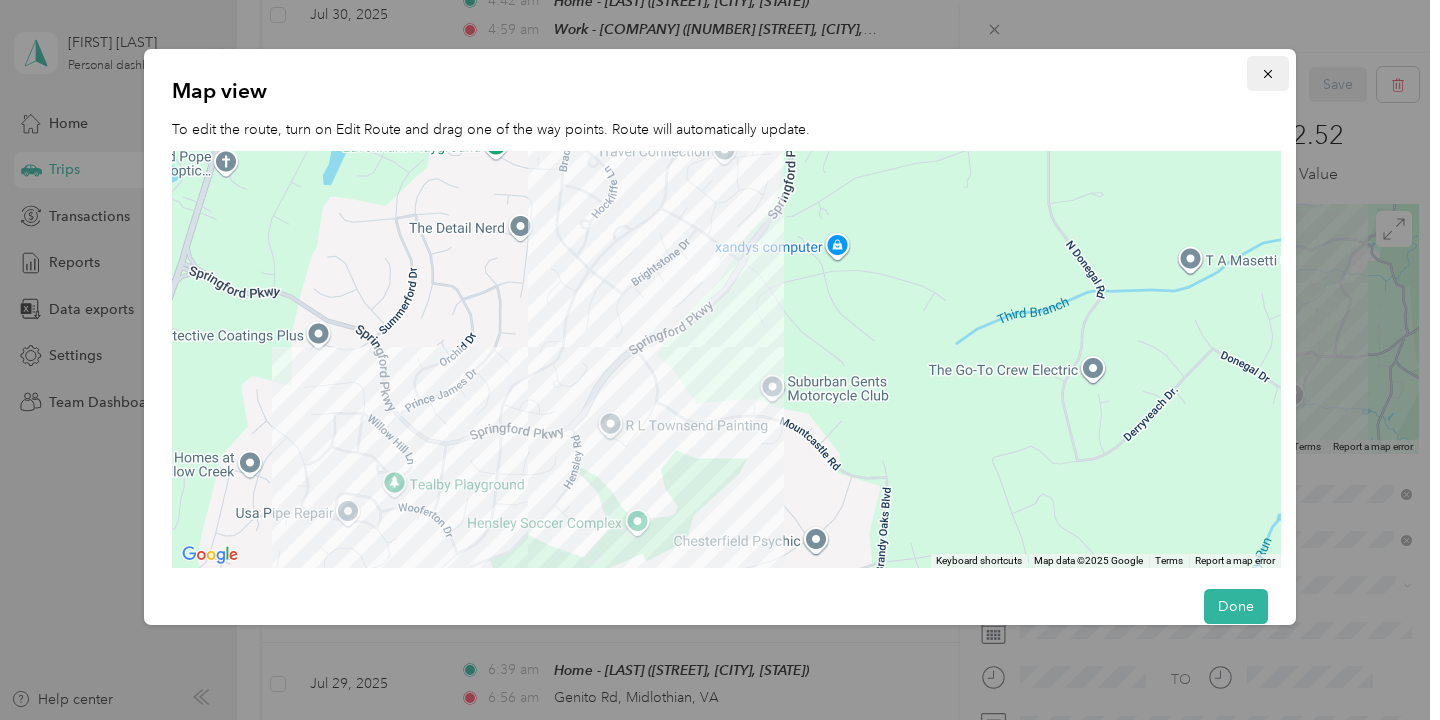 click 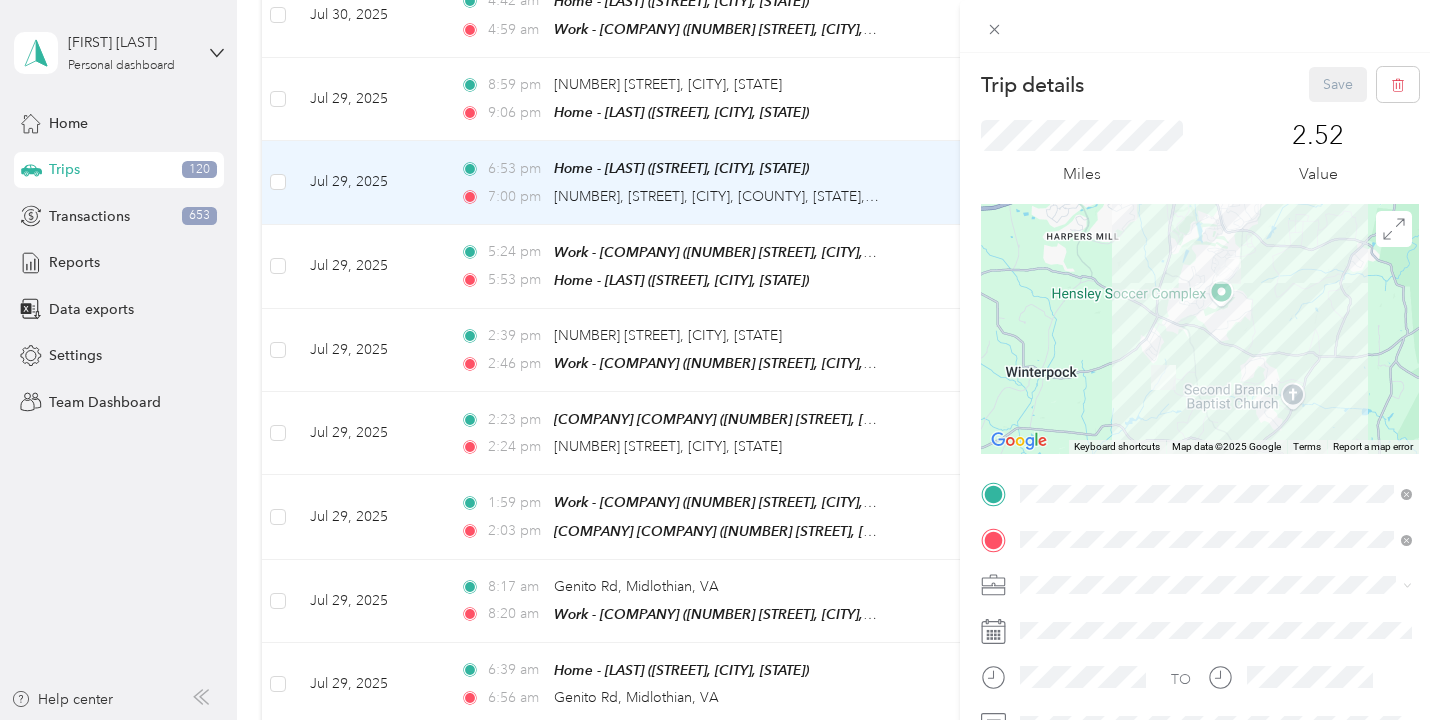 click on "Trip details Save This trip cannot be edited because it is either under review, approved, or paid. Contact your Team Manager to edit it. Miles [NUMBER] Value  ← Move left → Move right ↑ Move up ↓ Move down + Zoom in - Zoom out Home Jump left by 75% End Jump right by 75% Page Up Jump up by 75% Page Down Jump down by 75% Keyboard shortcuts Map Data Map data ©2025 Google Map data ©2025 Google [NUMBER] km  Click to toggle between metric and imperial units Terms Report a map error TO Add photo" at bounding box center [720, 360] 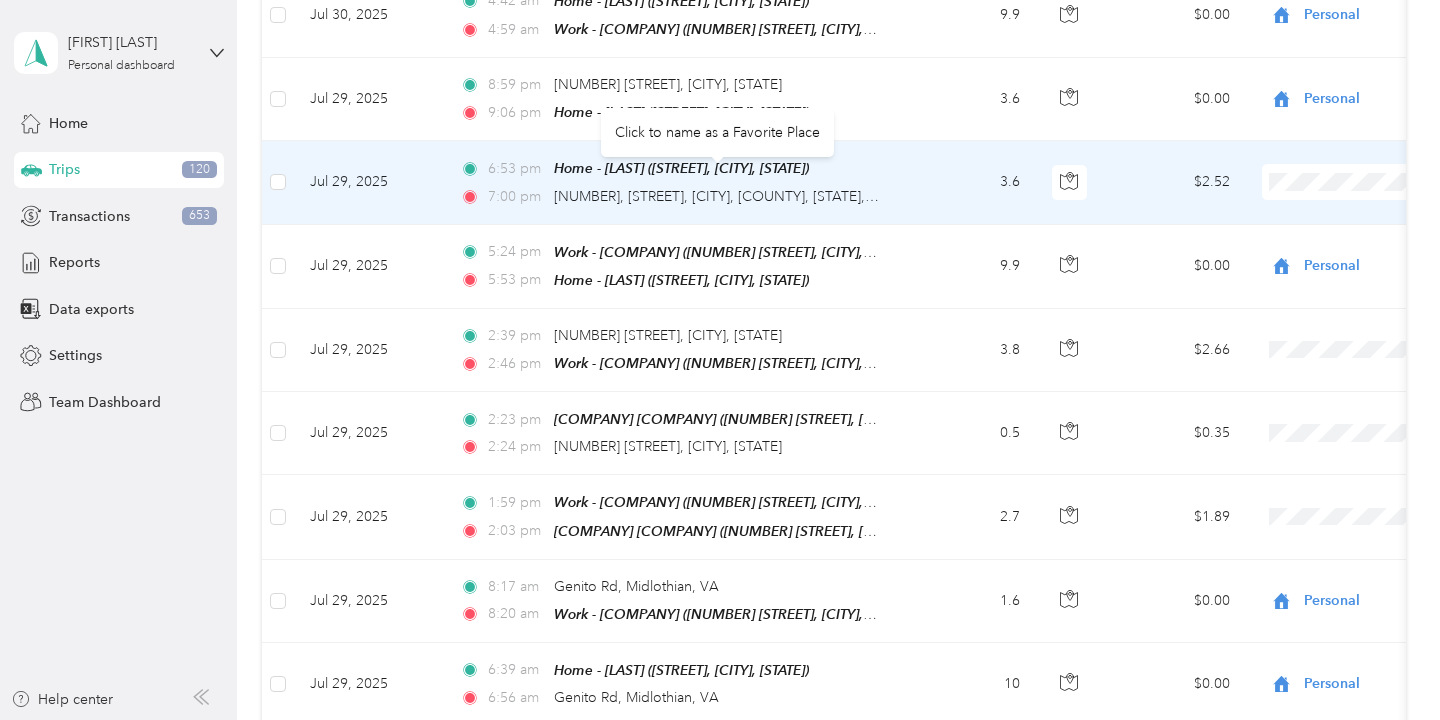 click on "Click to name as a Favorite Place" at bounding box center (717, 132) 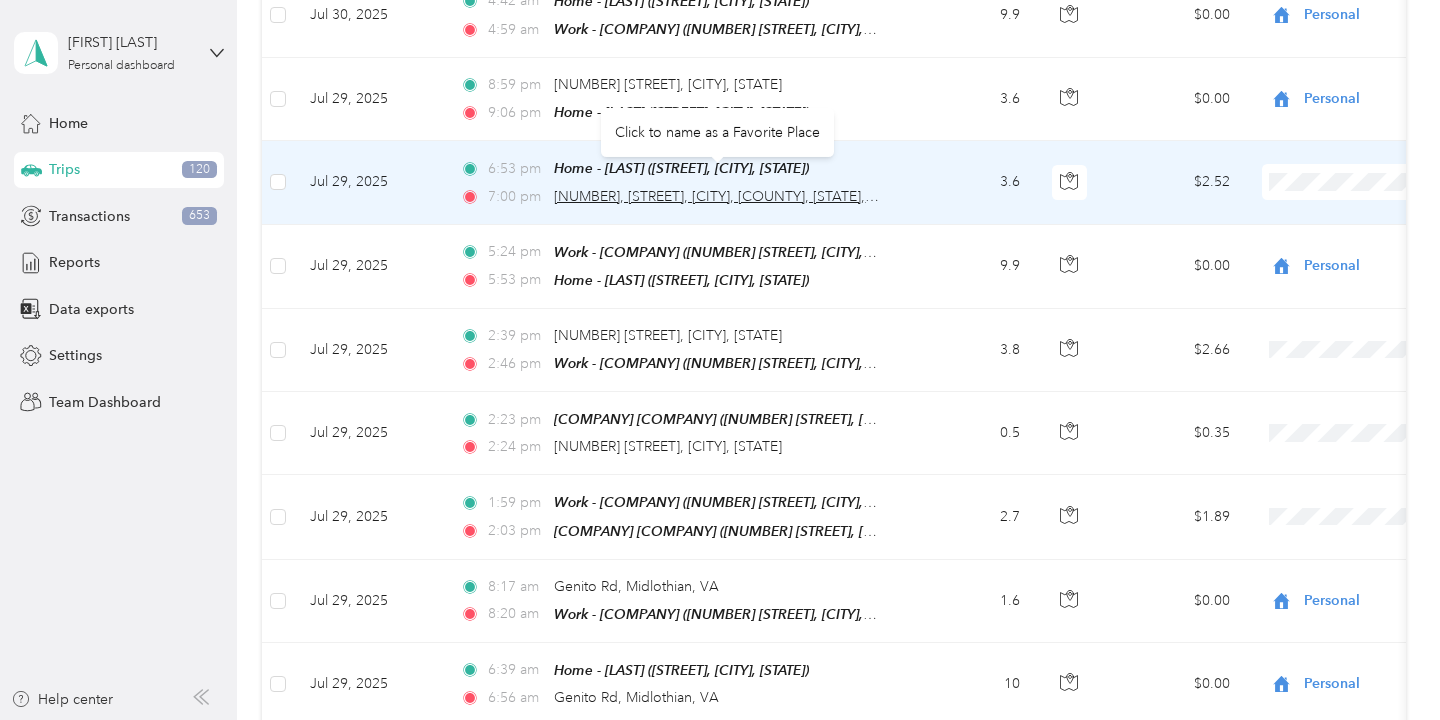 click on "[NUMBER], [STREET], [CITY], [COUNTY], [STATE], [ZIP], USA" at bounding box center (743, 196) 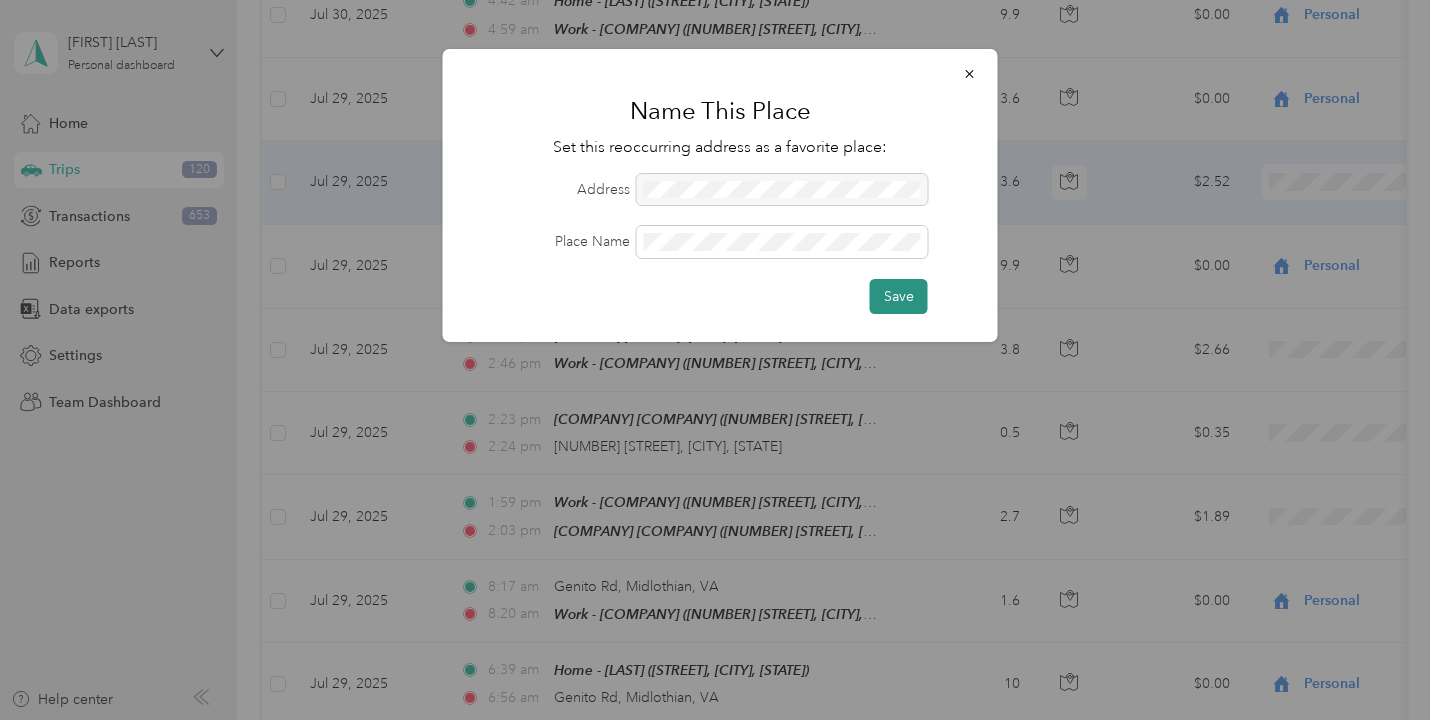 click on "Save" at bounding box center (899, 296) 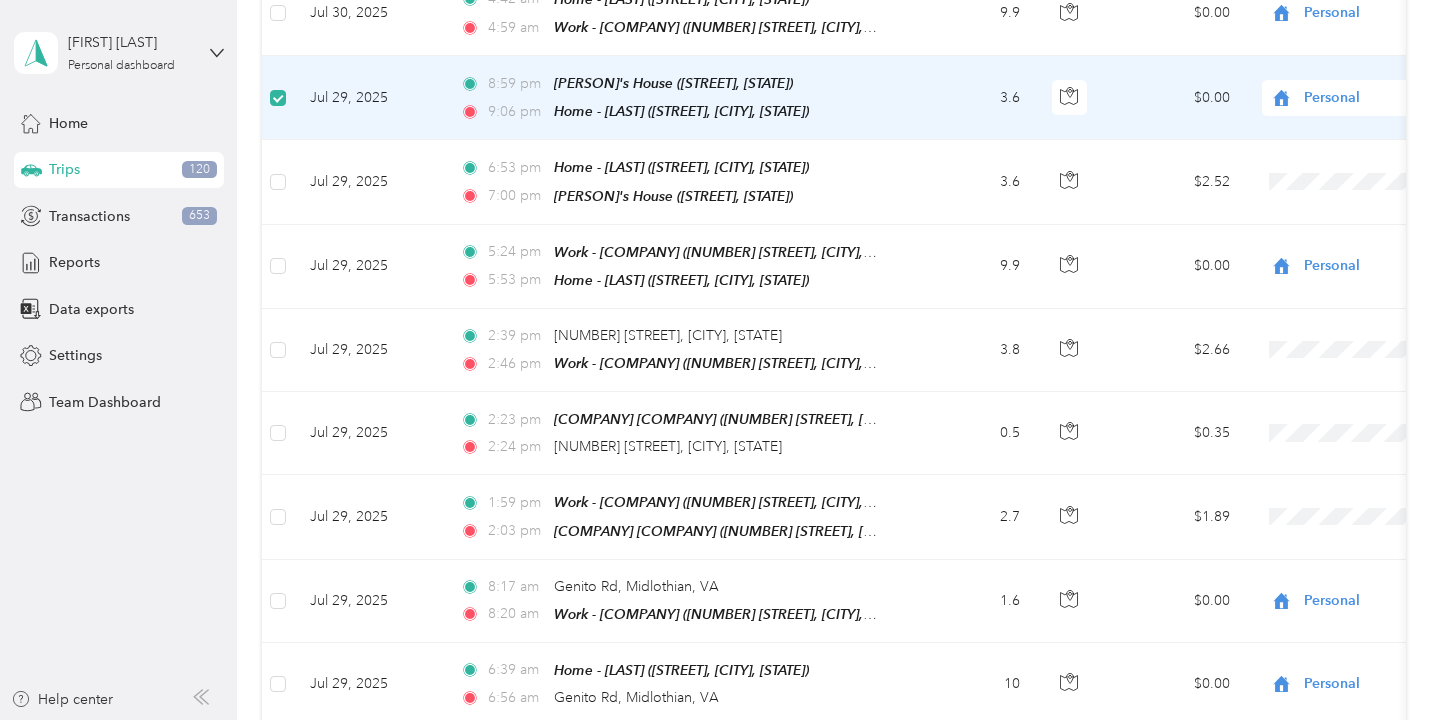 scroll, scrollTop: 2290, scrollLeft: 0, axis: vertical 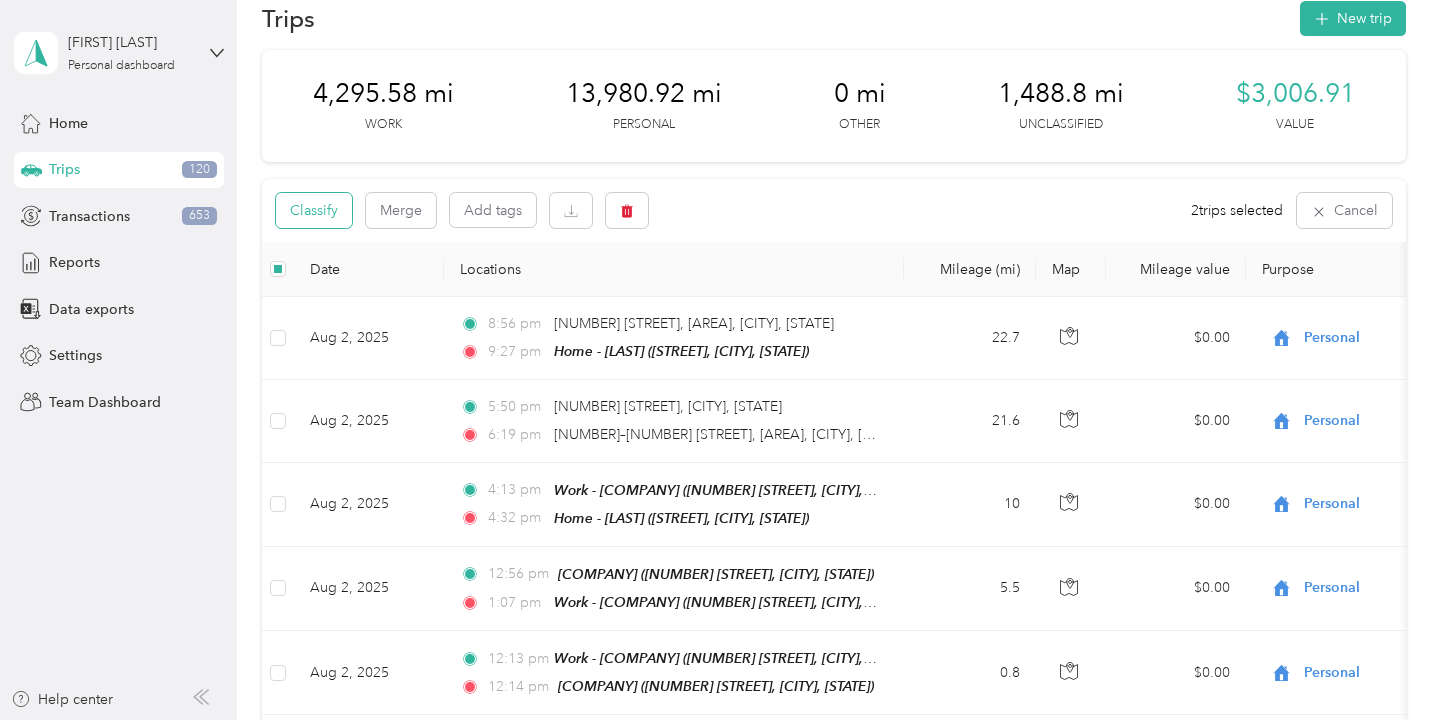 click on "Classify" at bounding box center [314, 210] 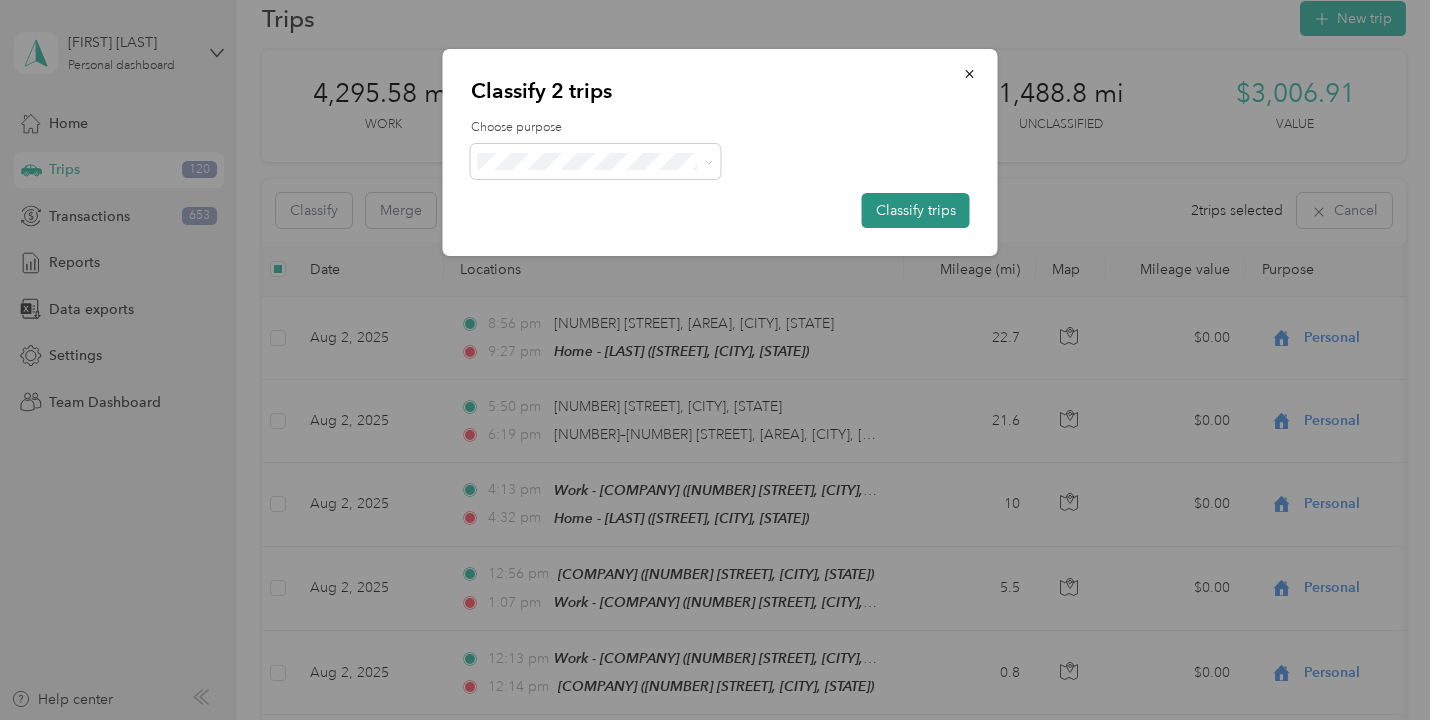 click on "Classify trips" at bounding box center [916, 210] 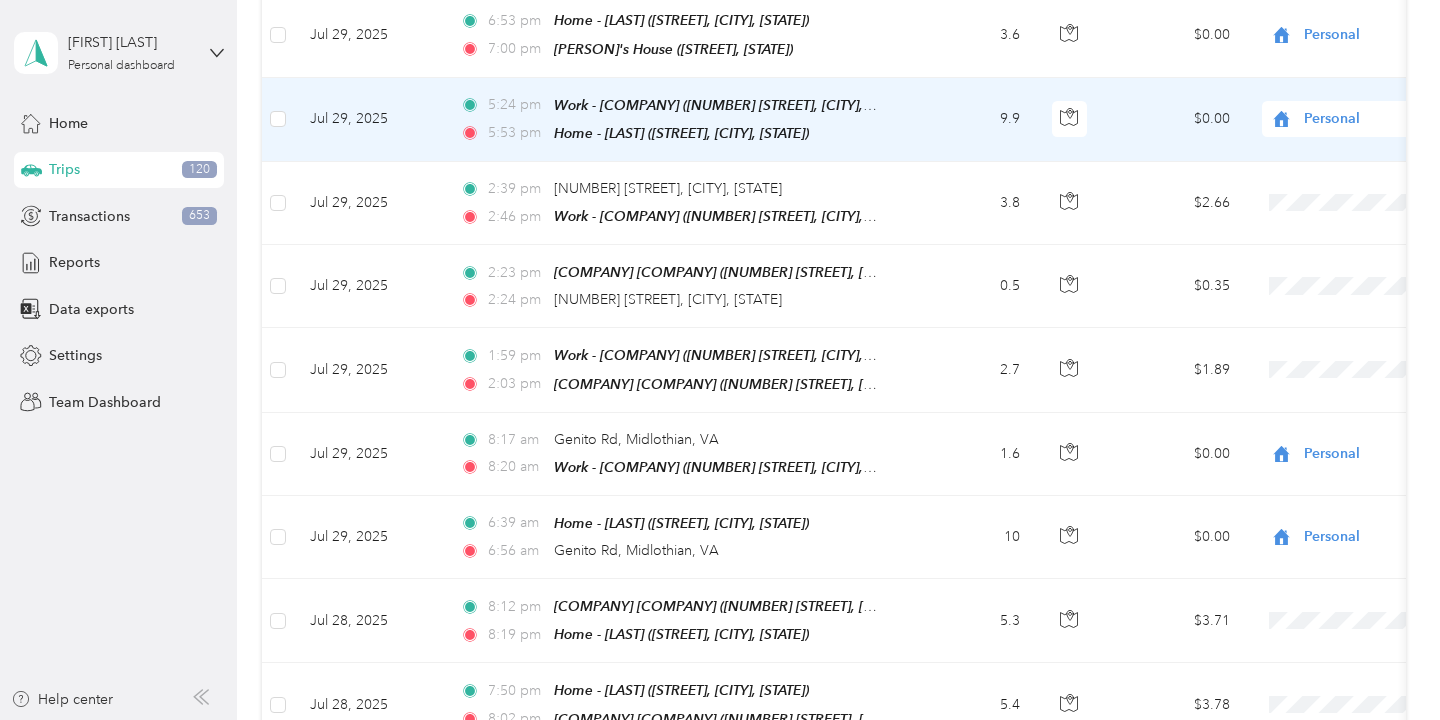 scroll, scrollTop: 2461, scrollLeft: 0, axis: vertical 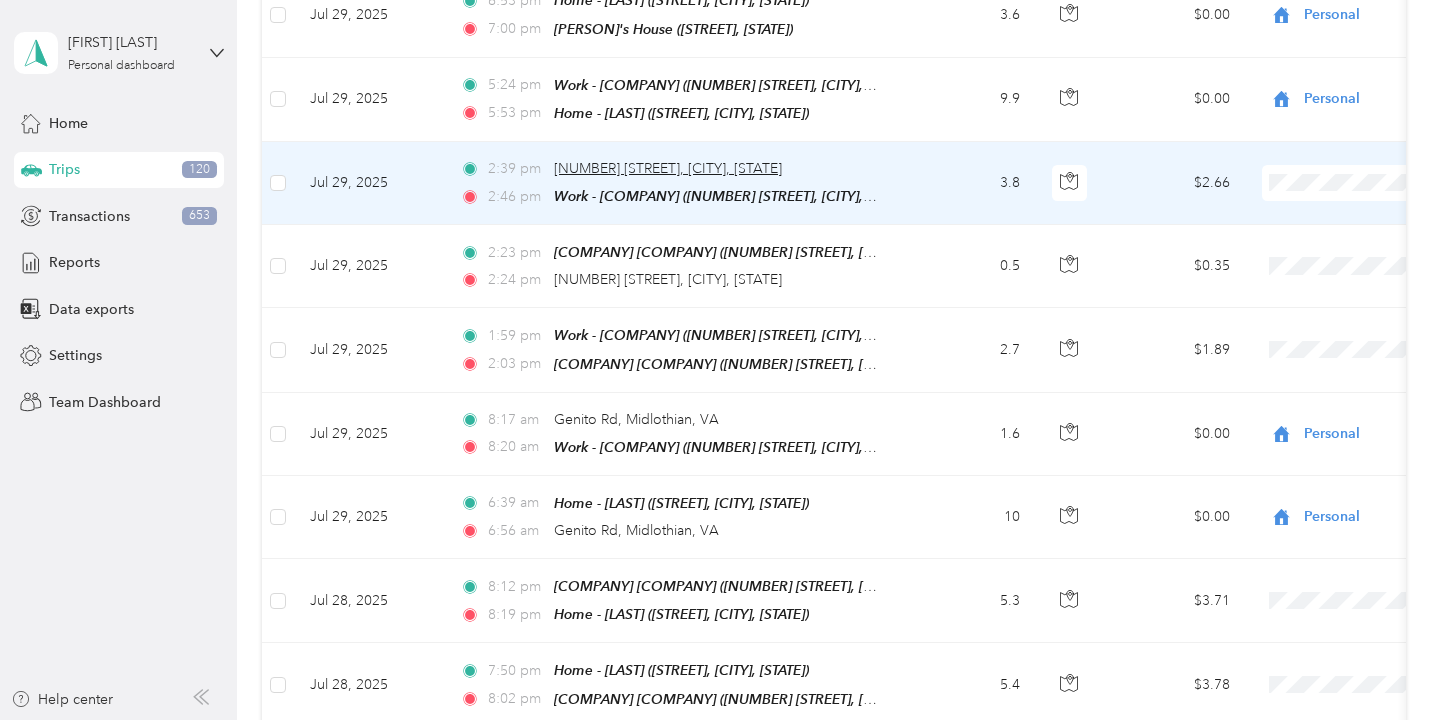 click on "[NUMBER] [STREET], [CITY], [STATE]" at bounding box center [668, 168] 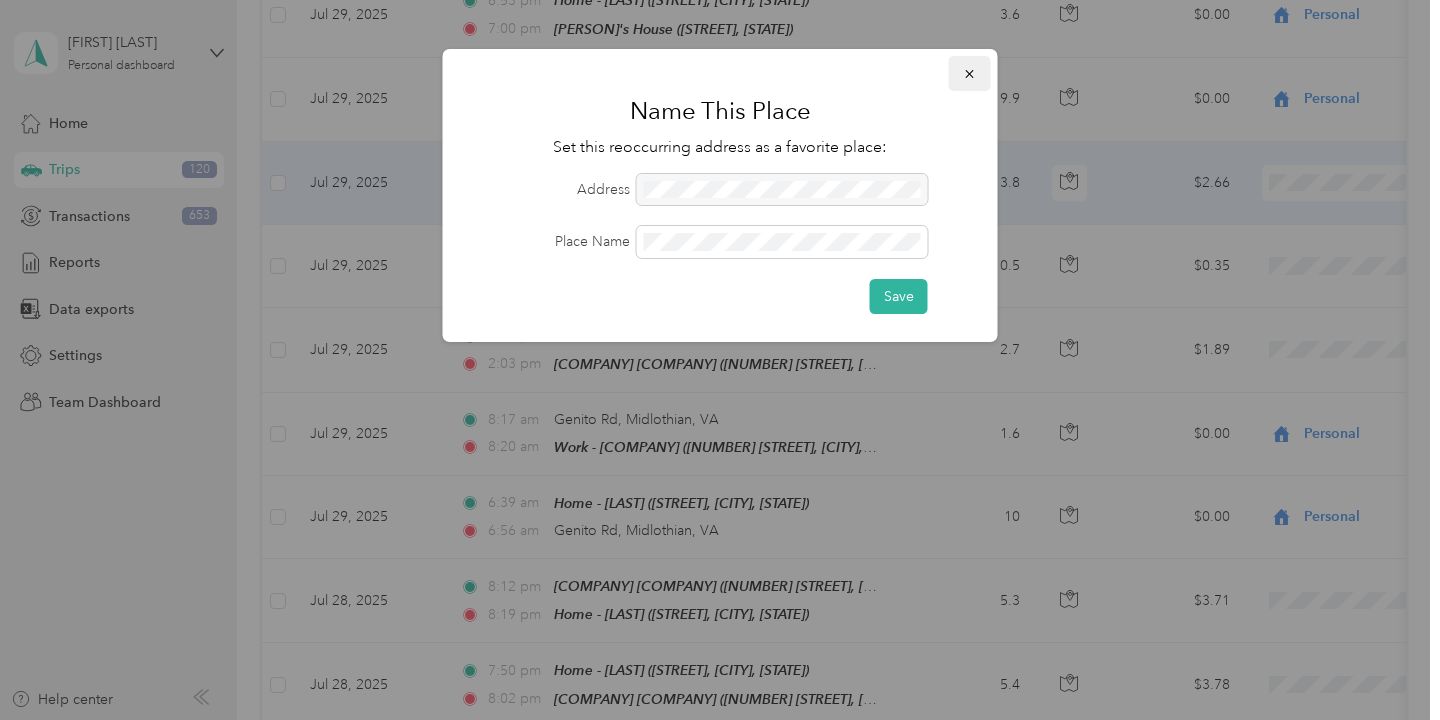 click 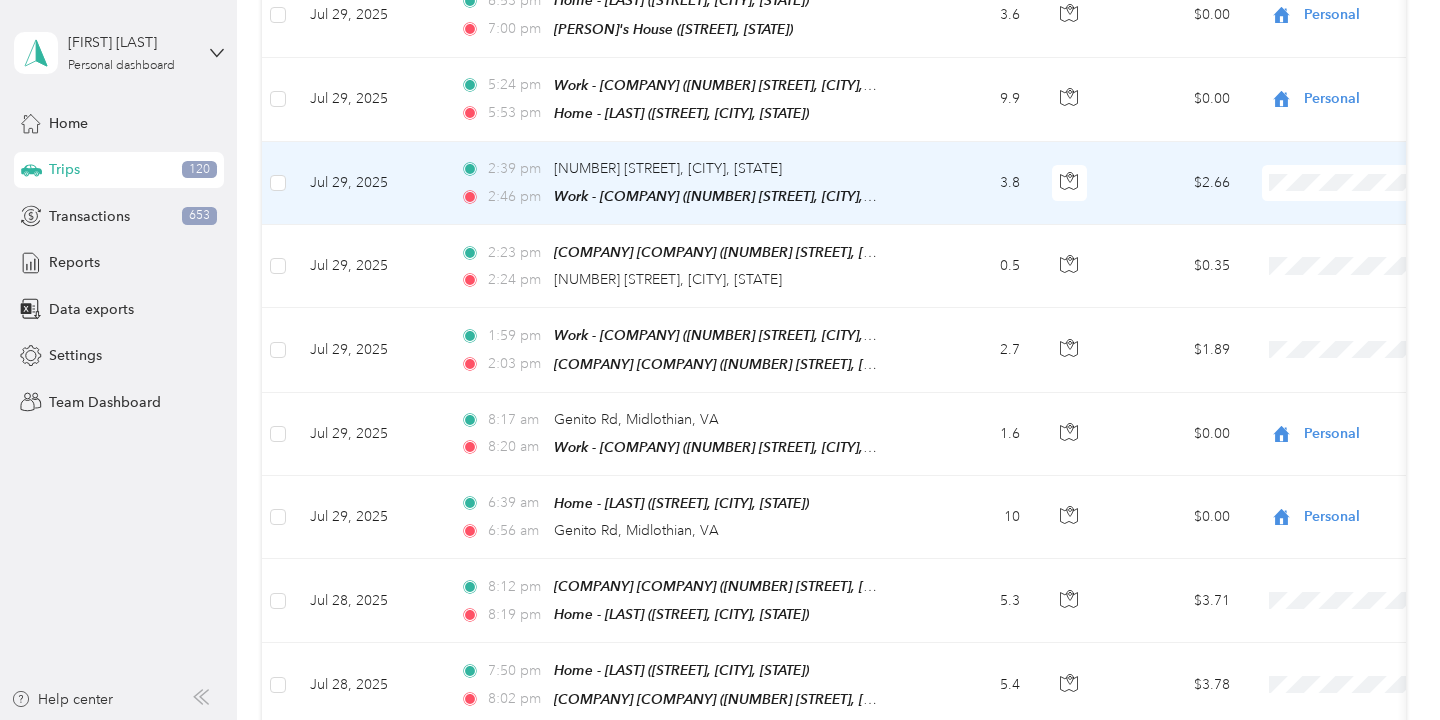 click on "3.8" at bounding box center (970, 183) 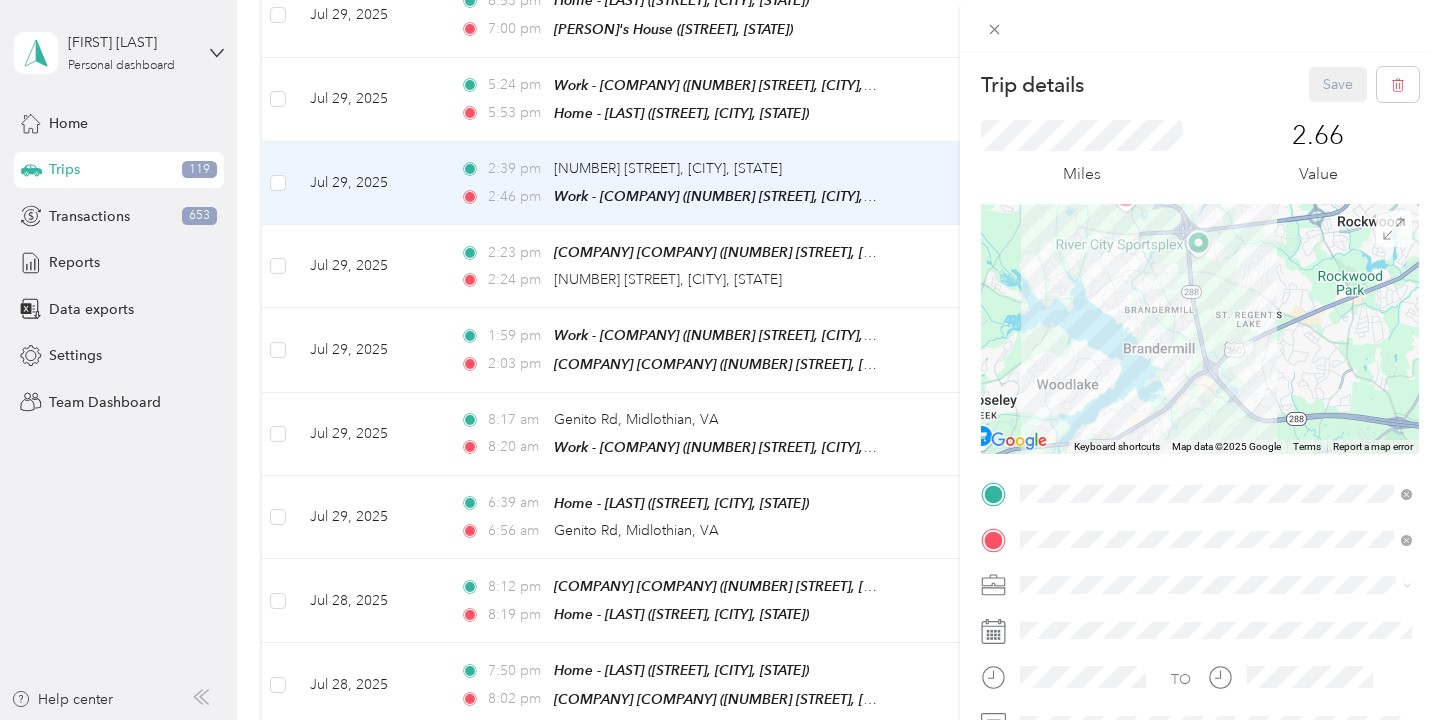 click 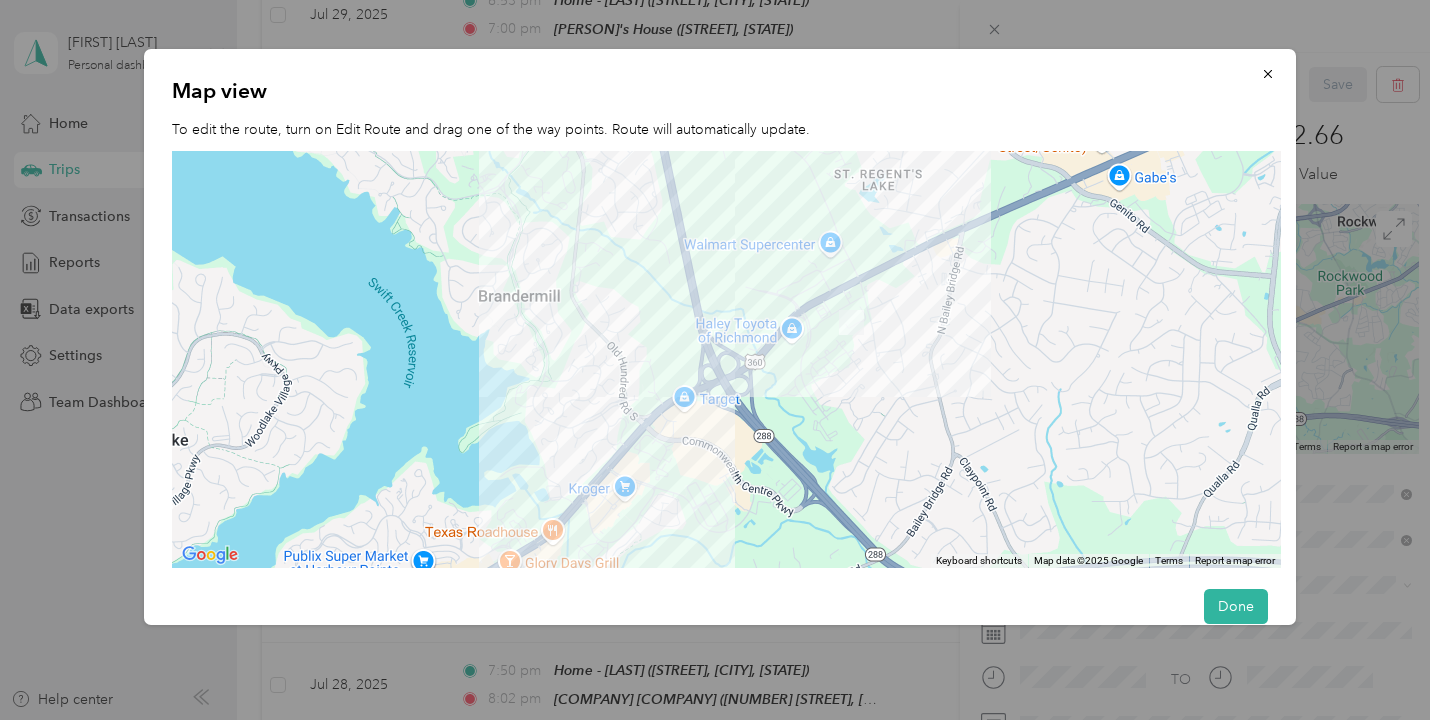 drag, startPoint x: 767, startPoint y: 490, endPoint x: 909, endPoint y: 361, distance: 191.8463 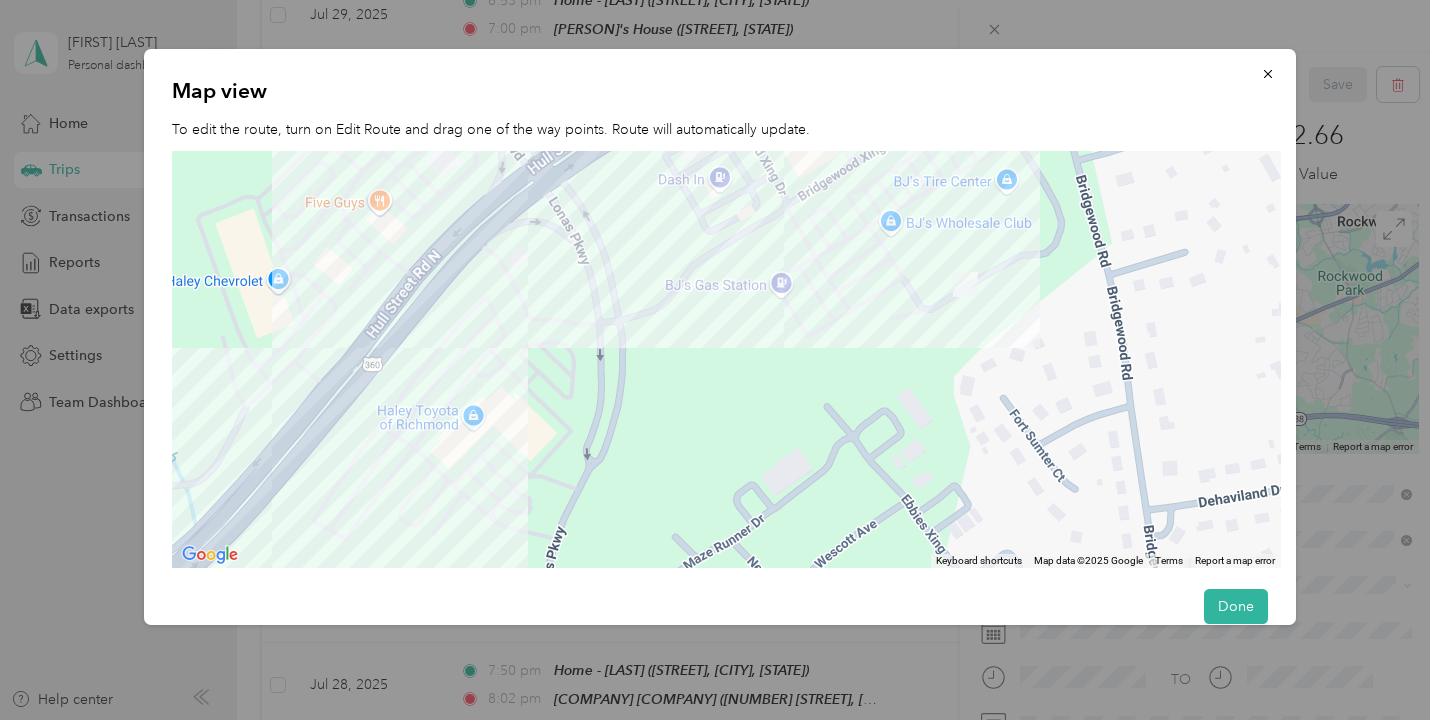 drag, startPoint x: 732, startPoint y: 288, endPoint x: 1155, endPoint y: 538, distance: 491.35425 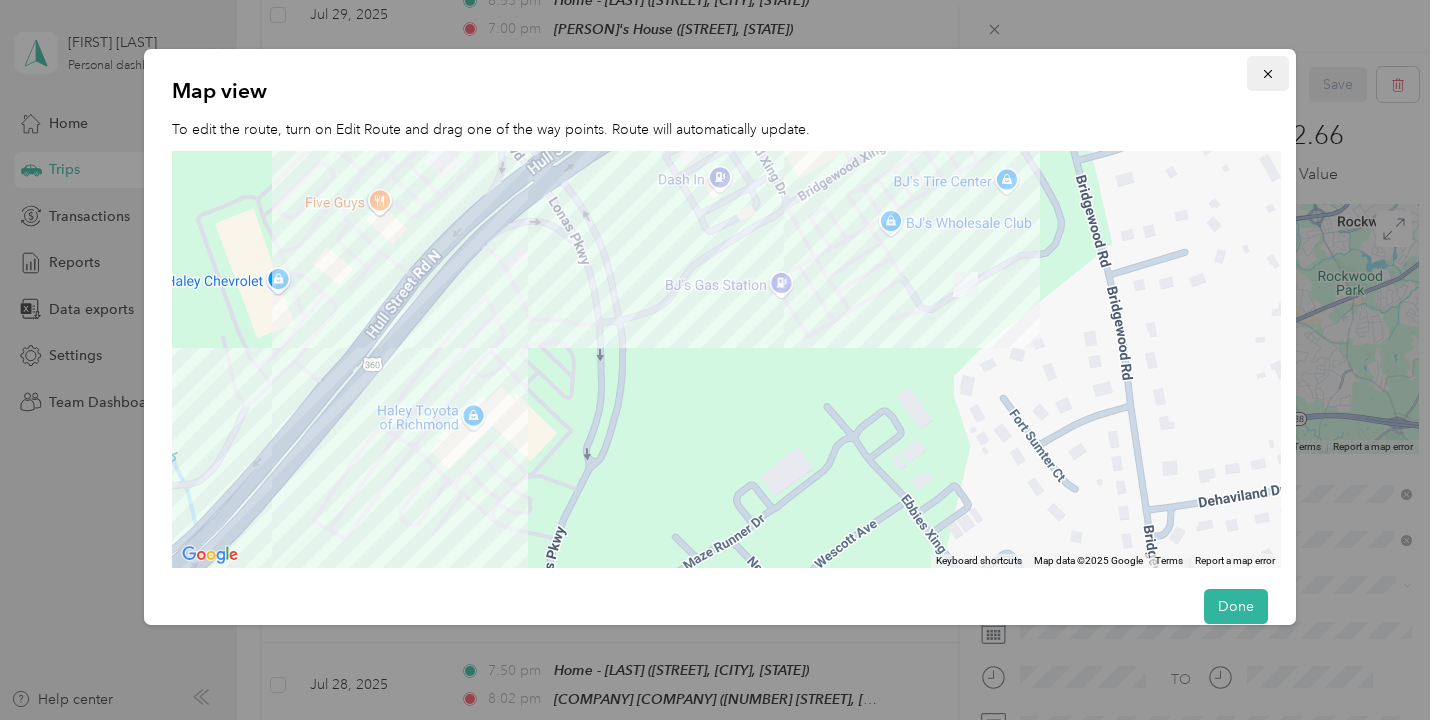 click 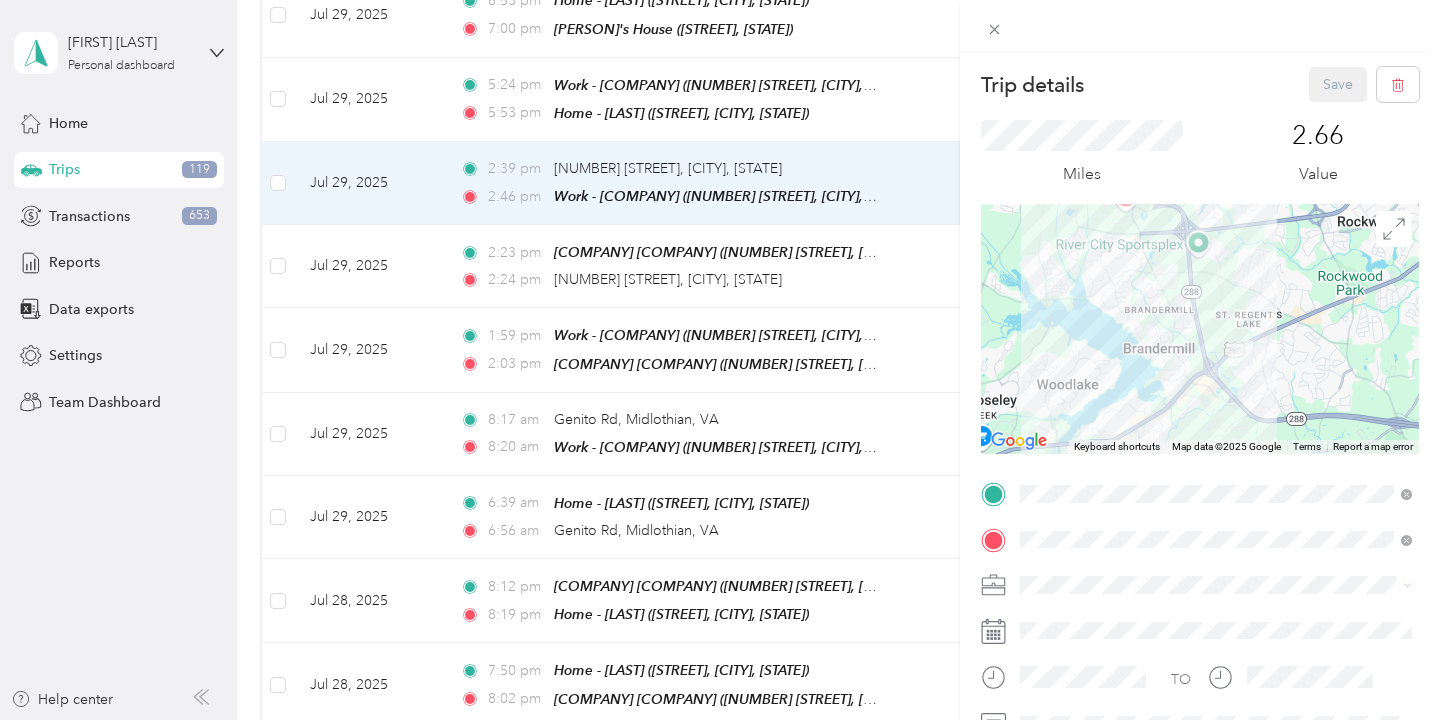 click on "Trip details Save This trip cannot be edited because it is either under review, approved, or paid. Contact your Team Manager to edit it. Miles 2.66 Value  ← Move left → Move right ↑ Move up ↓ Move down + Zoom in - Zoom out Home Jump left by 75% End Jump right by 75% Page Up Jump up by 75% Page Down Jump down by 75% Keyboard shortcuts Map Data Map data ©2025 Google Map data ©2025 Google 2 km  Click to toggle between metric and imperial units Terms Report a map error TO Add photo" at bounding box center (720, 360) 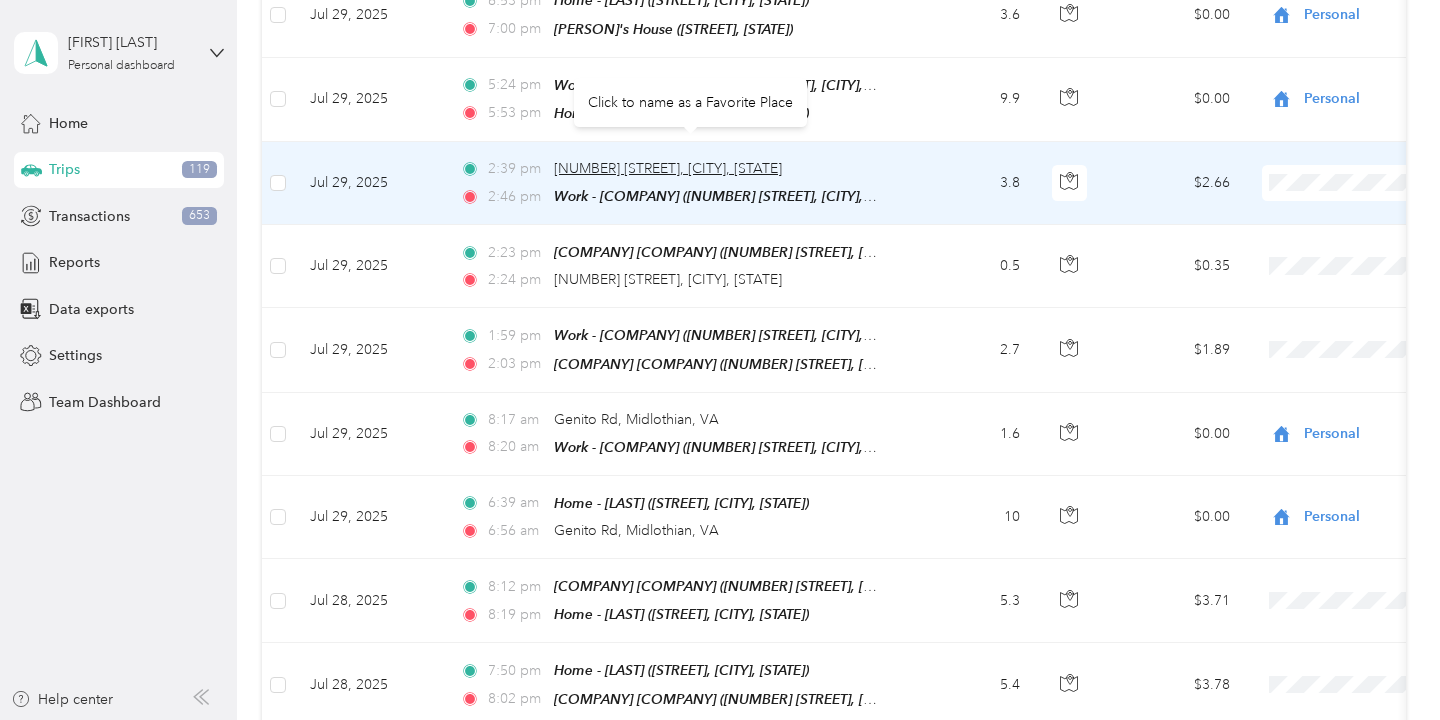 click on "[NUMBER] [STREET], [CITY], [STATE]" at bounding box center (668, 168) 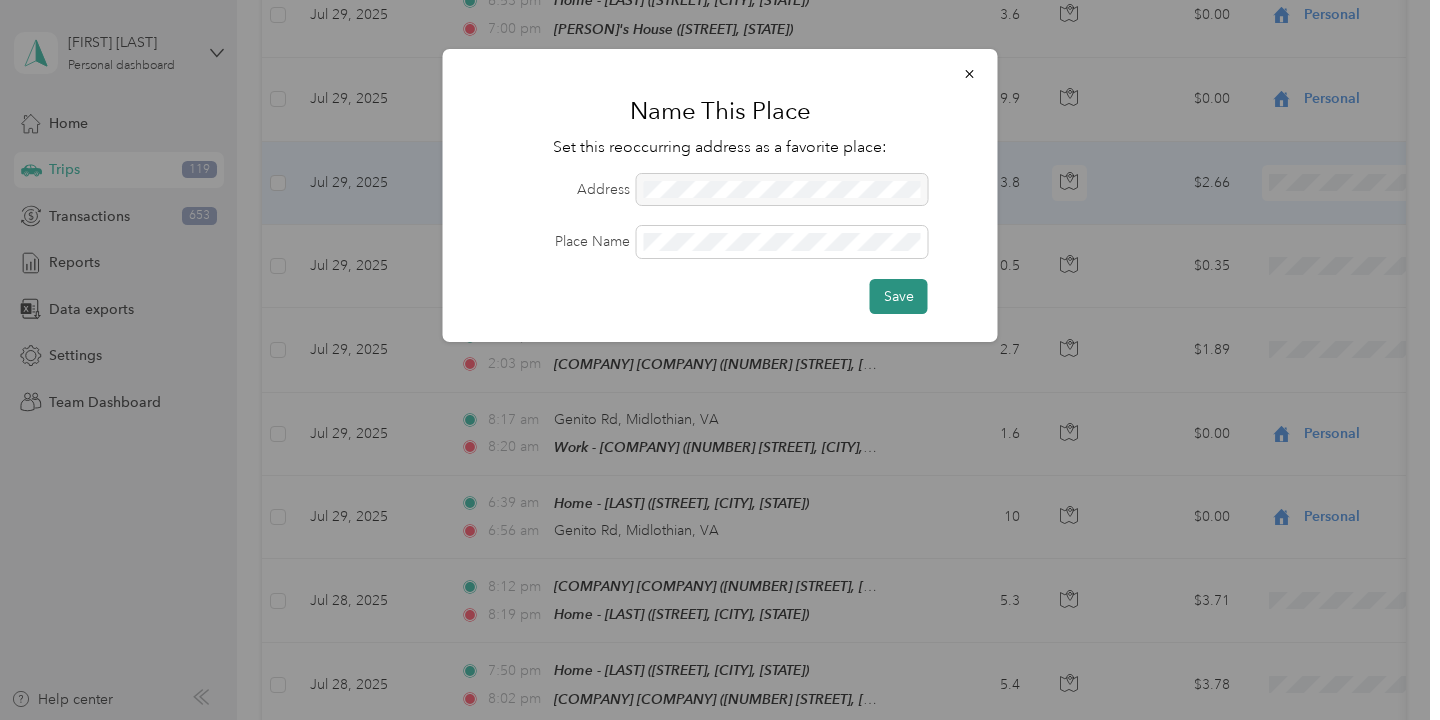 click on "Save" at bounding box center (899, 296) 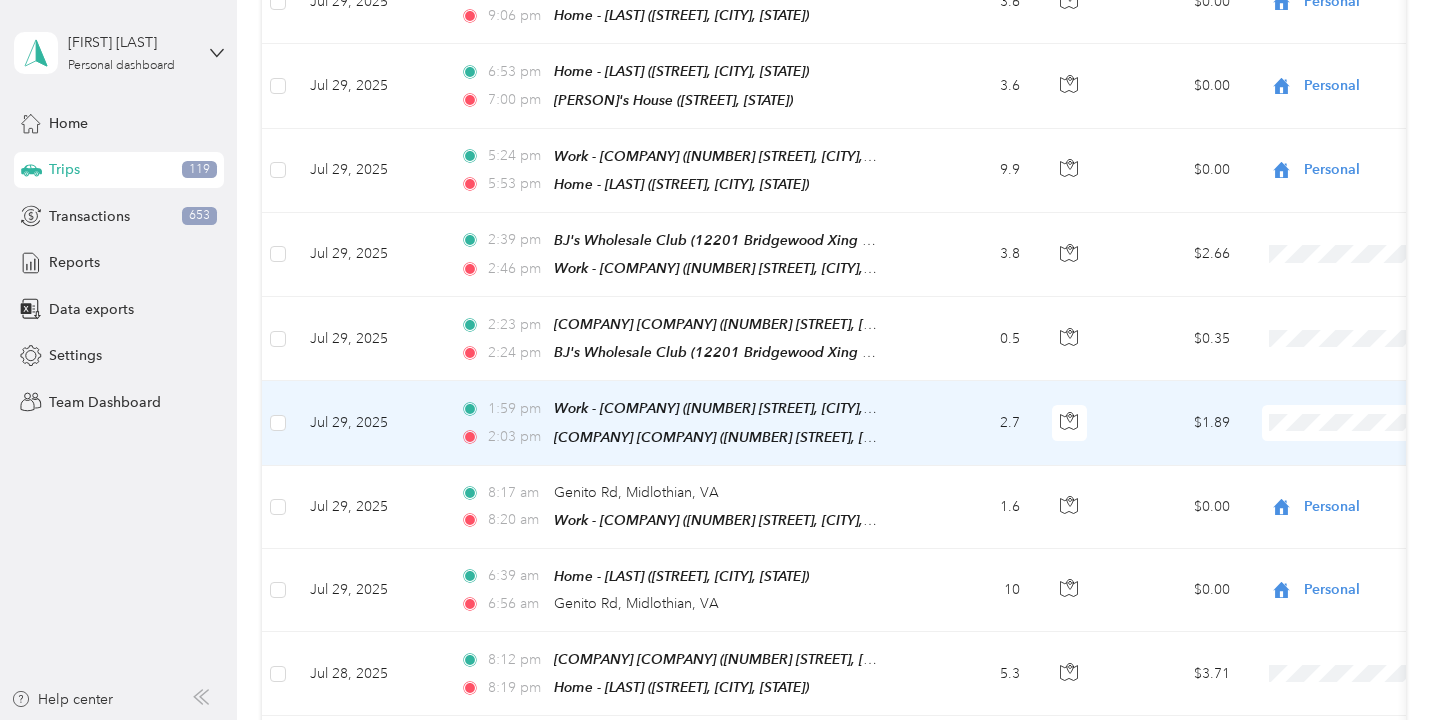 scroll, scrollTop: 2393, scrollLeft: 0, axis: vertical 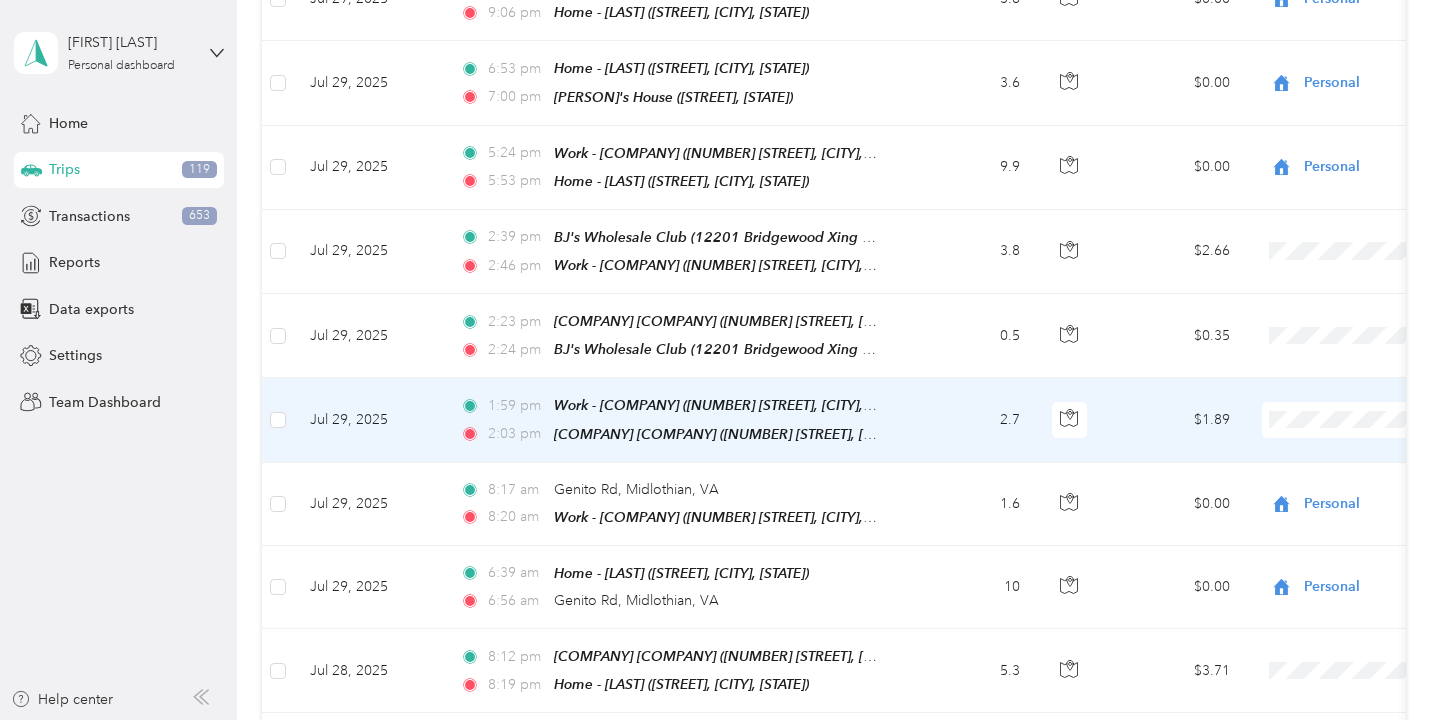click on "2.7" at bounding box center (970, 420) 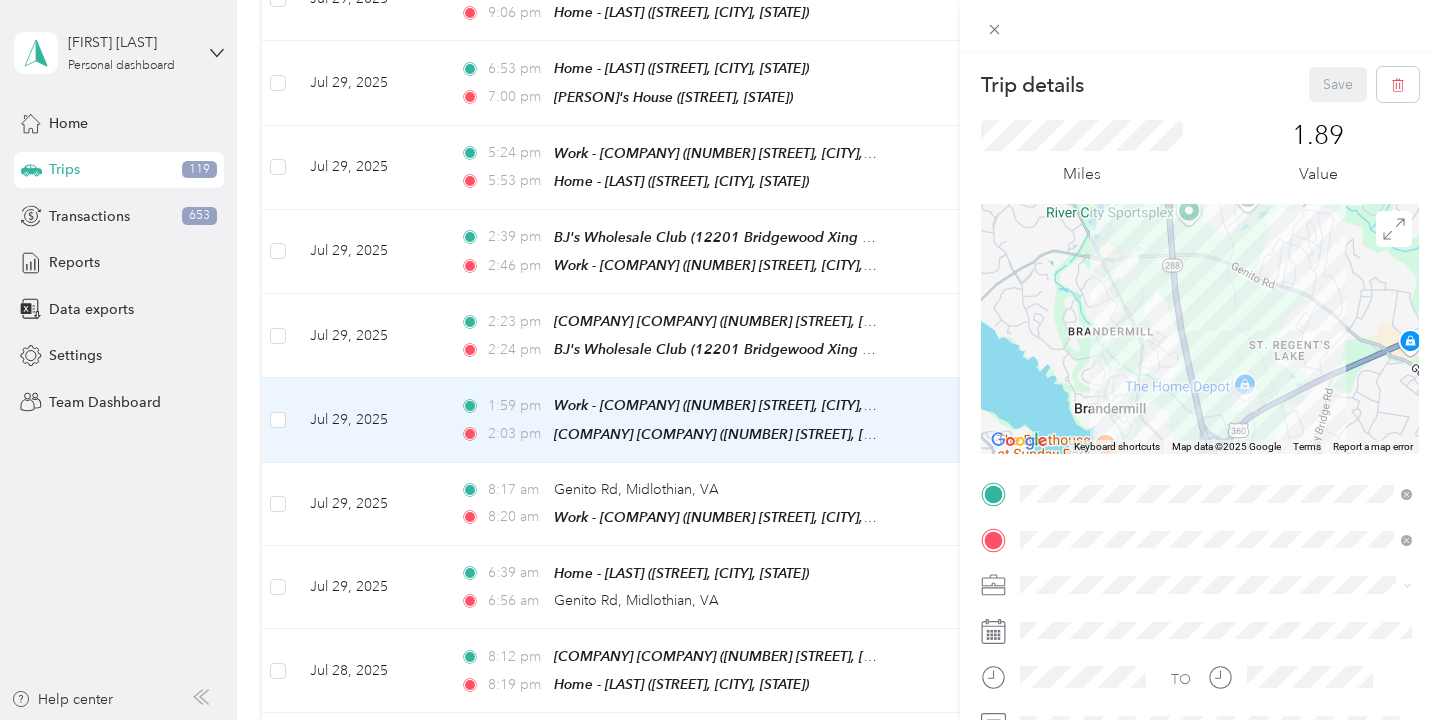 click on "Work Personal Other Charity Medical Moving Commute" at bounding box center (1216, 442) 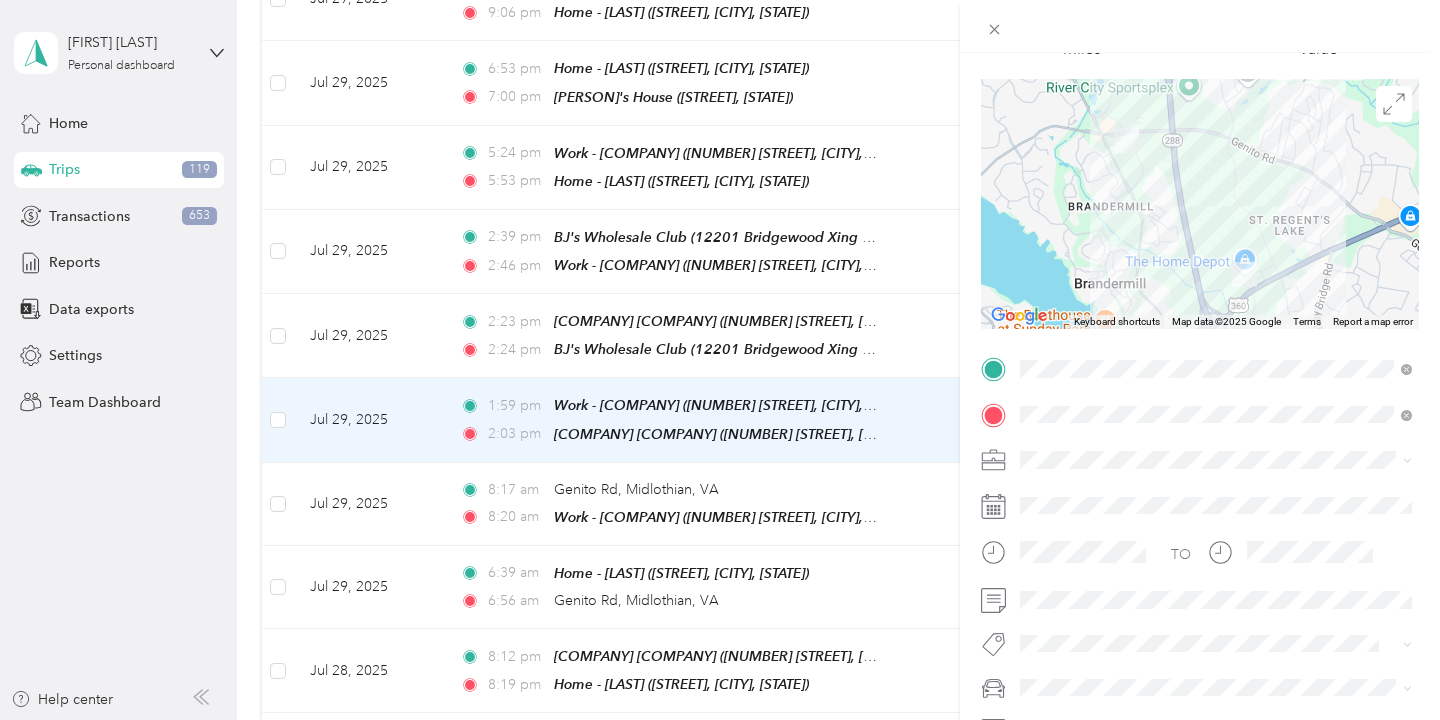 scroll, scrollTop: 129, scrollLeft: 0, axis: vertical 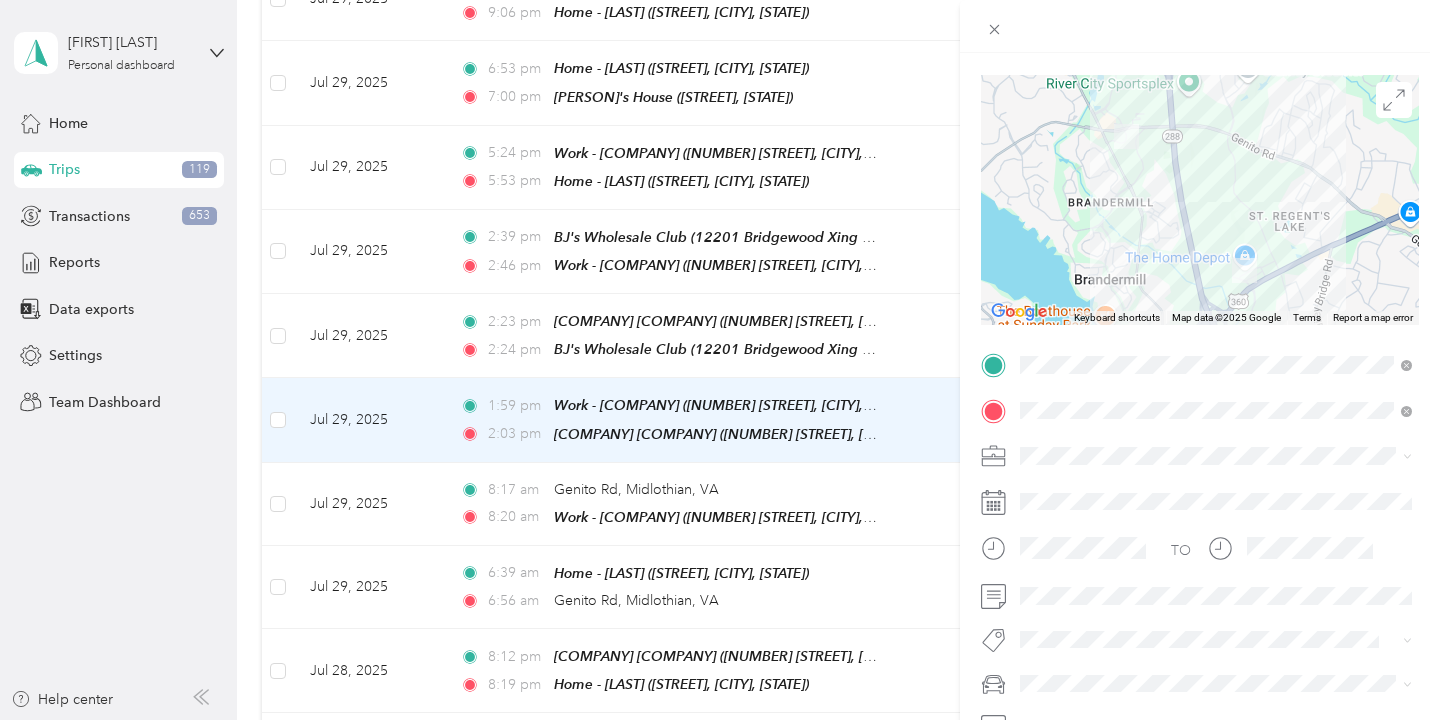 click on "Work" at bounding box center (1216, 491) 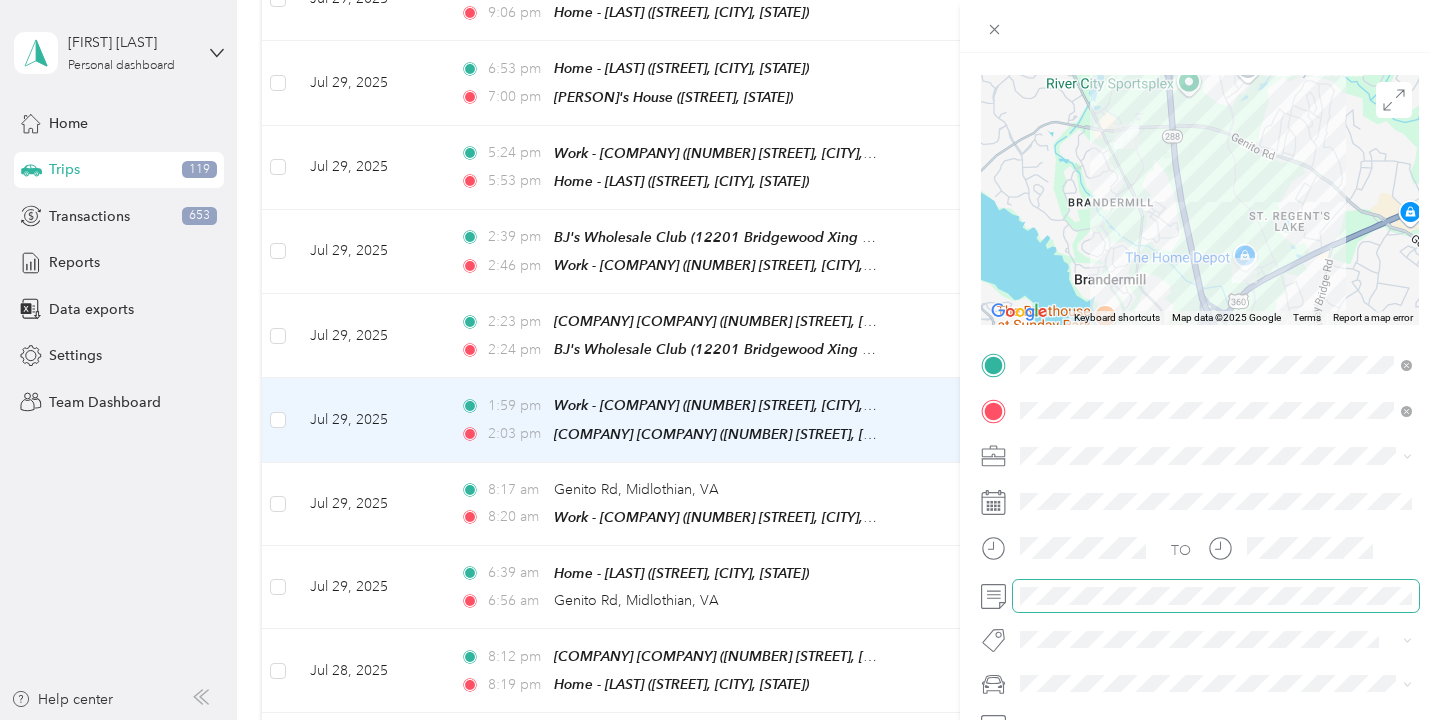 scroll, scrollTop: 0, scrollLeft: 0, axis: both 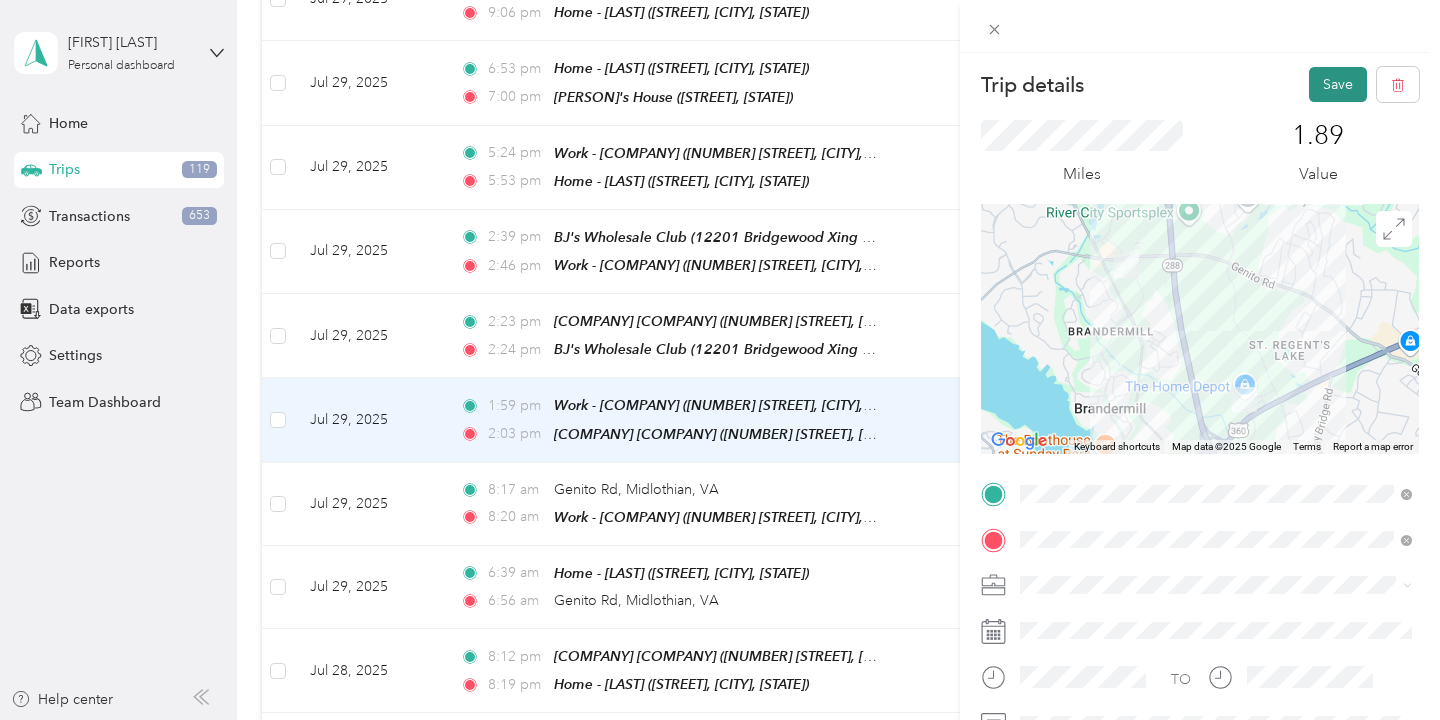 click on "Save" at bounding box center (1338, 84) 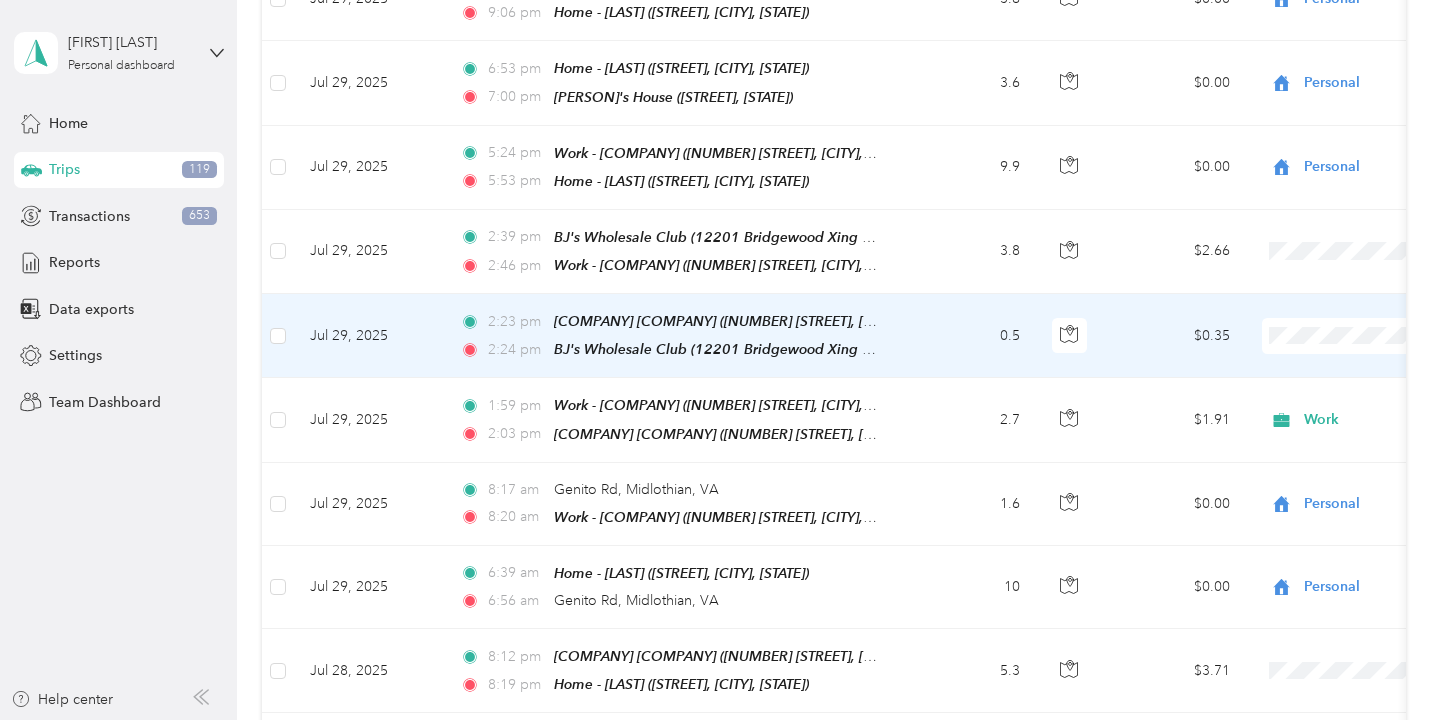 click on "0.5" at bounding box center (970, 336) 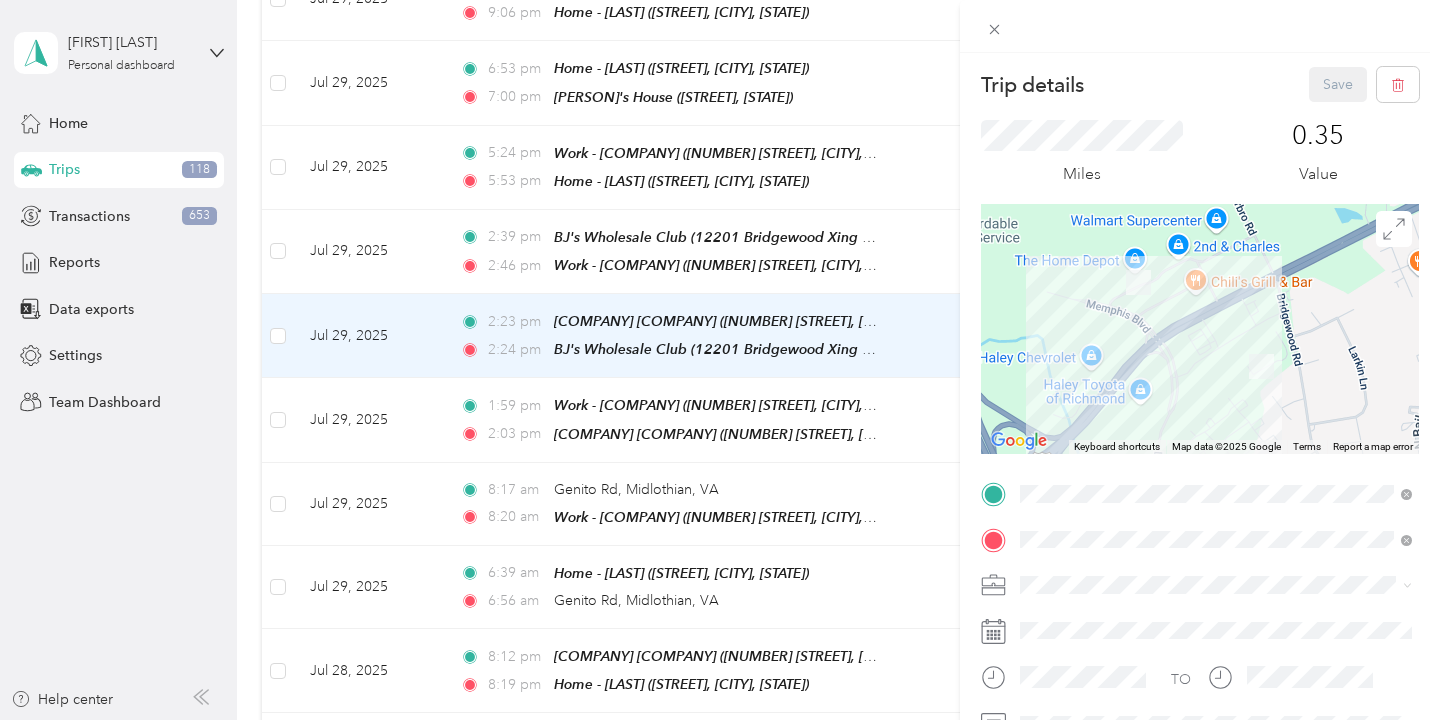 click on "Work" at bounding box center (1216, 338) 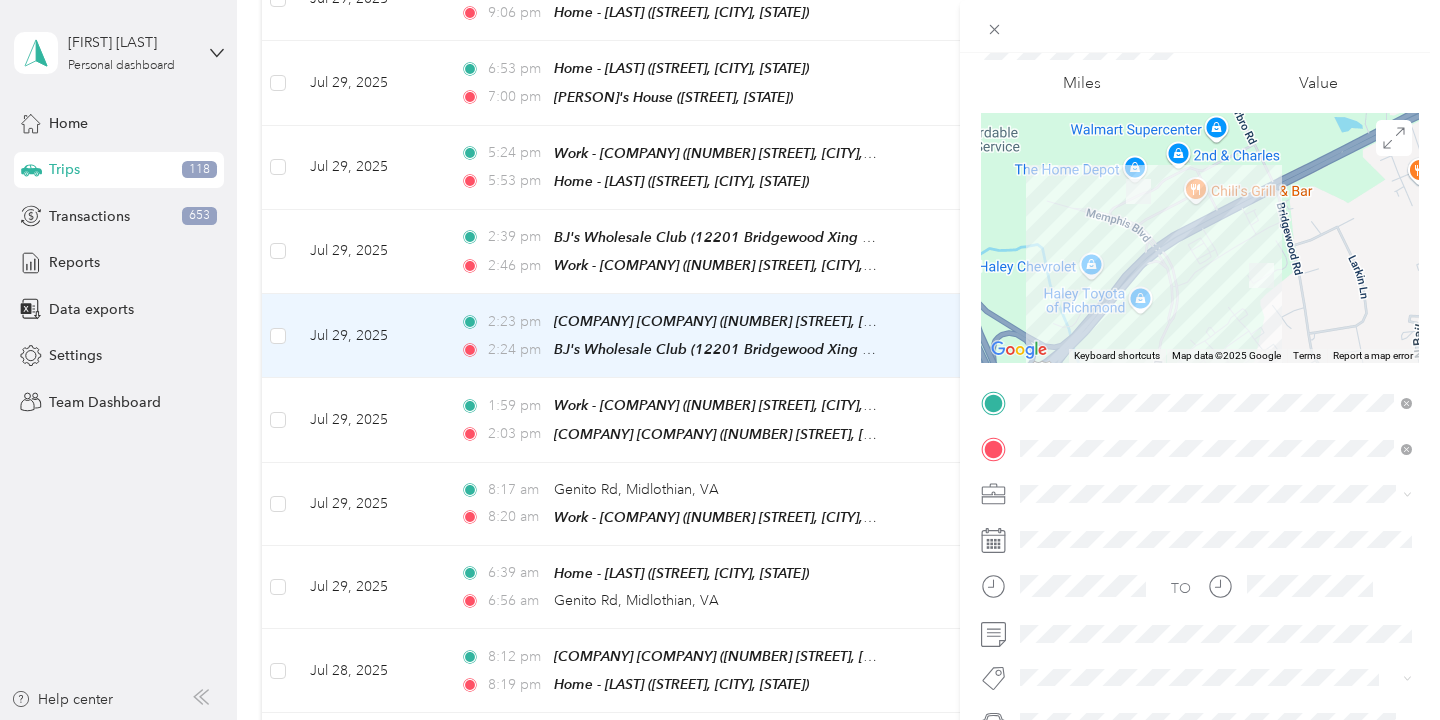 scroll, scrollTop: 98, scrollLeft: 0, axis: vertical 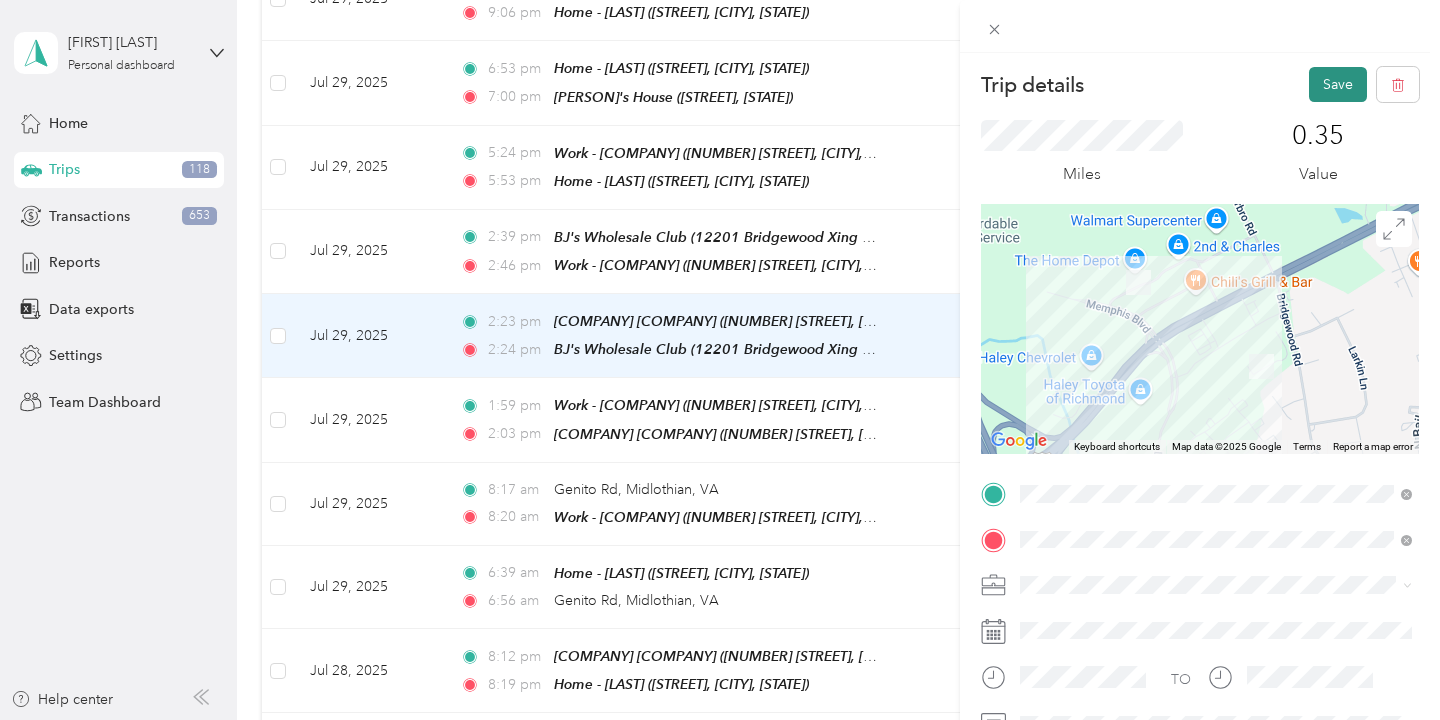 click on "Save" at bounding box center [1338, 84] 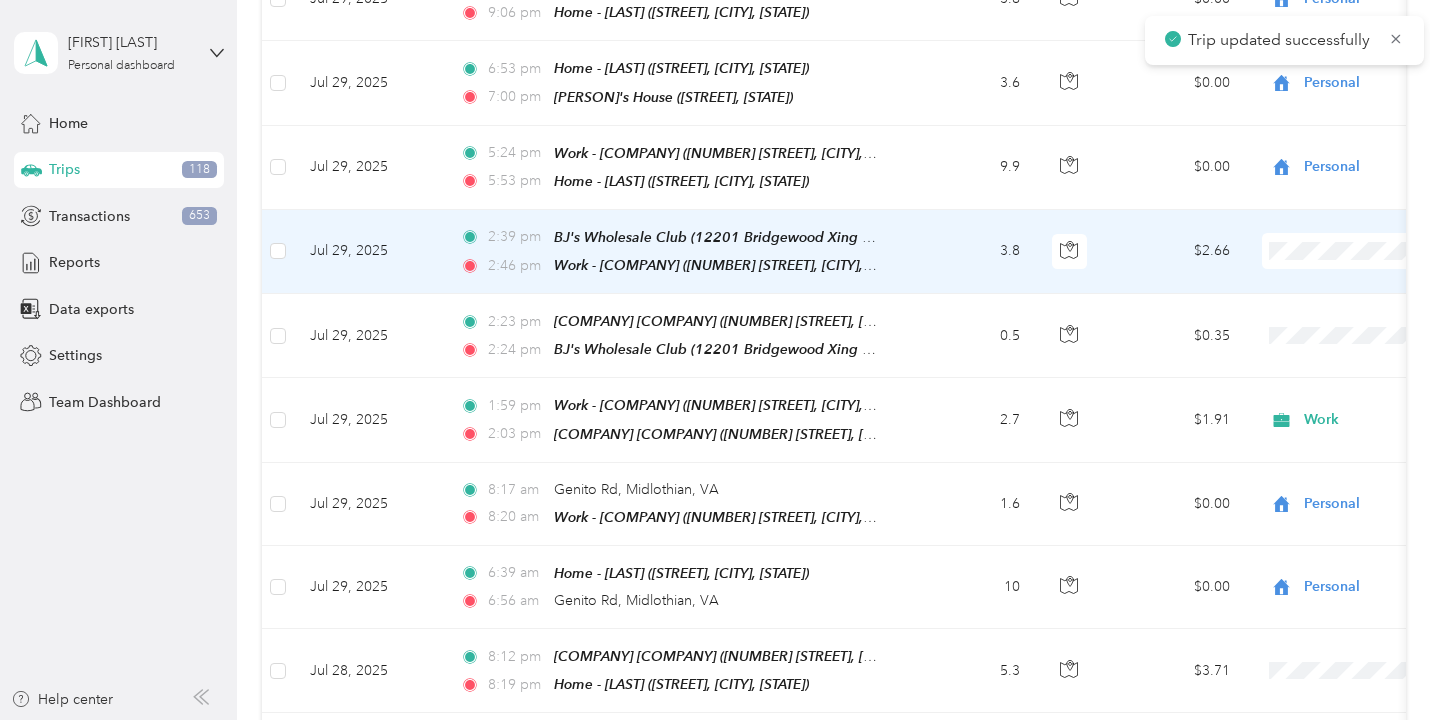 click on "3.8" at bounding box center (970, 252) 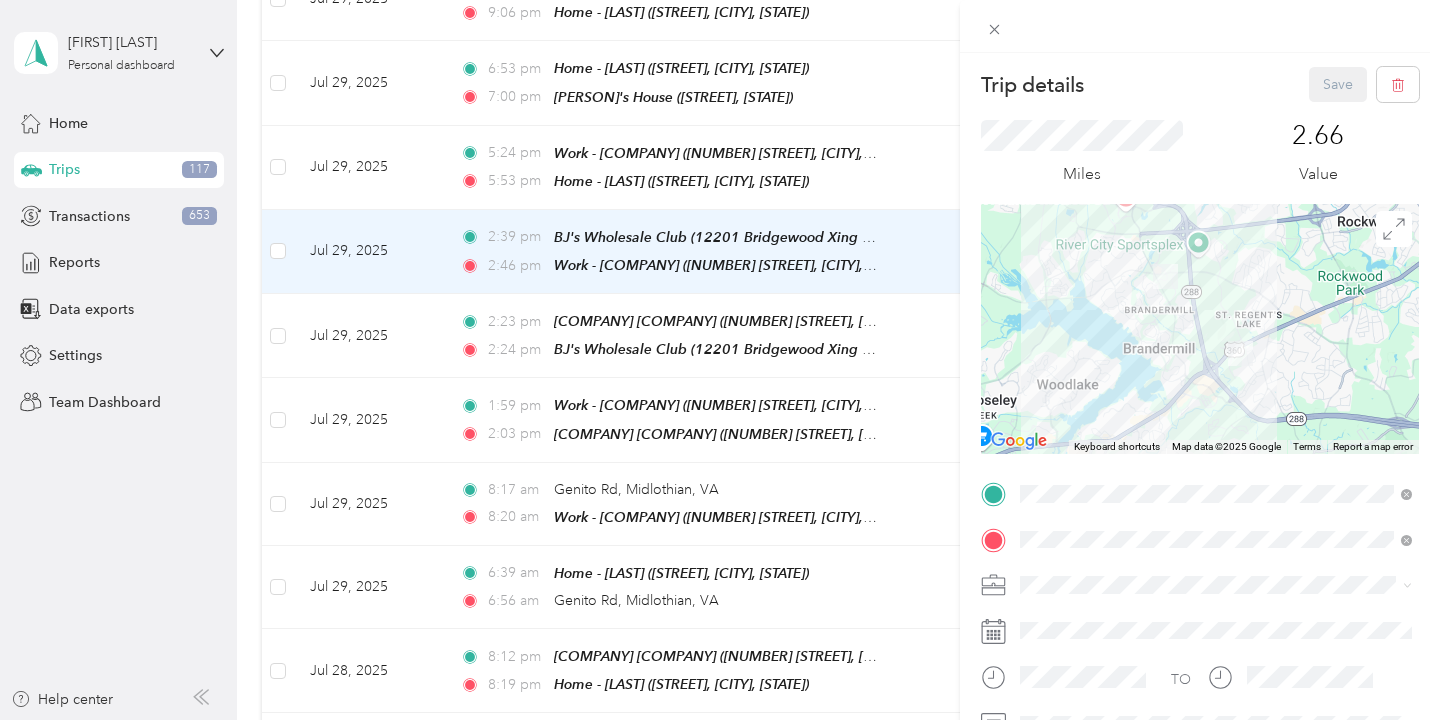 click on "Work" at bounding box center [1216, 335] 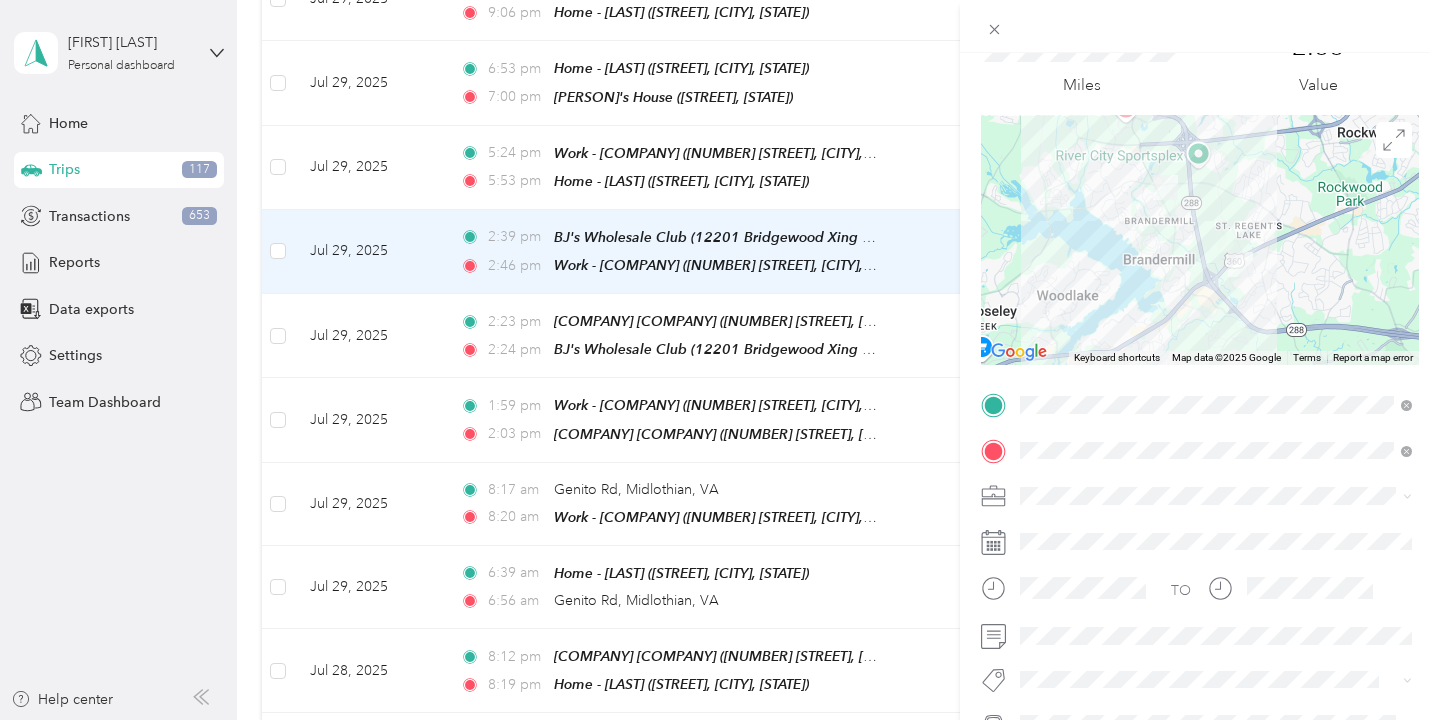 scroll, scrollTop: 96, scrollLeft: 0, axis: vertical 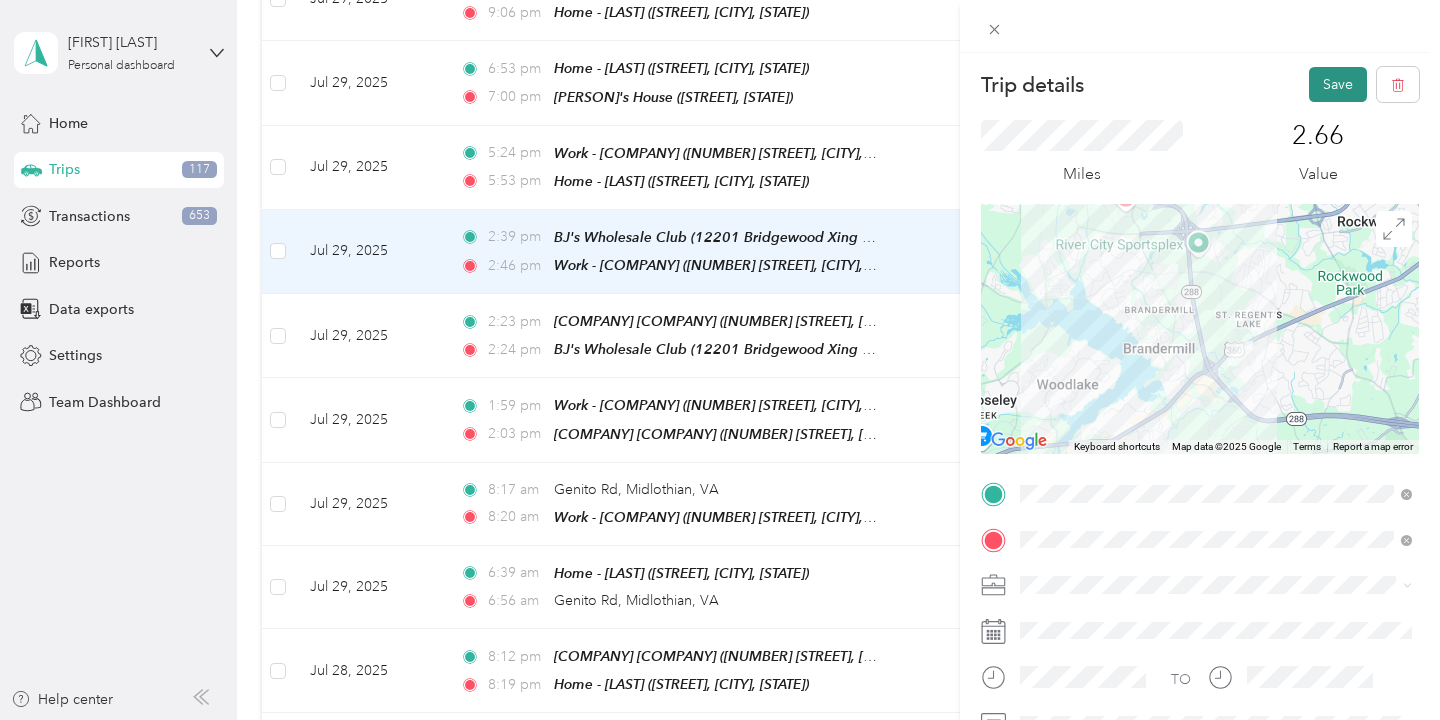click on "Save" at bounding box center [1338, 84] 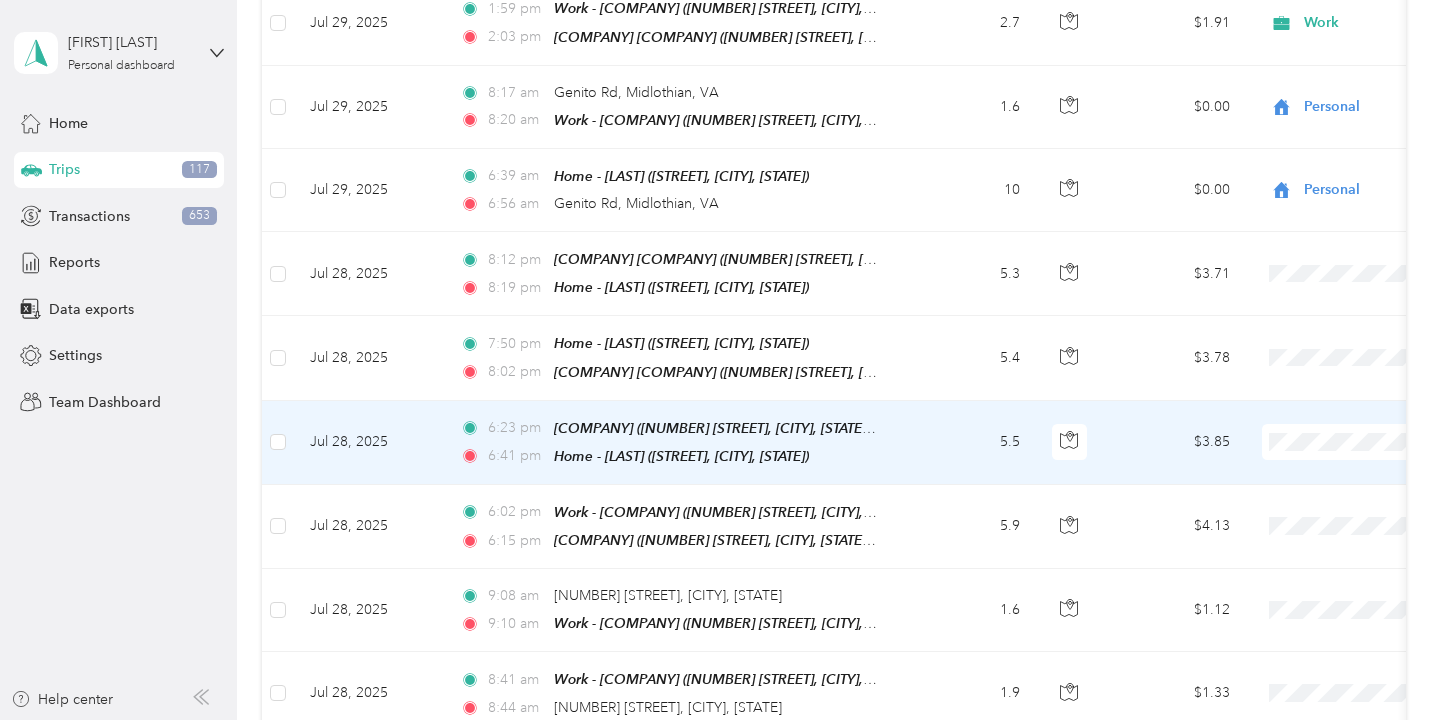 scroll, scrollTop: 2792, scrollLeft: 0, axis: vertical 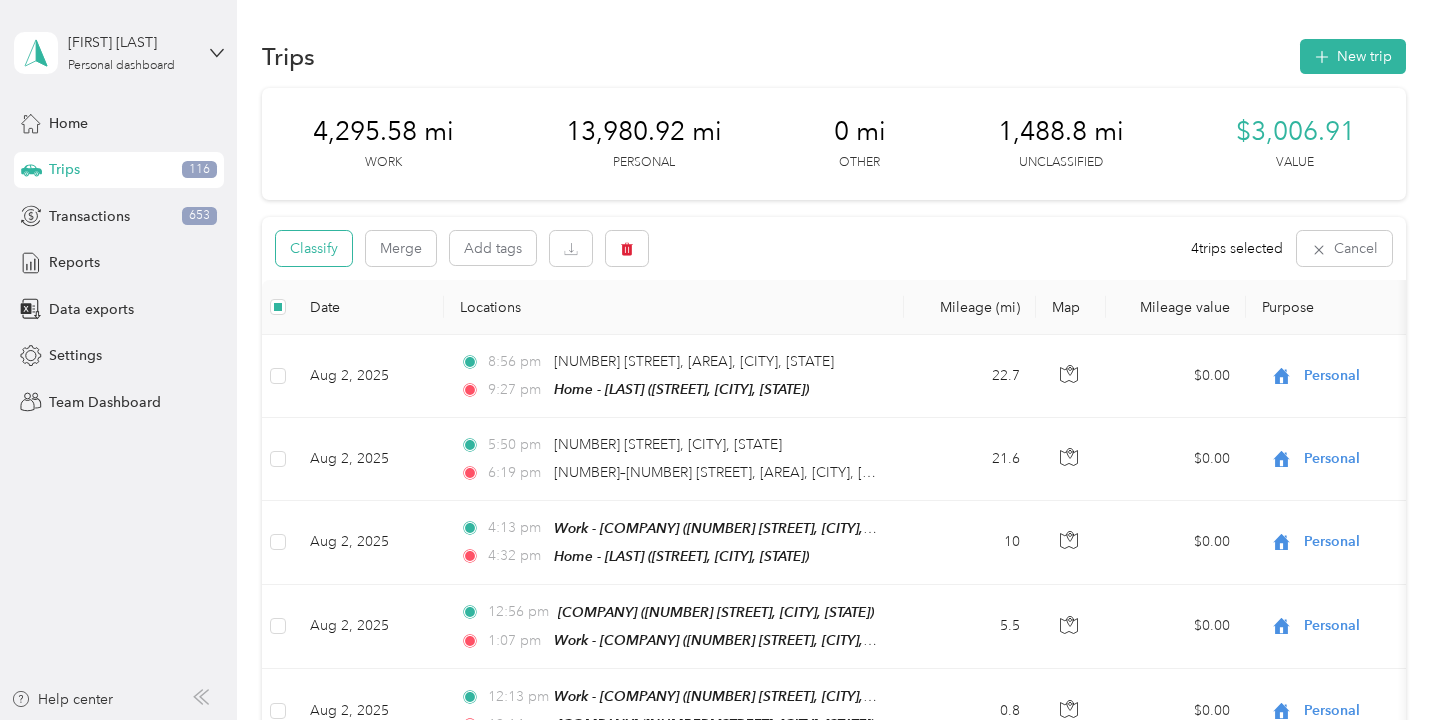 click on "Classify" at bounding box center (314, 248) 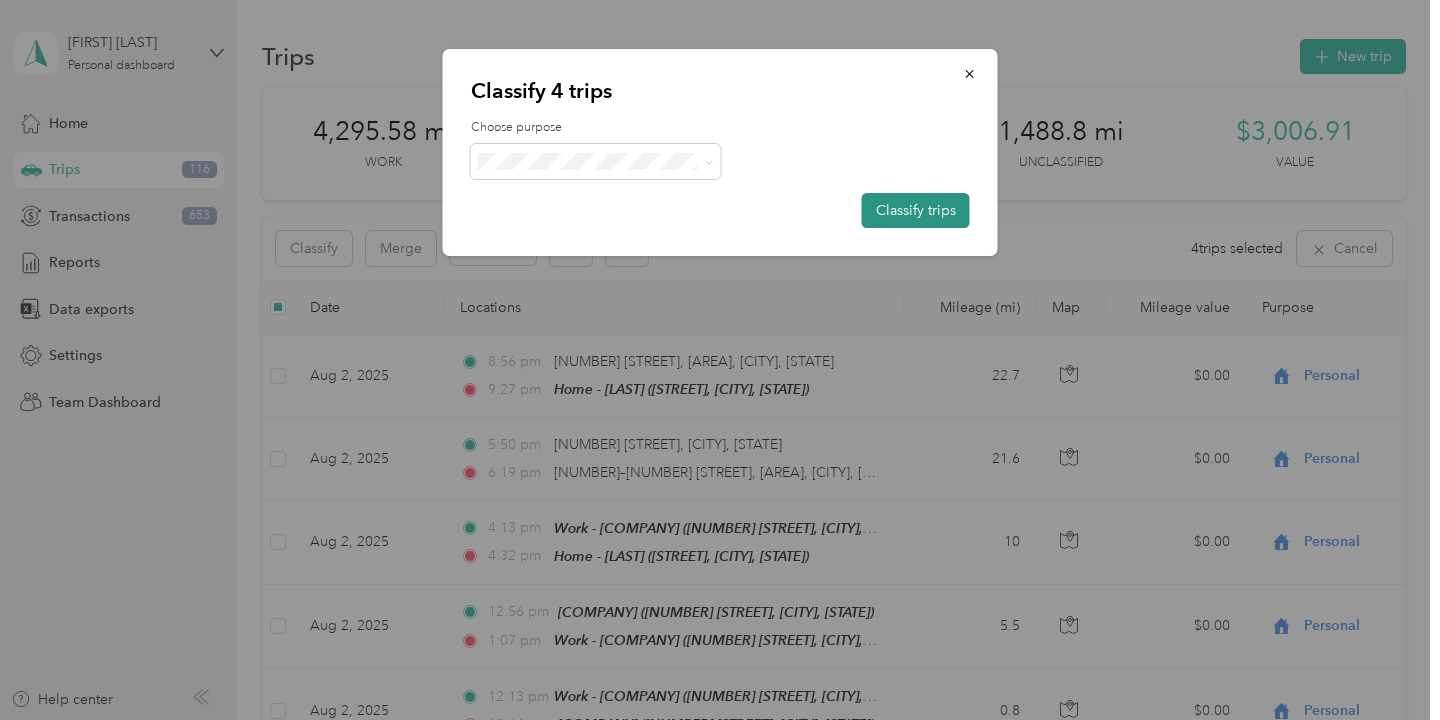 click on "Classify trips" at bounding box center (916, 210) 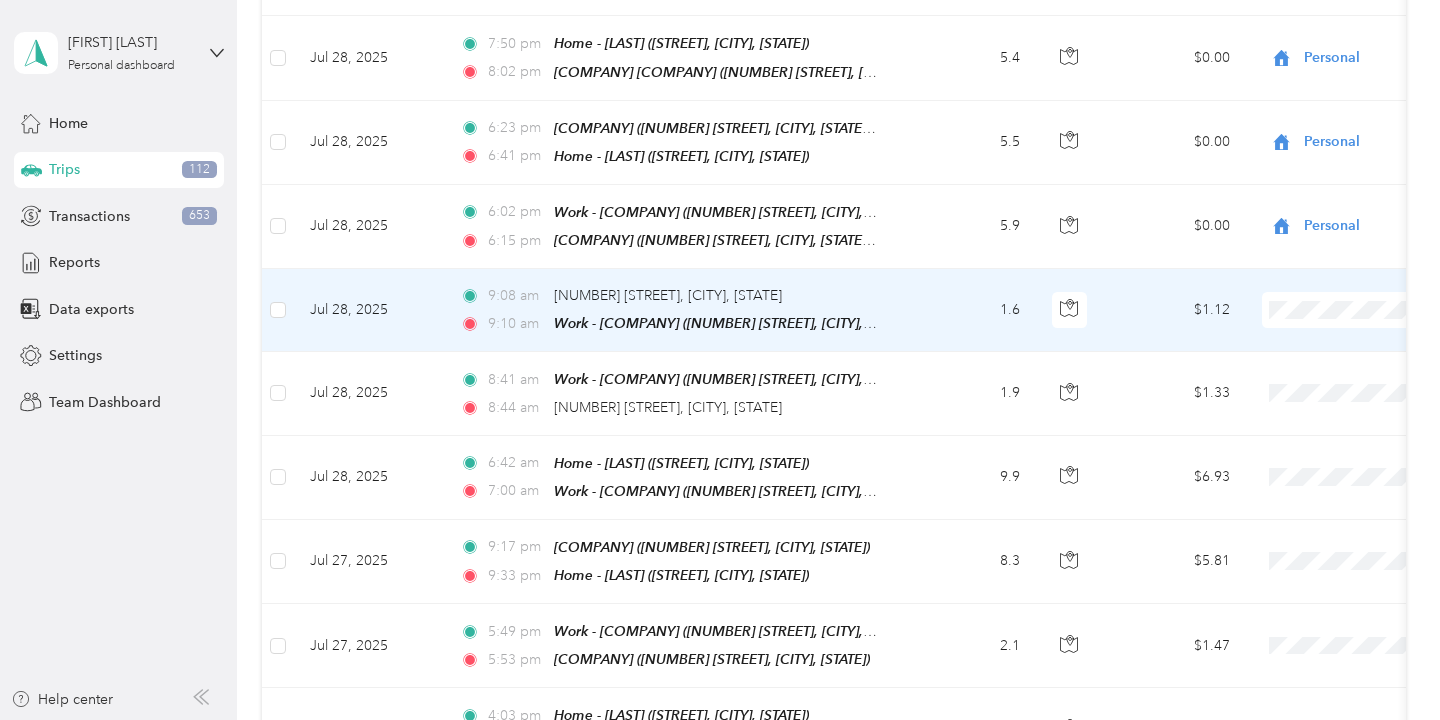 scroll, scrollTop: 3101, scrollLeft: 0, axis: vertical 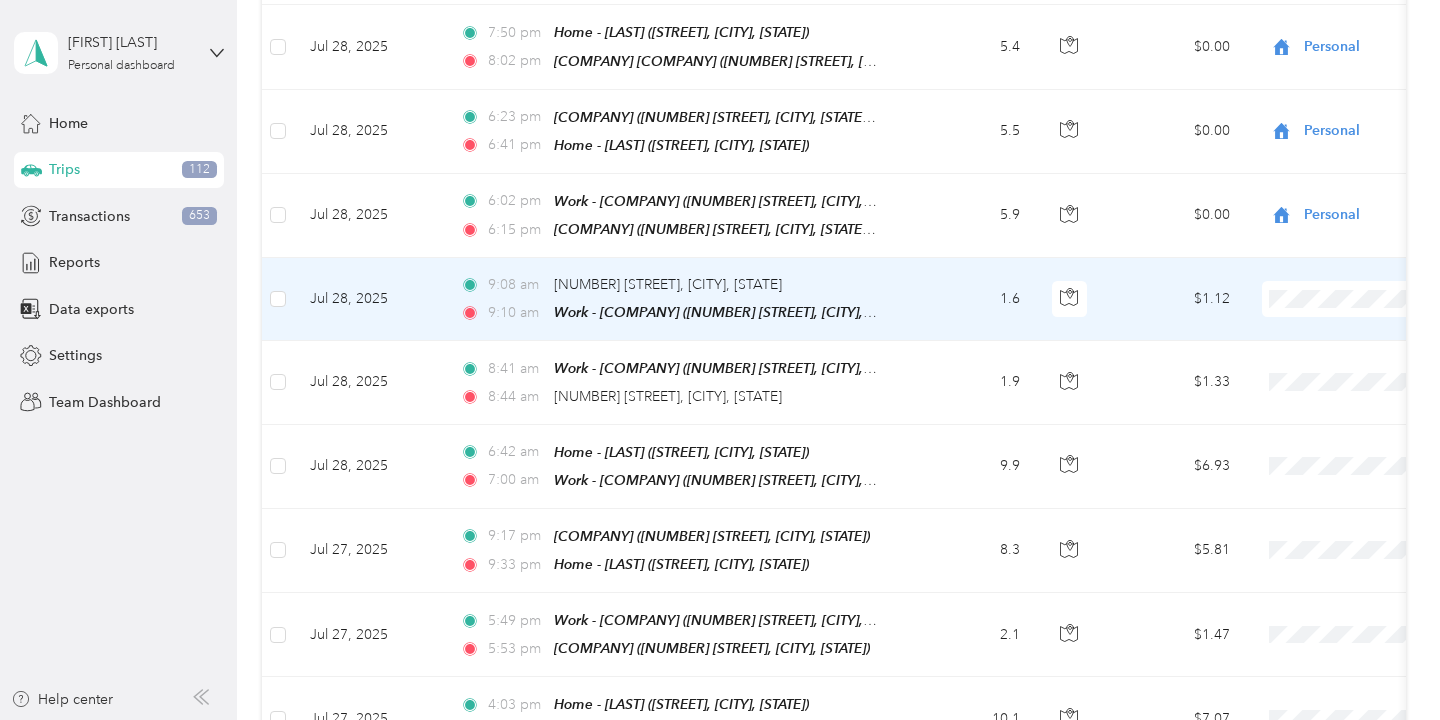 click on "1.6" at bounding box center (970, 299) 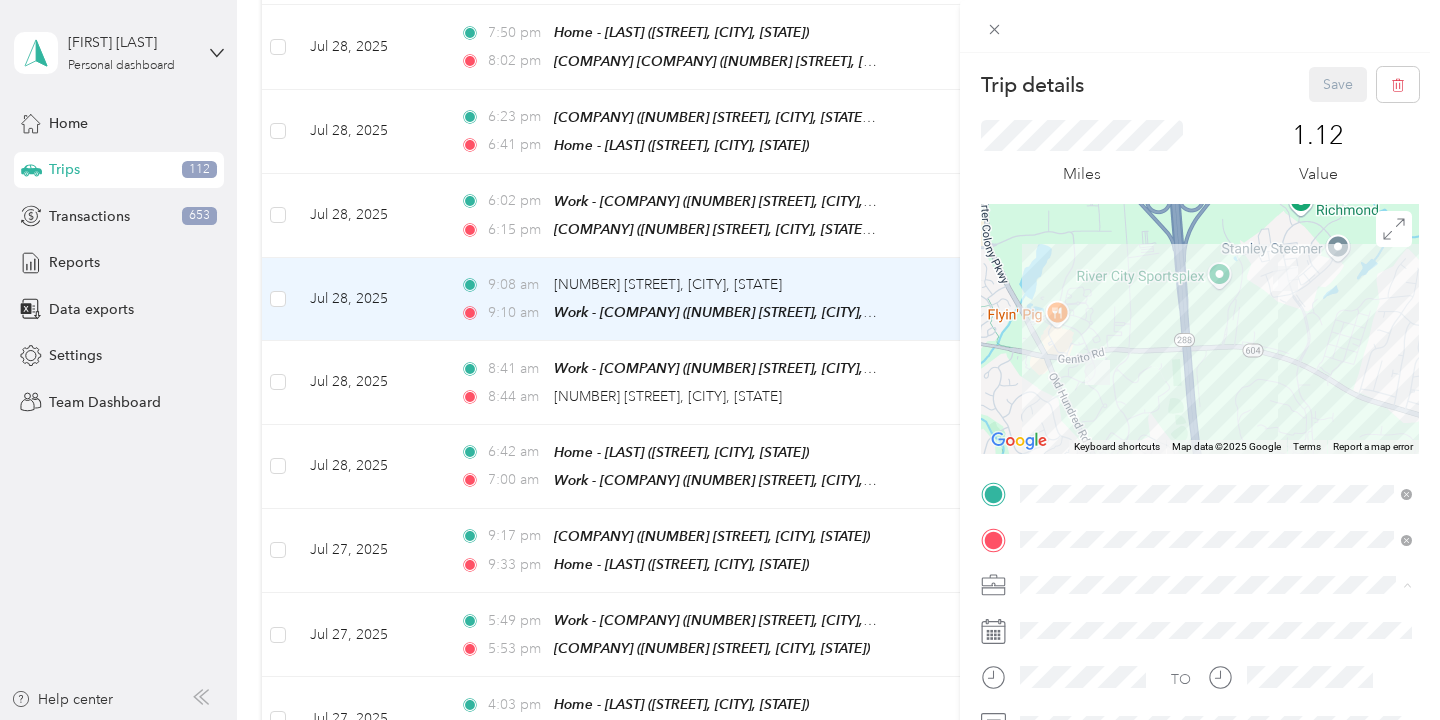 click on "Work" at bounding box center (1216, 339) 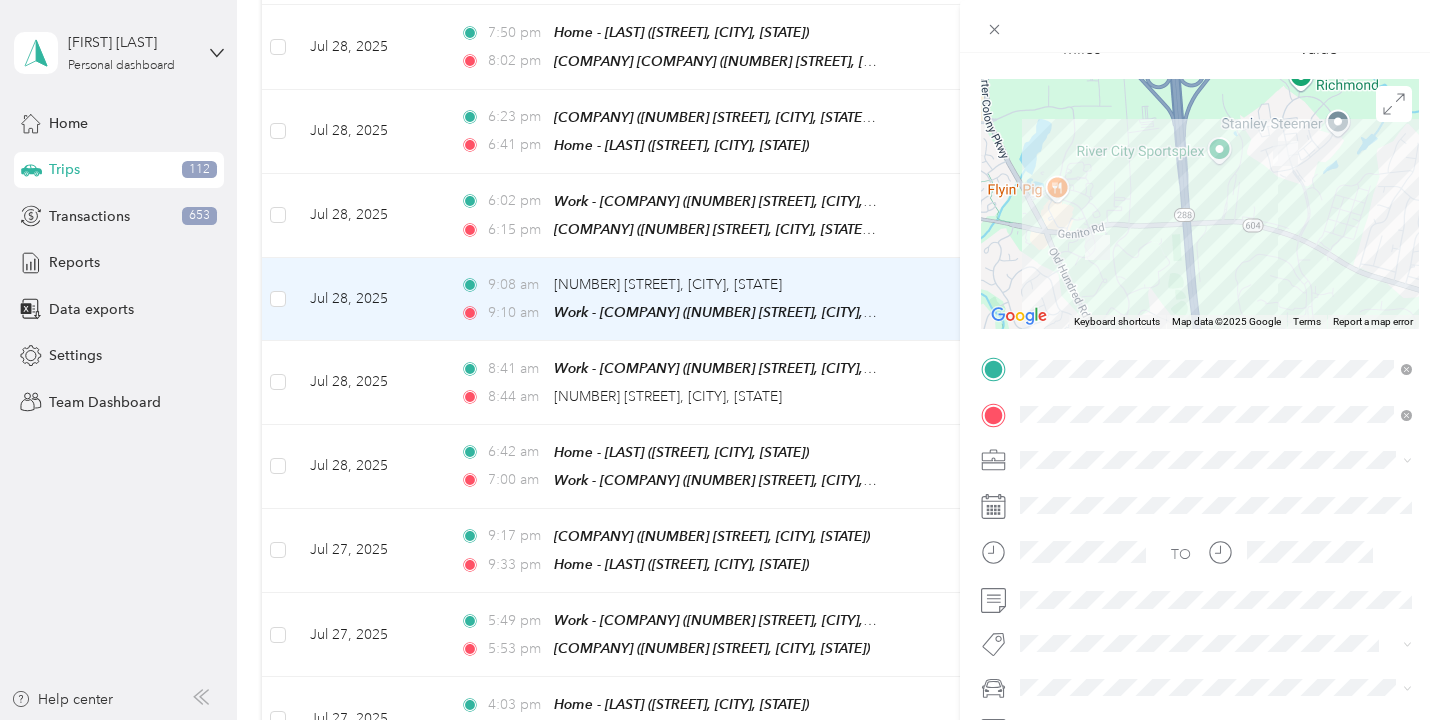 scroll, scrollTop: 131, scrollLeft: 0, axis: vertical 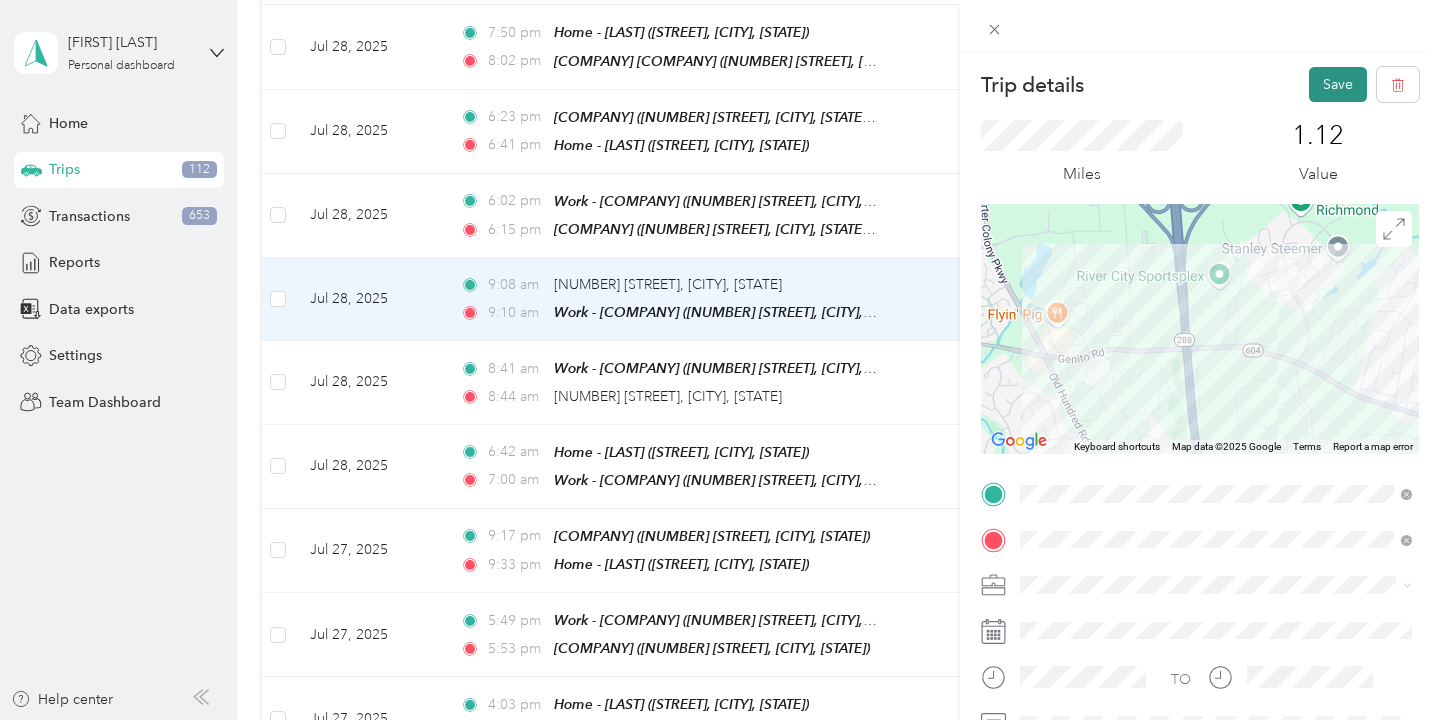 click on "Save" at bounding box center [1338, 84] 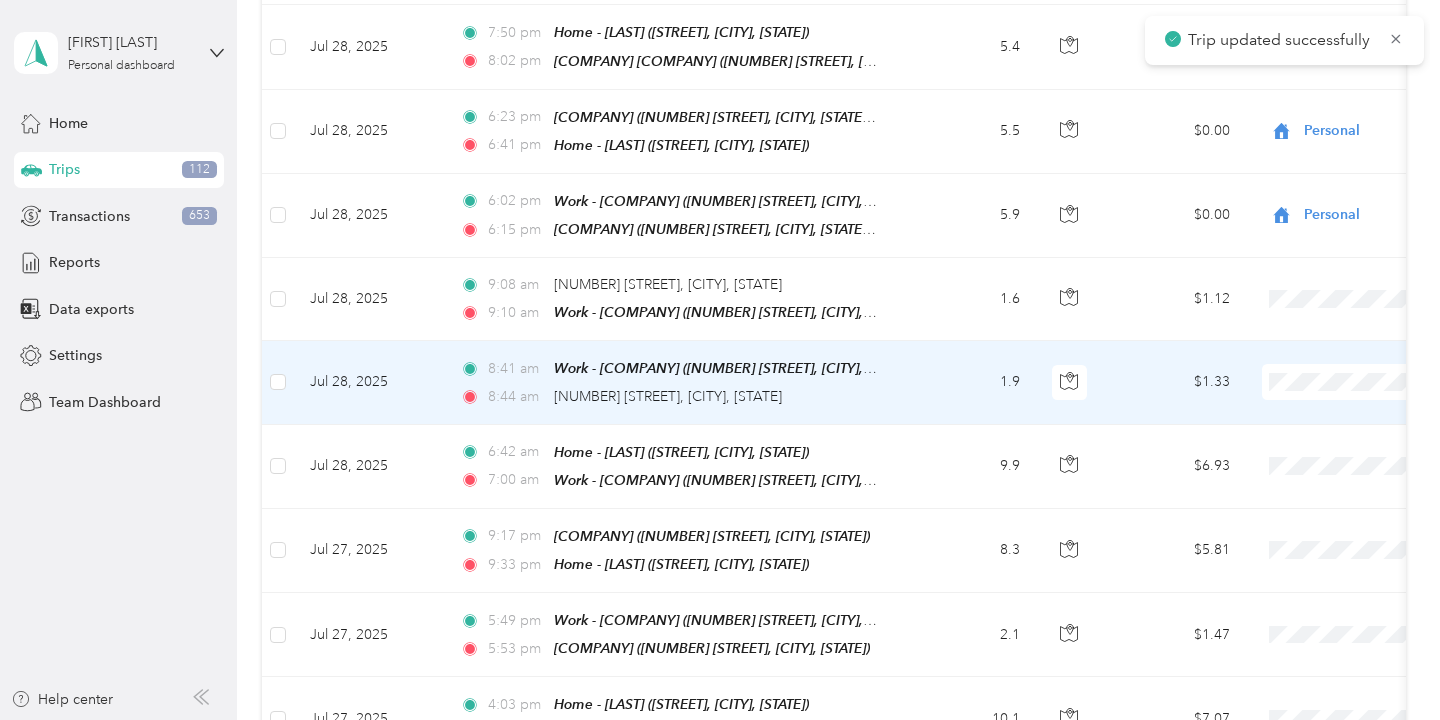 click on "[TIME] Work - [COMPANY] ([NUMBER] [STREET], [CITY], [STATE]) [TIME] [NUMBER] [STREET], [CITY], [STATE]" at bounding box center (674, 382) 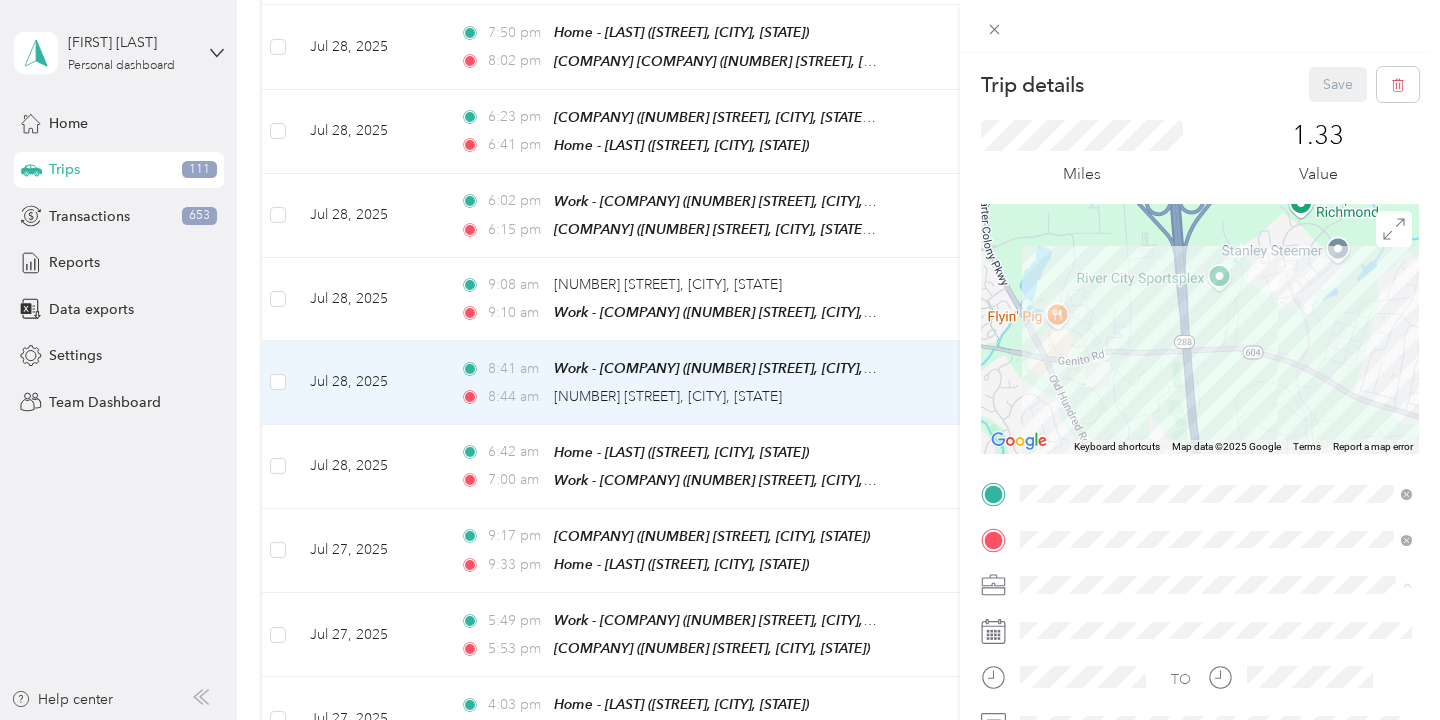 click on "Work" at bounding box center [1216, 339] 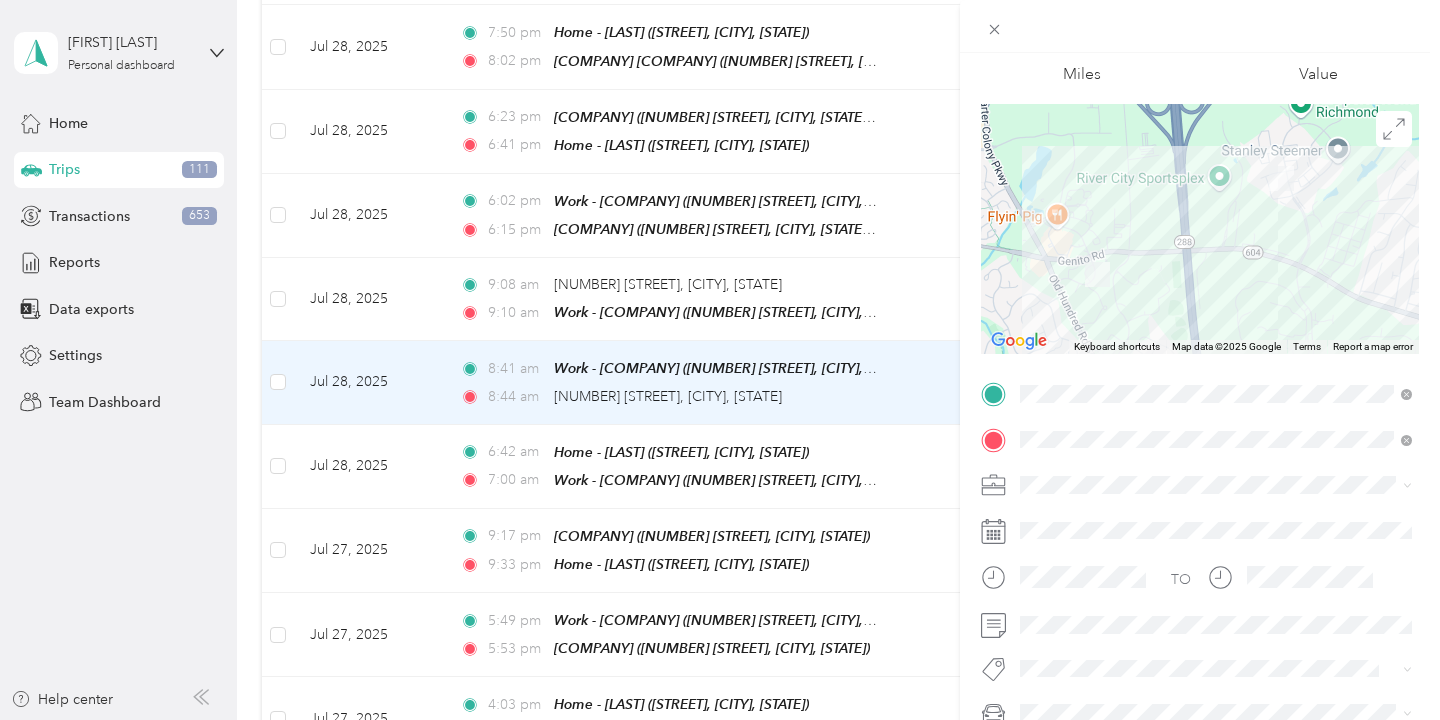 scroll, scrollTop: 126, scrollLeft: 0, axis: vertical 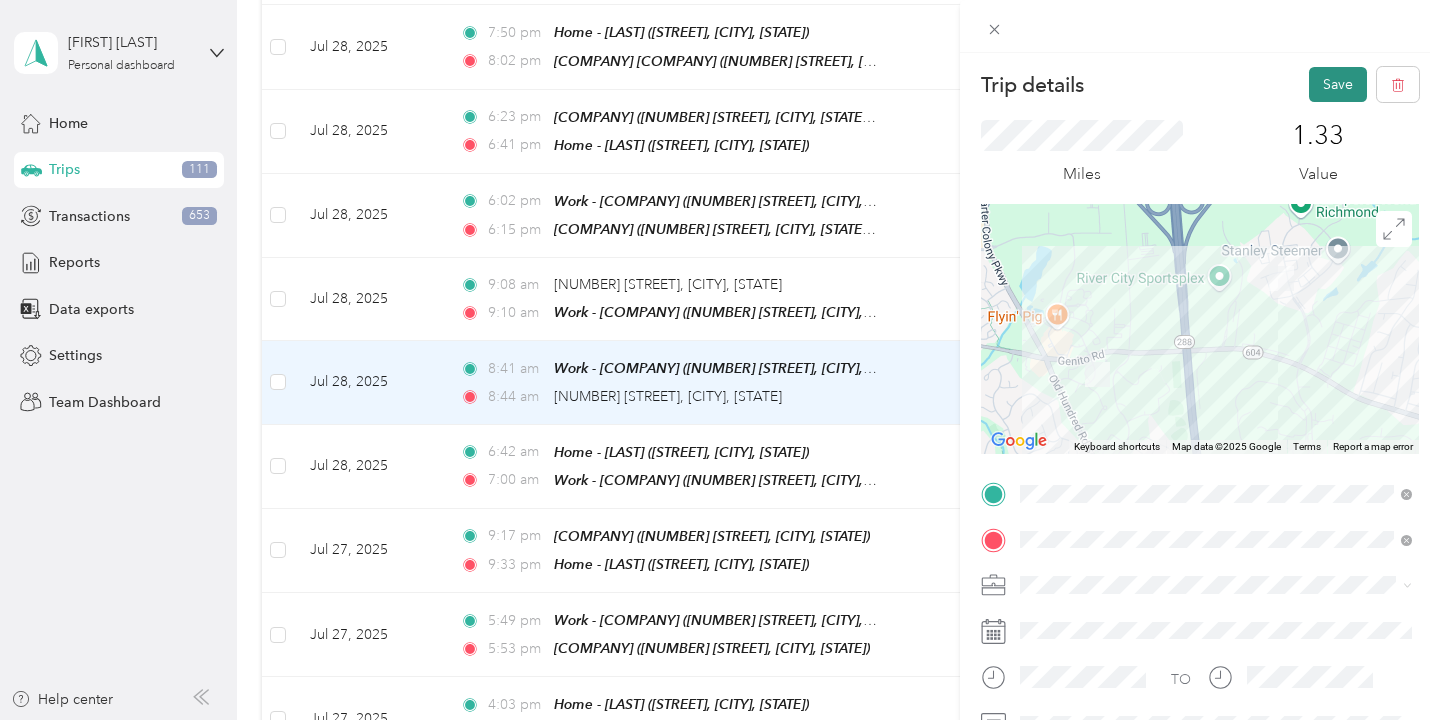 click on "Save" at bounding box center (1338, 84) 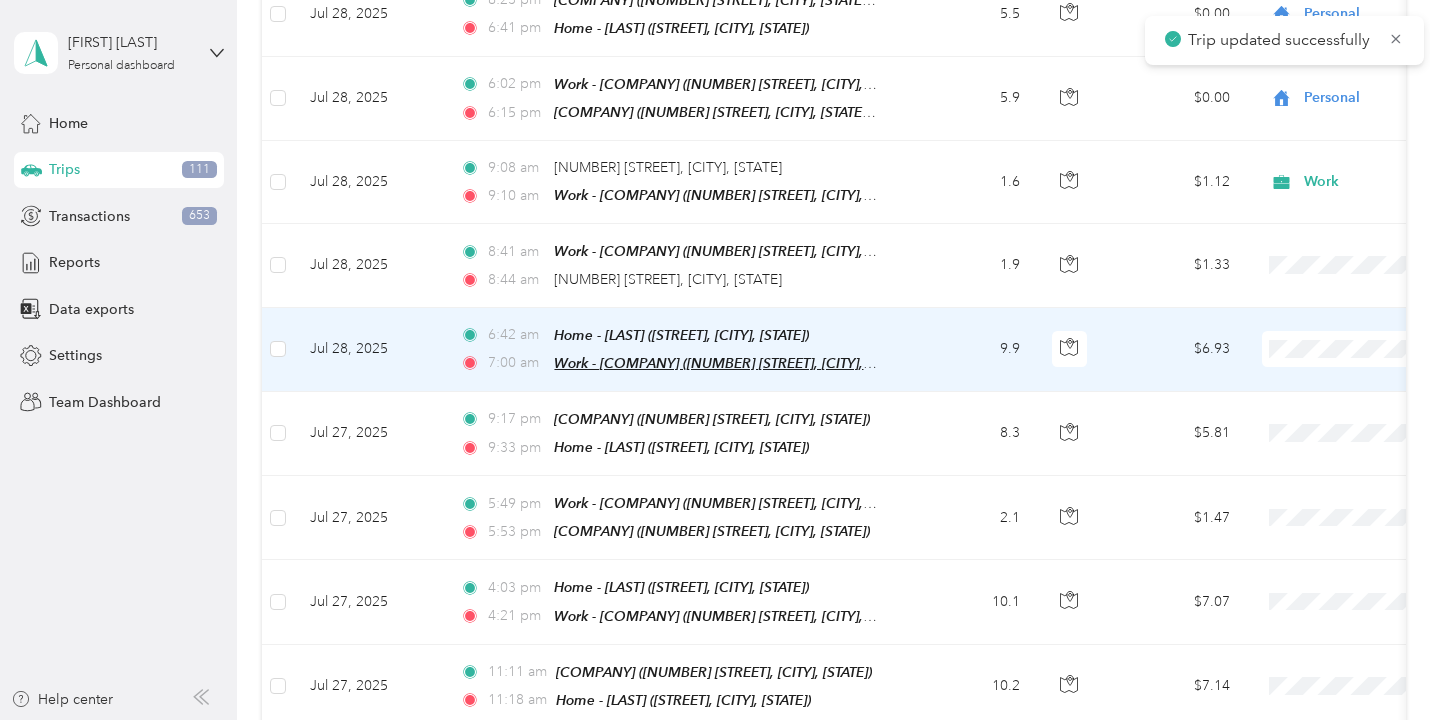 scroll, scrollTop: 3227, scrollLeft: 0, axis: vertical 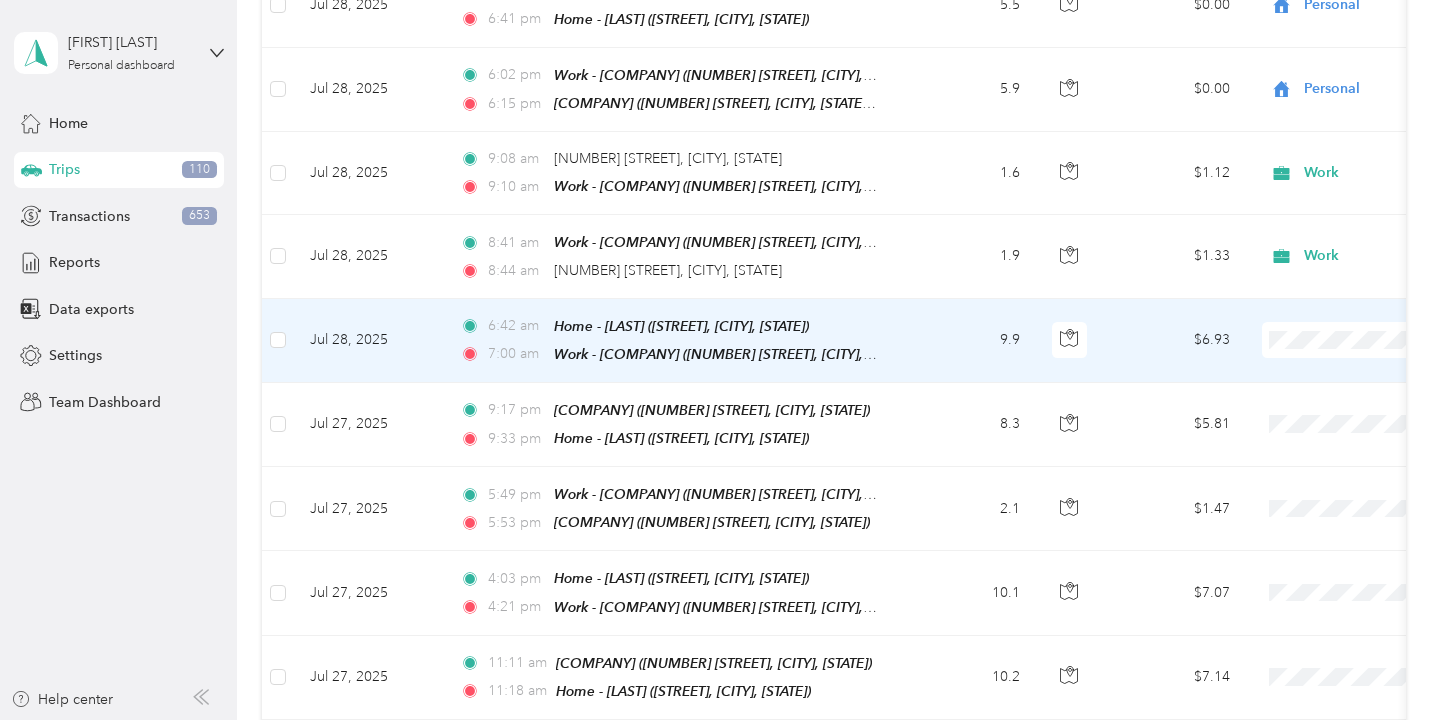 click on "Personal" at bounding box center (1334, 380) 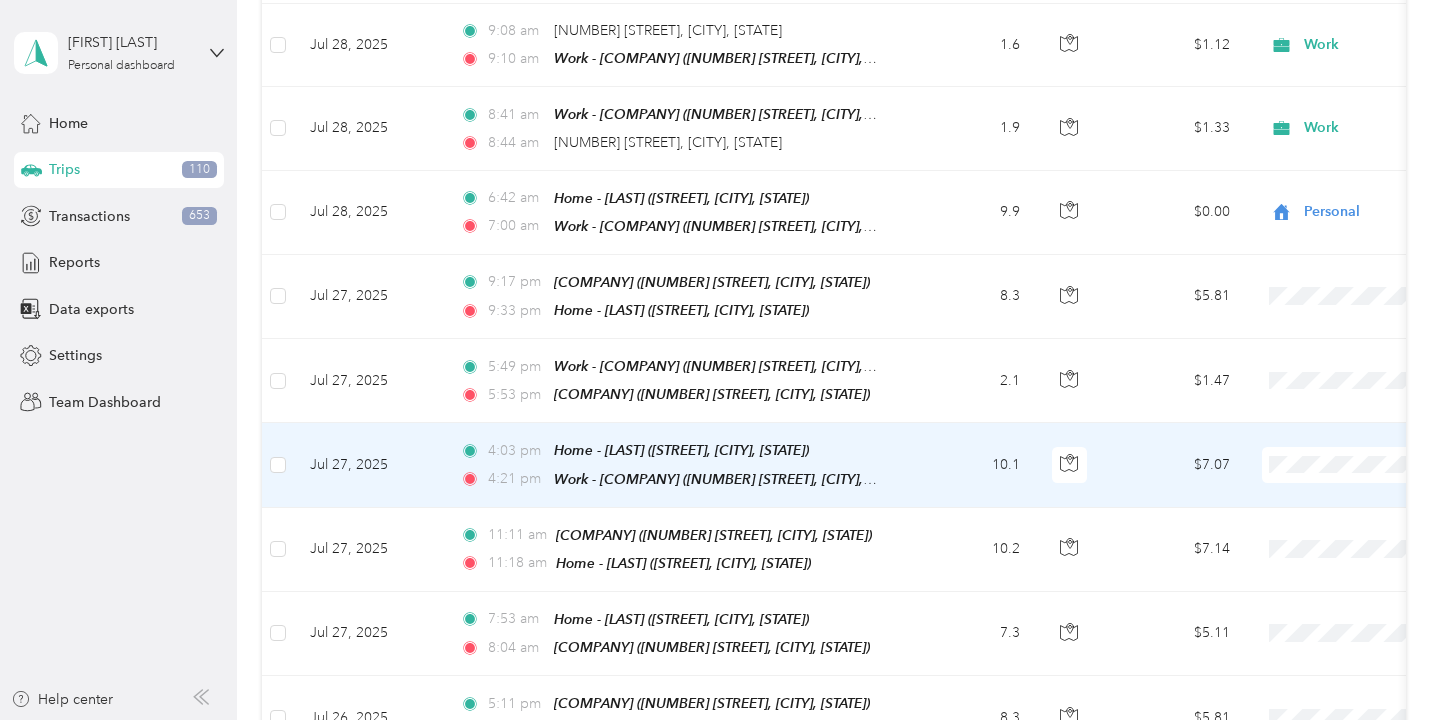 scroll, scrollTop: 3354, scrollLeft: 0, axis: vertical 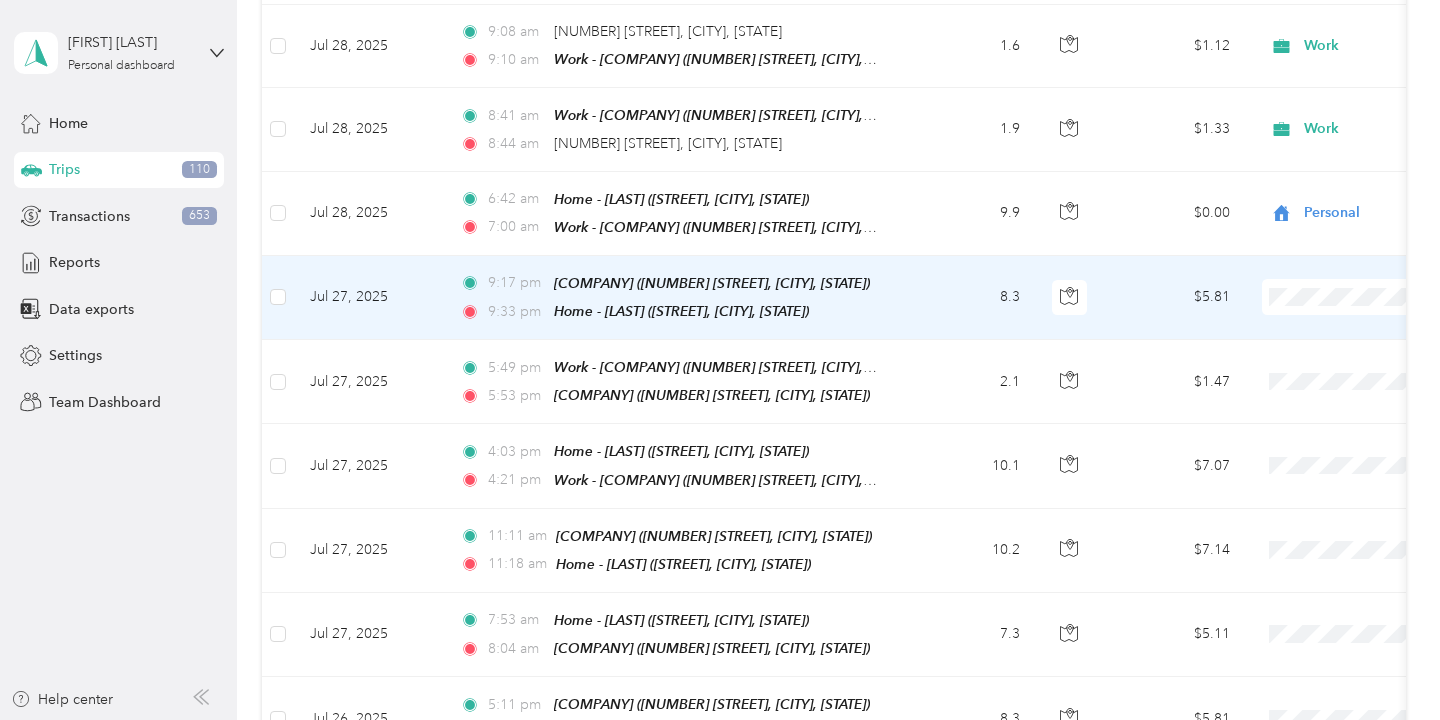 click on "8.3" at bounding box center (970, 298) 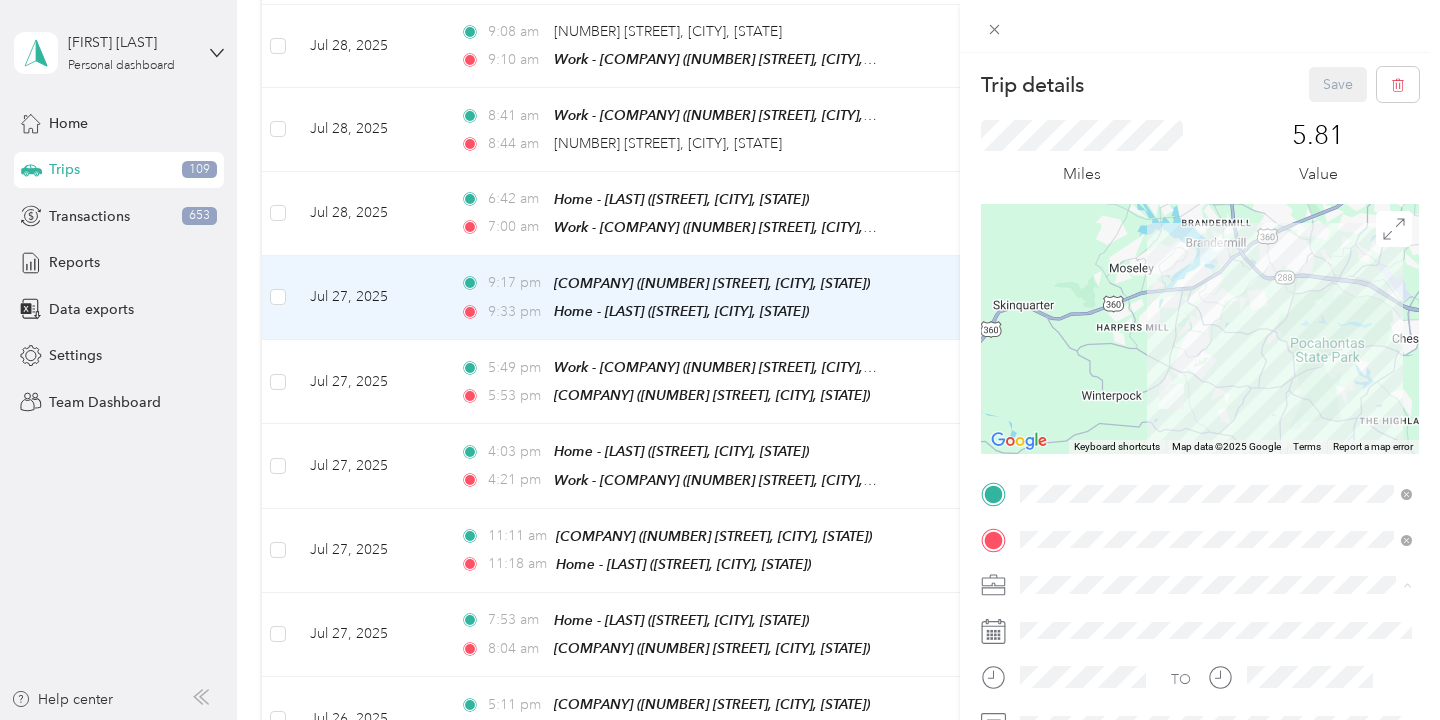 click on "Work" at bounding box center (1216, 339) 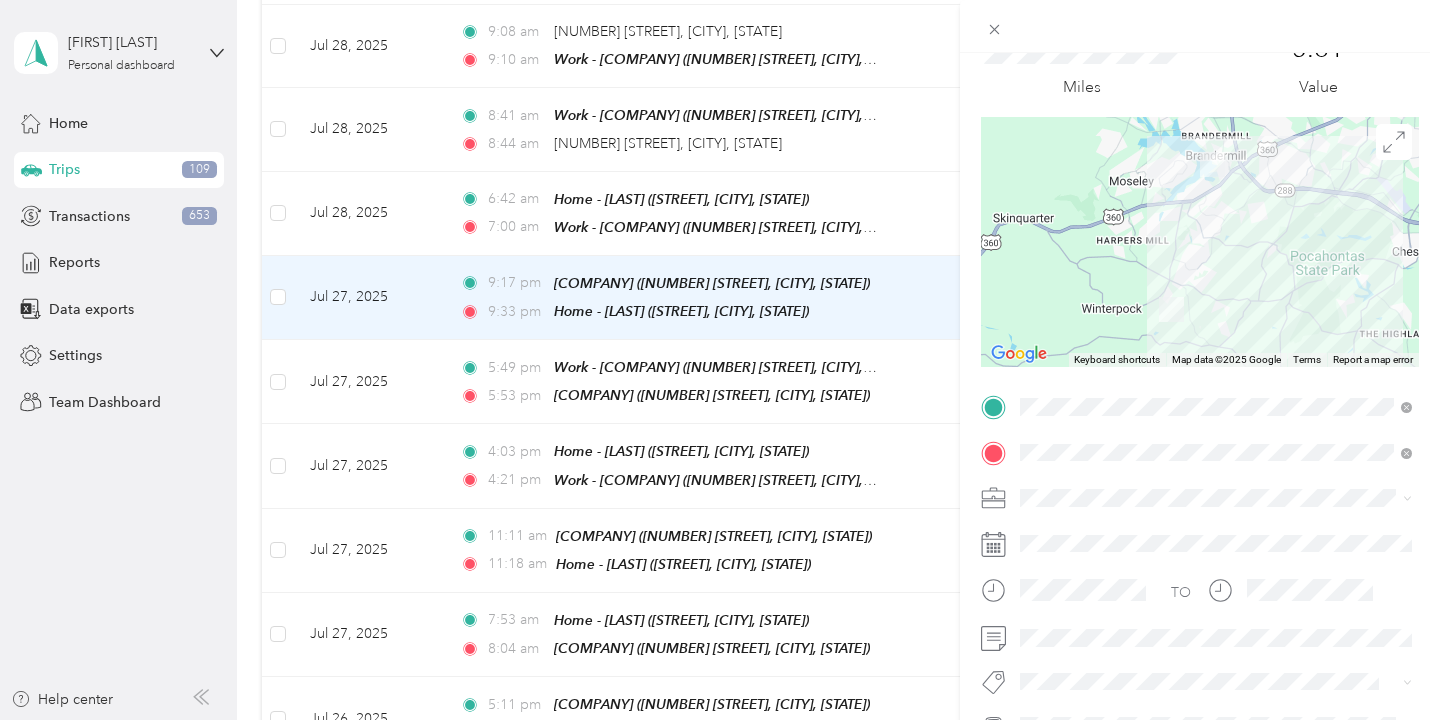 scroll, scrollTop: 91, scrollLeft: 0, axis: vertical 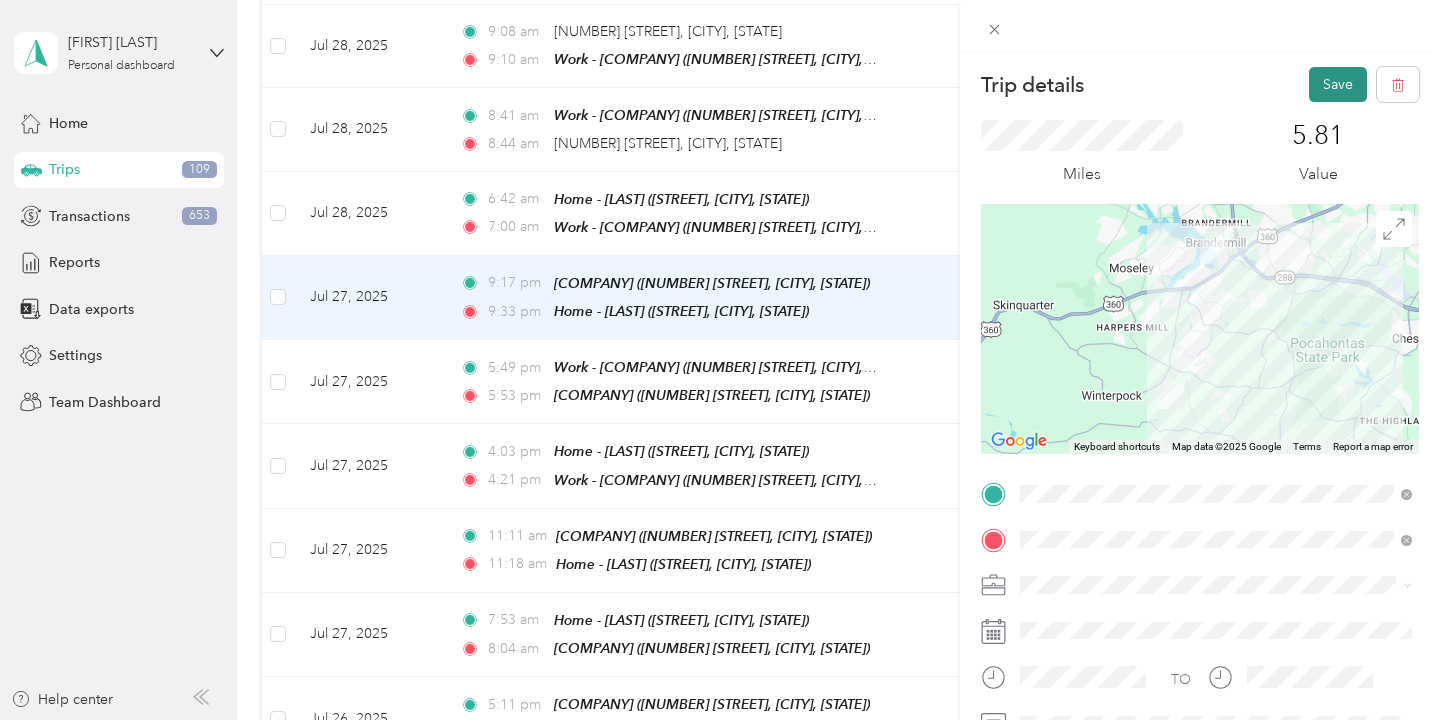 click on "Save" at bounding box center [1338, 84] 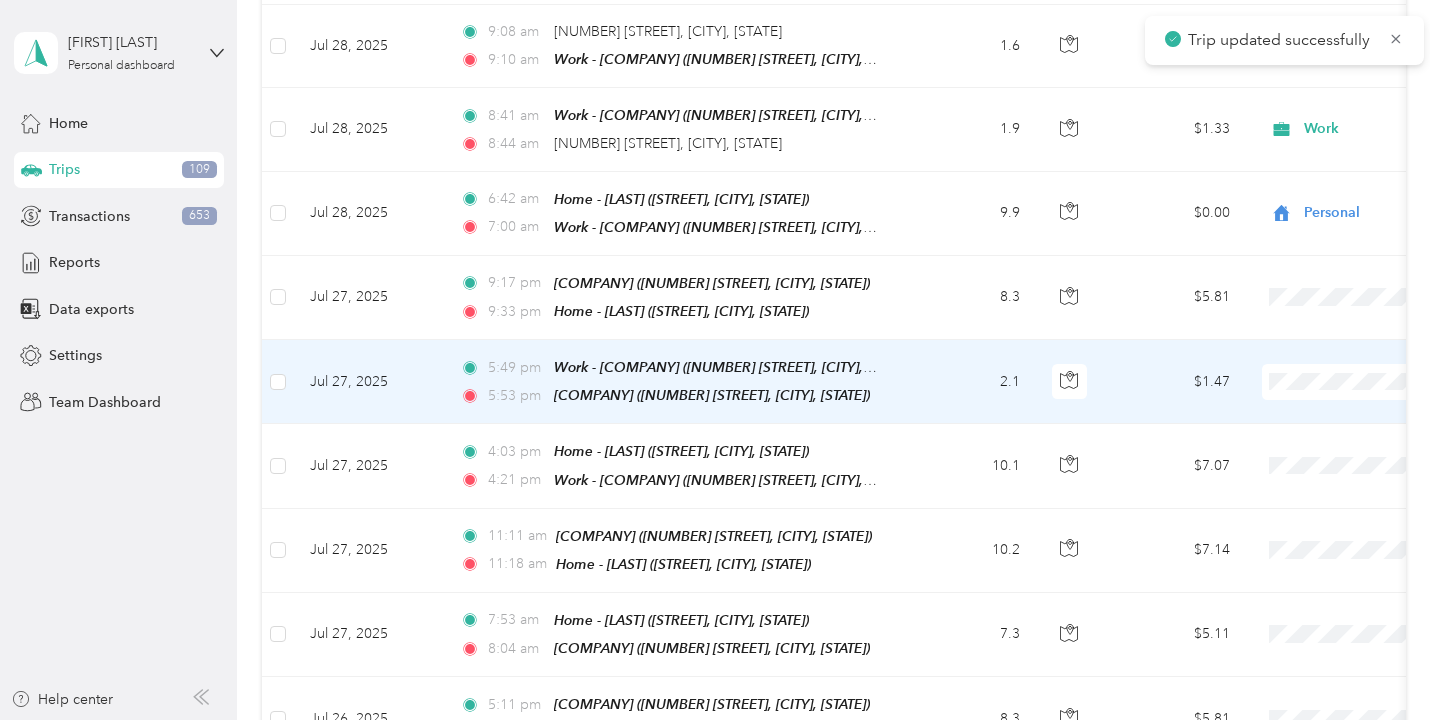 click on "2.1" at bounding box center (970, 382) 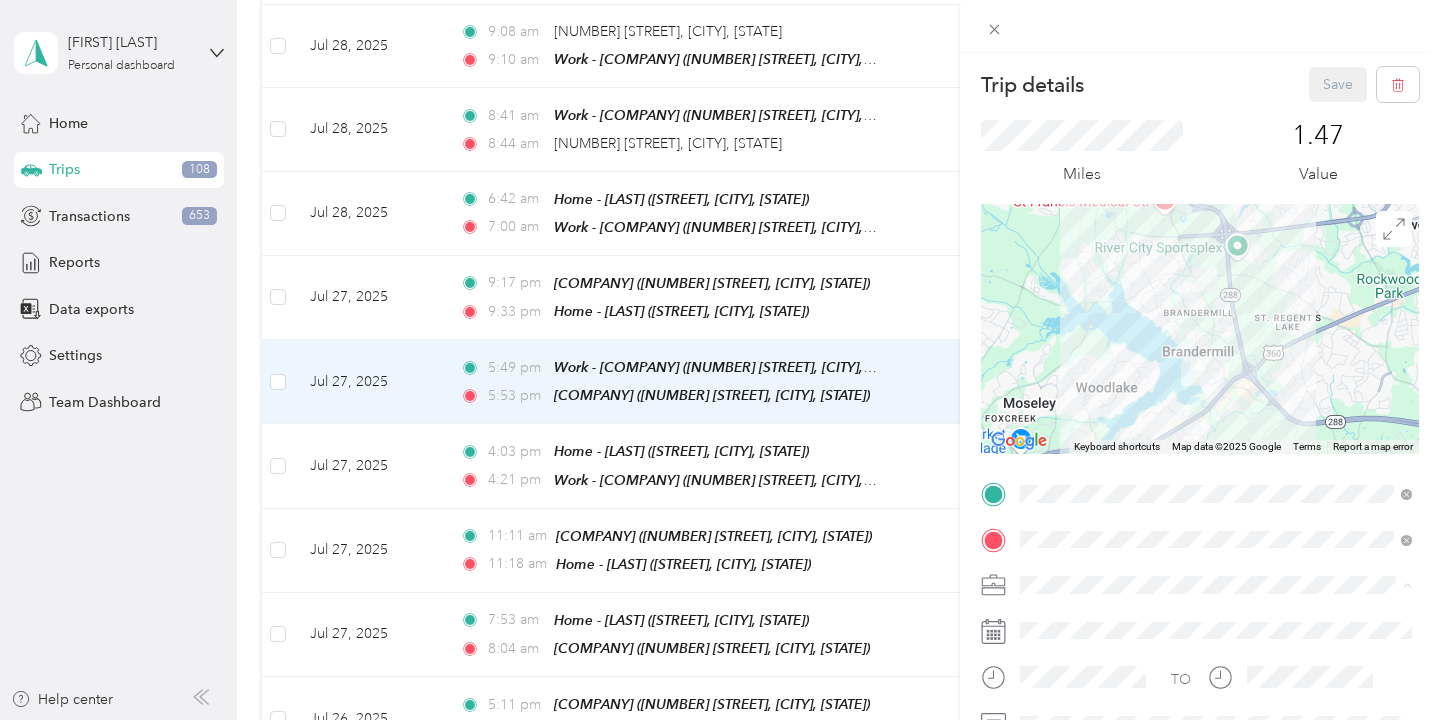 click on "Work" at bounding box center (1044, 339) 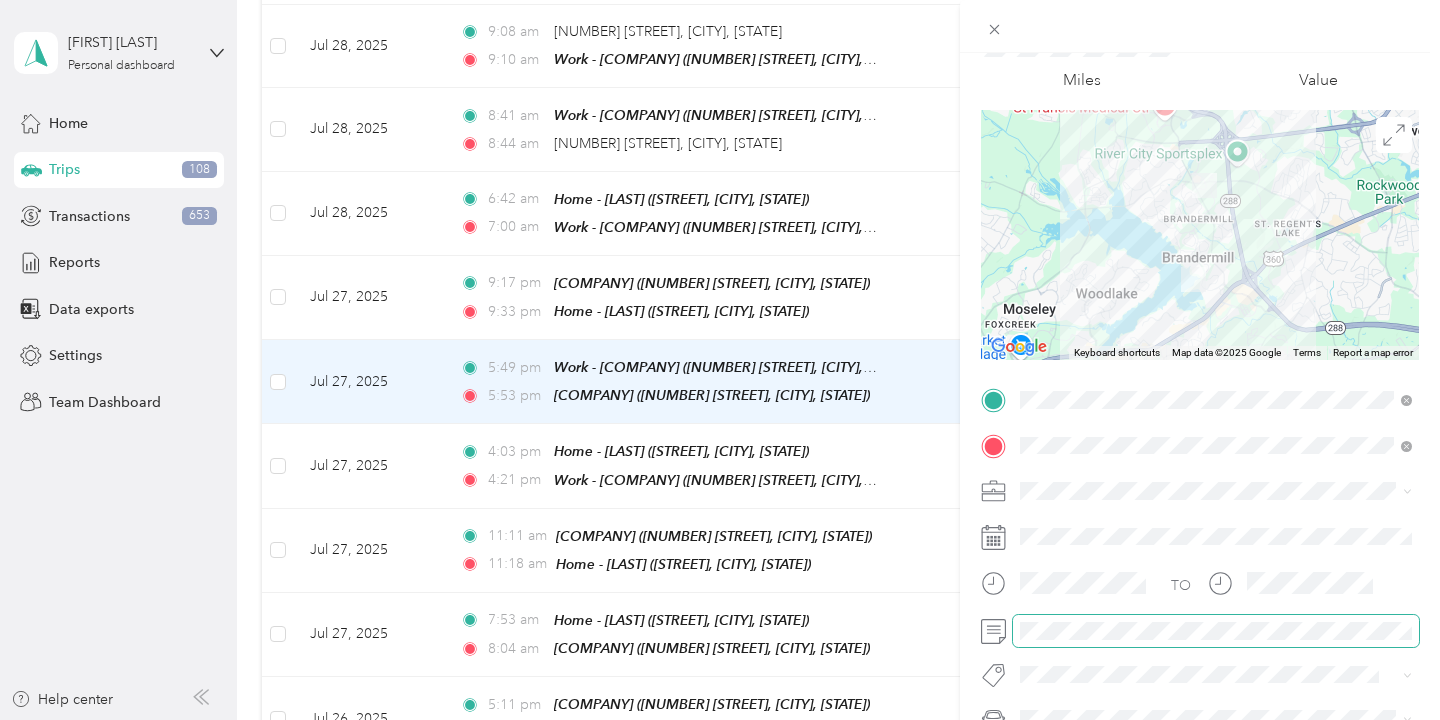 scroll, scrollTop: 96, scrollLeft: 0, axis: vertical 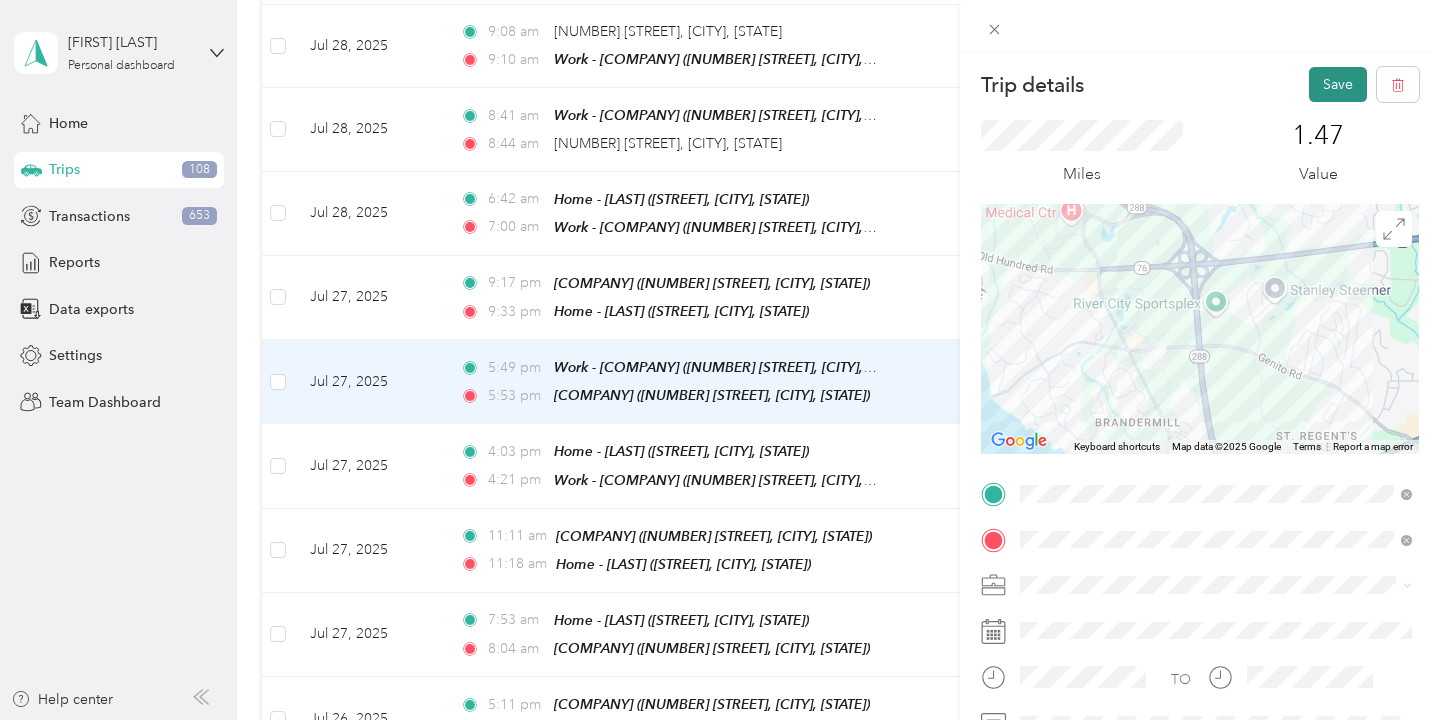 click on "Save" at bounding box center [1338, 84] 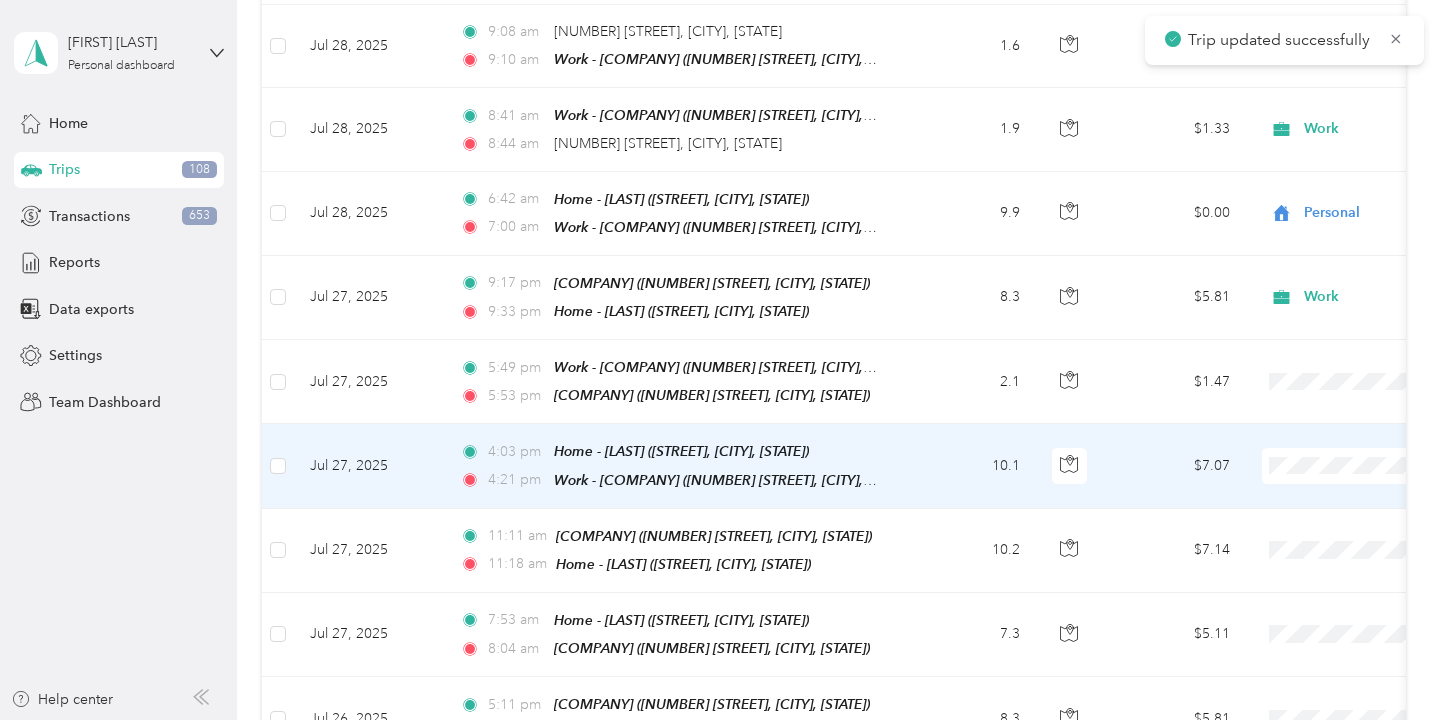 click on "[TIME] Home - [LAST] ([STREET], [CITY], [STATE]) [TIME] Work - [COMPANY] ([NUMBER] [STREET], [CITY], [STATE])" at bounding box center (674, 466) 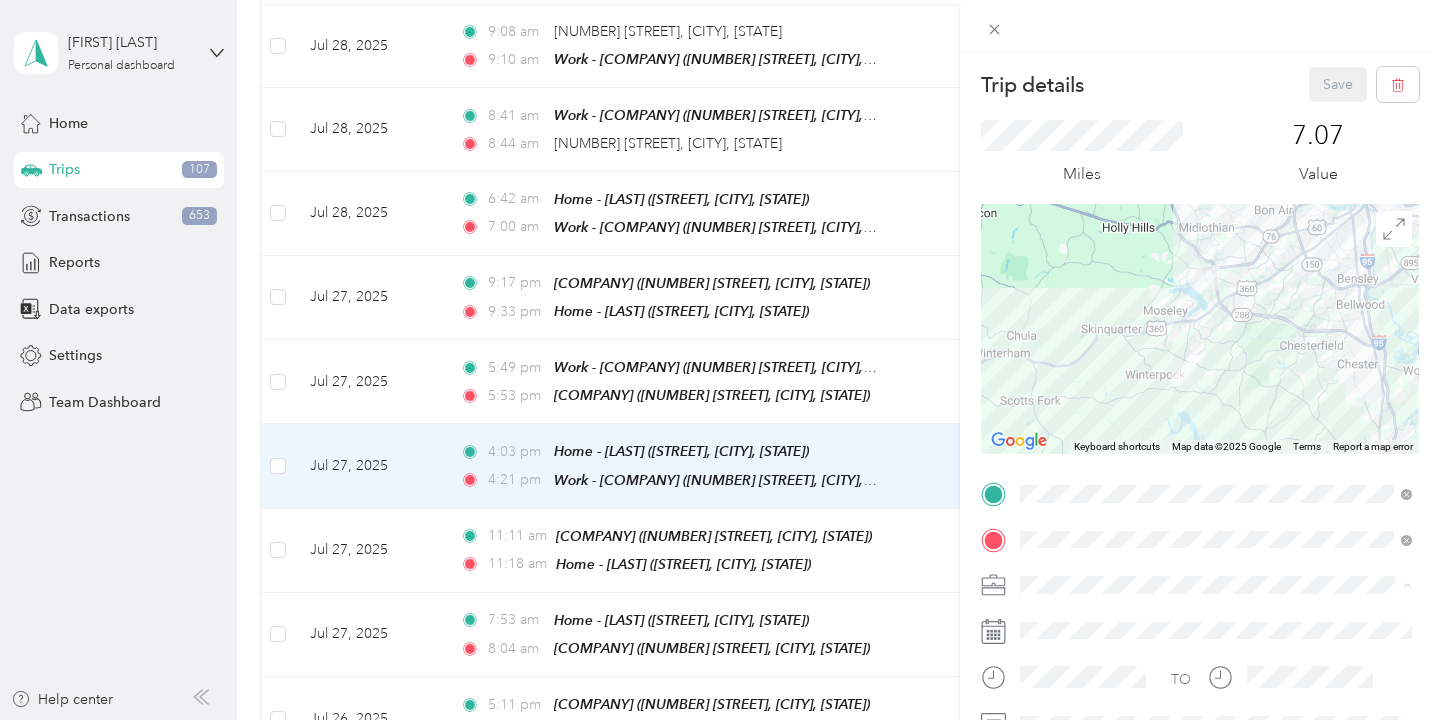 click on "Work" at bounding box center (1216, 339) 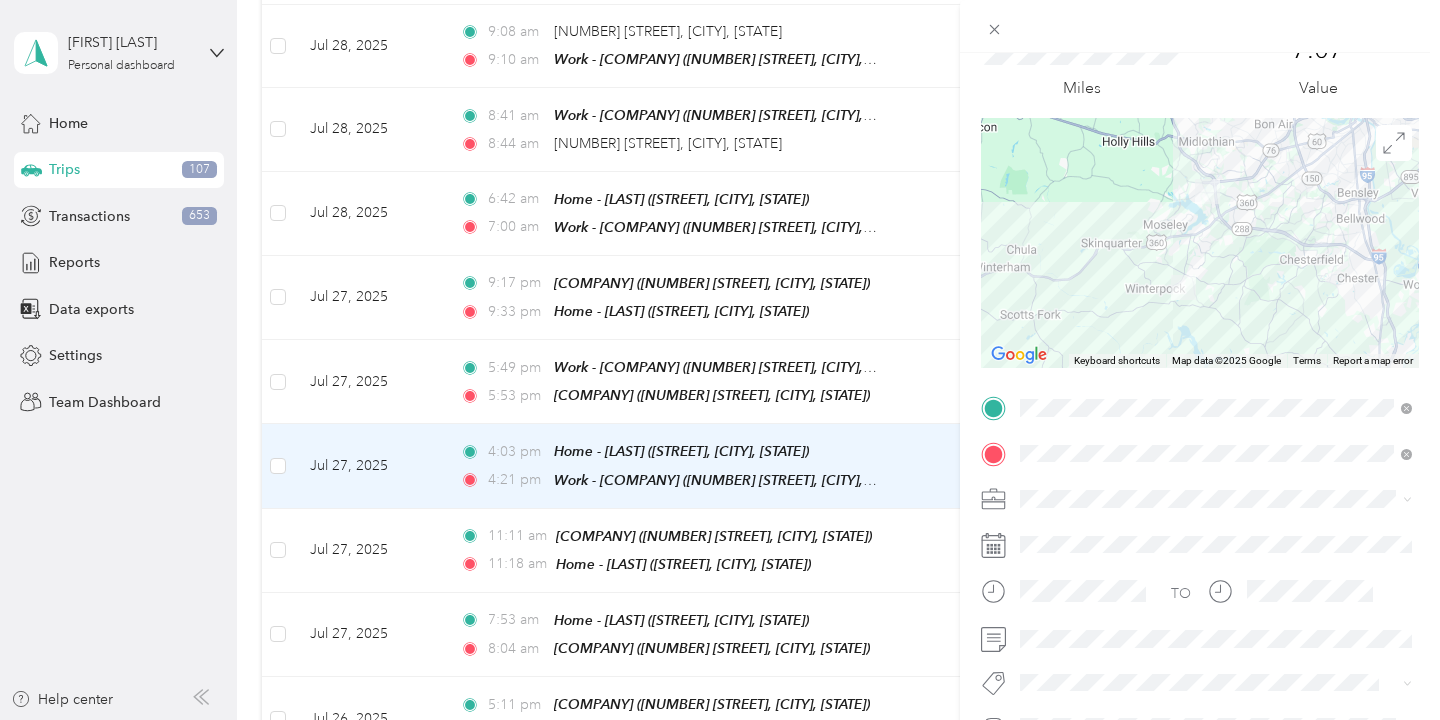 scroll, scrollTop: 85, scrollLeft: 0, axis: vertical 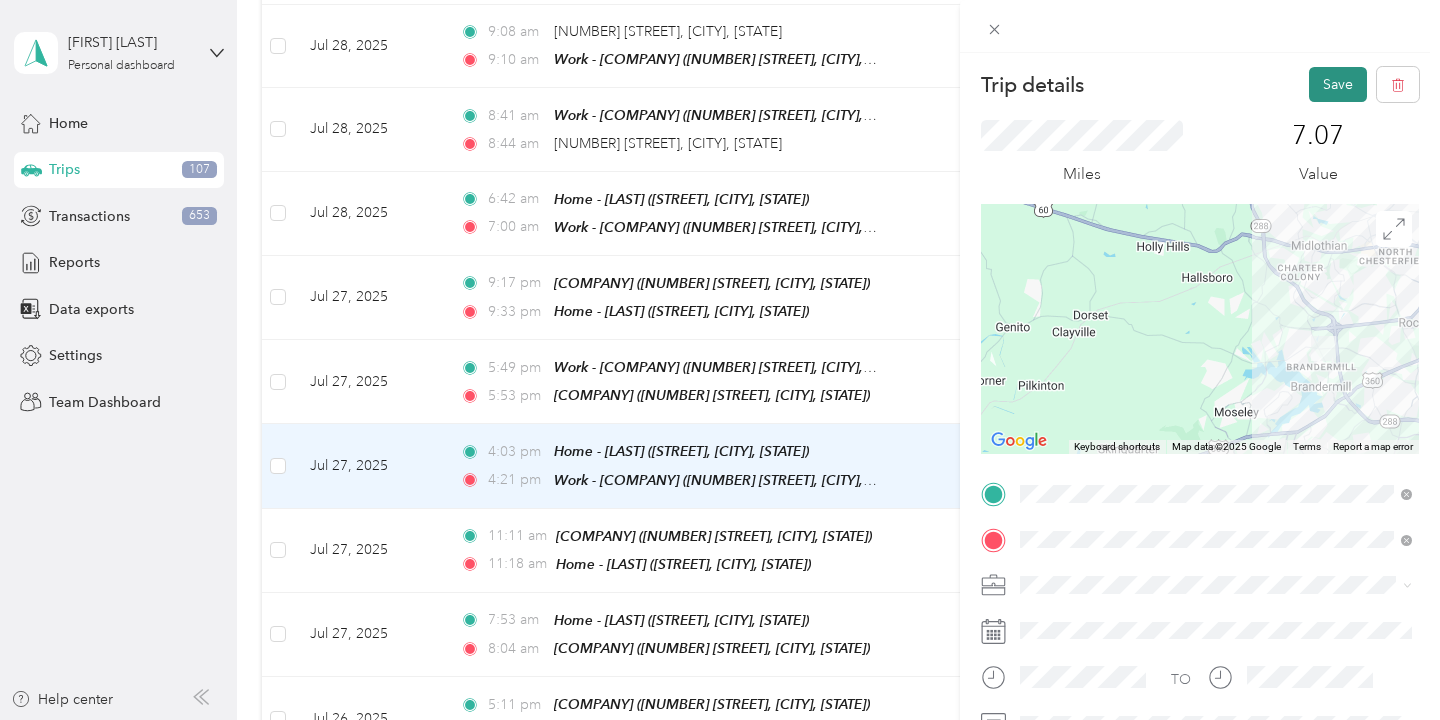 click on "Save" at bounding box center (1338, 84) 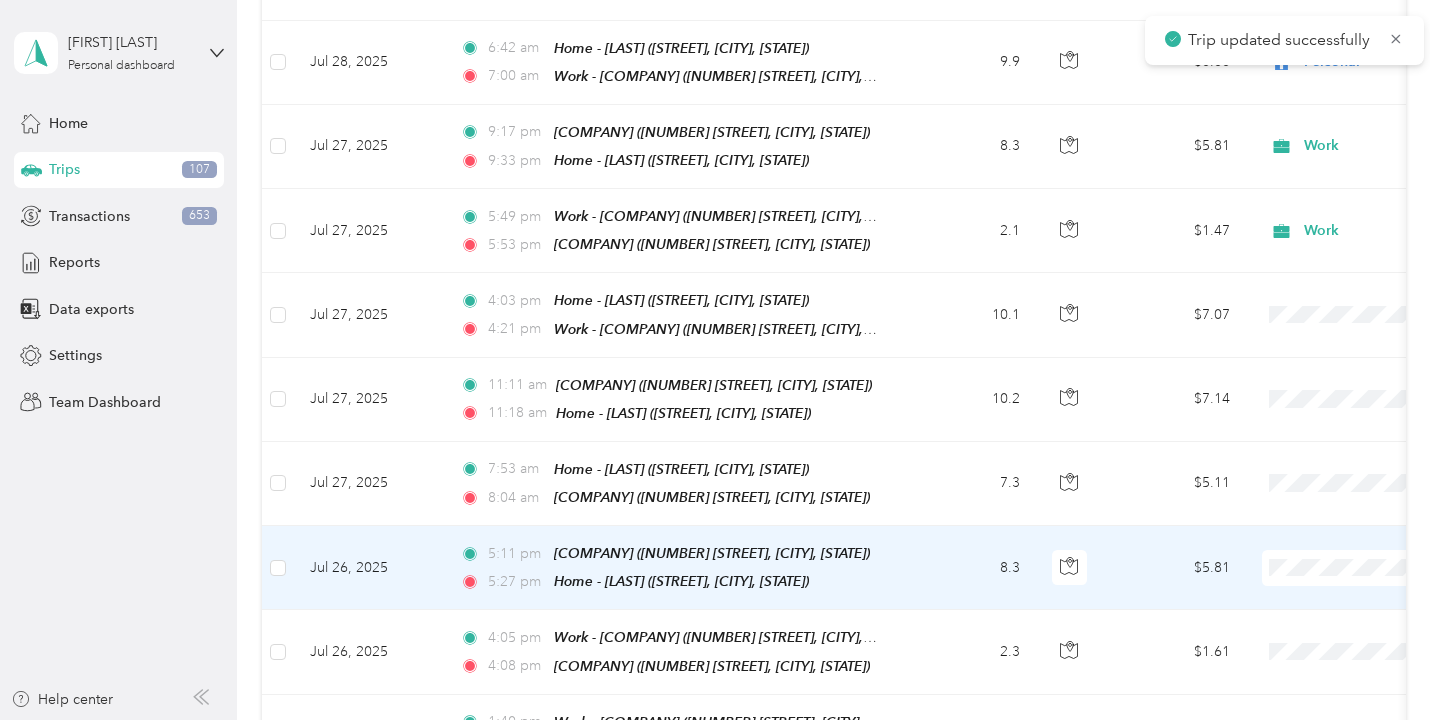 scroll, scrollTop: 3593, scrollLeft: 0, axis: vertical 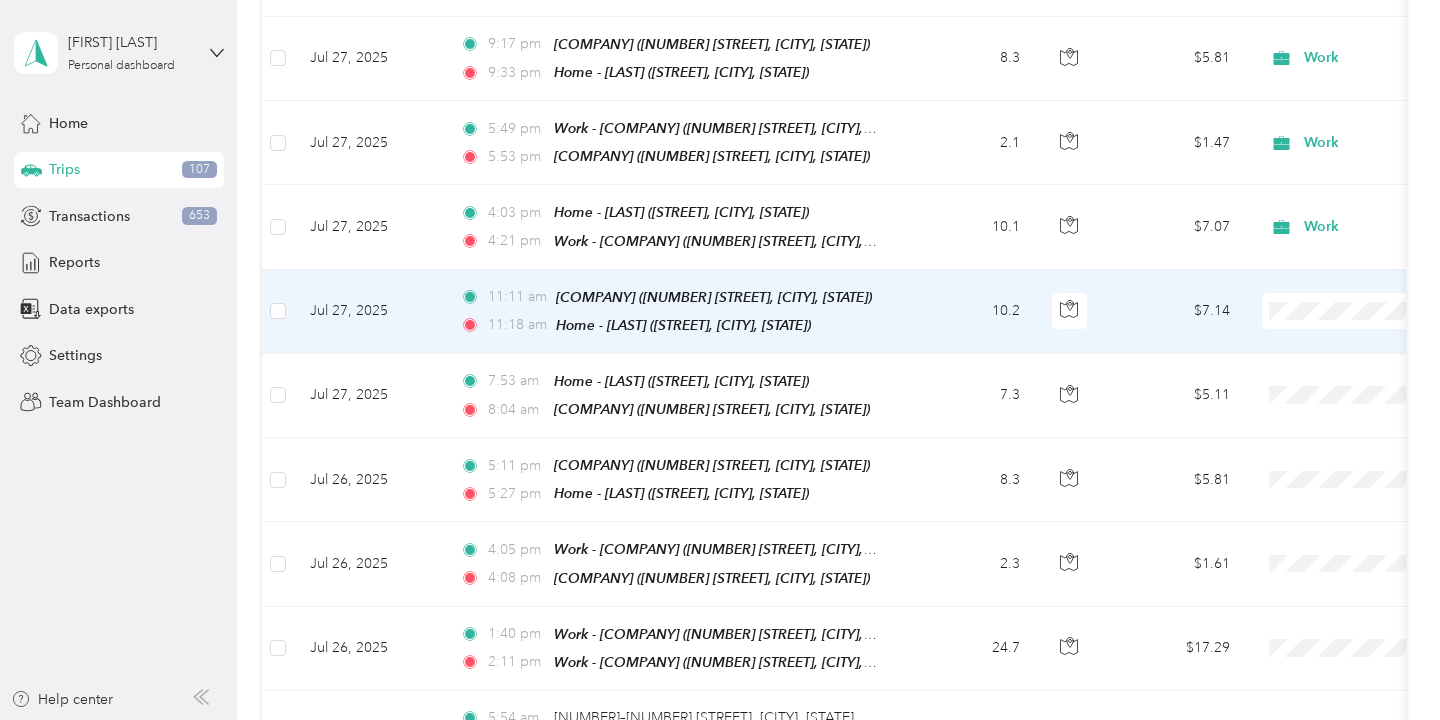 click on "Personal" at bounding box center [1334, 347] 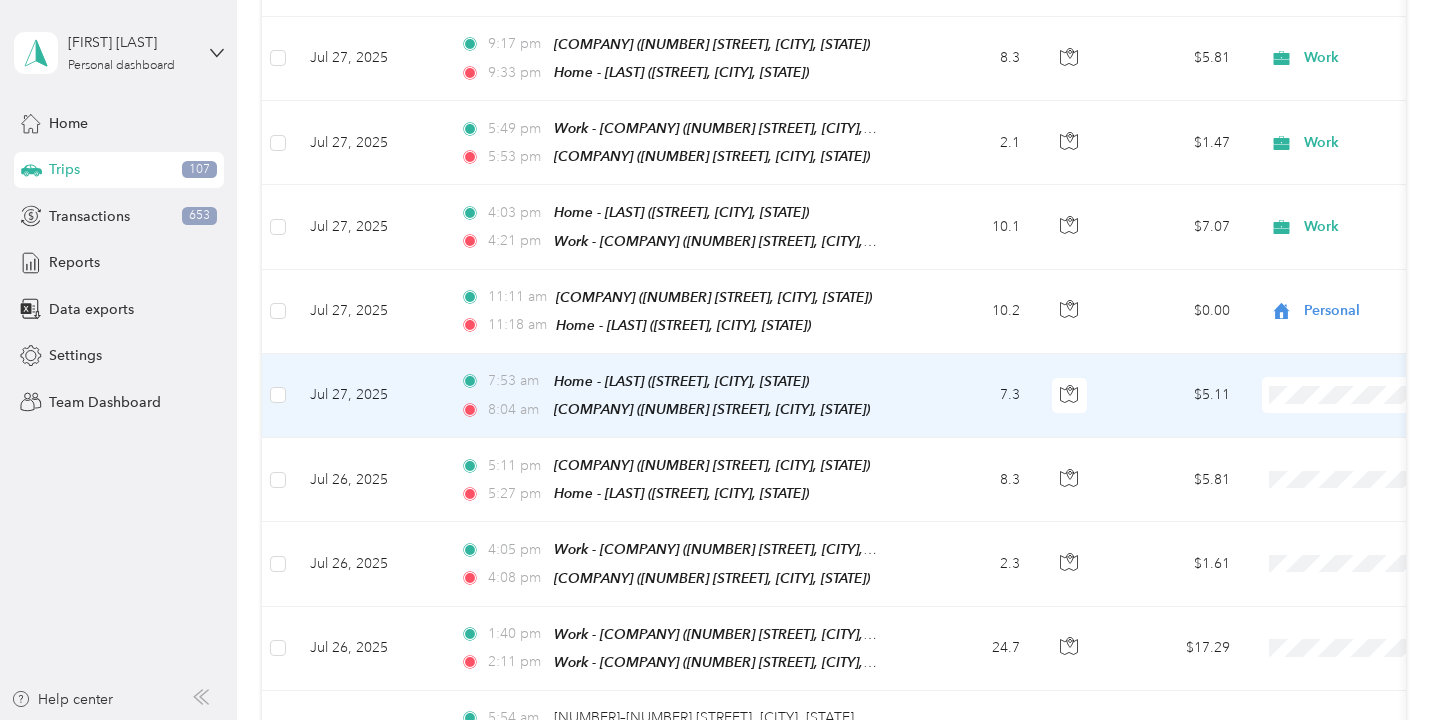 click on "Personal" at bounding box center (1334, 428) 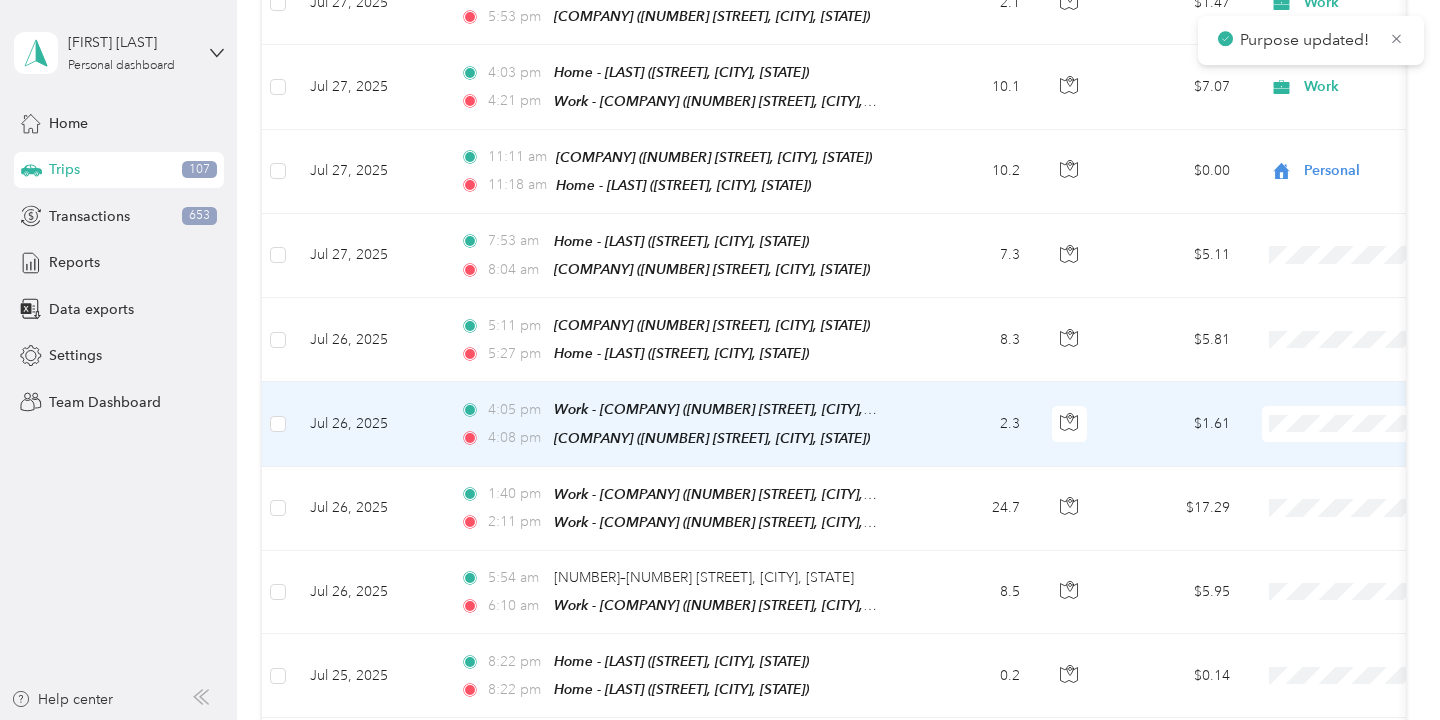 scroll, scrollTop: 3734, scrollLeft: 0, axis: vertical 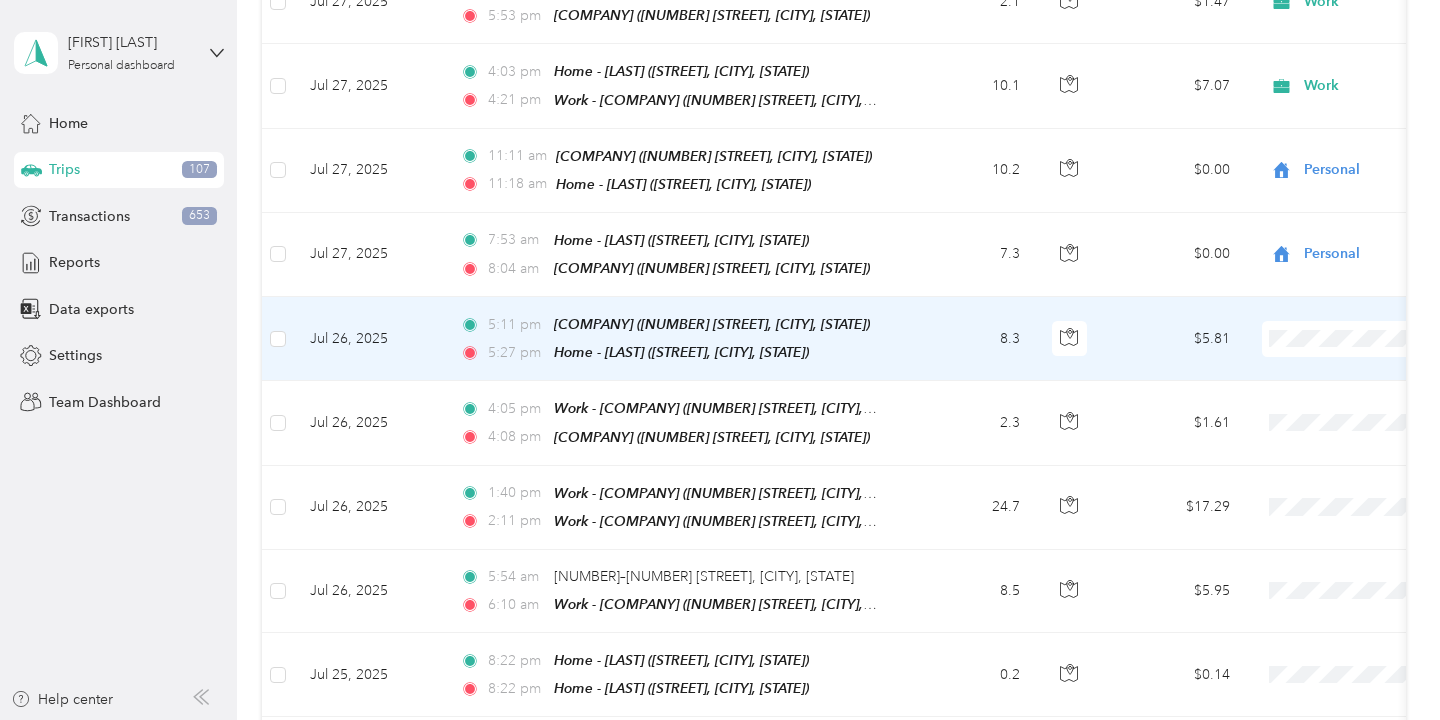 click on "$5.81" at bounding box center (1176, 339) 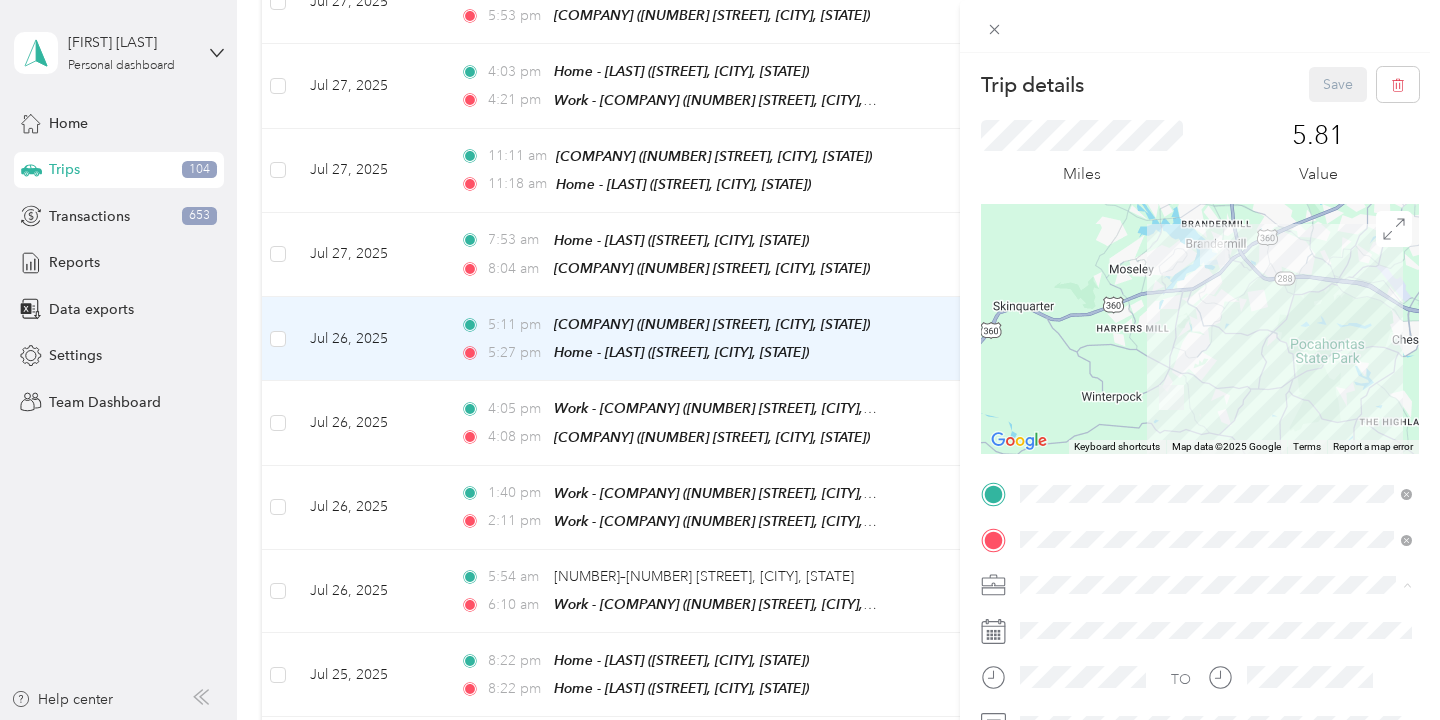click on "Work" at bounding box center (1216, 339) 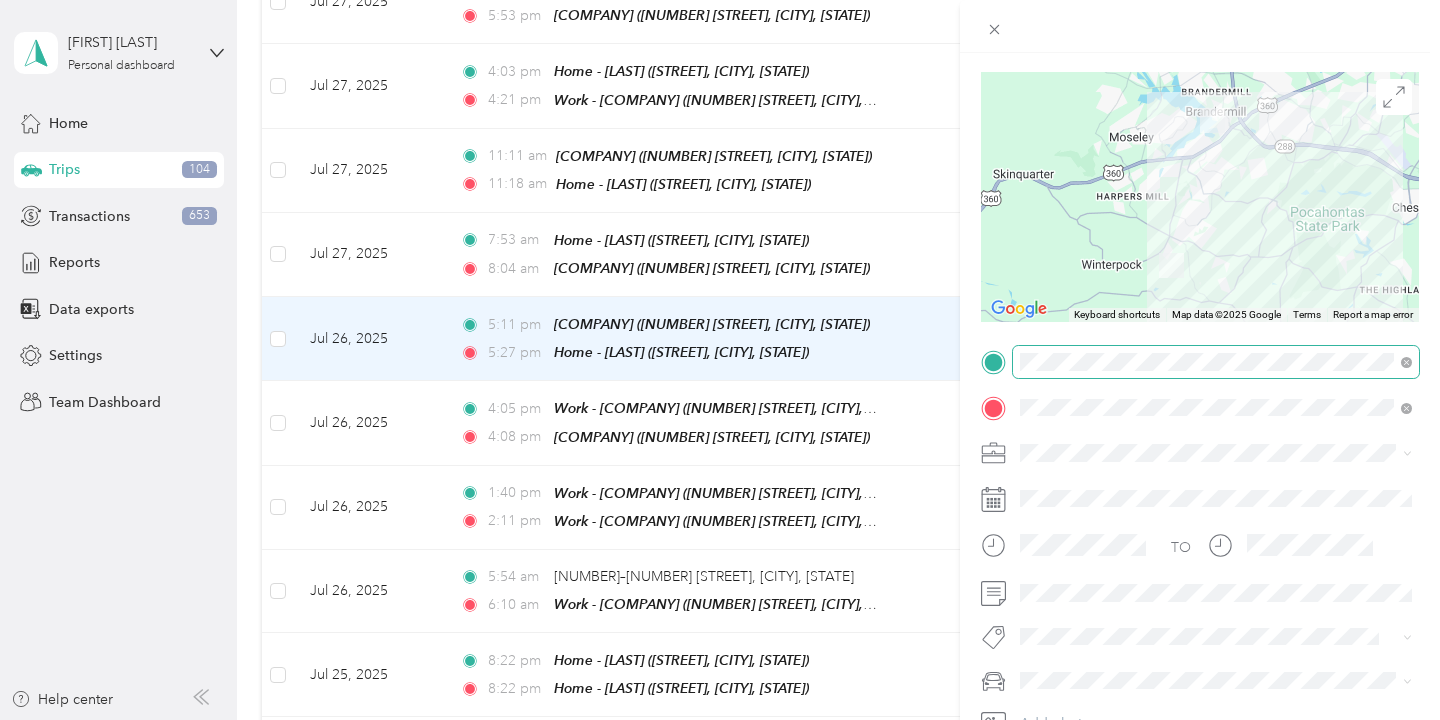scroll, scrollTop: 159, scrollLeft: 0, axis: vertical 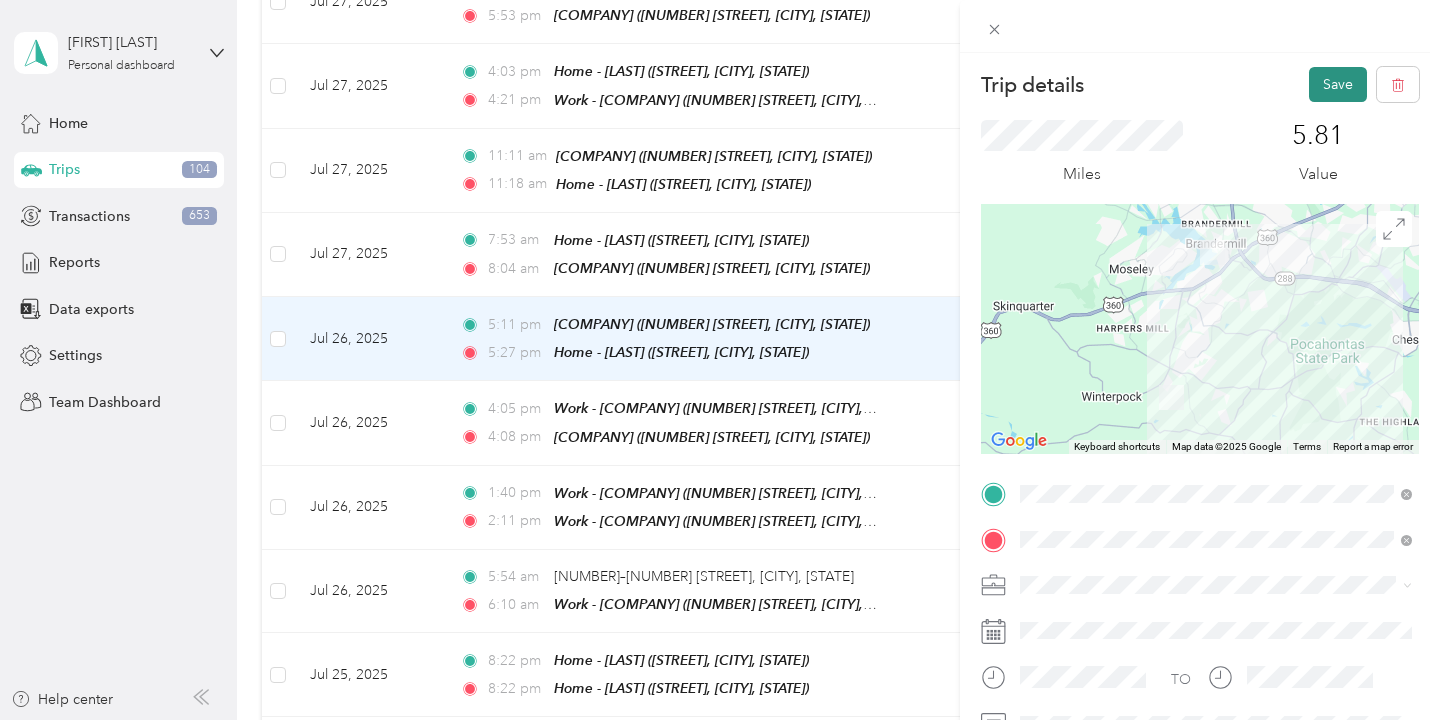 click on "Save" at bounding box center [1338, 84] 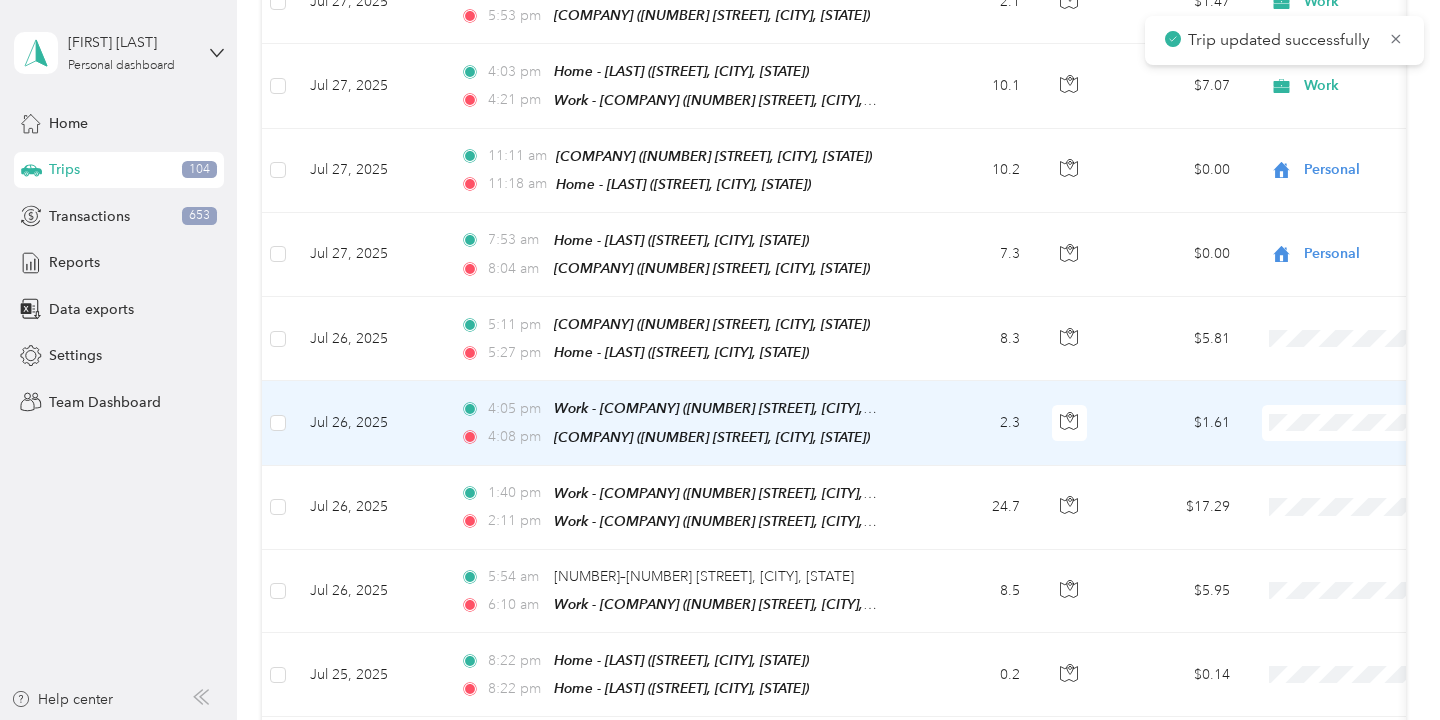 click on "2.3" at bounding box center (970, 423) 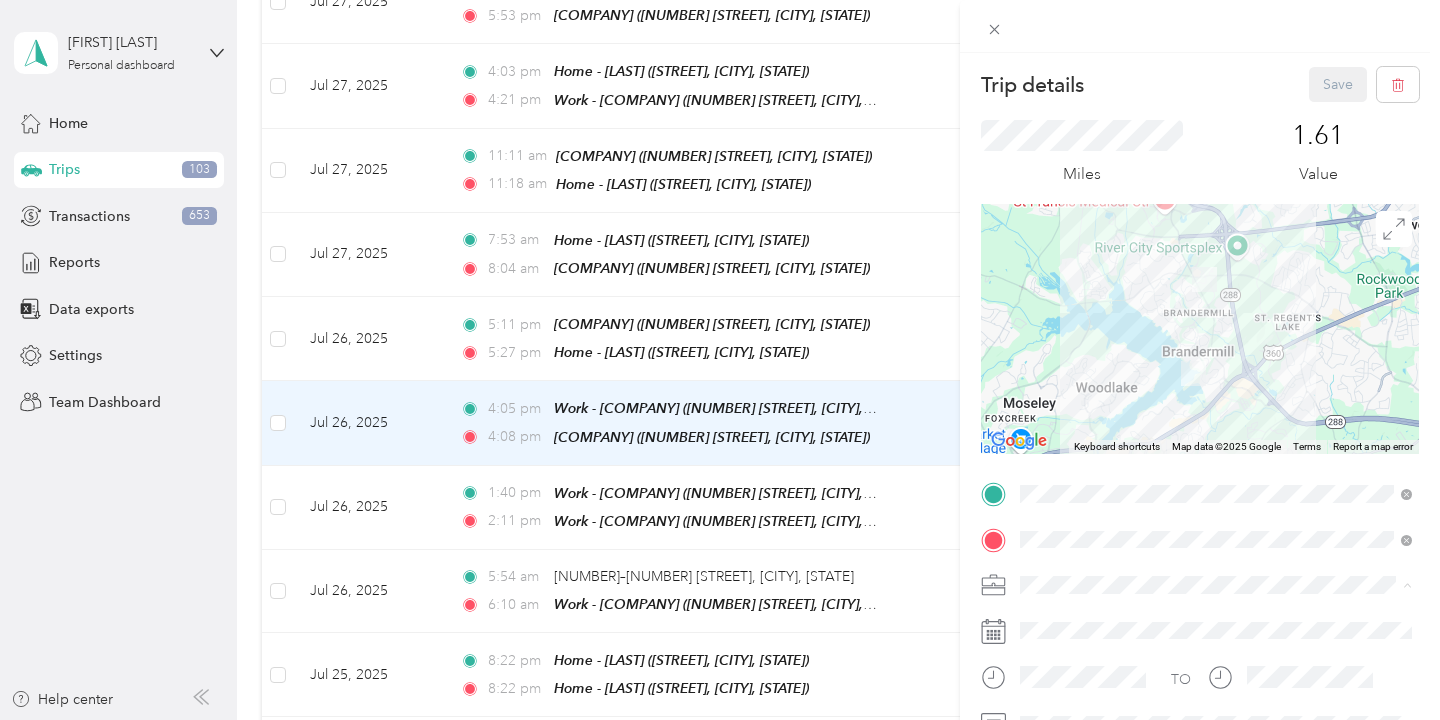 click on "Work" at bounding box center (1216, 339) 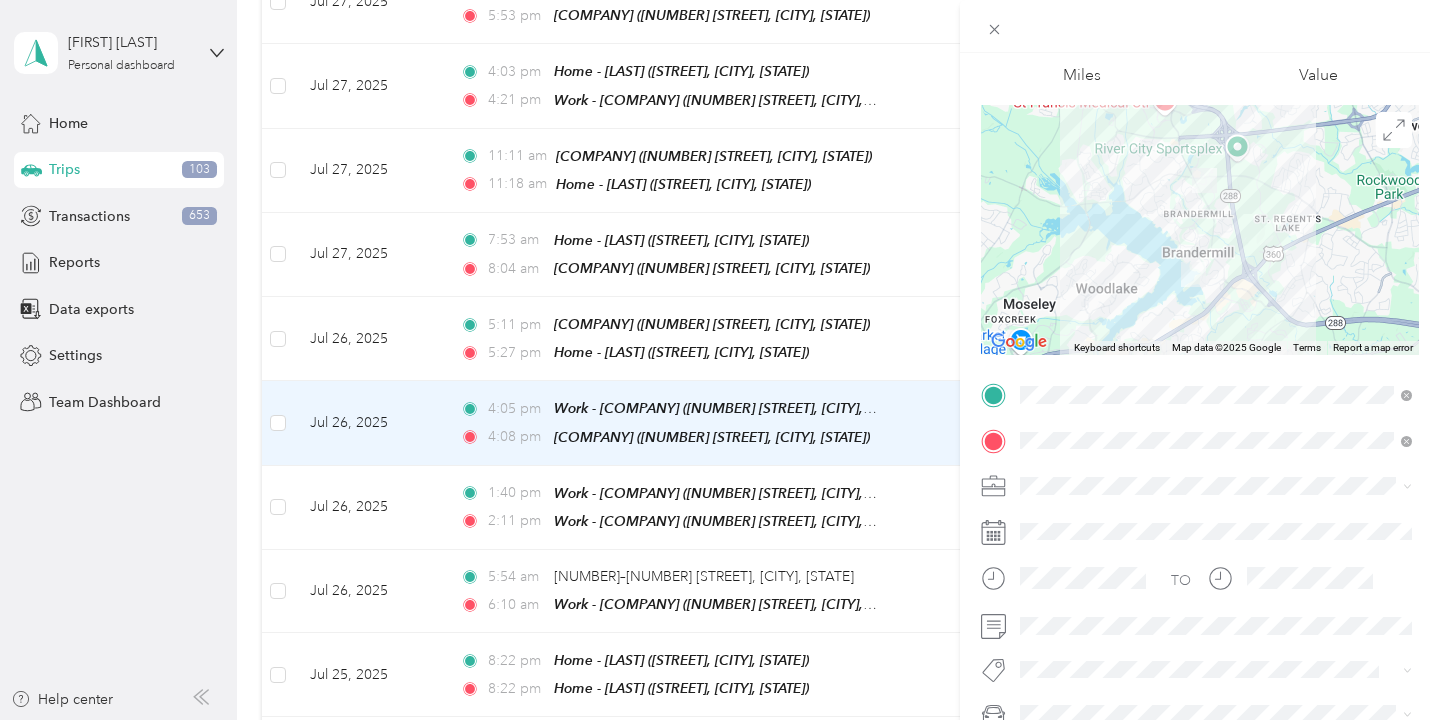 scroll, scrollTop: 101, scrollLeft: 0, axis: vertical 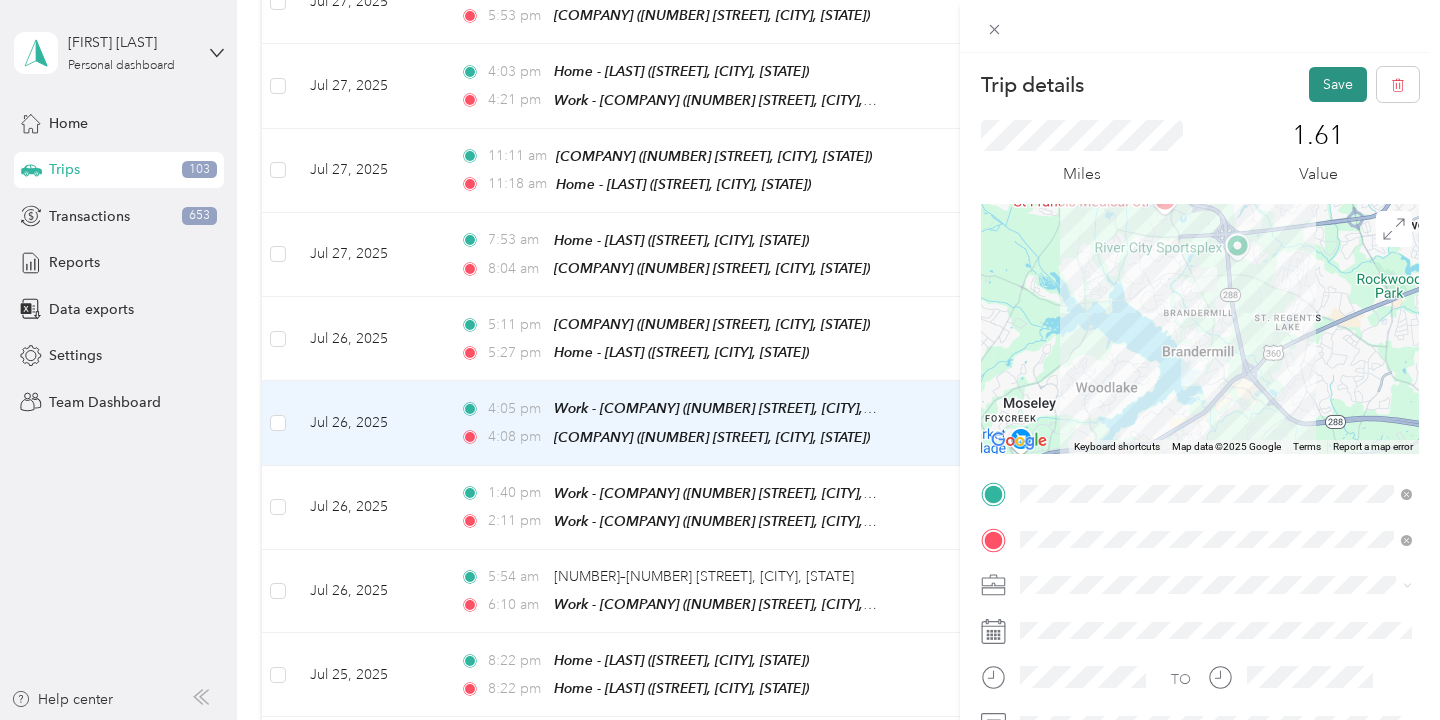 click on "Save" at bounding box center (1338, 84) 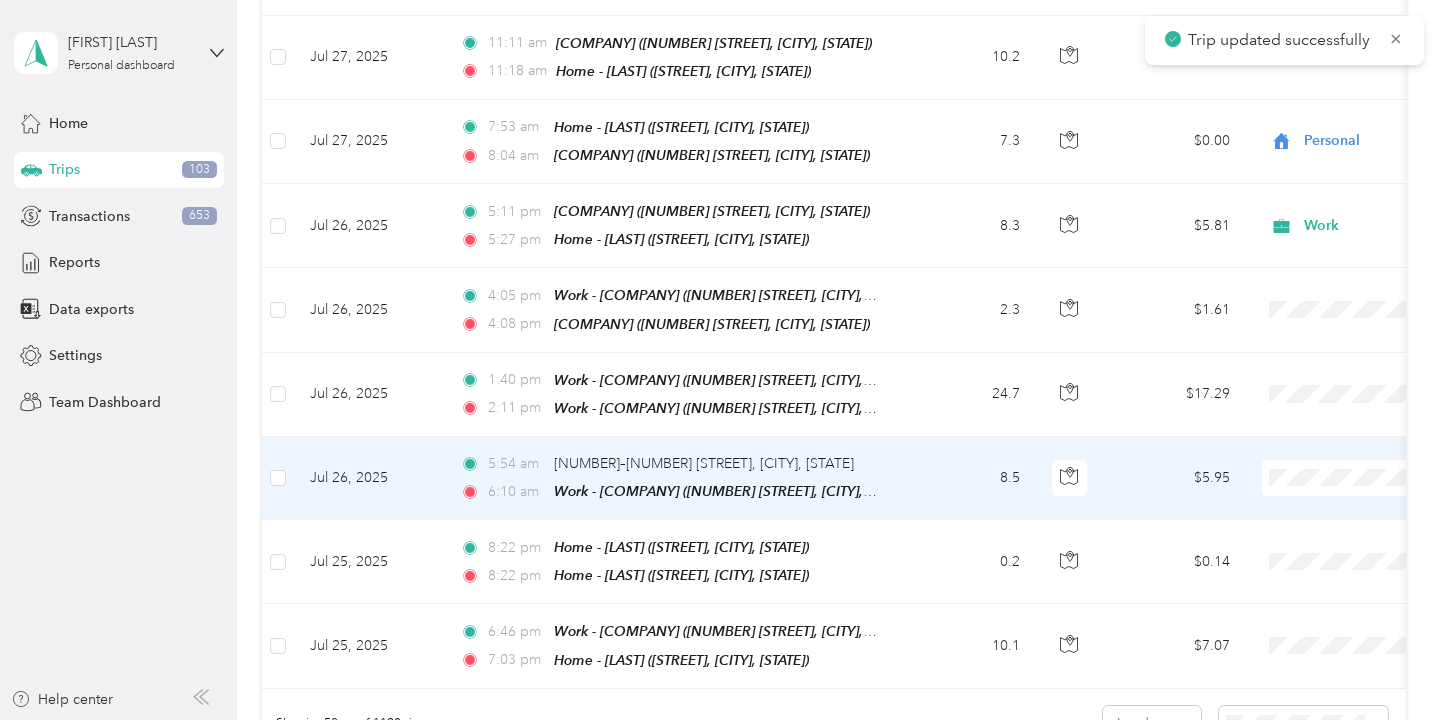 scroll, scrollTop: 3871, scrollLeft: 0, axis: vertical 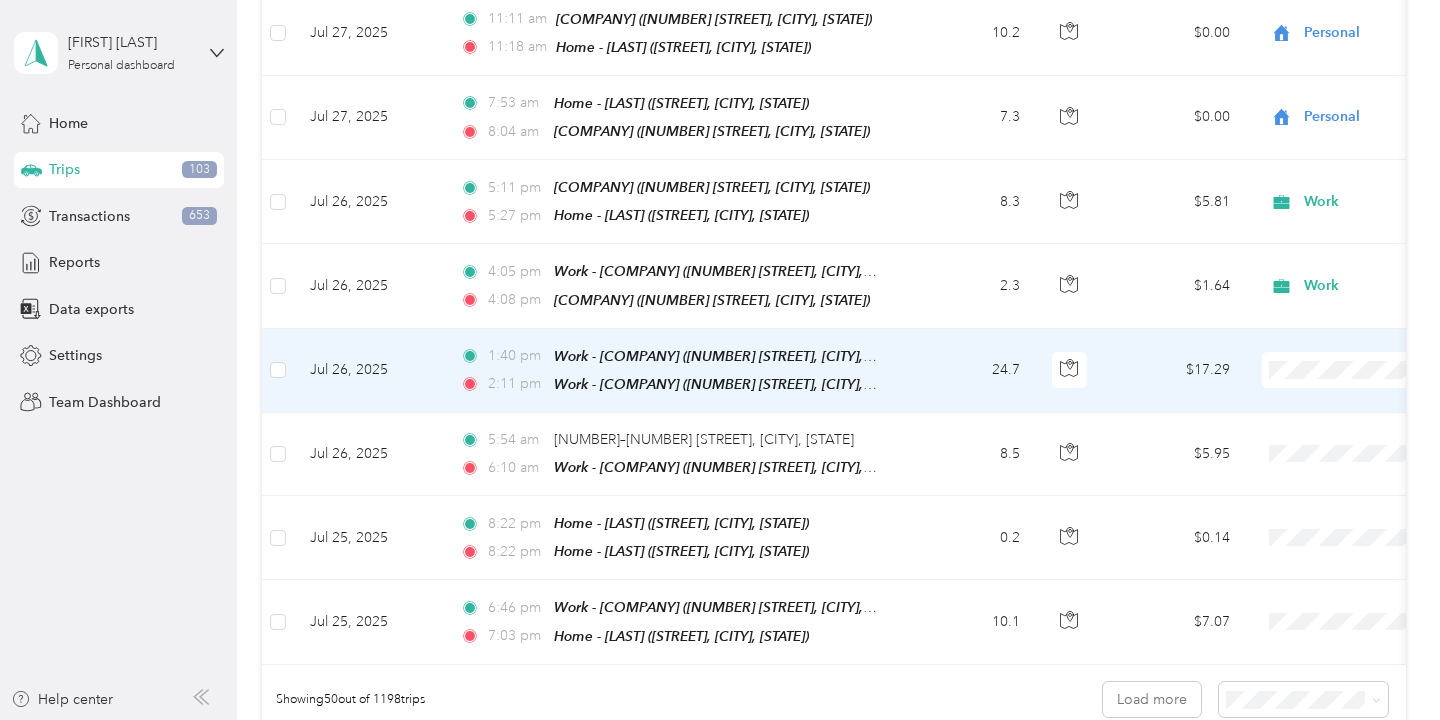 click on "24.7" at bounding box center [970, 371] 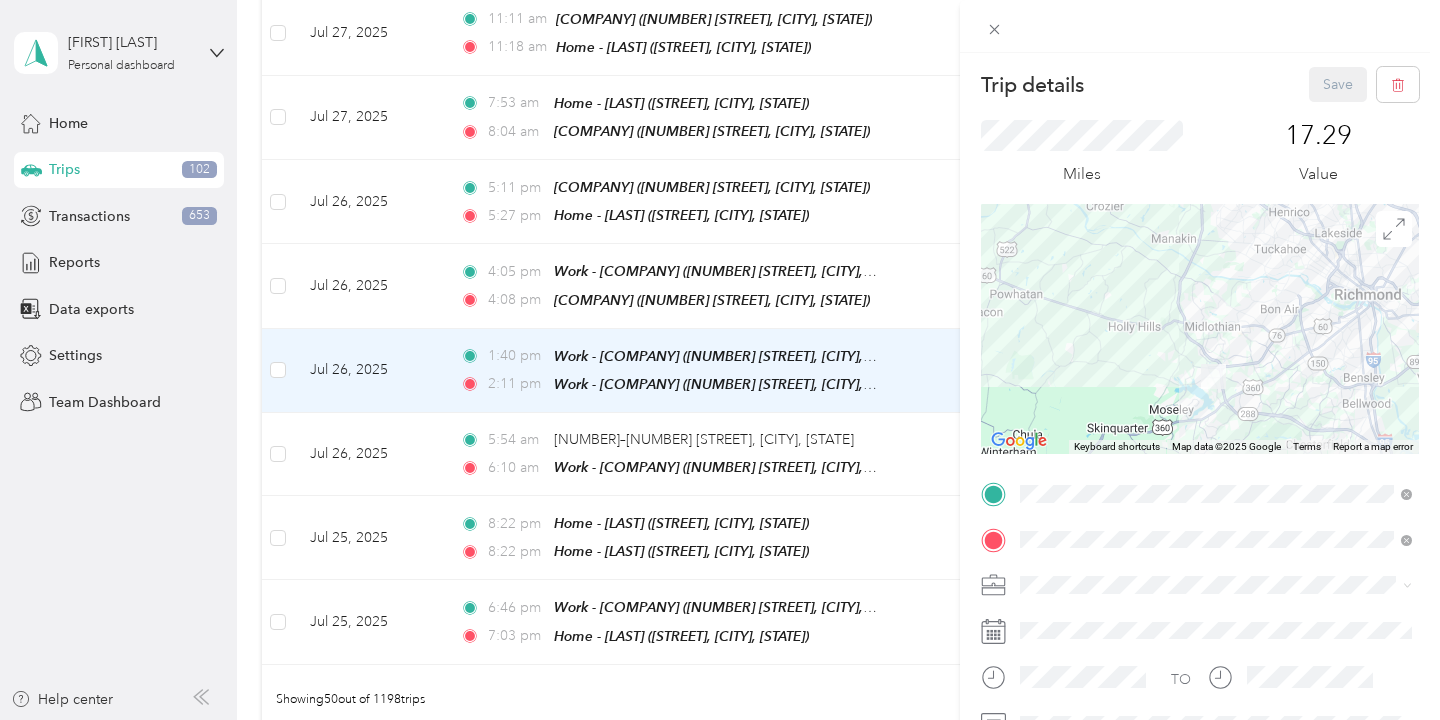 click on "Trip details Save This trip cannot be edited because it is either under review, approved, or paid. Contact your Team Manager to edit it. Miles [NUMBER] Value  ← Move left → Move right ↑ Move up ↓ Move down + Zoom in - Zoom out Home Jump left by 75% End Jump right by 75% Page Up Jump up by 75% Page Down Jump down by 75% Keyboard shortcuts Map Data Map data ©2025 Google Map data ©2025 Google [NUMBER] km  Click to toggle between metric and imperial units Terms Report a map error TO Add photo" at bounding box center [720, 360] 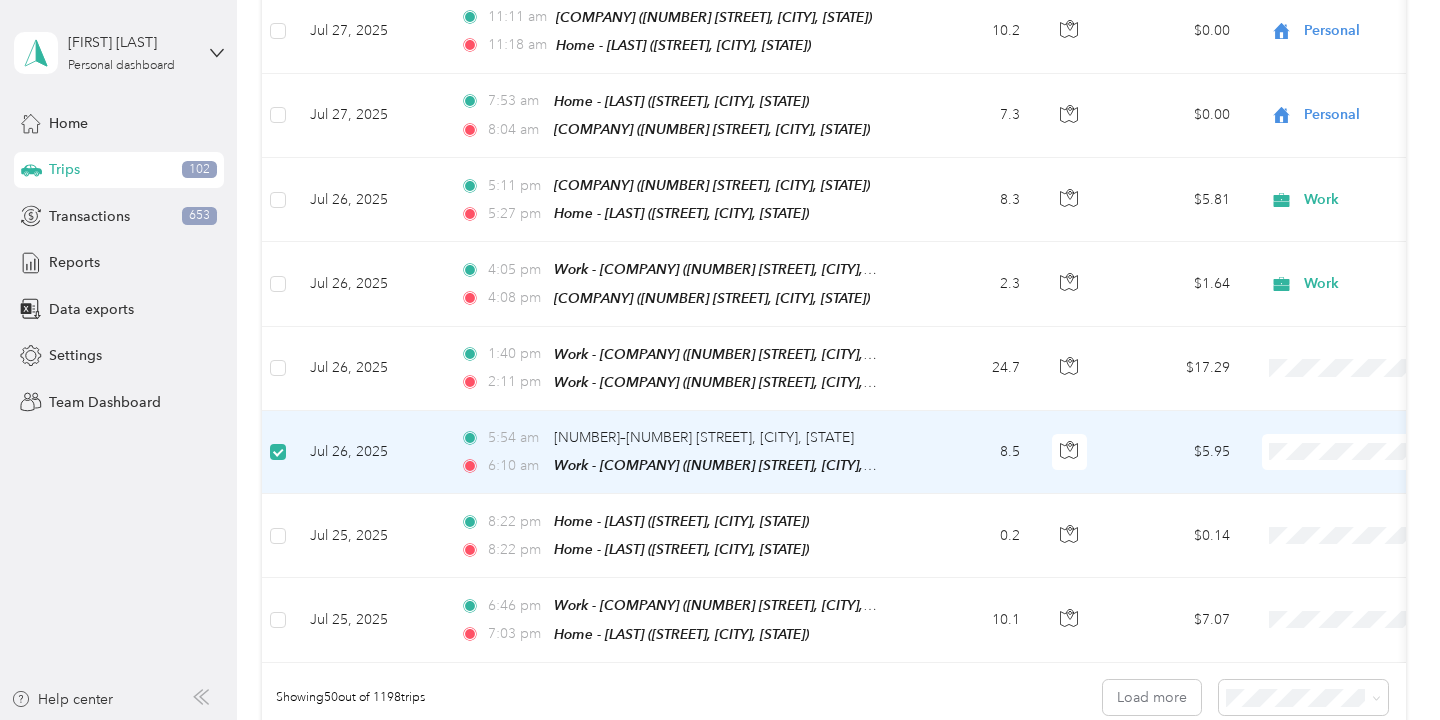 scroll, scrollTop: 3869, scrollLeft: 0, axis: vertical 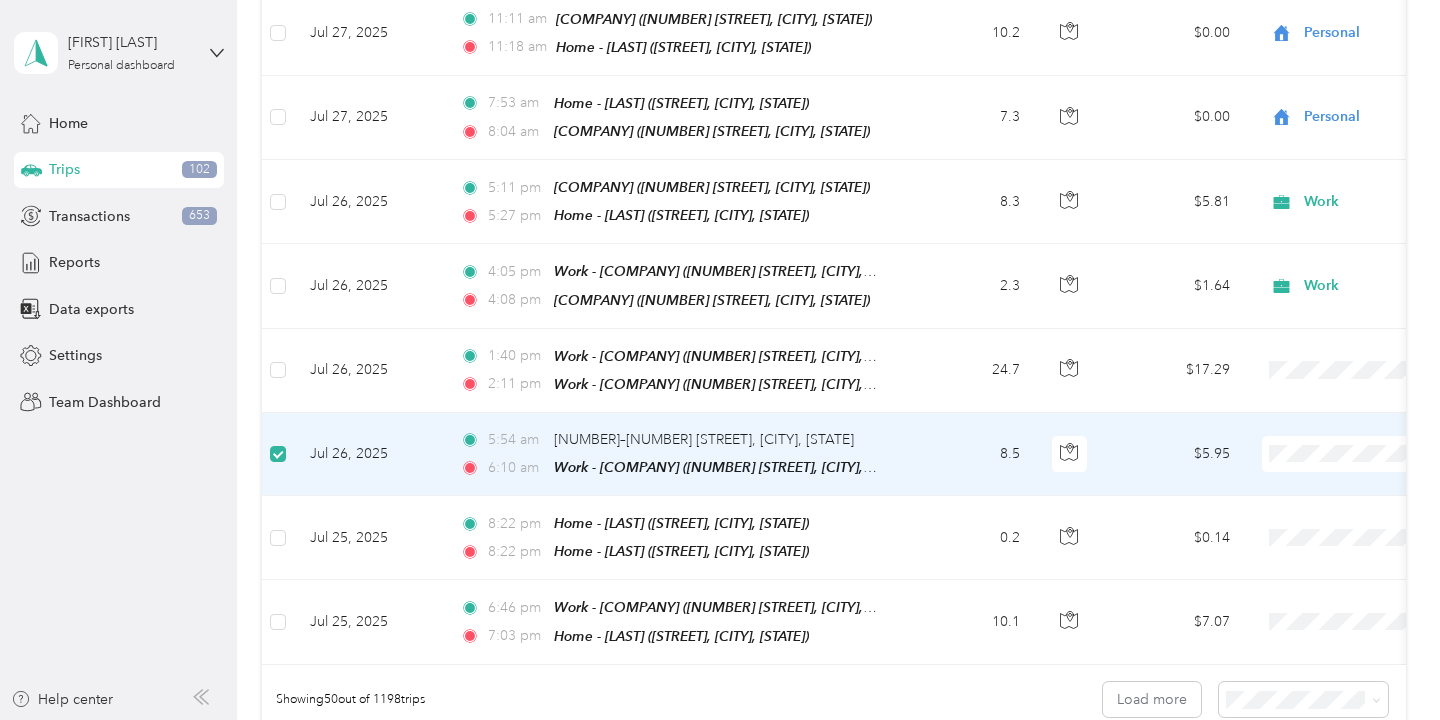 click on "Personal" at bounding box center [1334, 485] 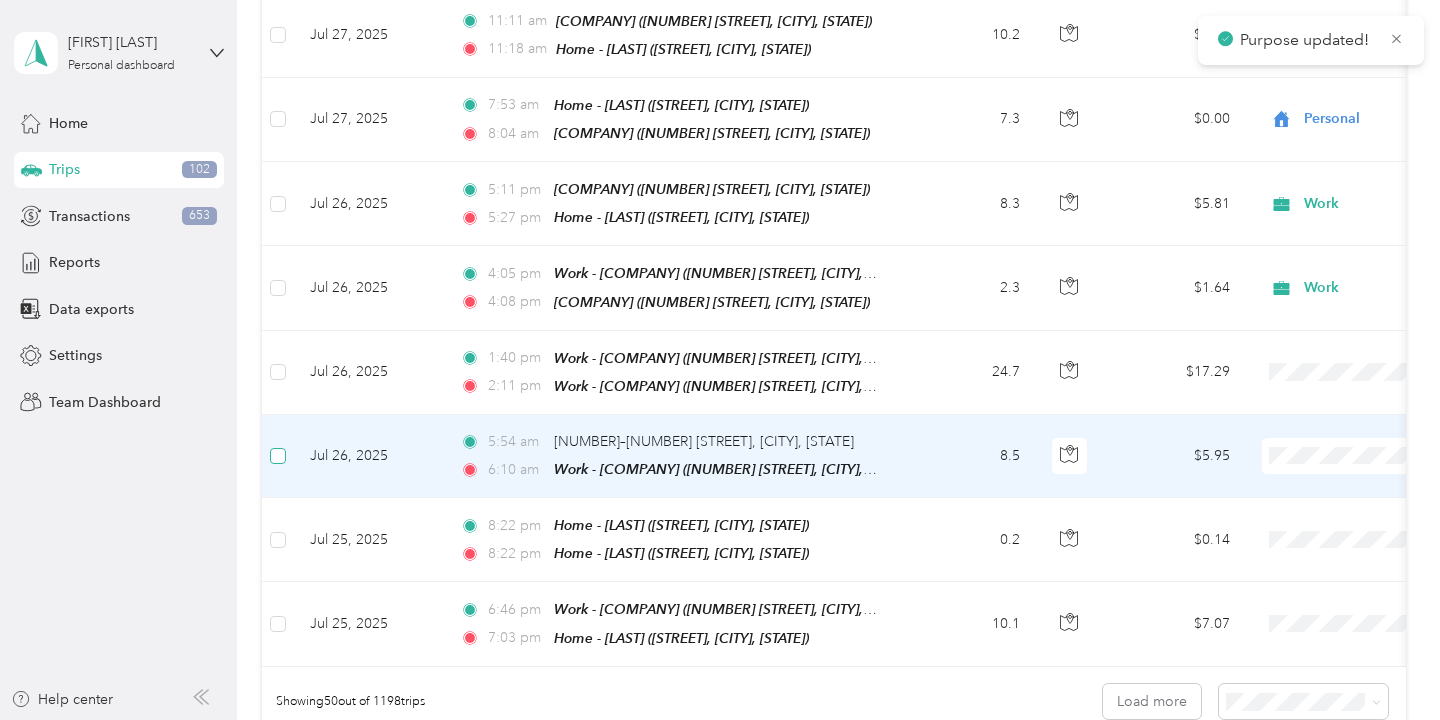 scroll, scrollTop: 3871, scrollLeft: 0, axis: vertical 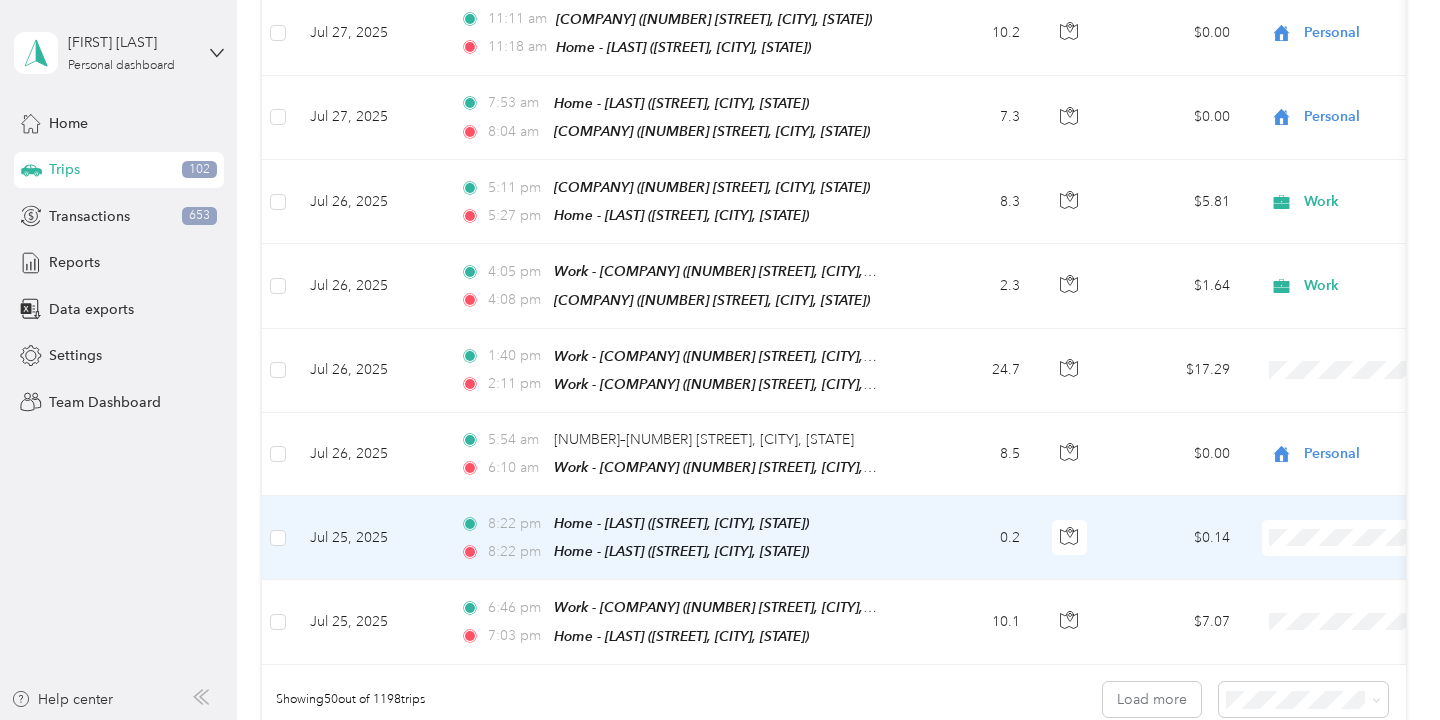 click on "Personal" at bounding box center [1334, 283] 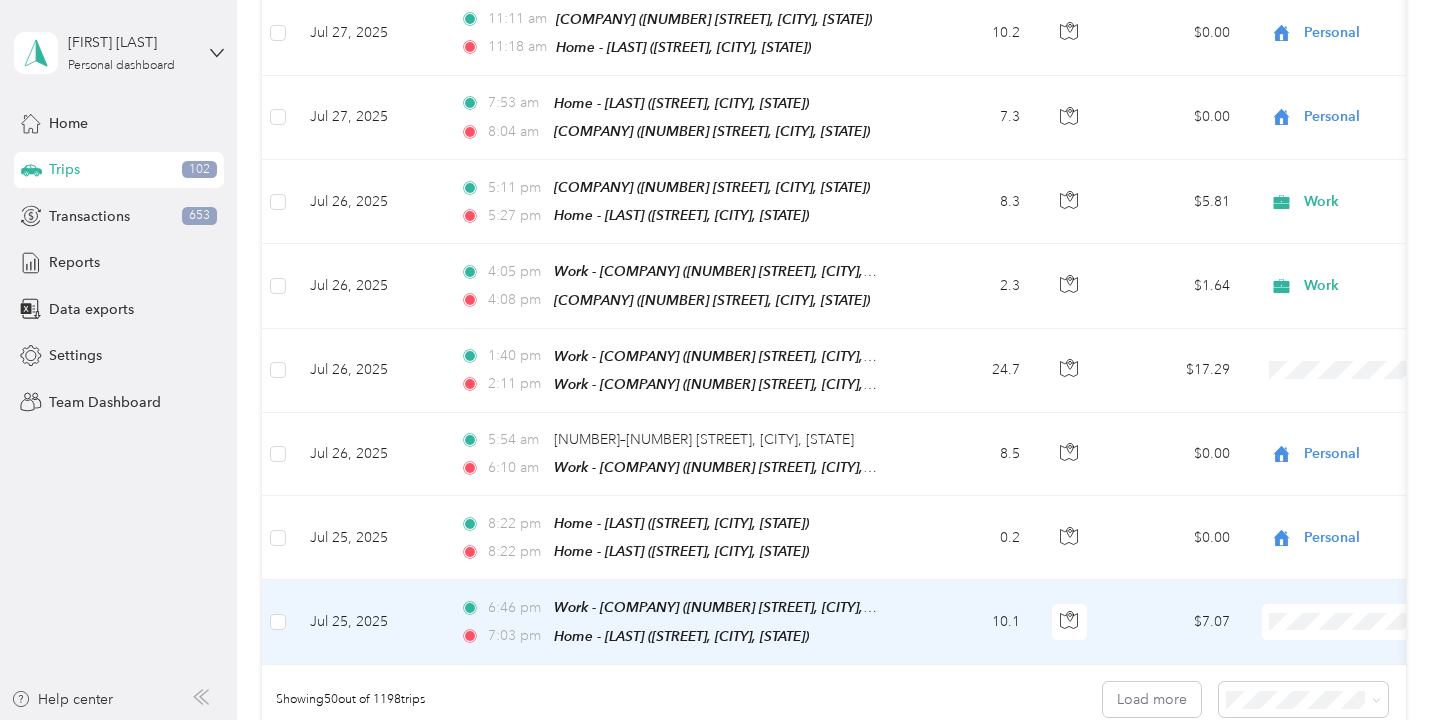 click on "Personal" at bounding box center [1334, 366] 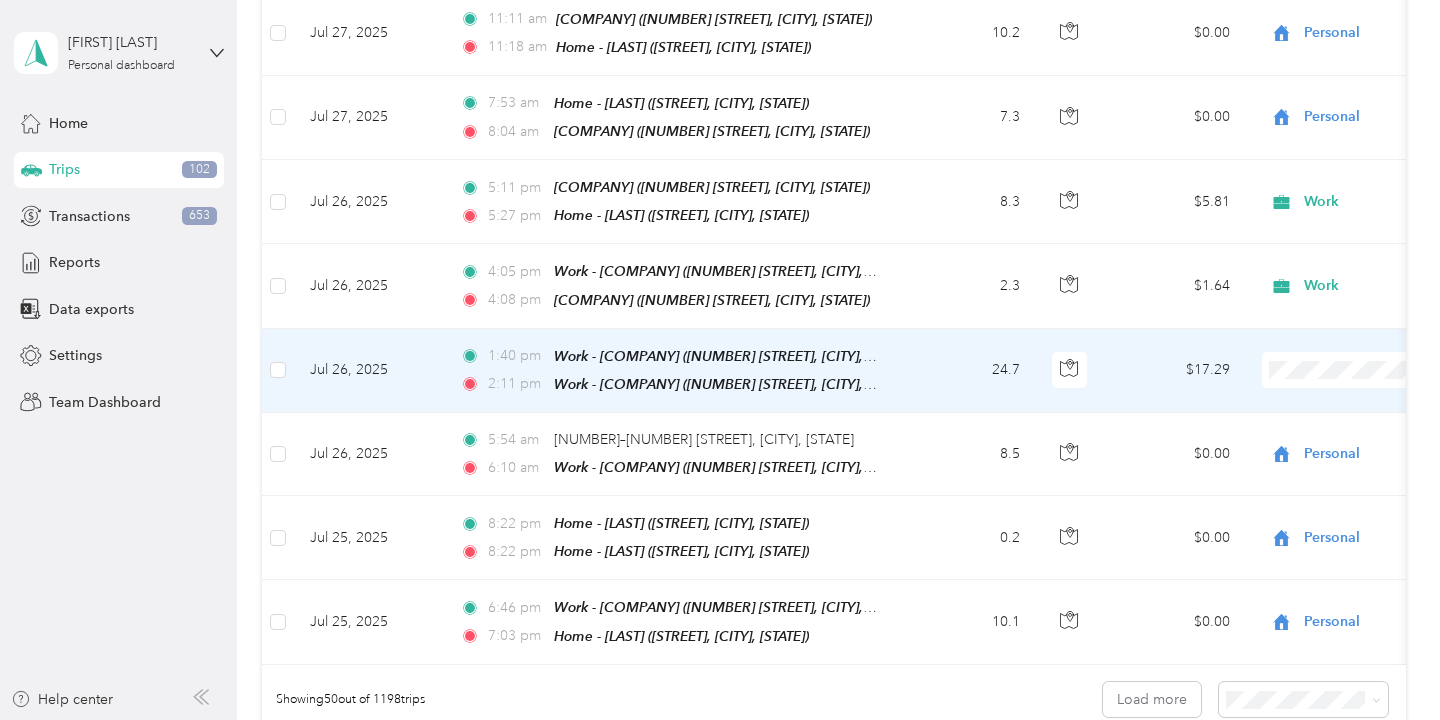 click on "Personal" at bounding box center [1334, 402] 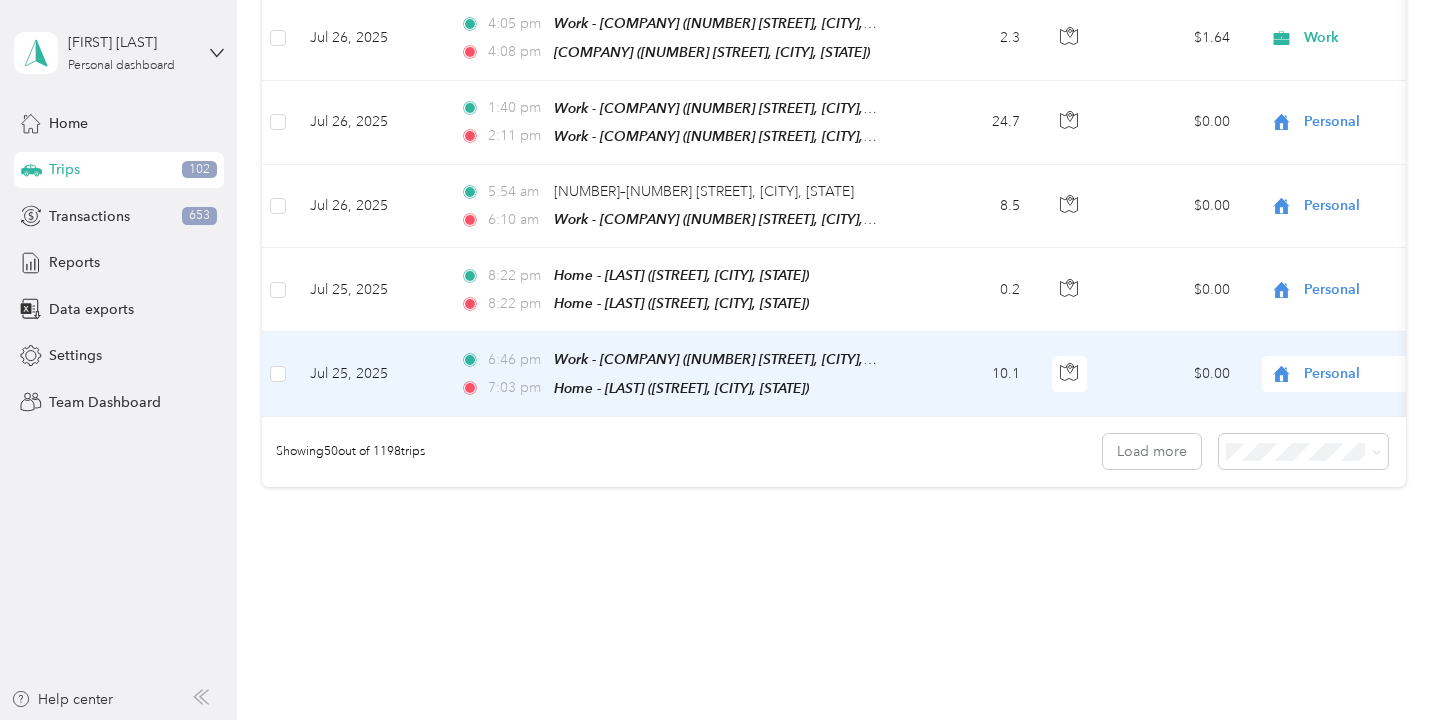scroll, scrollTop: 4118, scrollLeft: 0, axis: vertical 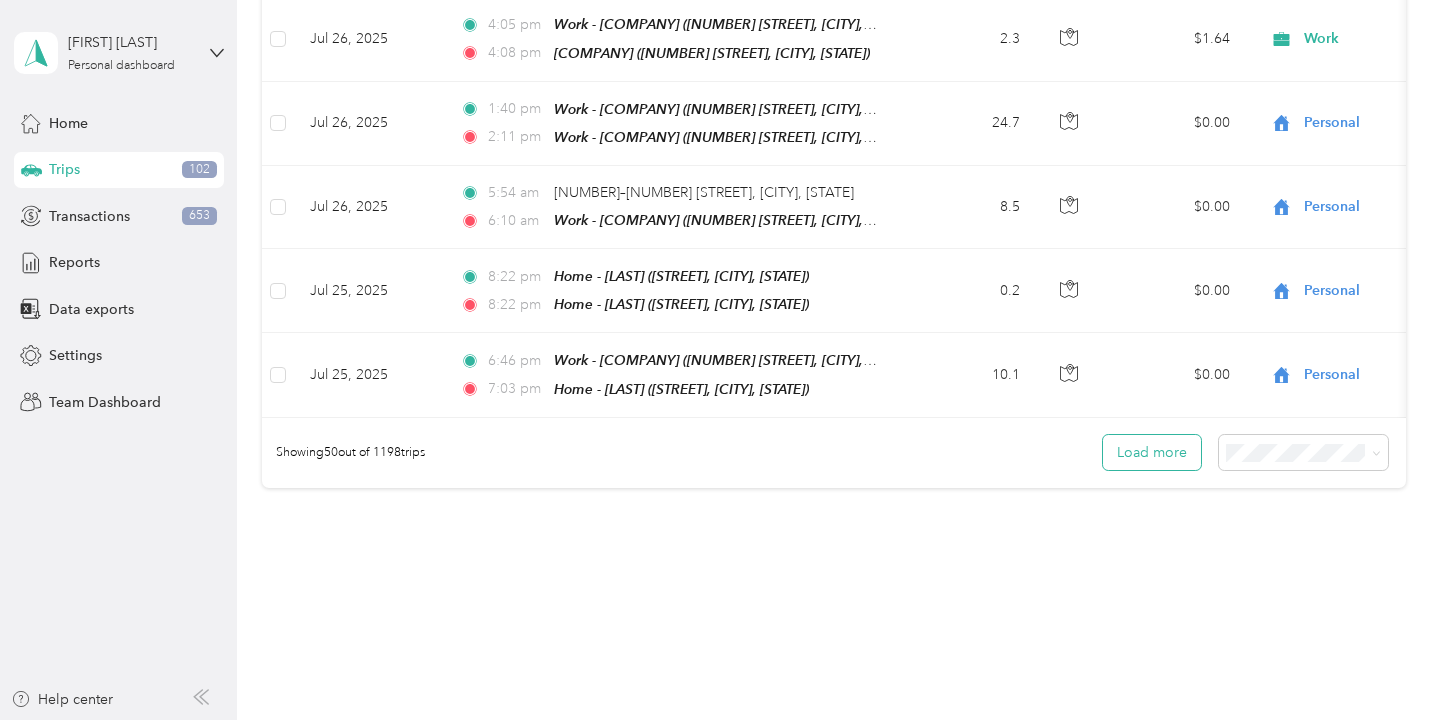 click on "Load more" at bounding box center (1152, 452) 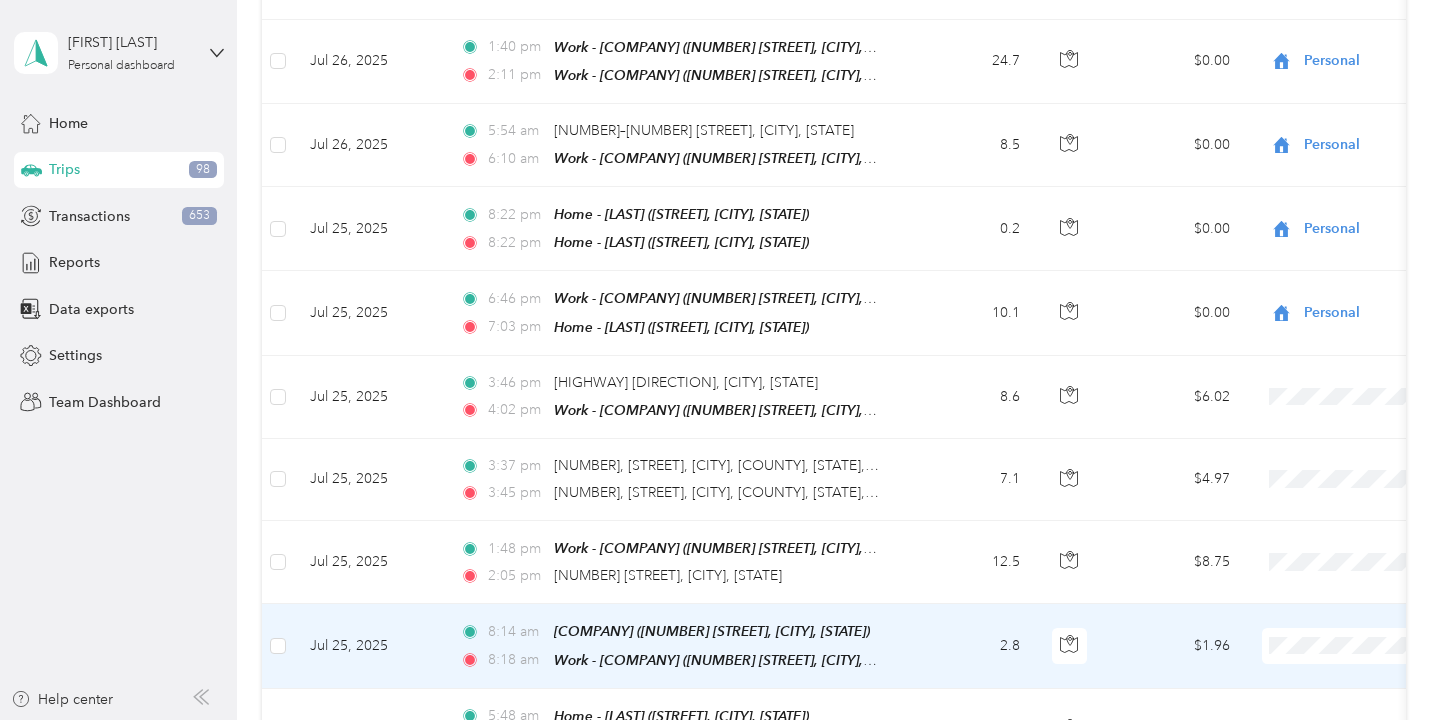 scroll, scrollTop: 4207, scrollLeft: 0, axis: vertical 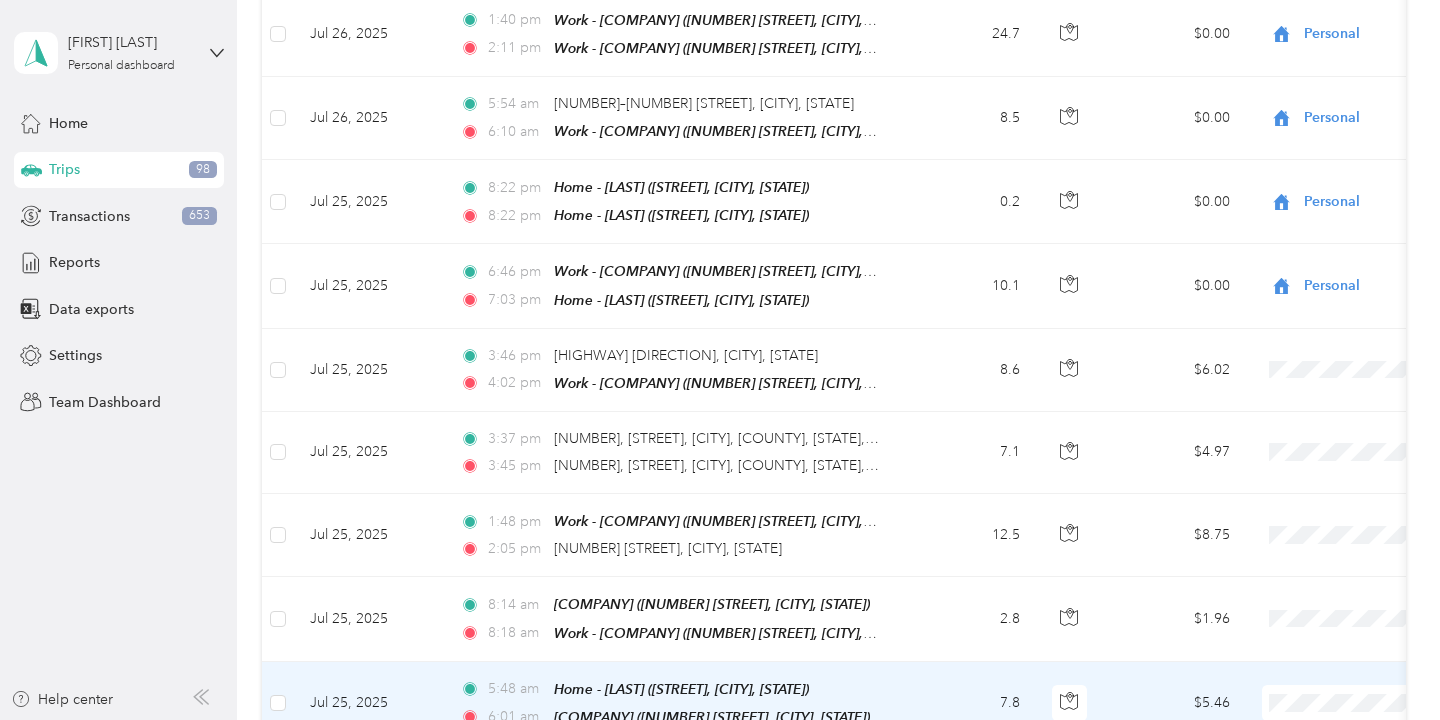 click on "Personal" at bounding box center [1334, 445] 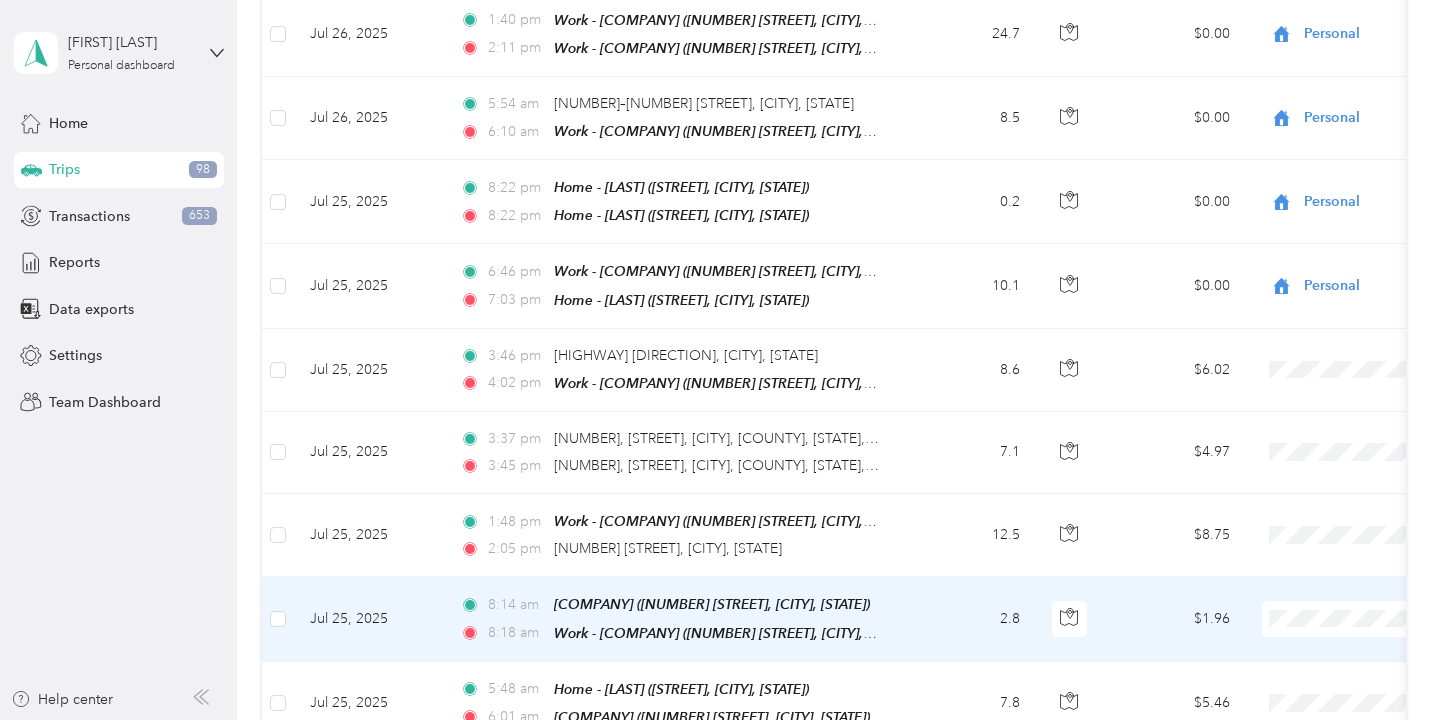 click on "Personal" at bounding box center [1334, 361] 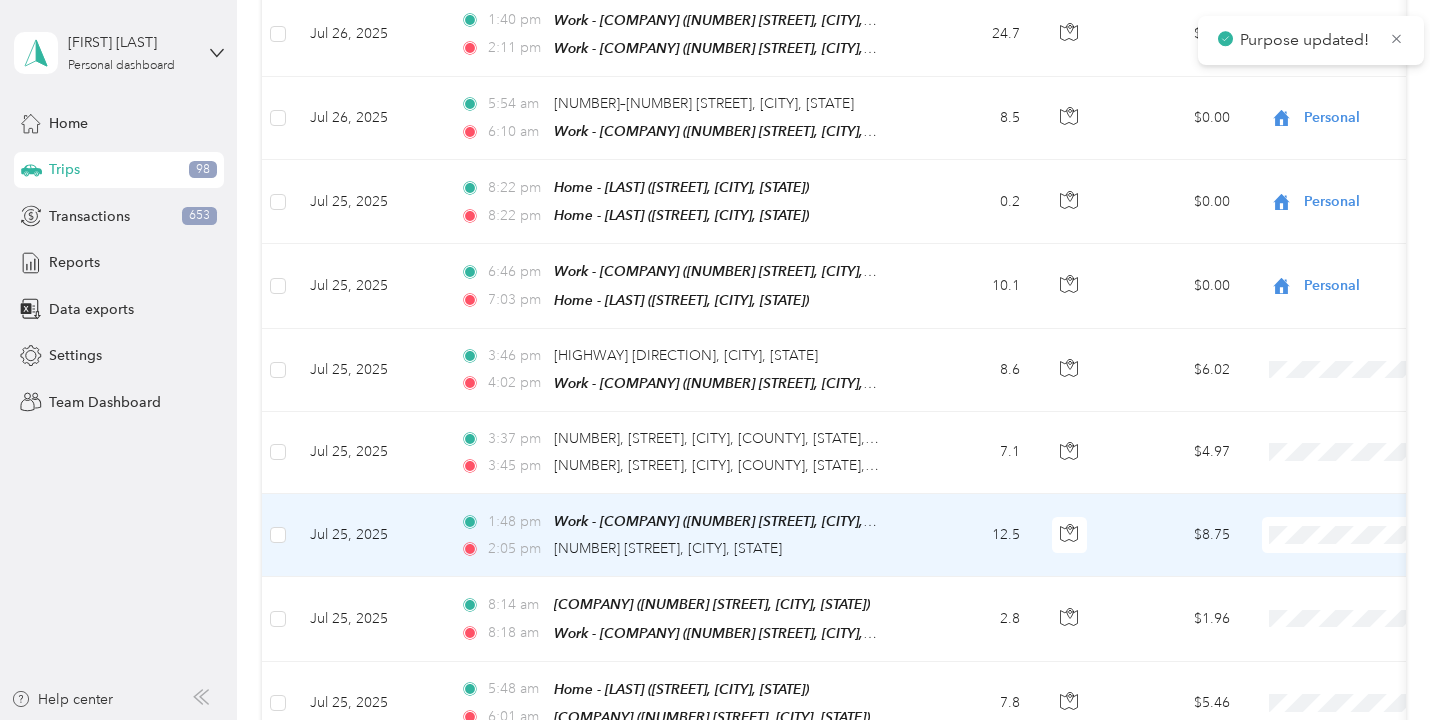 click on "$8.75" at bounding box center (1176, 535) 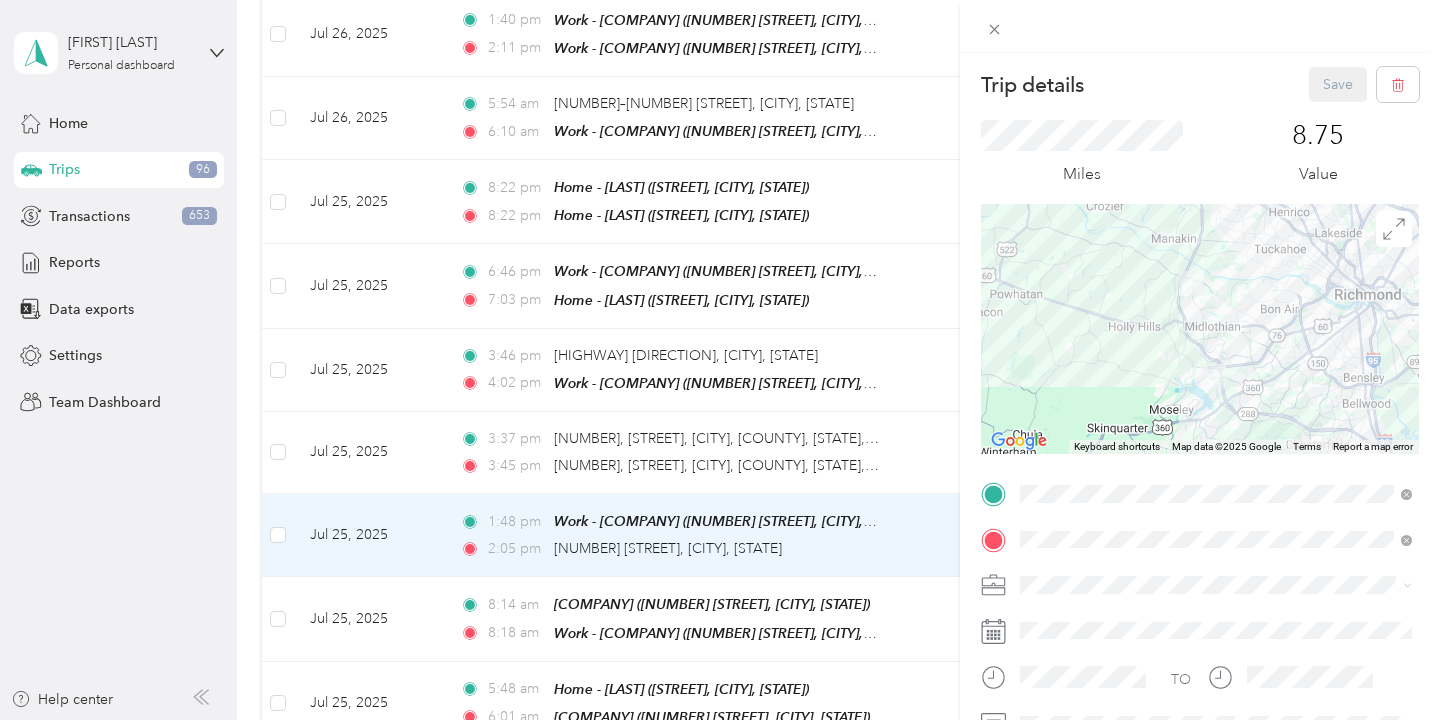 click on "Work Personal Other Charity Medical Moving Commute" at bounding box center [1216, 444] 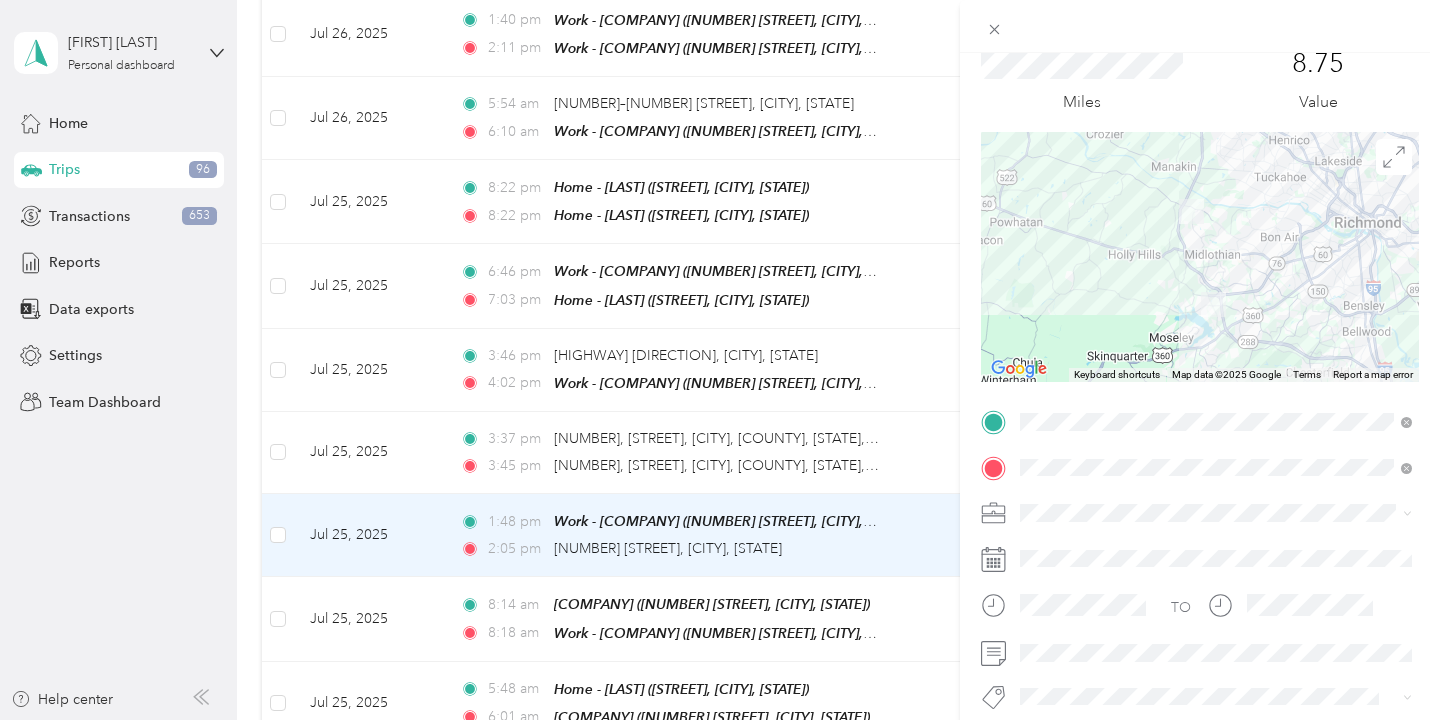 scroll, scrollTop: 85, scrollLeft: 0, axis: vertical 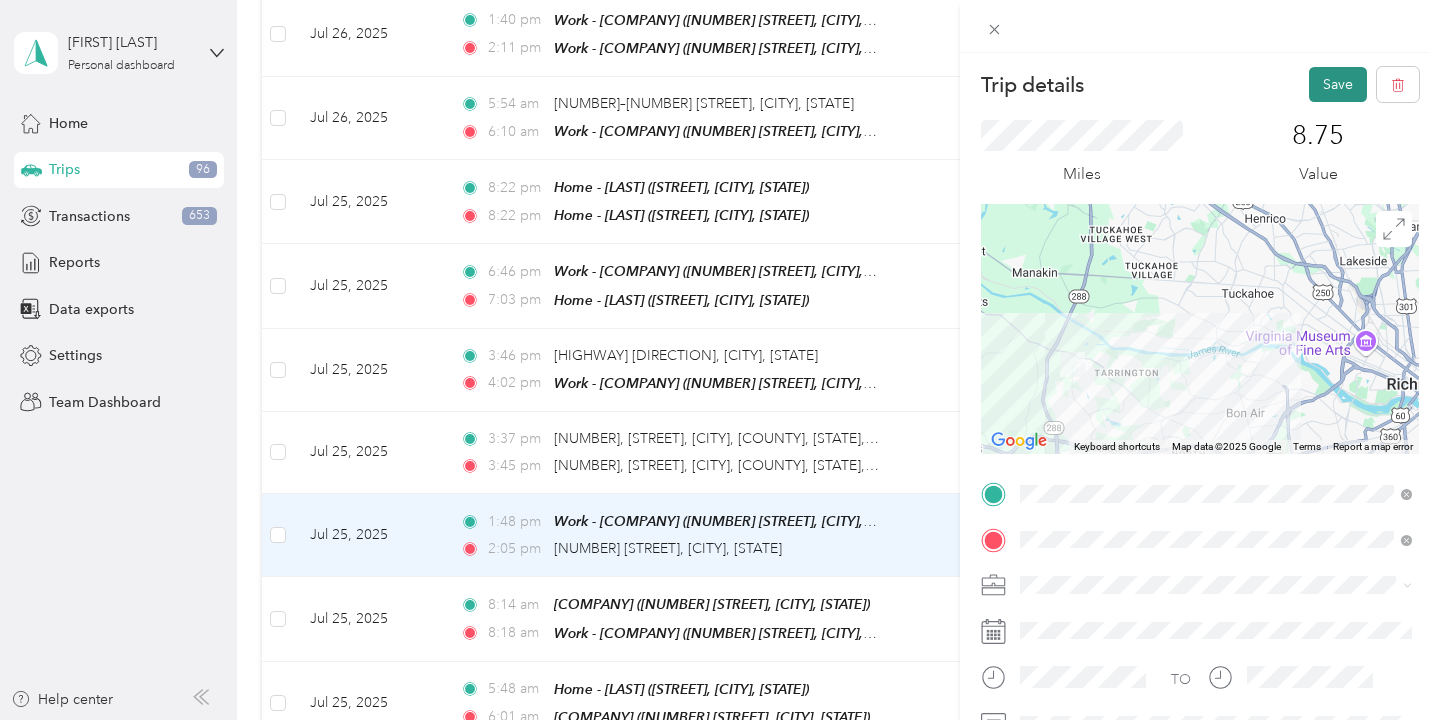 click on "Save" at bounding box center [1338, 84] 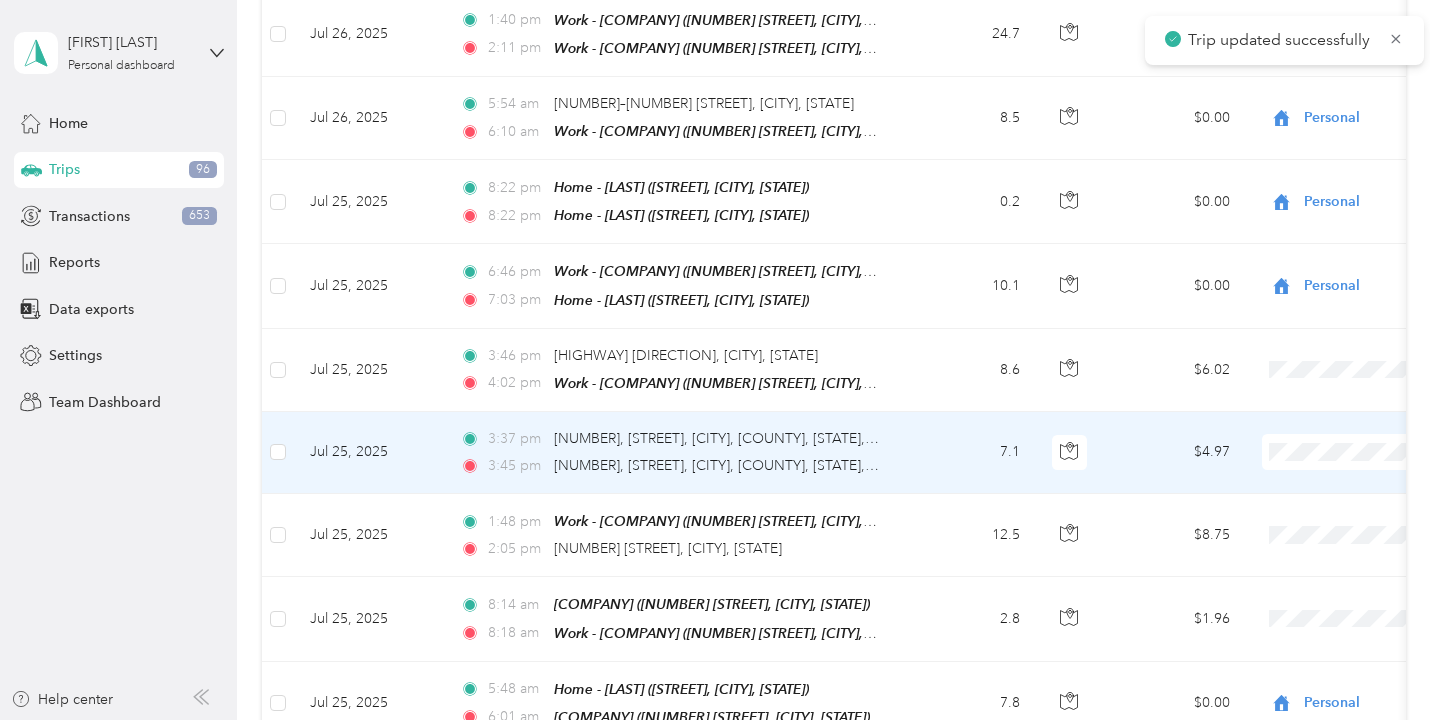 click on "$4.97" at bounding box center (1176, 453) 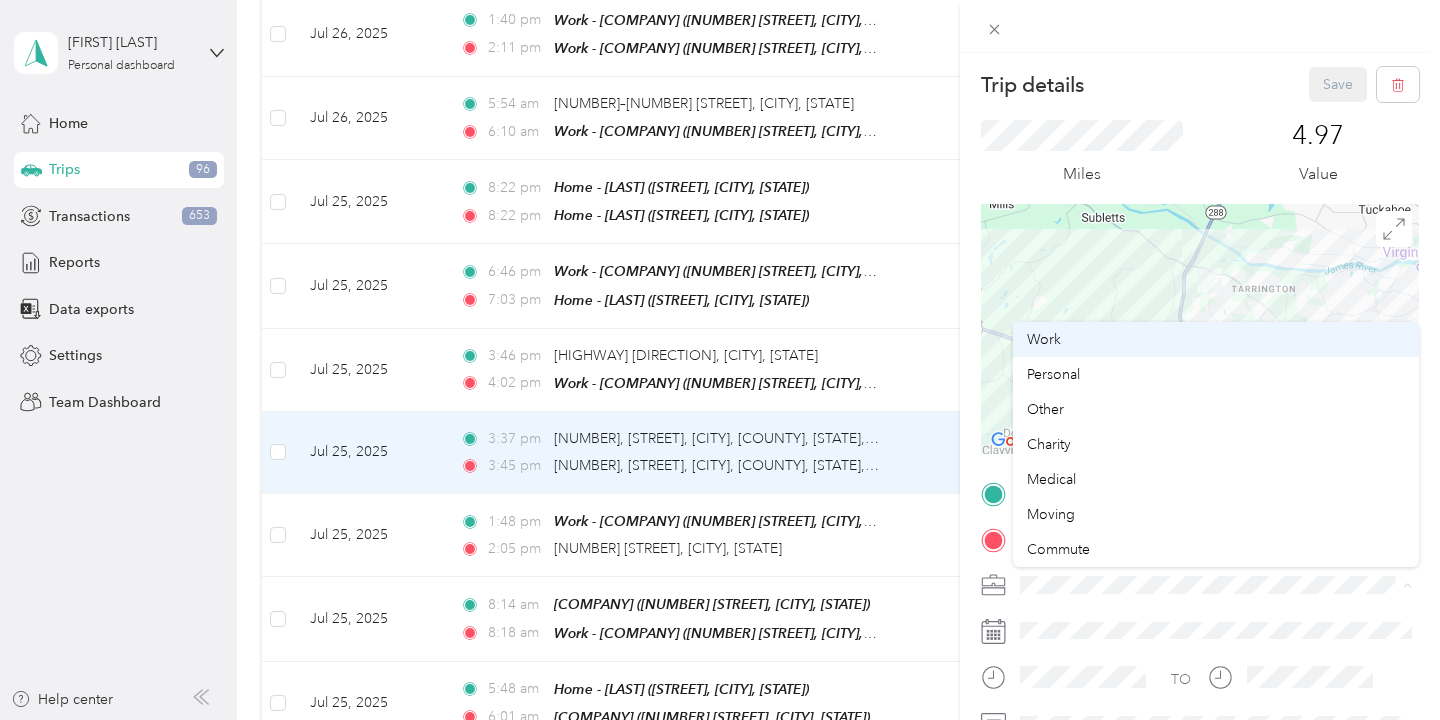 click on "Work" at bounding box center (1216, 339) 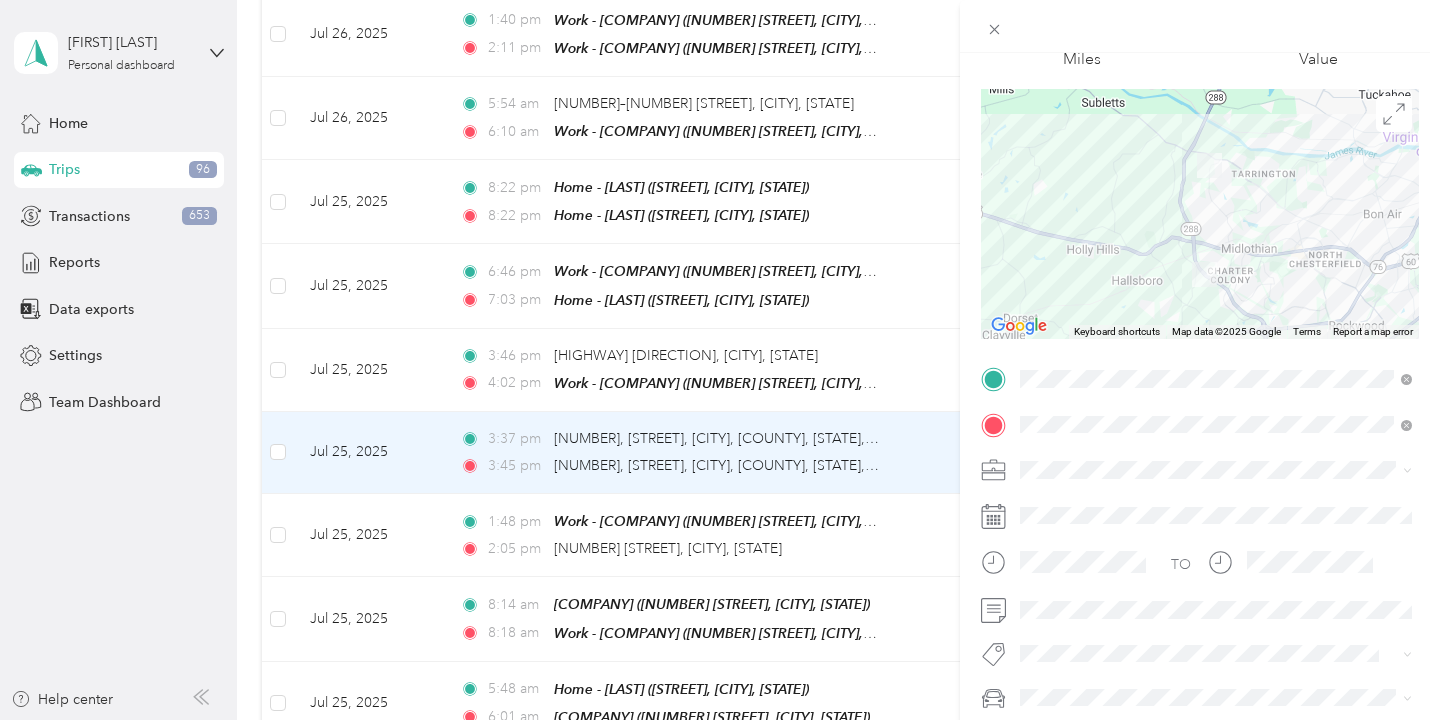 scroll, scrollTop: 133, scrollLeft: 0, axis: vertical 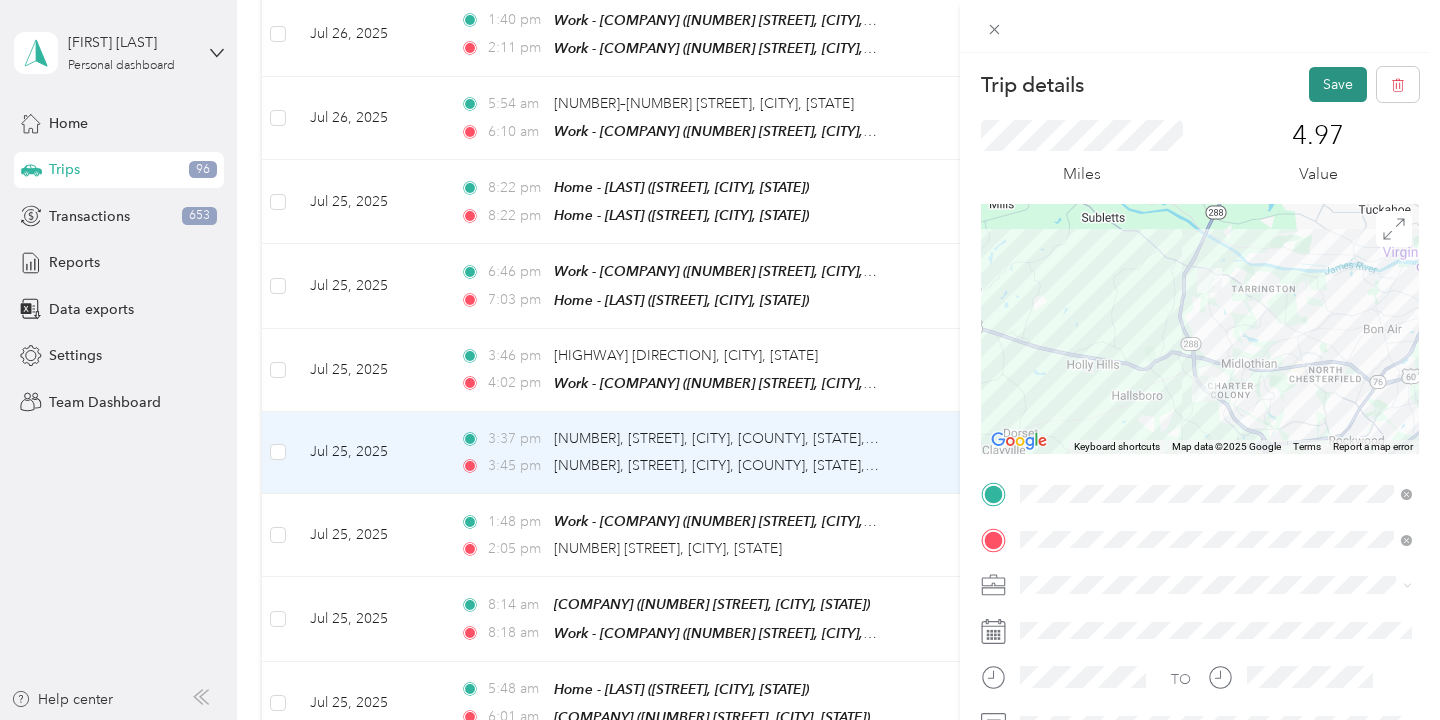 click on "Save" at bounding box center (1338, 84) 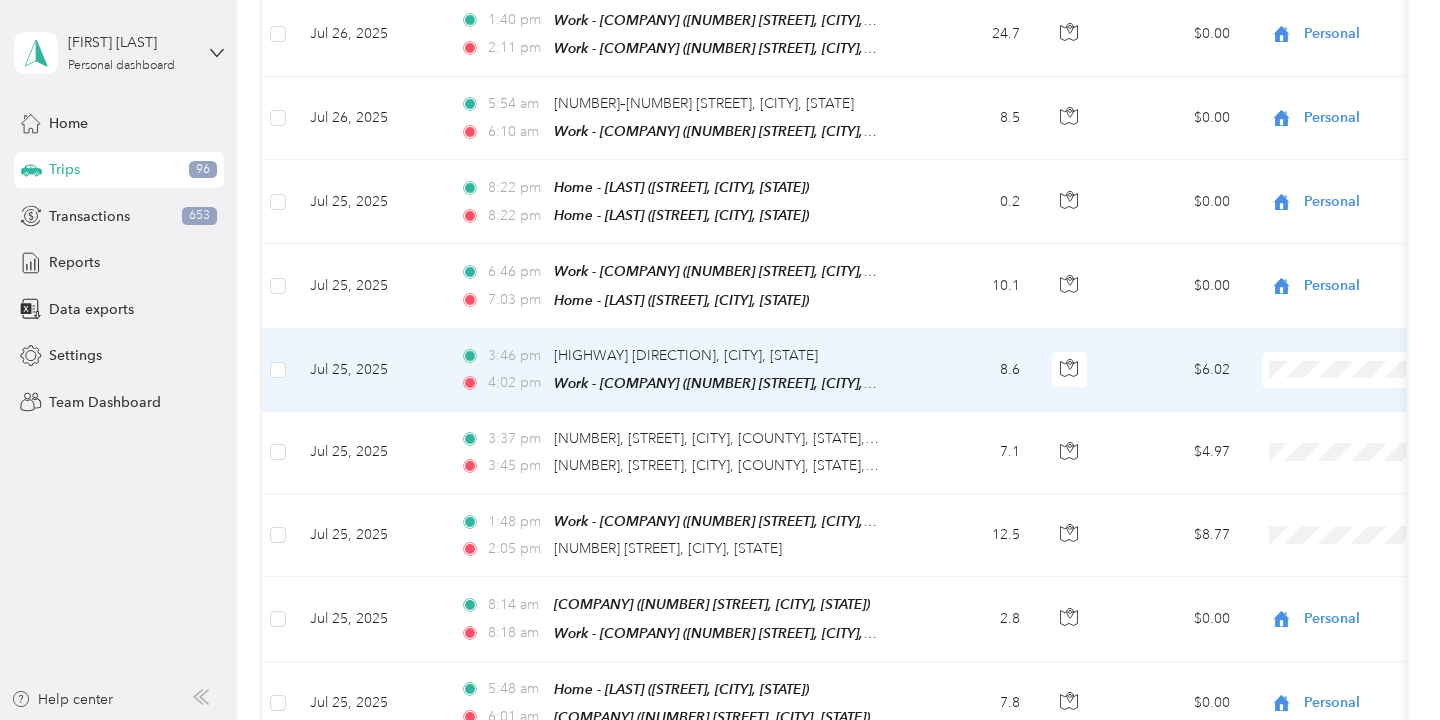 click on "$6.02" at bounding box center [1176, 370] 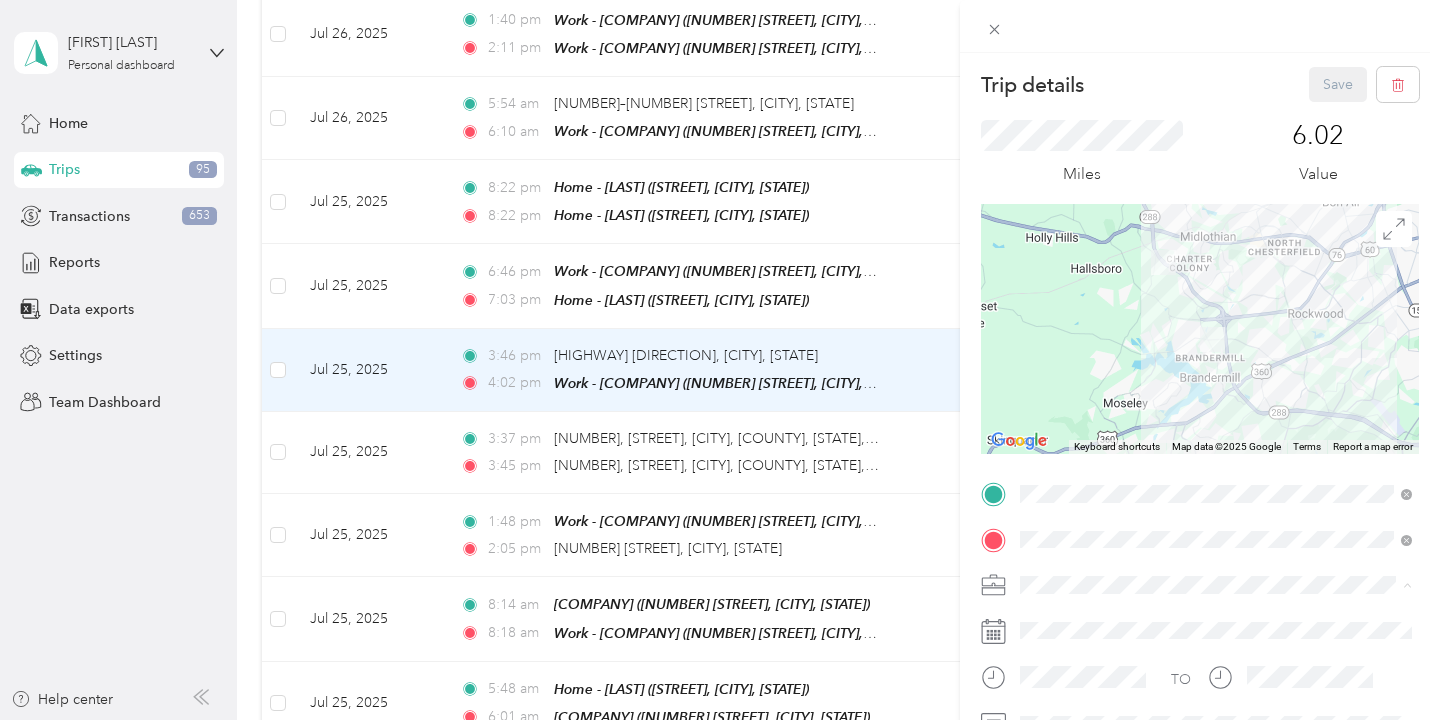 click on "Work" at bounding box center [1216, 339] 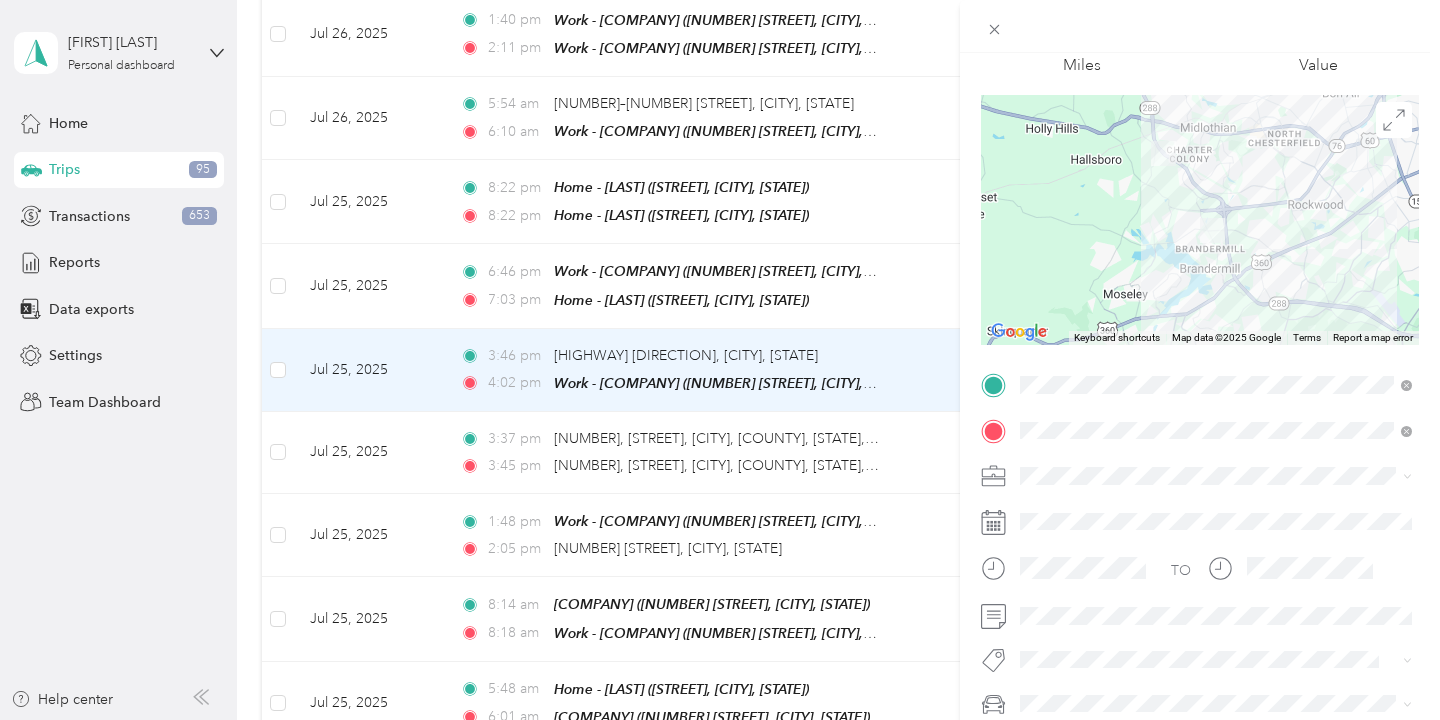 scroll, scrollTop: 110, scrollLeft: 0, axis: vertical 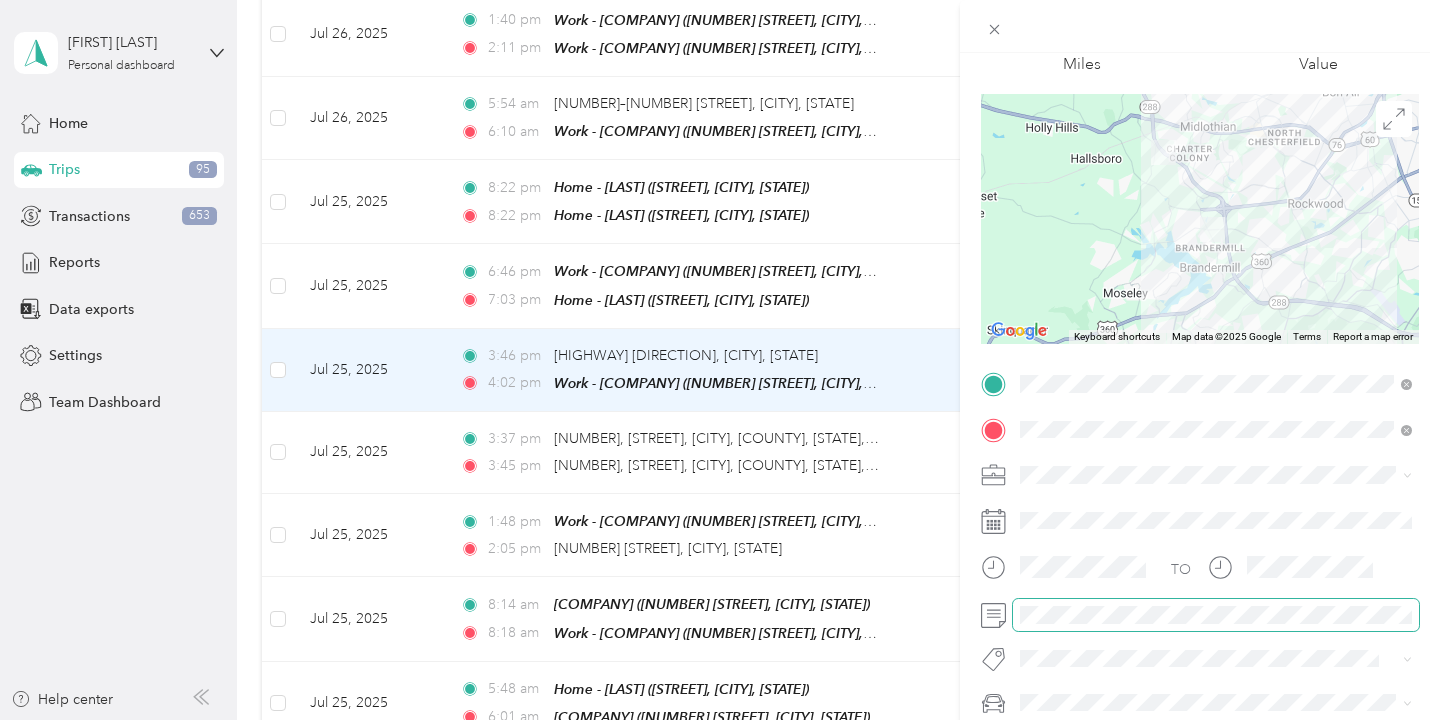 click at bounding box center [1216, 615] 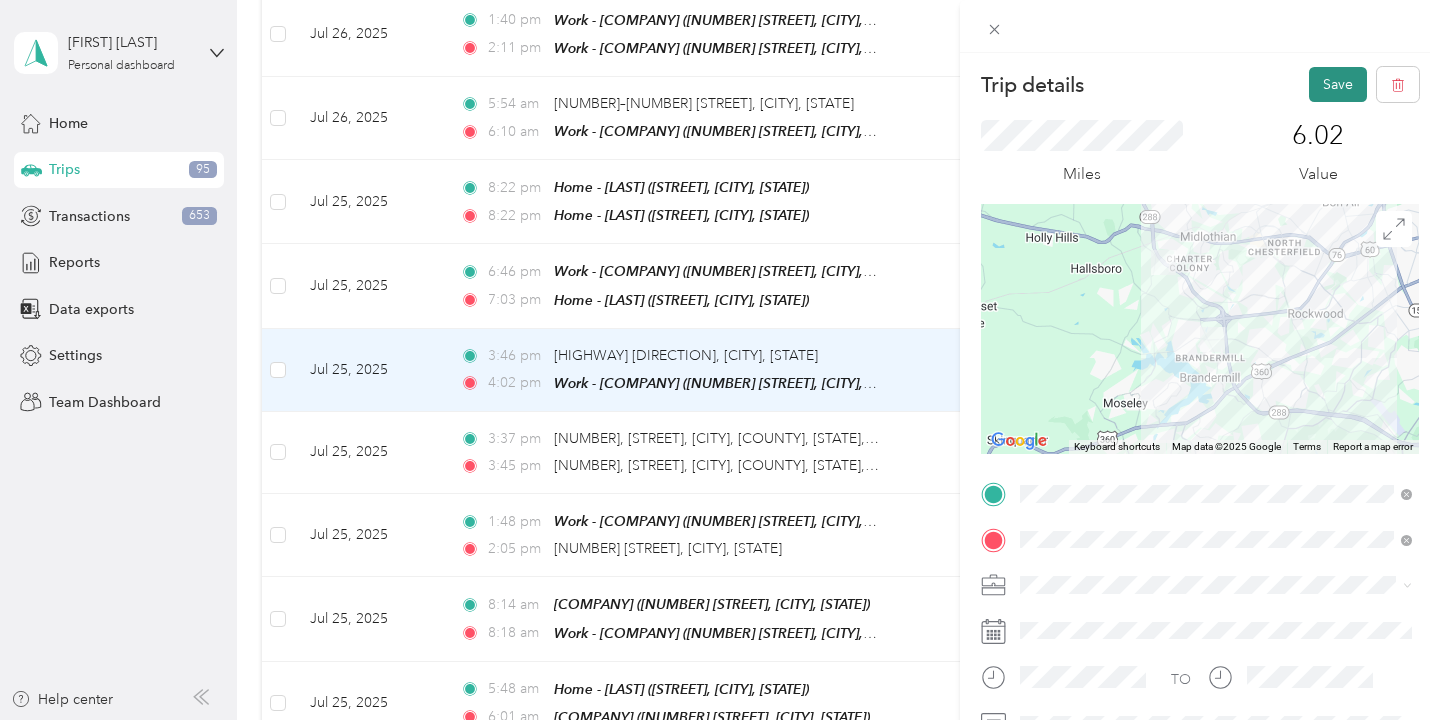 click on "Save" at bounding box center [1338, 84] 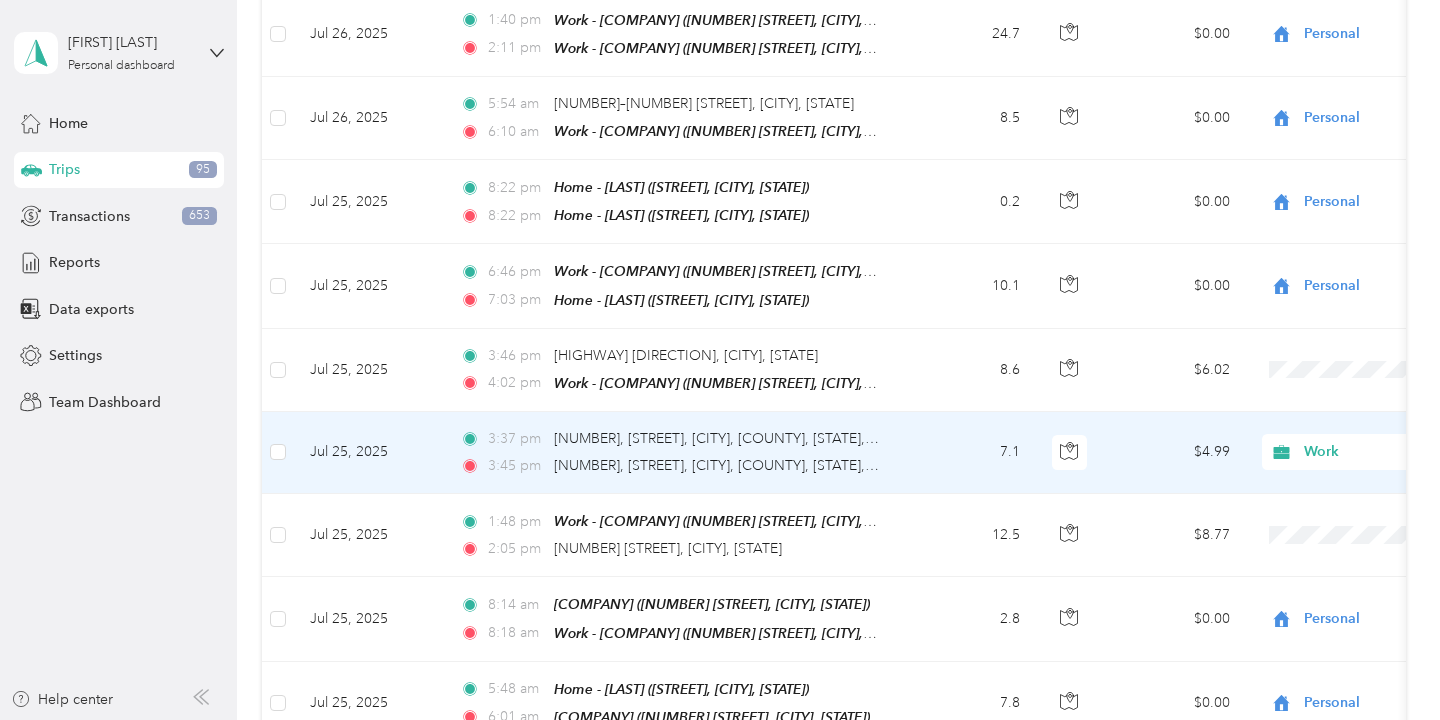 click on "7.1" at bounding box center (970, 453) 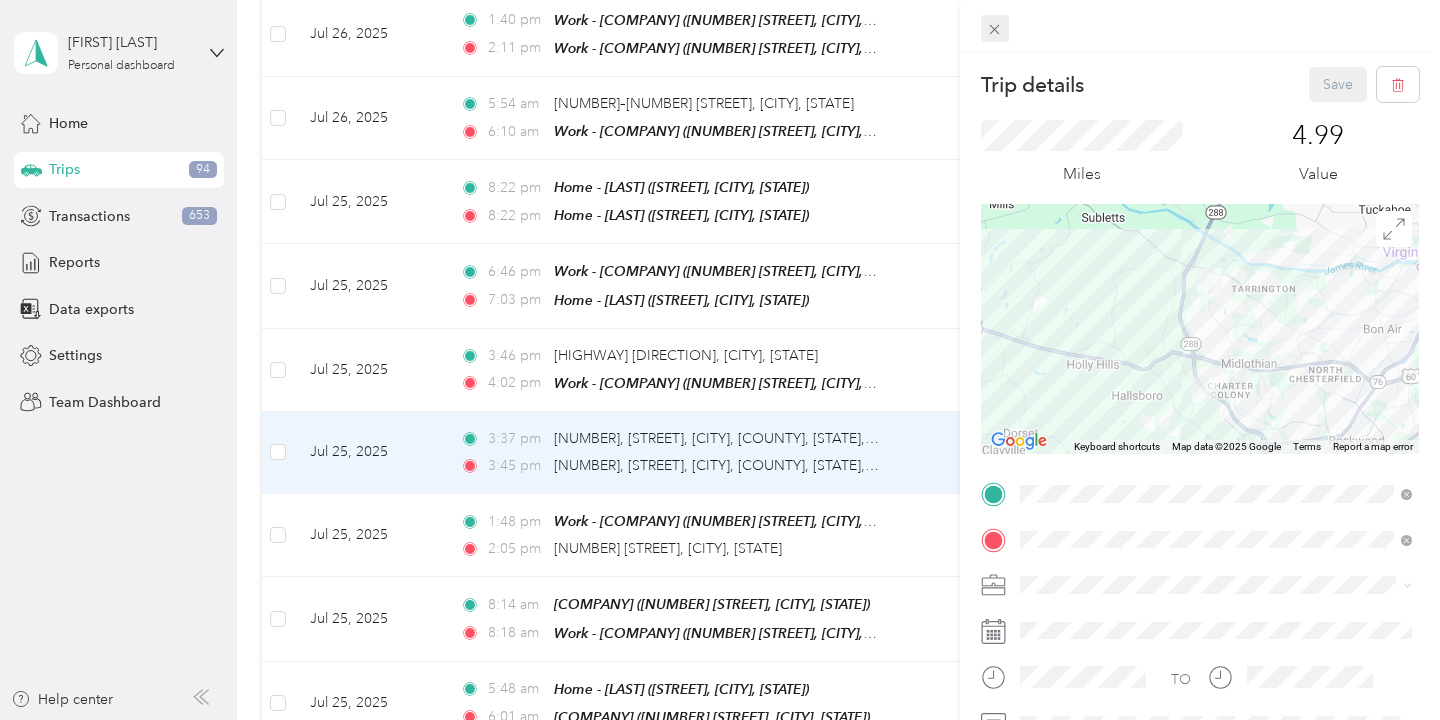 click 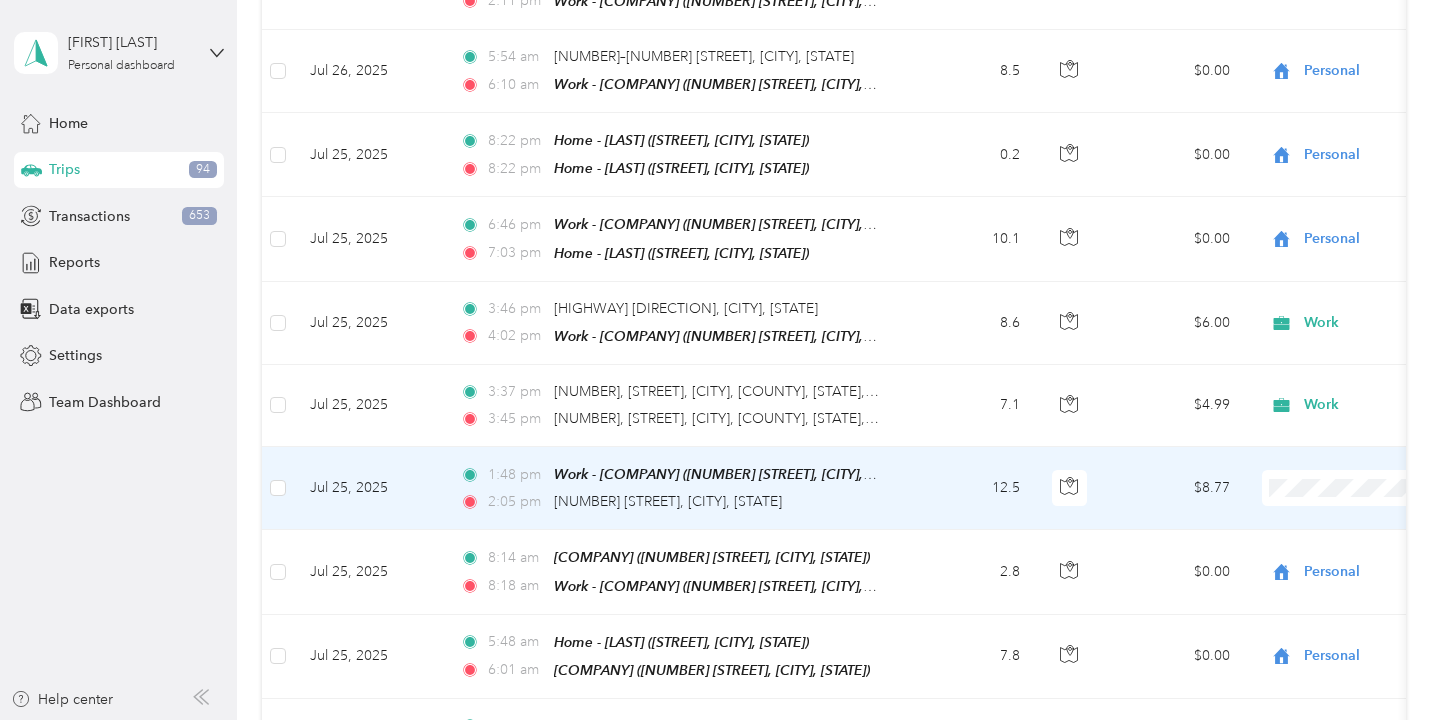 scroll, scrollTop: 4258, scrollLeft: 0, axis: vertical 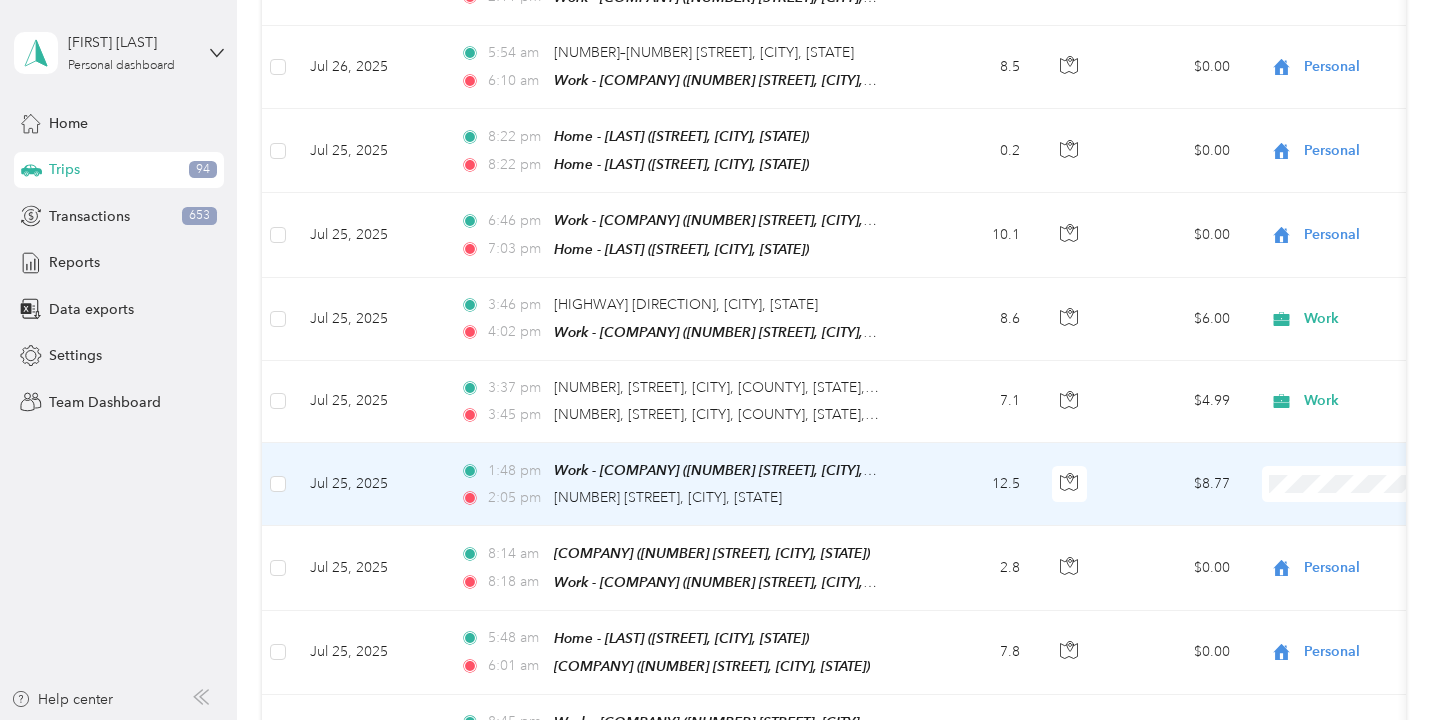 click on "12.5" at bounding box center [970, 484] 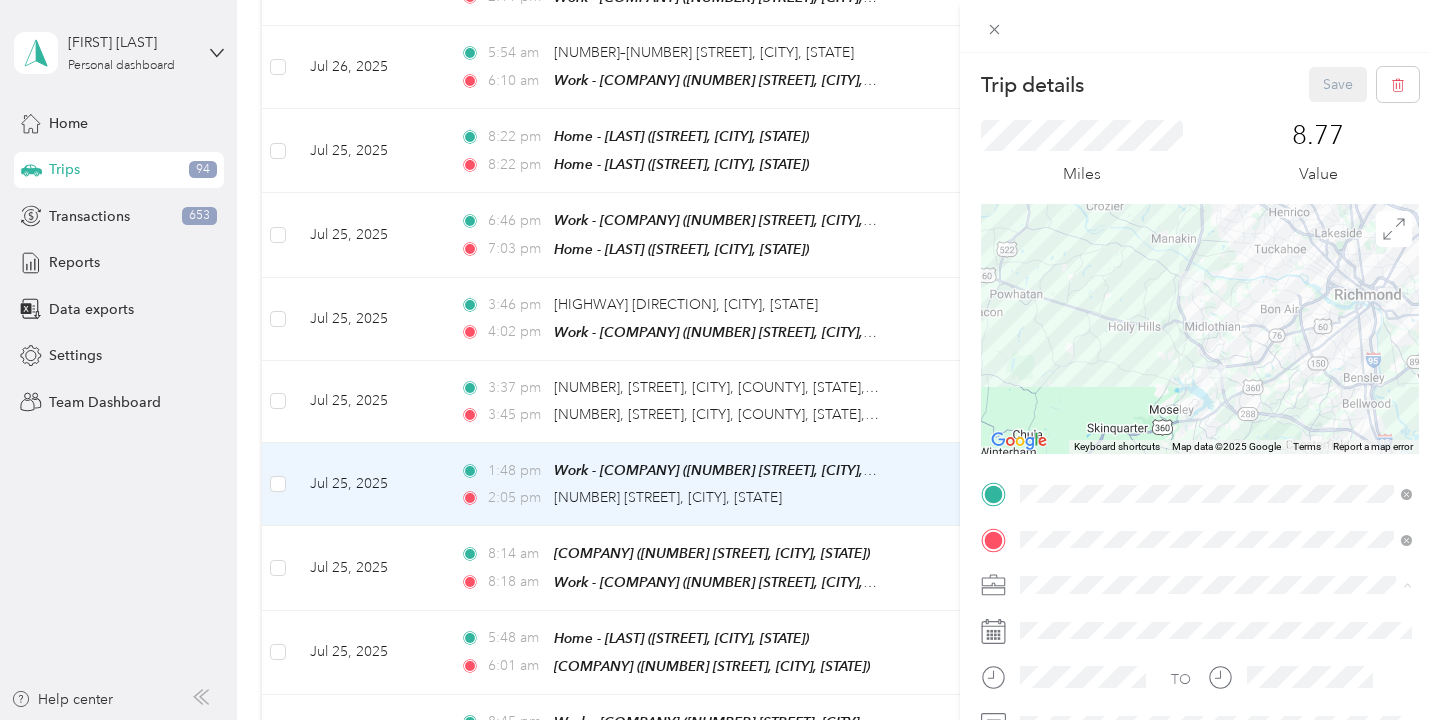 click on "Work" at bounding box center [1216, 339] 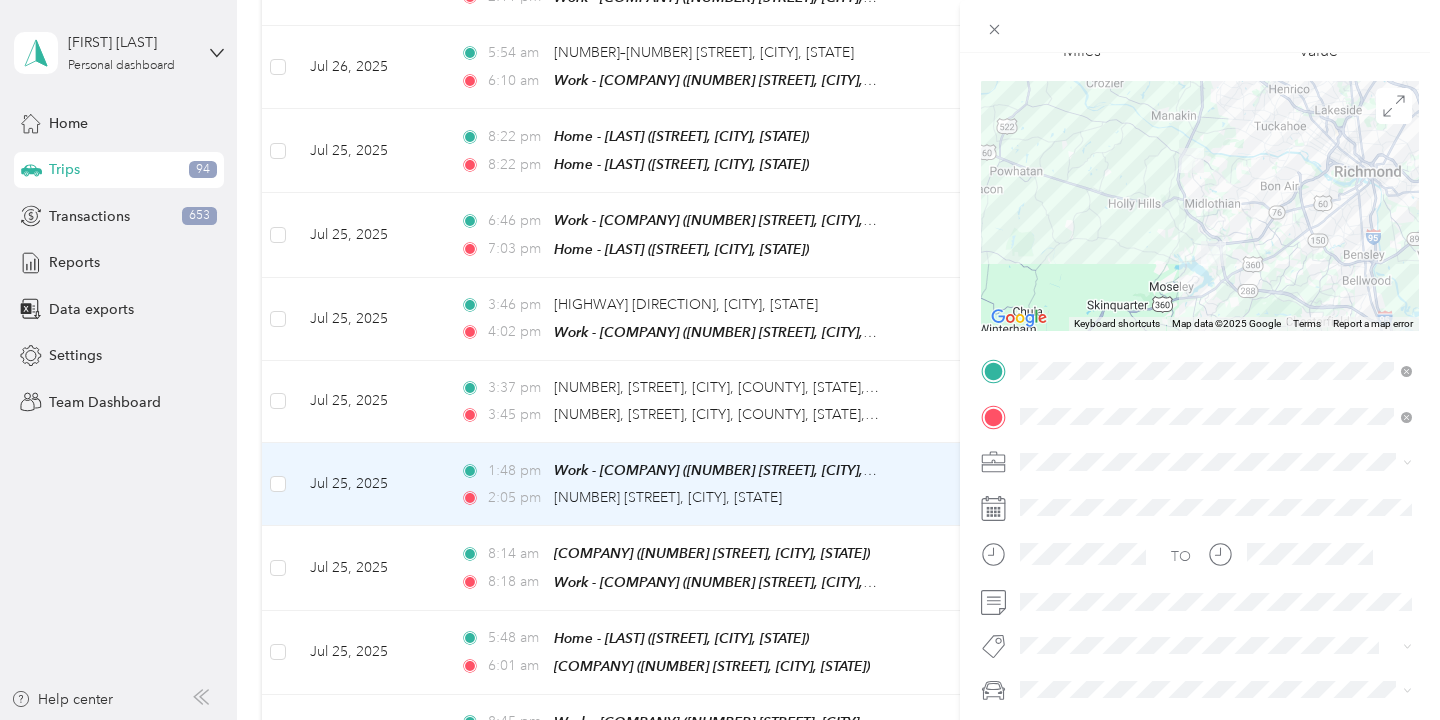 scroll, scrollTop: 0, scrollLeft: 0, axis: both 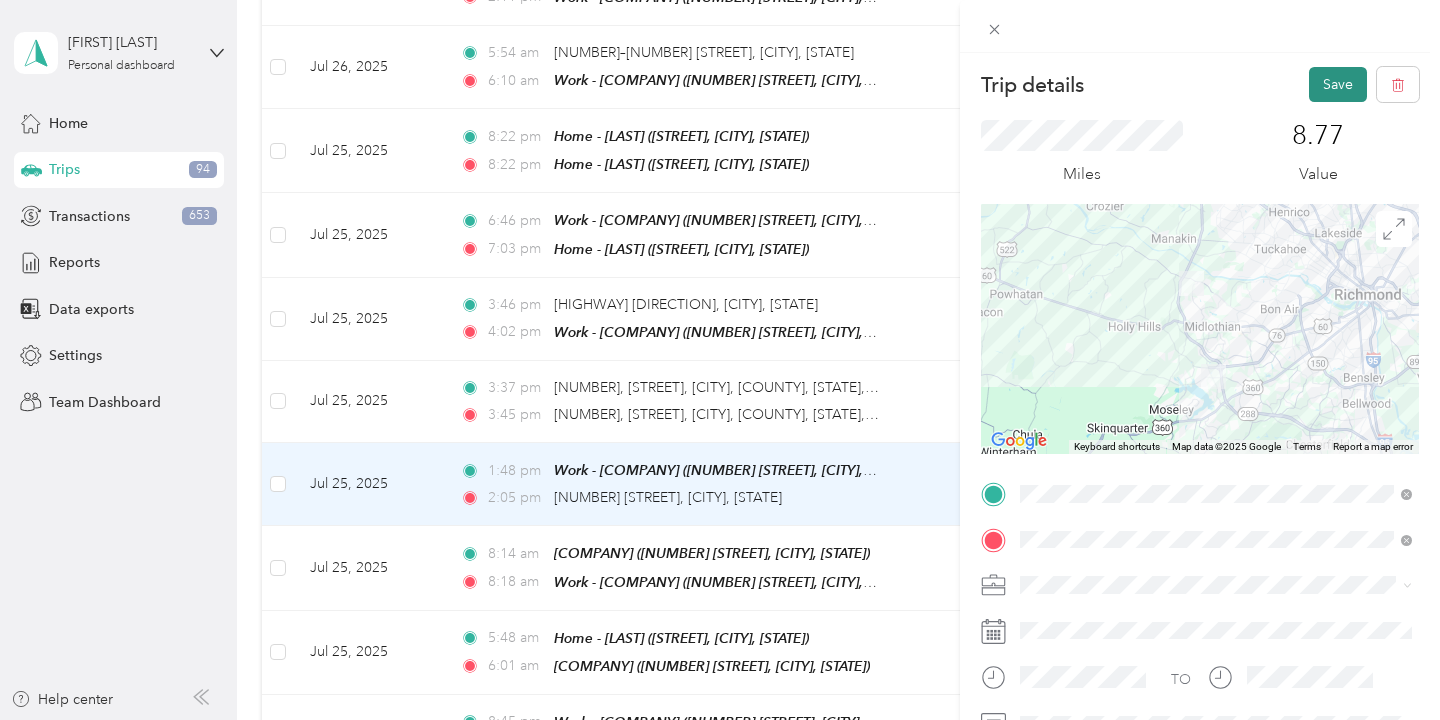 click on "Save" at bounding box center (1338, 84) 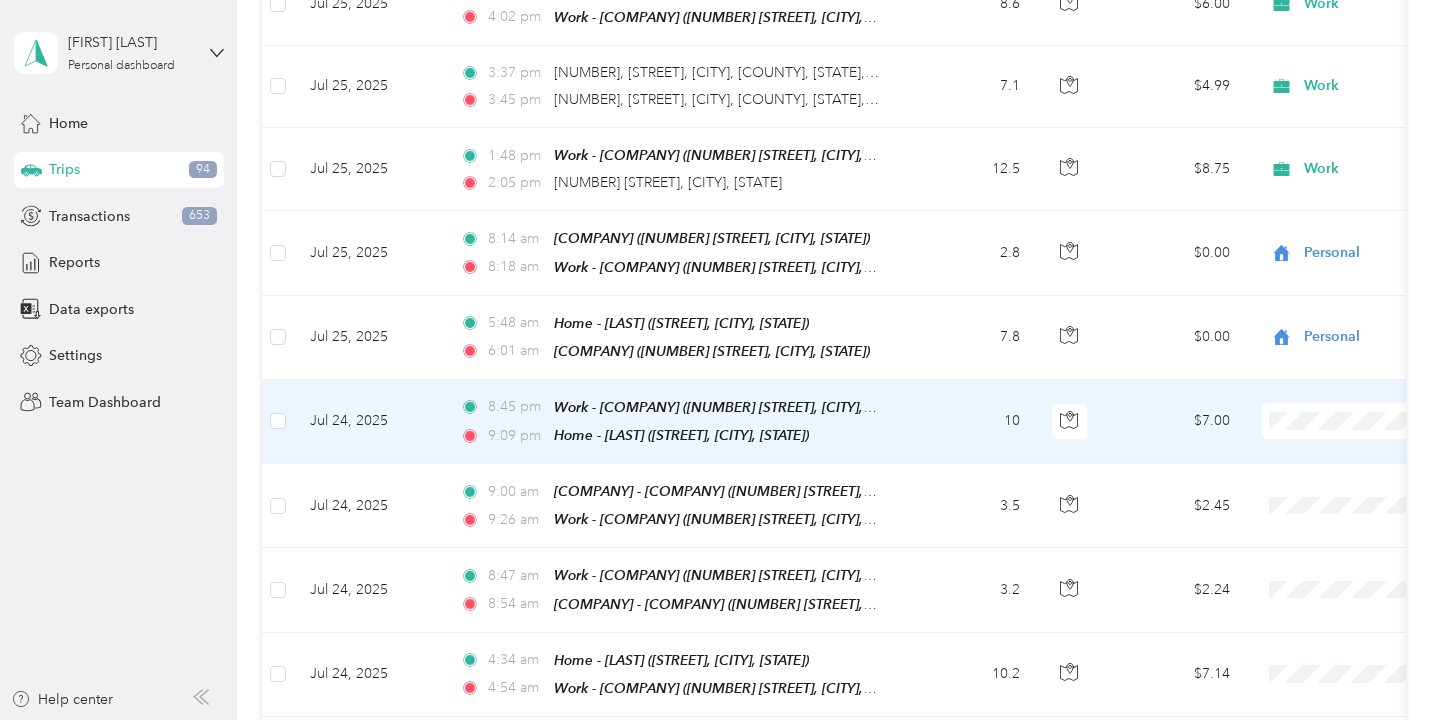 scroll, scrollTop: 4576, scrollLeft: 0, axis: vertical 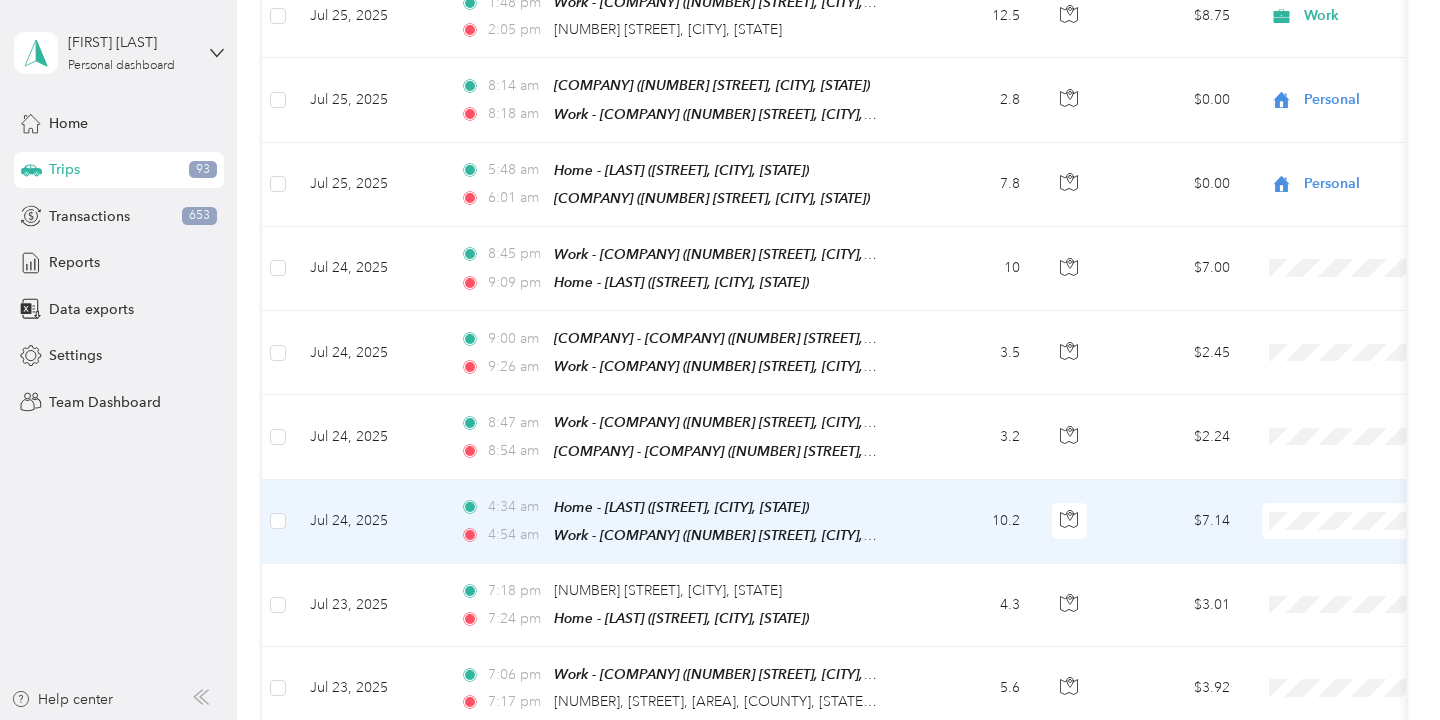 click on "Personal" at bounding box center [1316, 259] 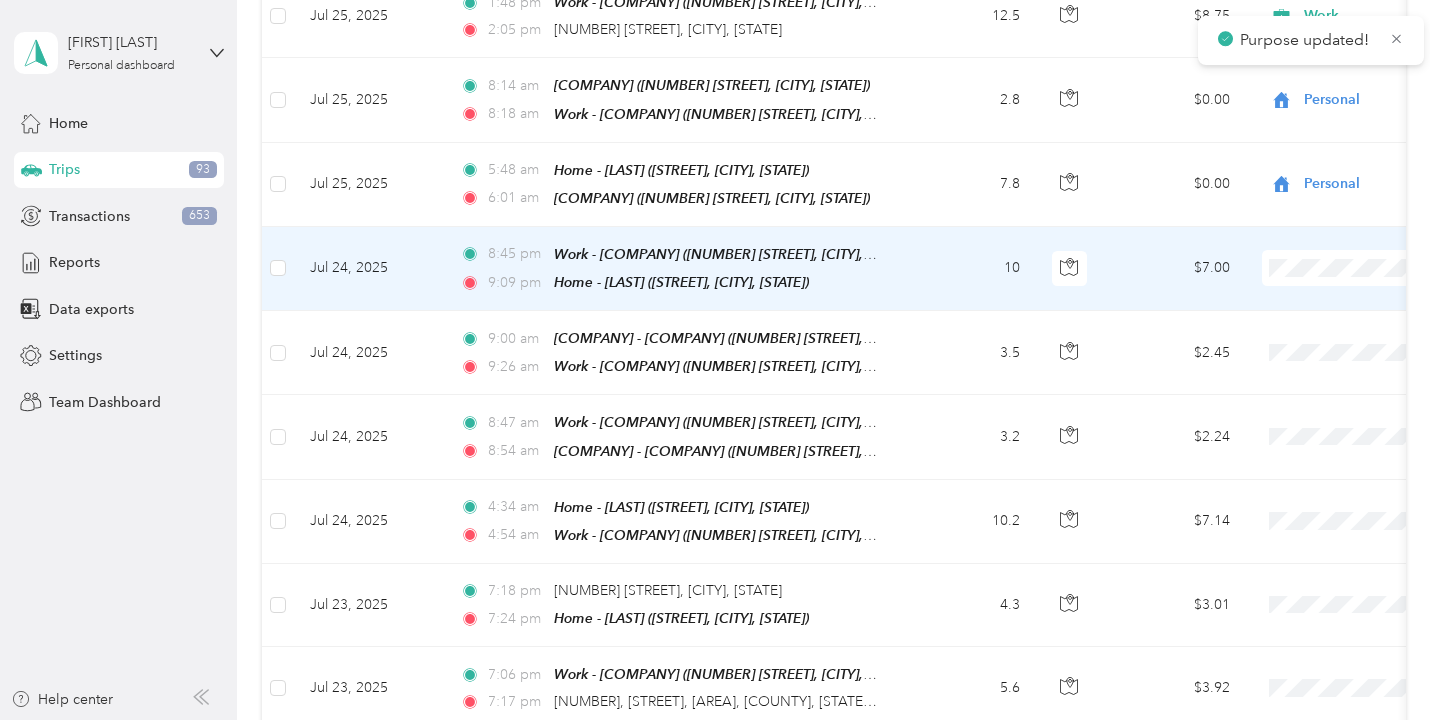 click on "Personal" at bounding box center (1334, 294) 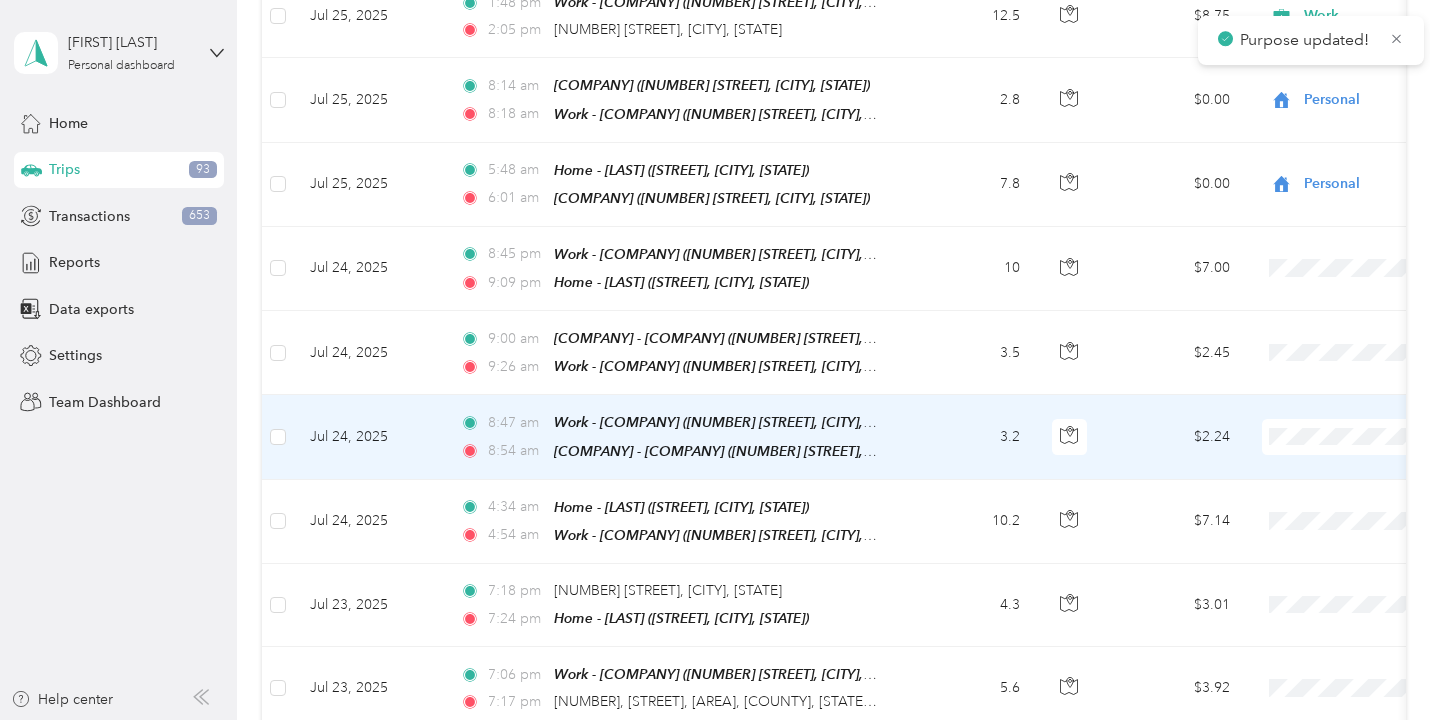 click on "$2.24" at bounding box center (1176, 437) 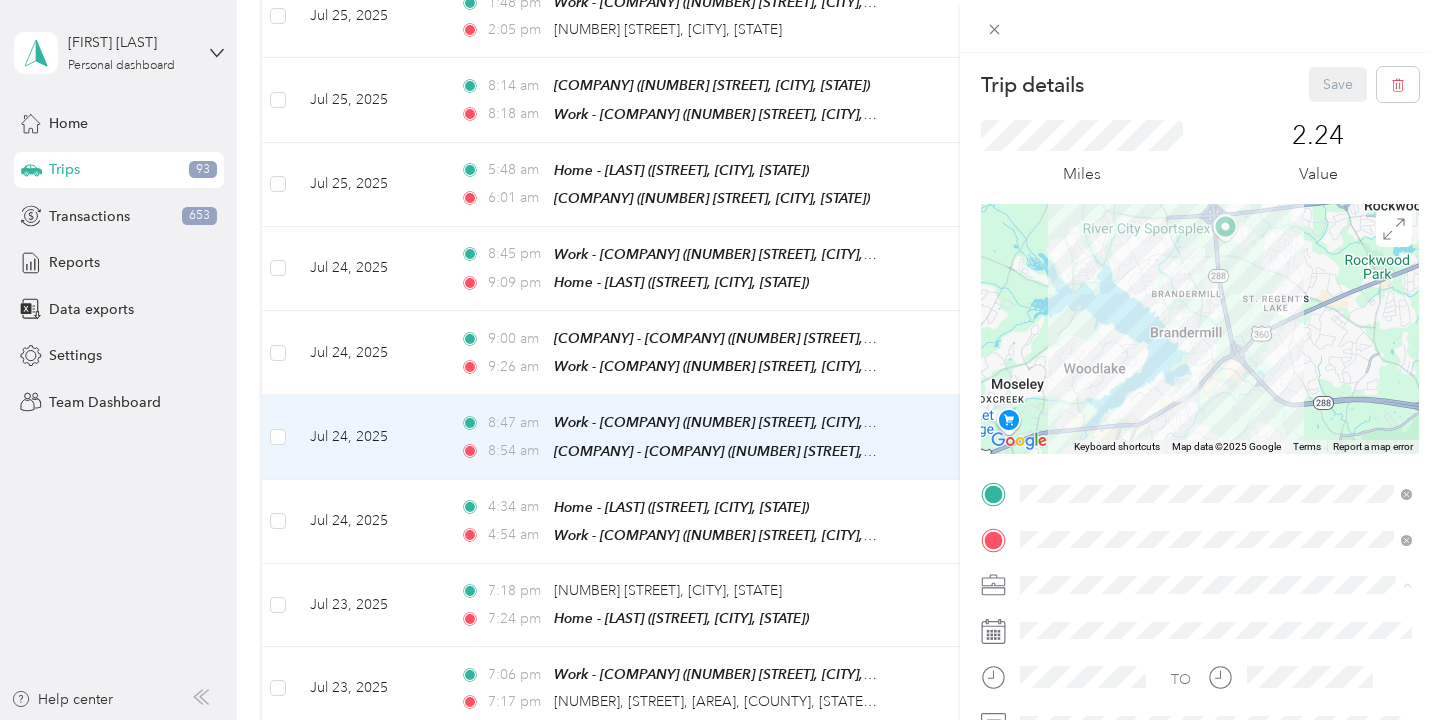 click on "Work" at bounding box center (1216, 339) 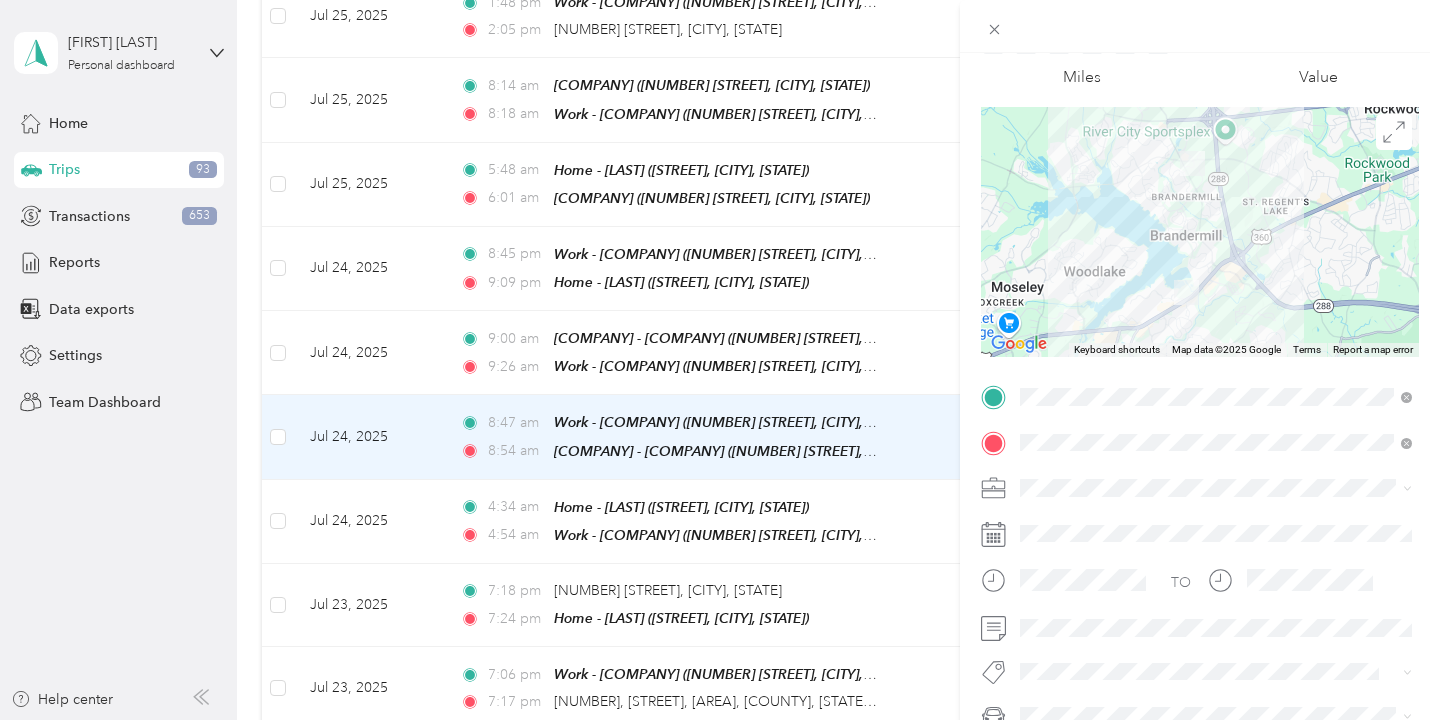 scroll, scrollTop: 99, scrollLeft: 0, axis: vertical 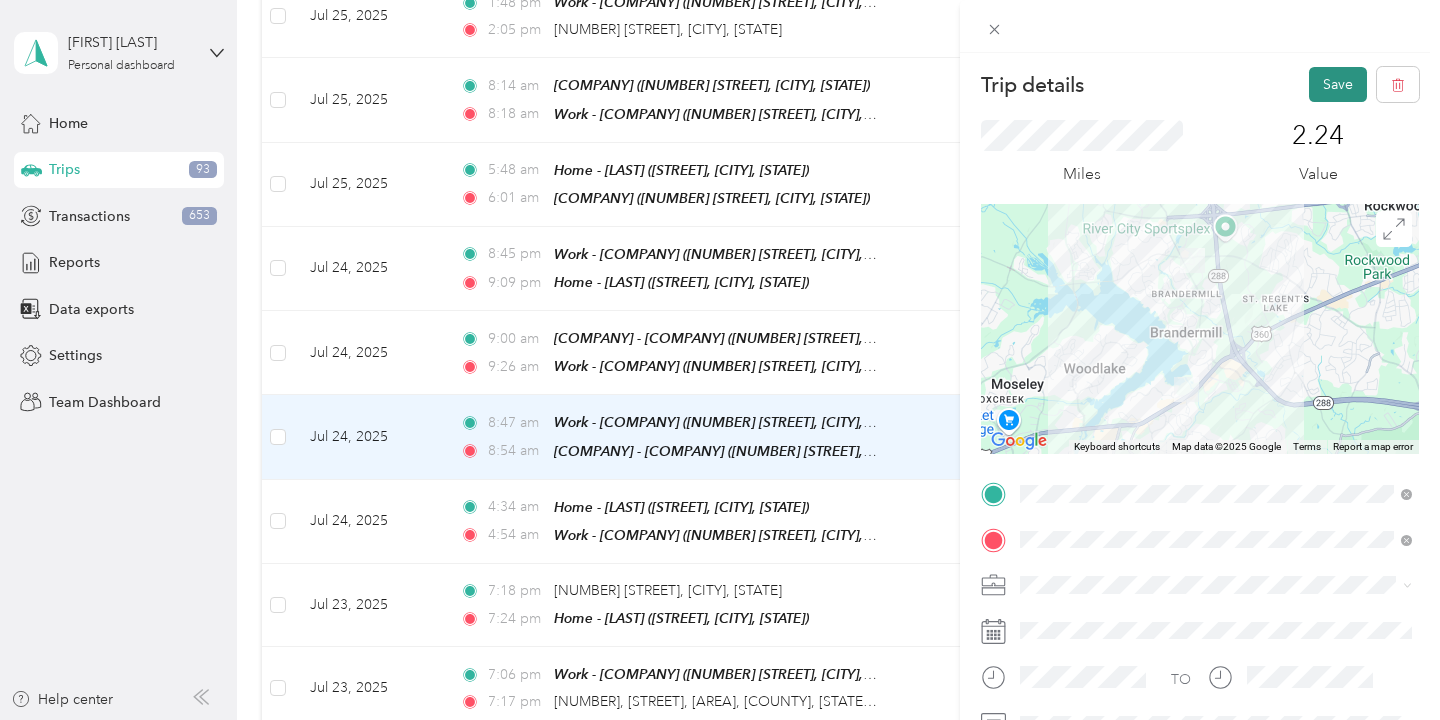 click on "Save" at bounding box center [1338, 84] 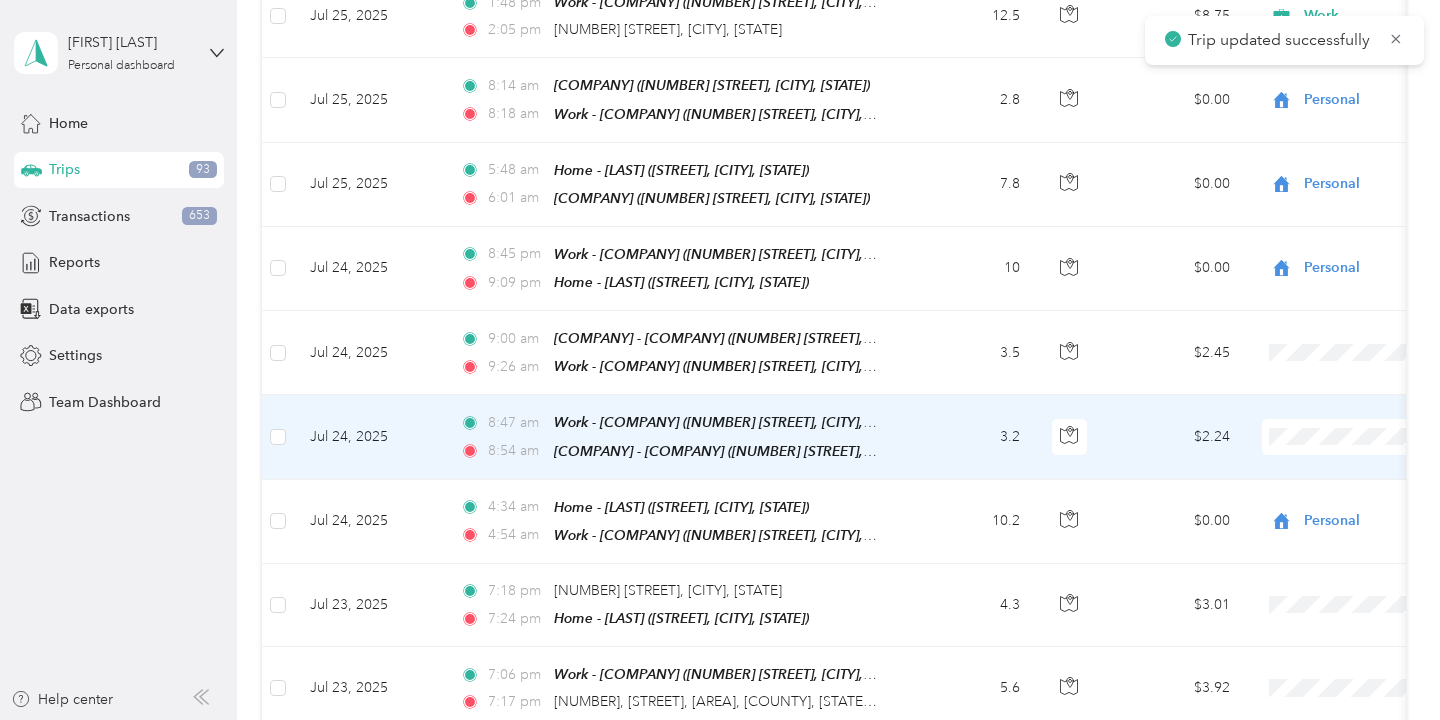 click on "$2.24" at bounding box center (1176, 437) 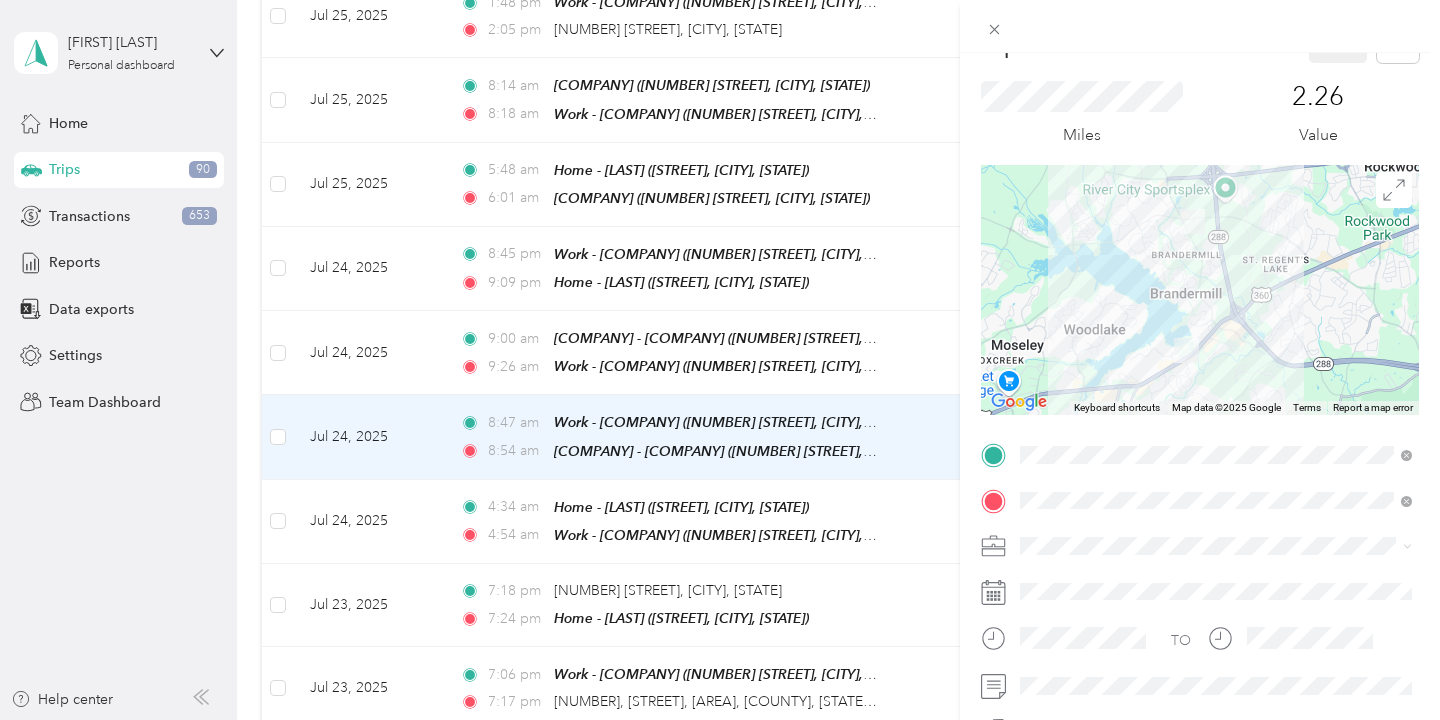 scroll, scrollTop: 0, scrollLeft: 0, axis: both 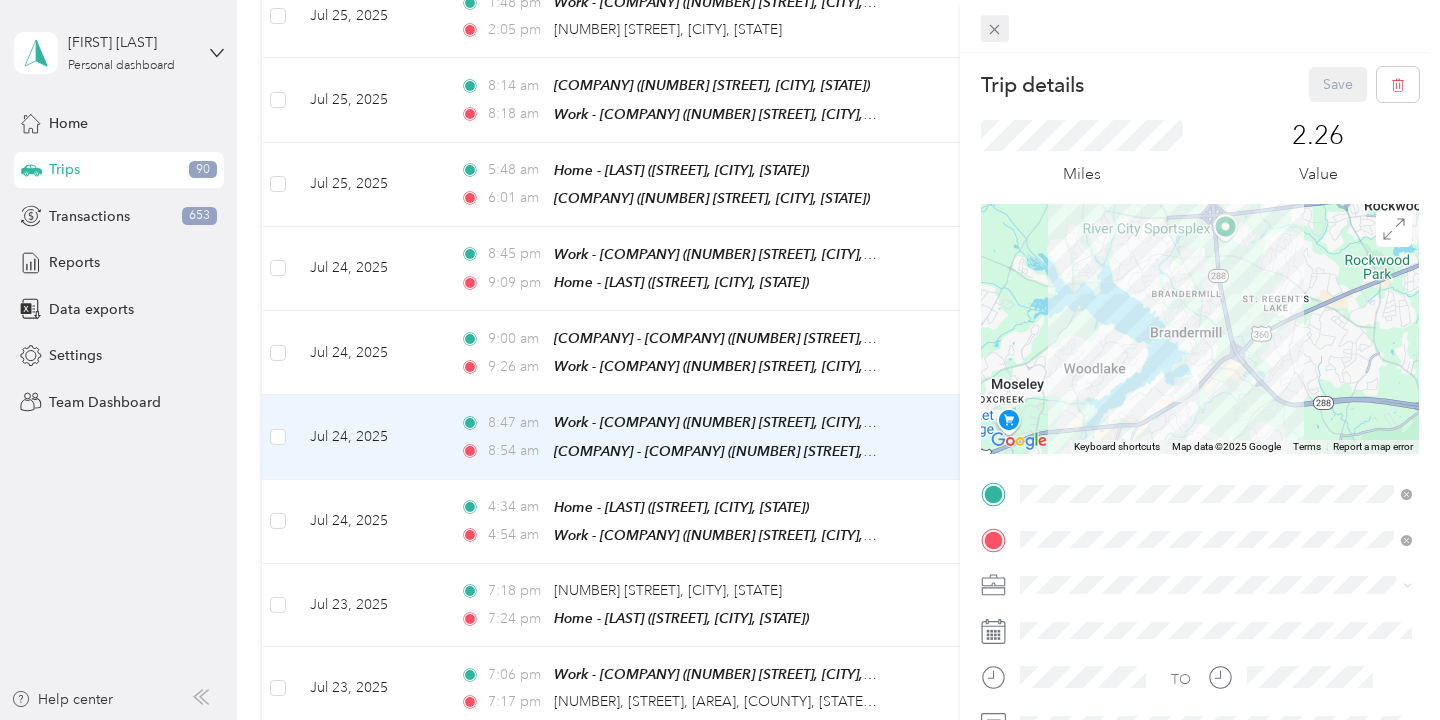 click 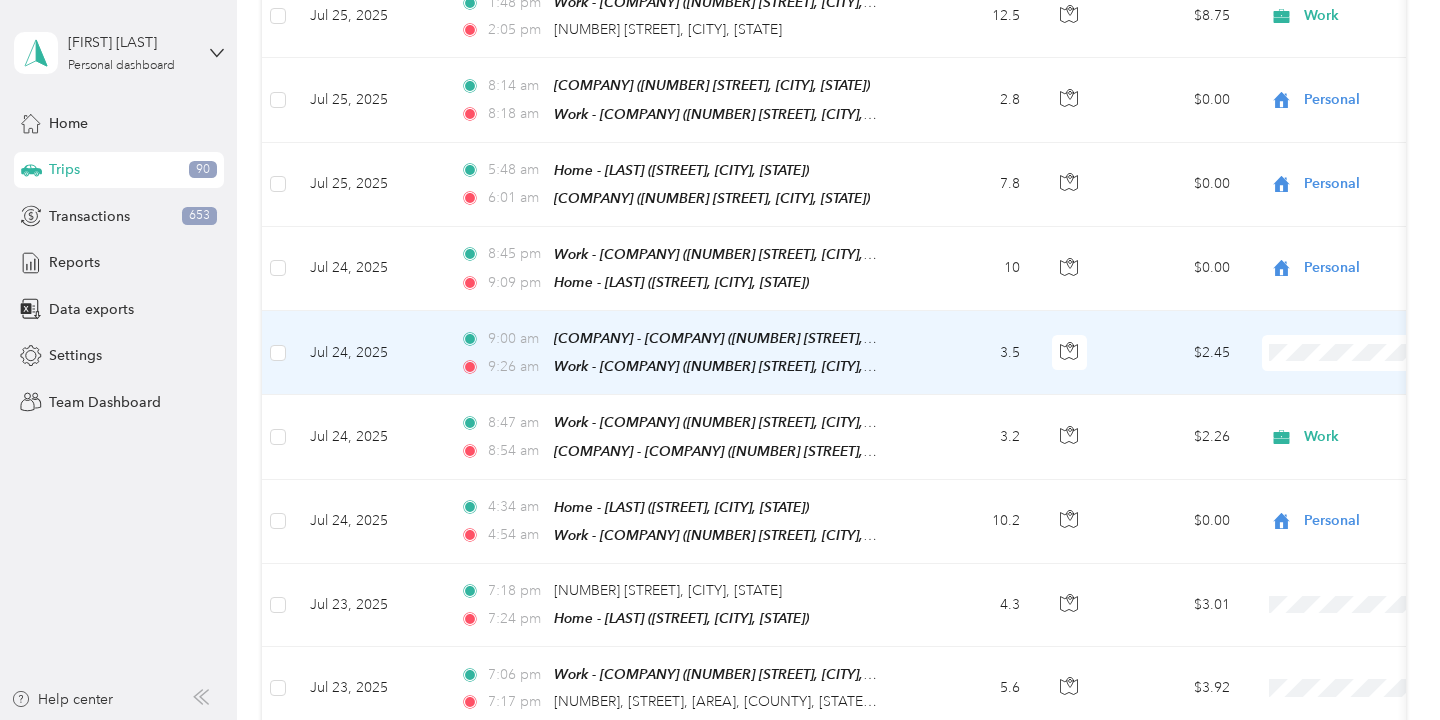 click on "$2.45" at bounding box center [1176, 353] 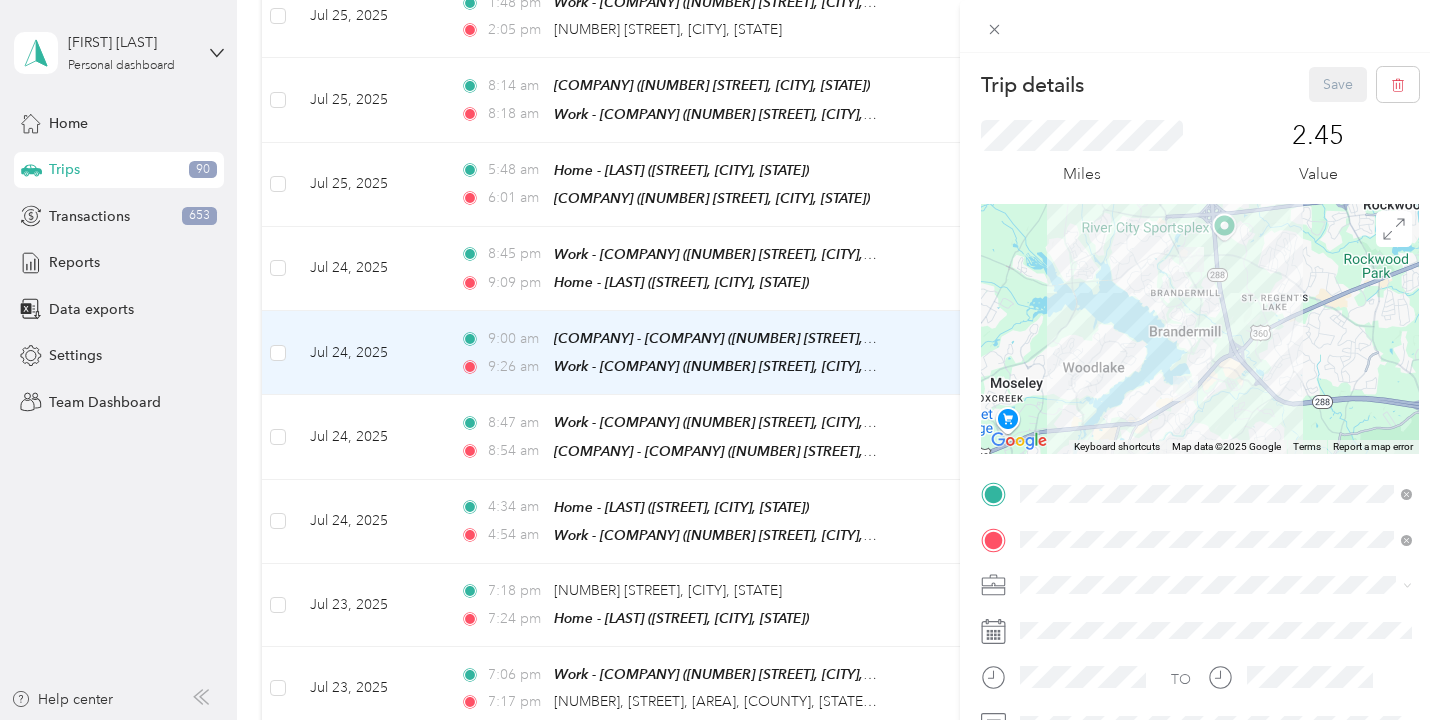scroll, scrollTop: 1, scrollLeft: 0, axis: vertical 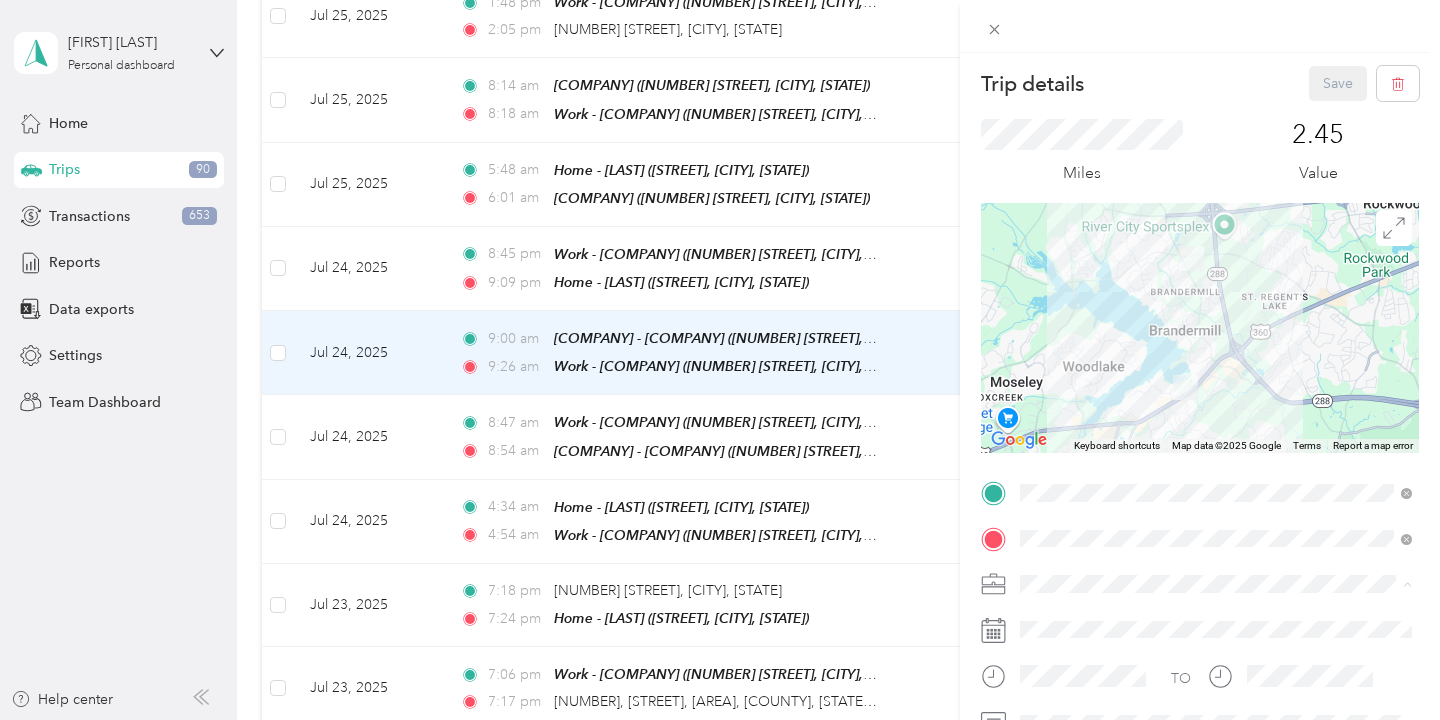 click on "Work" at bounding box center (1216, 338) 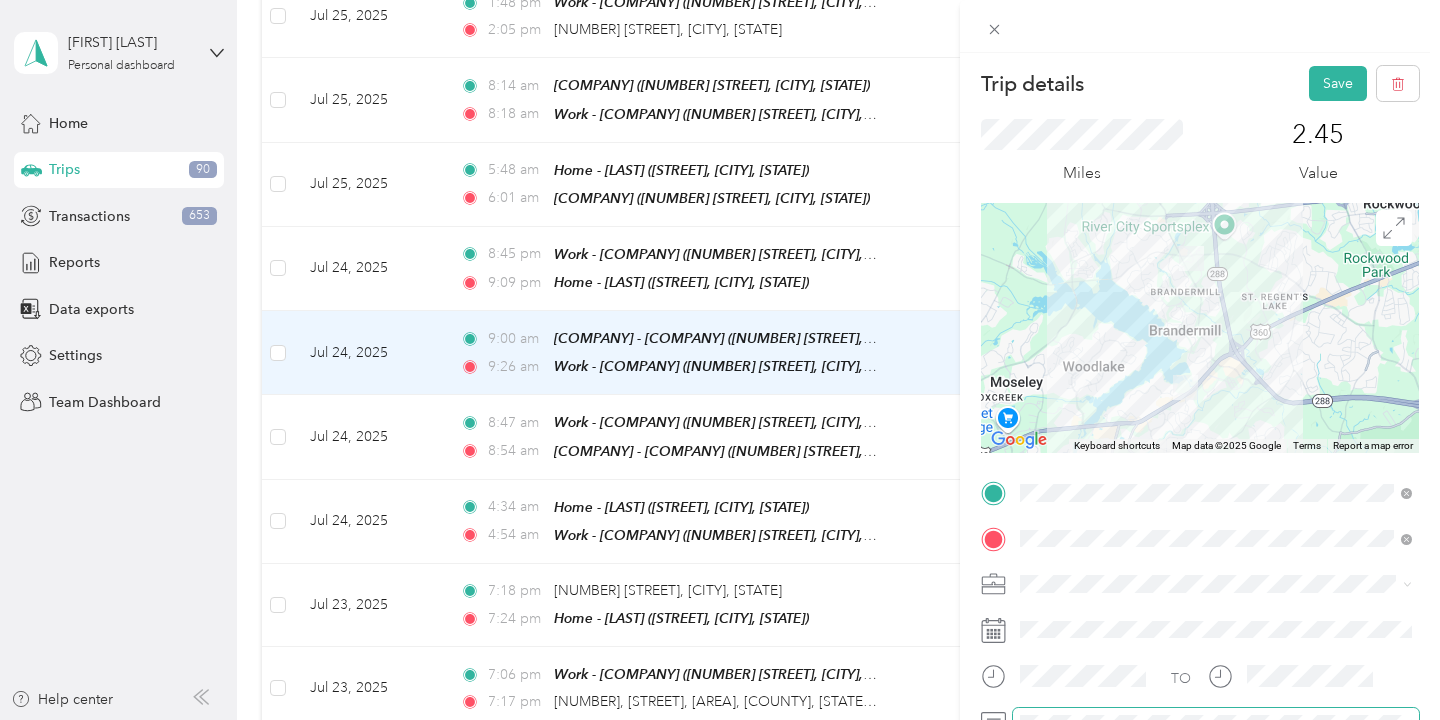 scroll, scrollTop: 95, scrollLeft: 0, axis: vertical 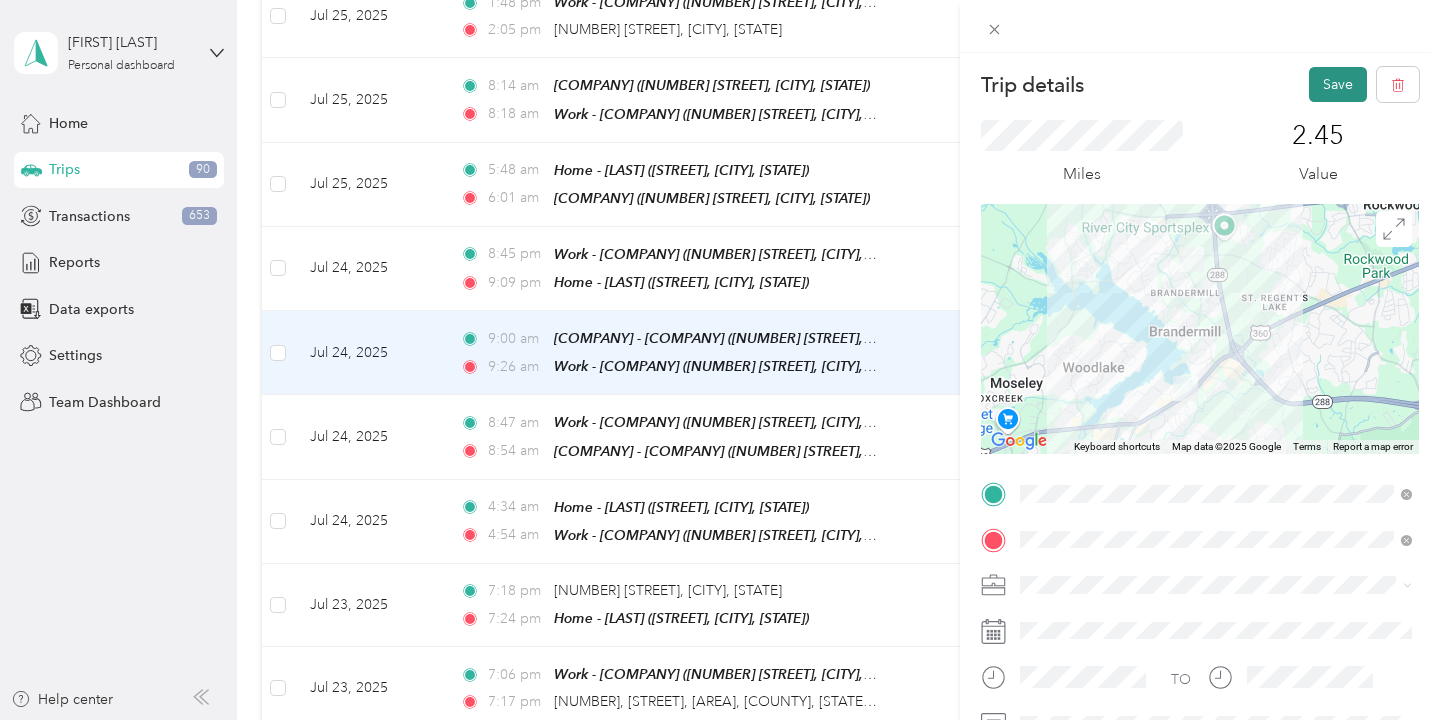 click on "Save" at bounding box center (1338, 84) 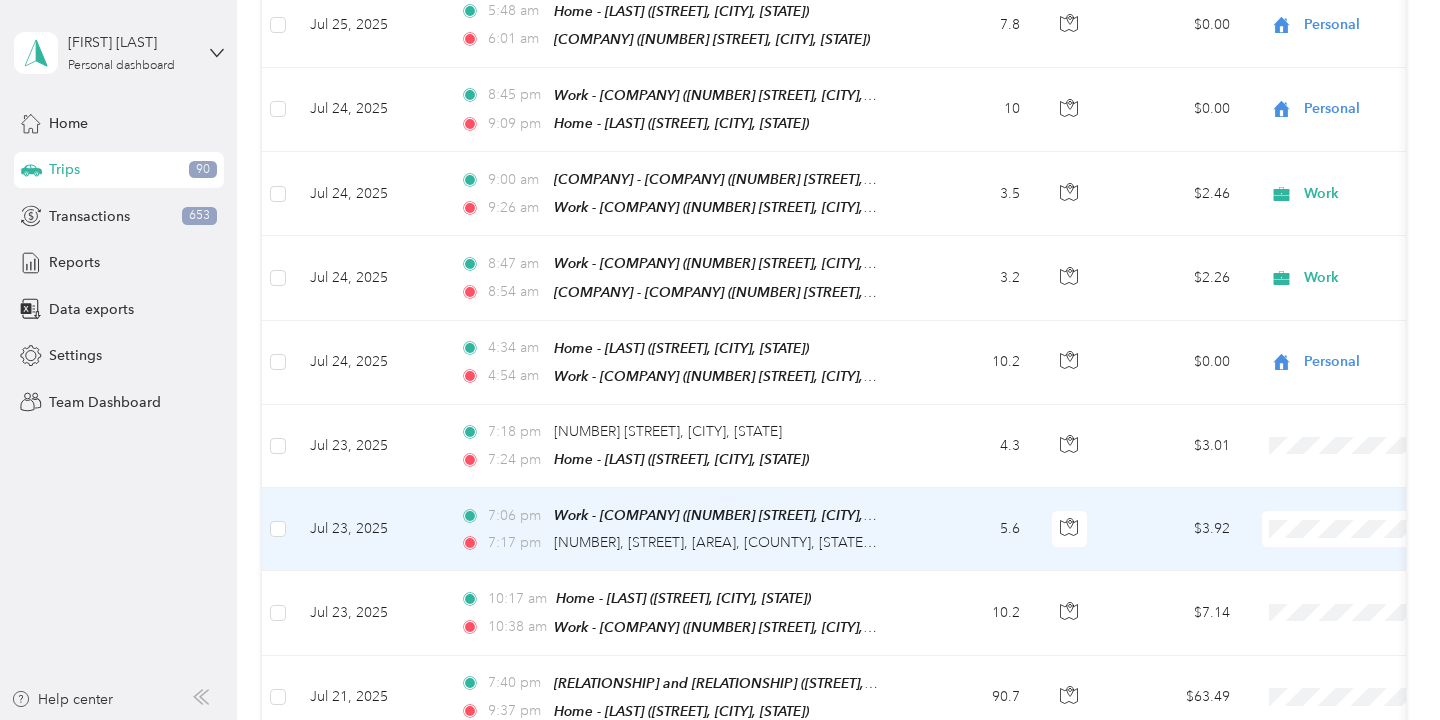 scroll, scrollTop: 4894, scrollLeft: 0, axis: vertical 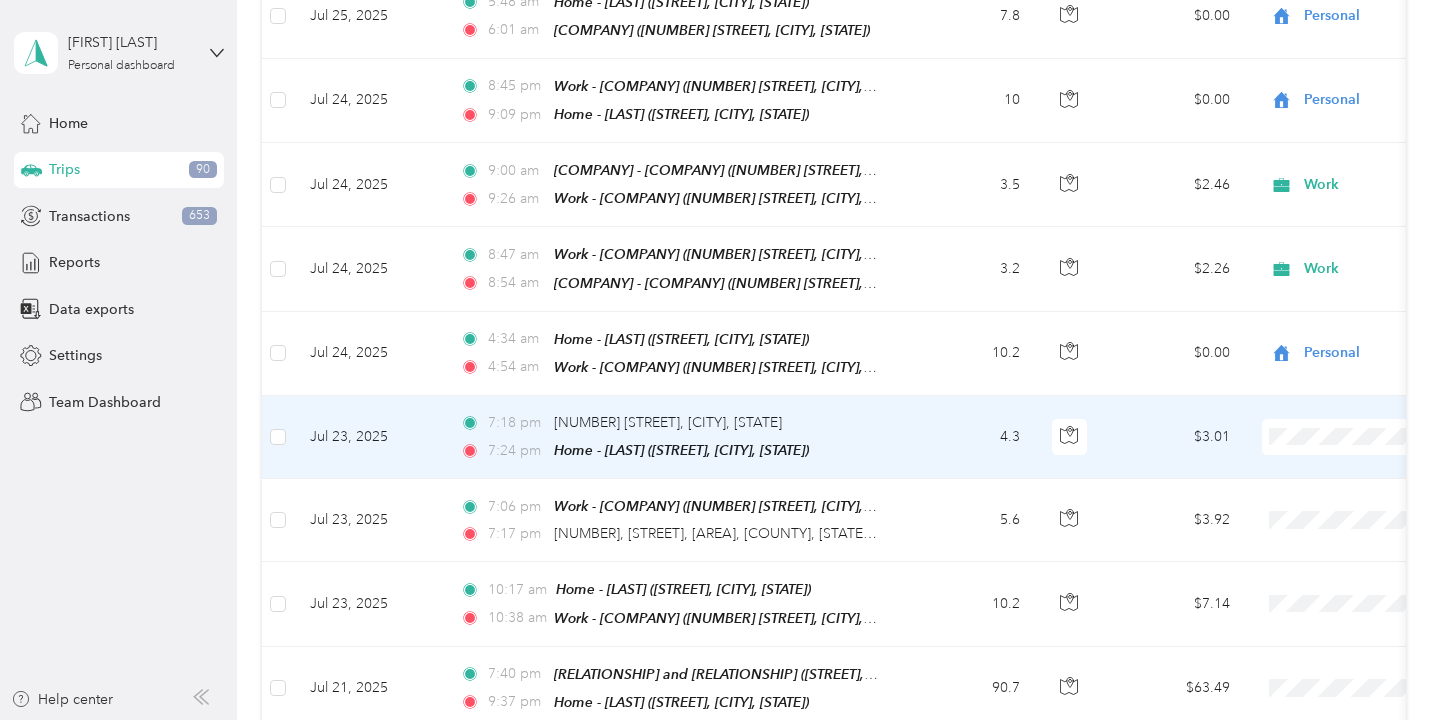 click on "4.3" at bounding box center [970, 437] 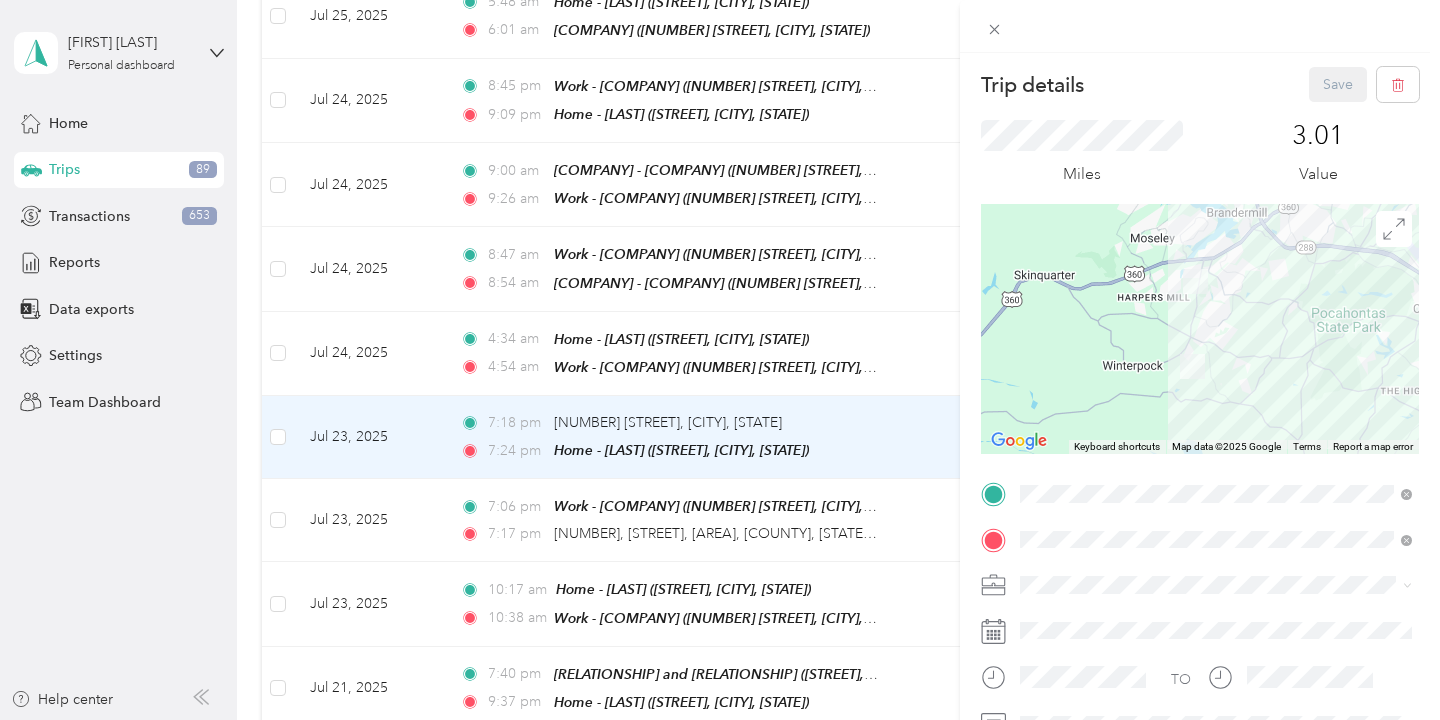click at bounding box center [1200, 329] 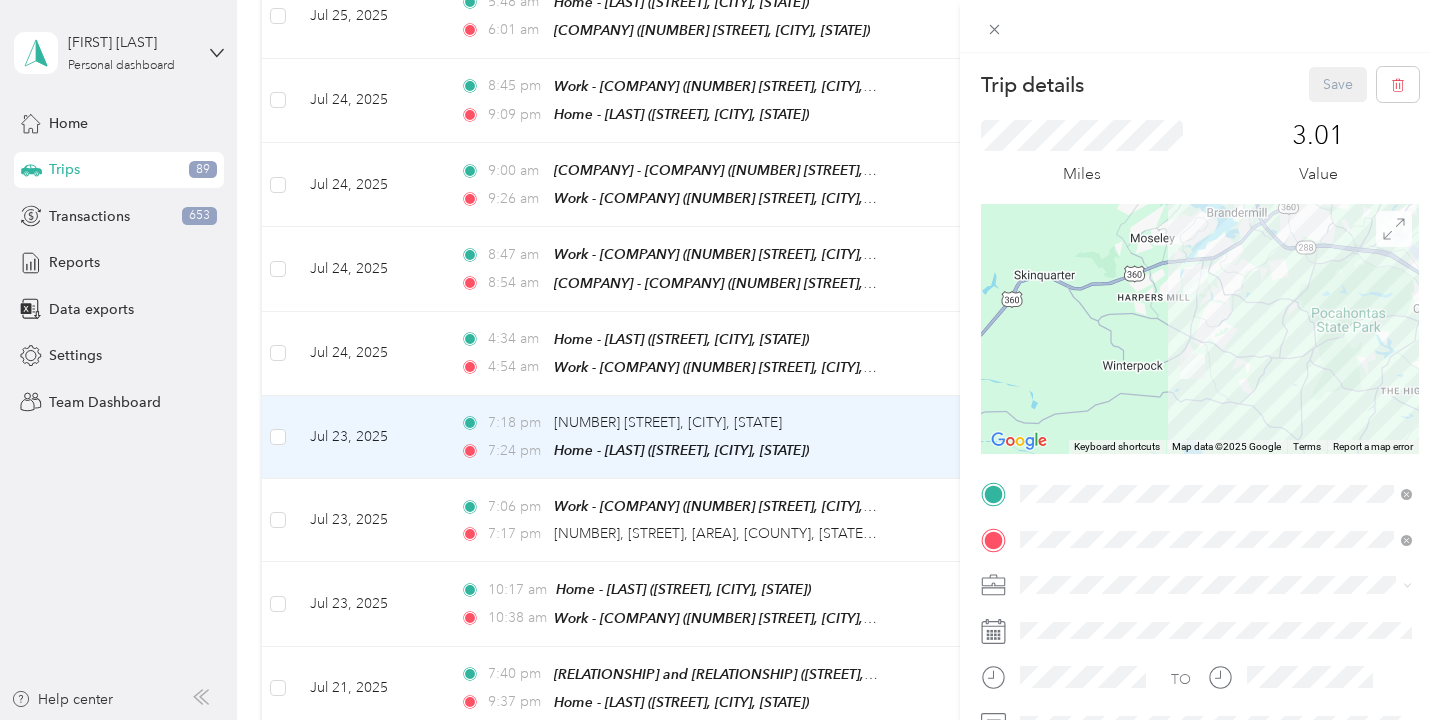 click 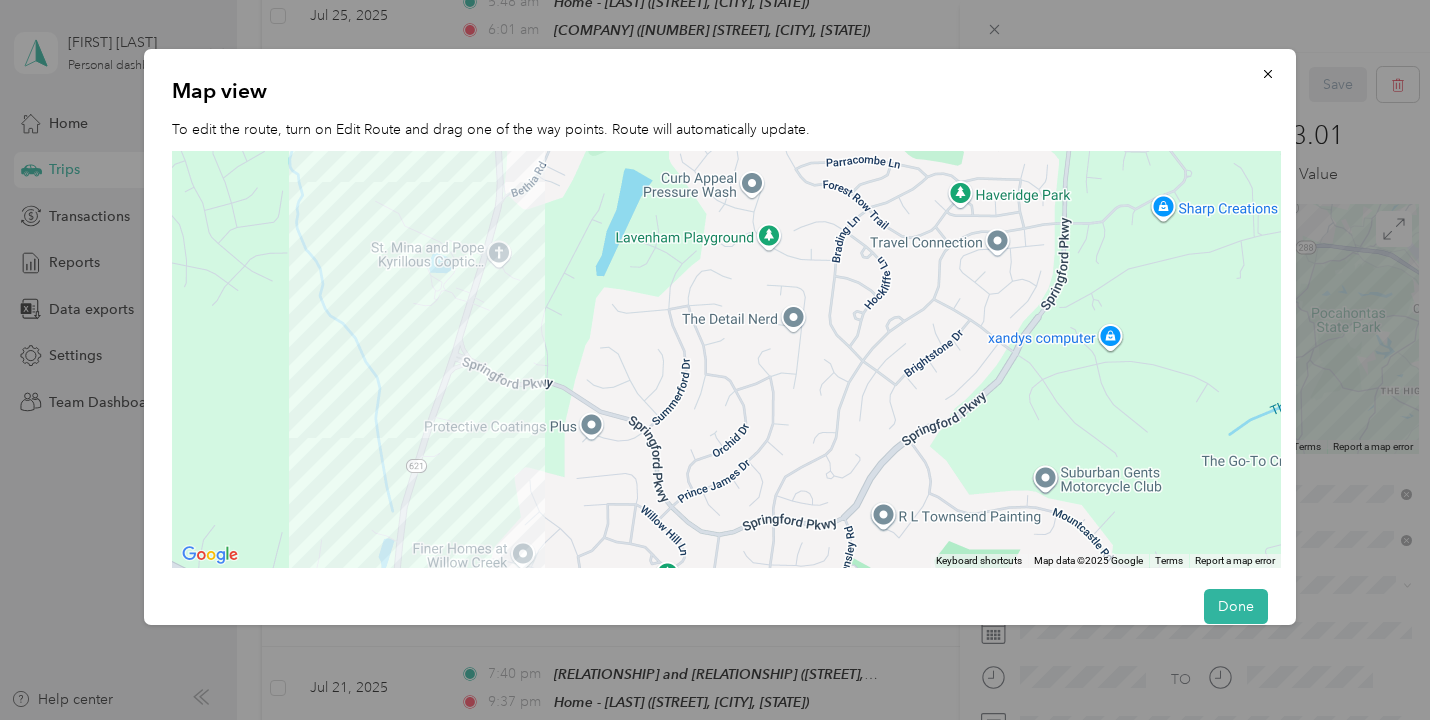 drag, startPoint x: 1131, startPoint y: 477, endPoint x: 1439, endPoint y: 787, distance: 436.9943 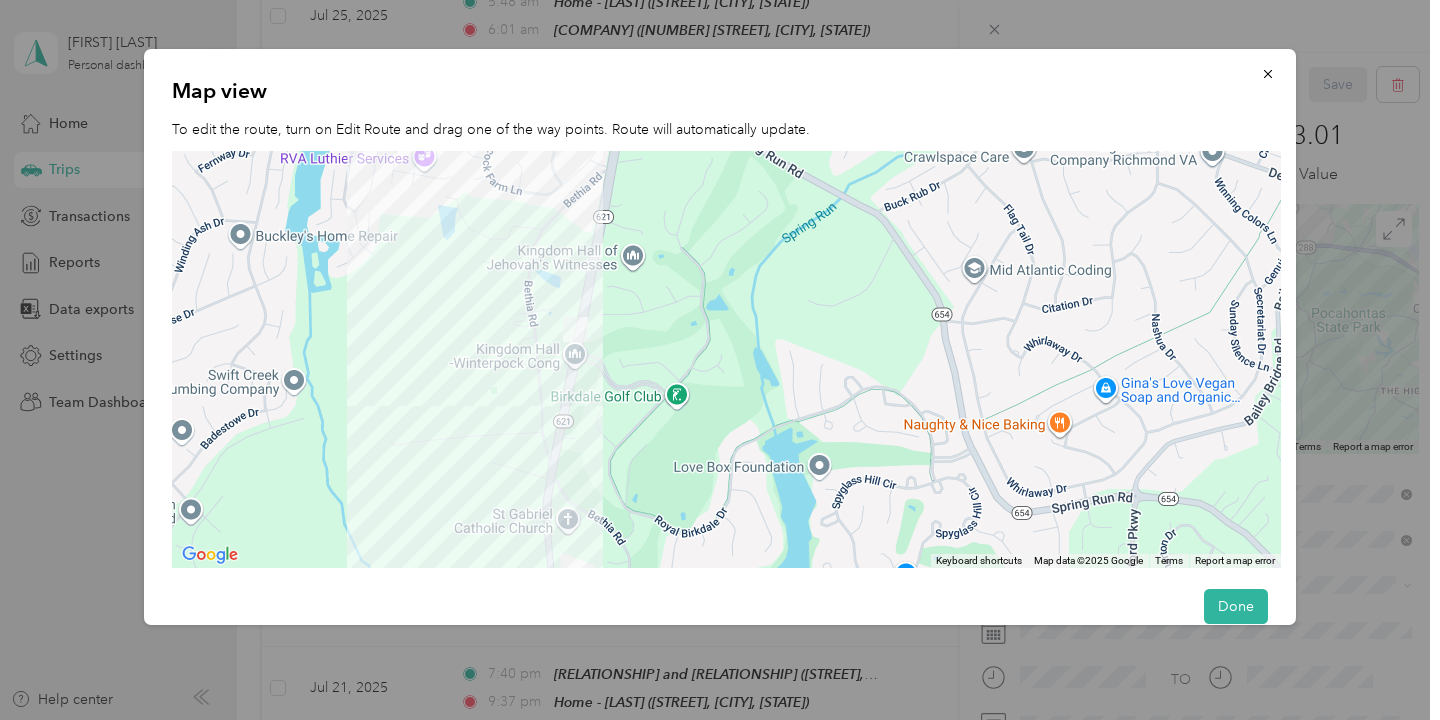 drag, startPoint x: 590, startPoint y: 298, endPoint x: 651, endPoint y: 781, distance: 486.83673 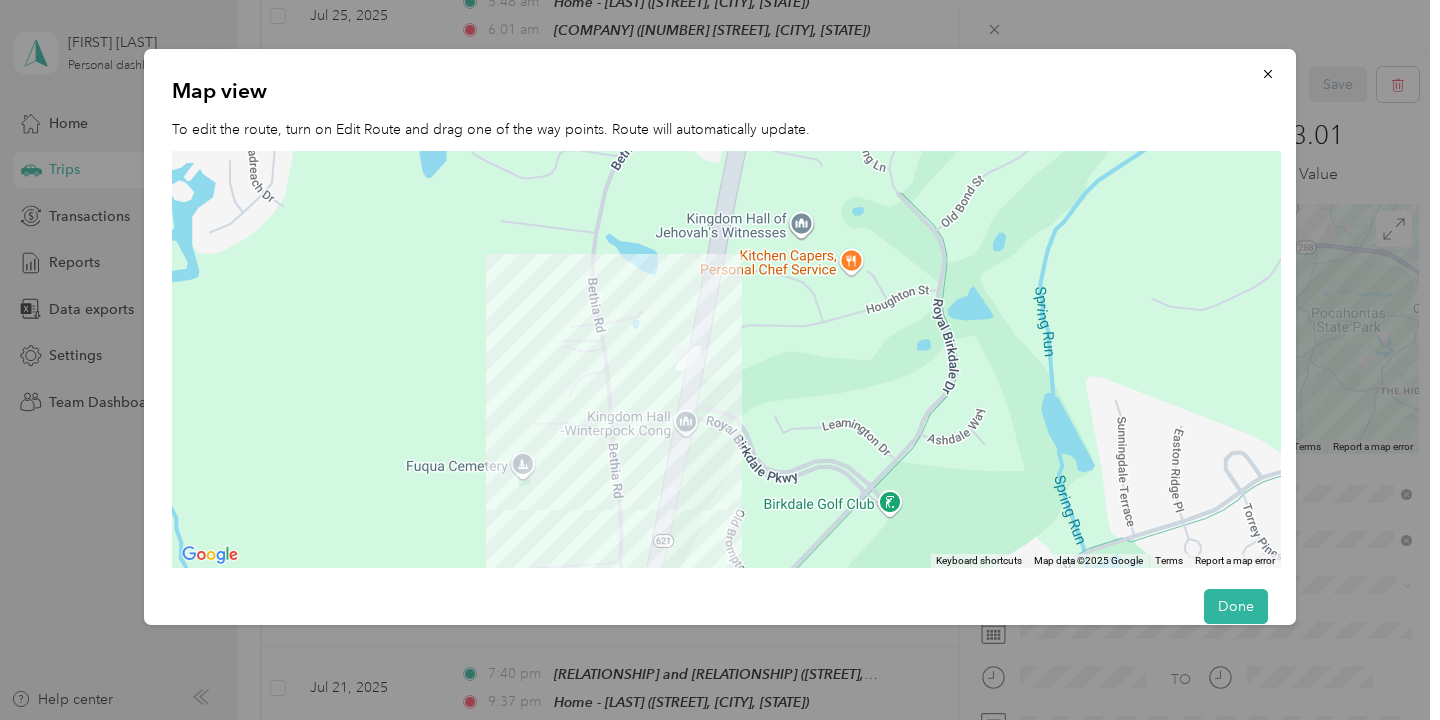 drag, startPoint x: 567, startPoint y: 311, endPoint x: 733, endPoint y: 438, distance: 209.00957 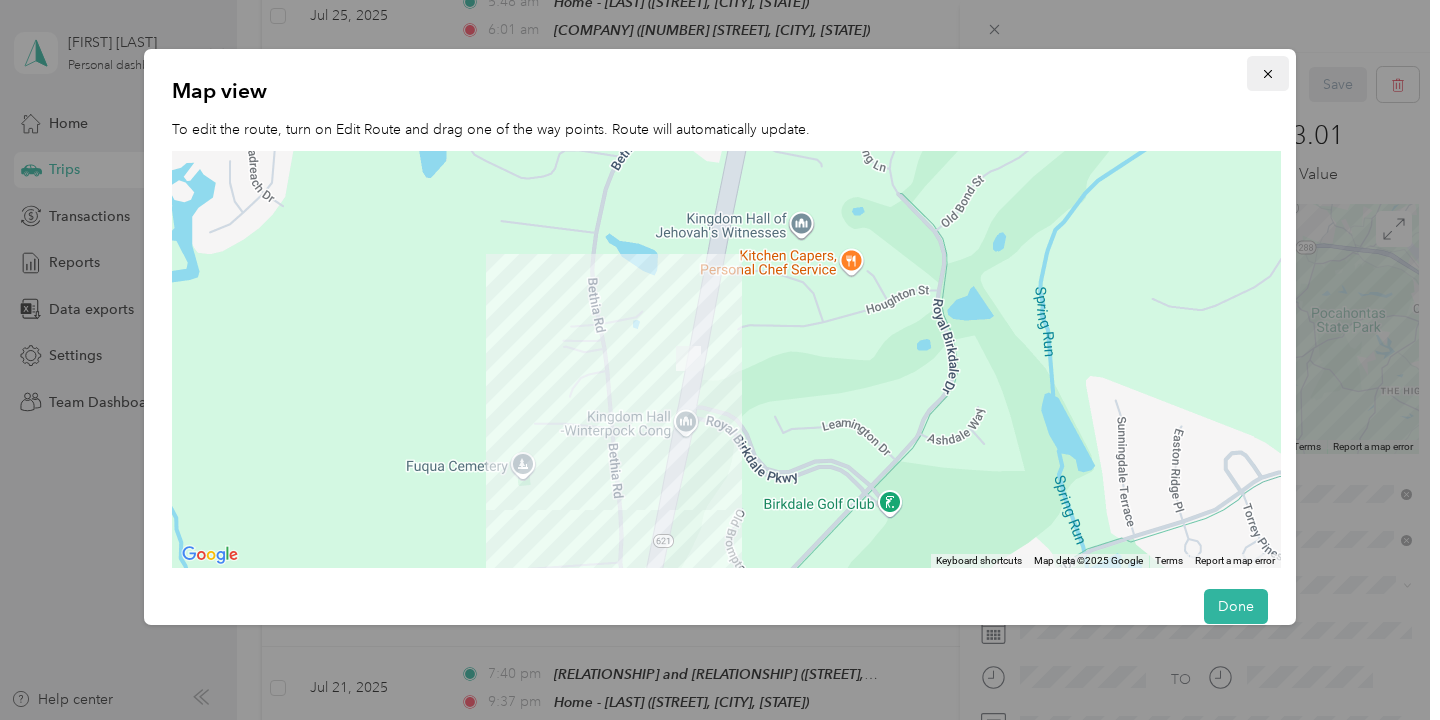 click 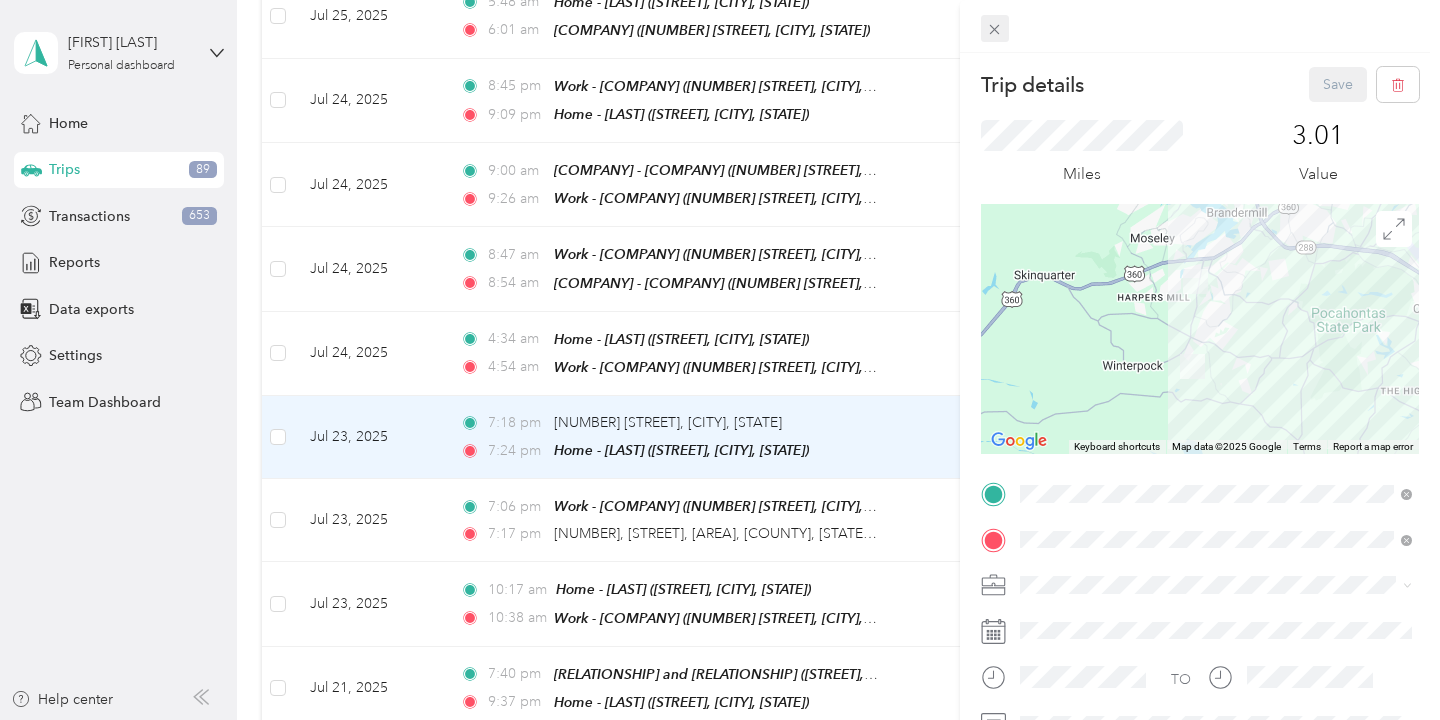 click 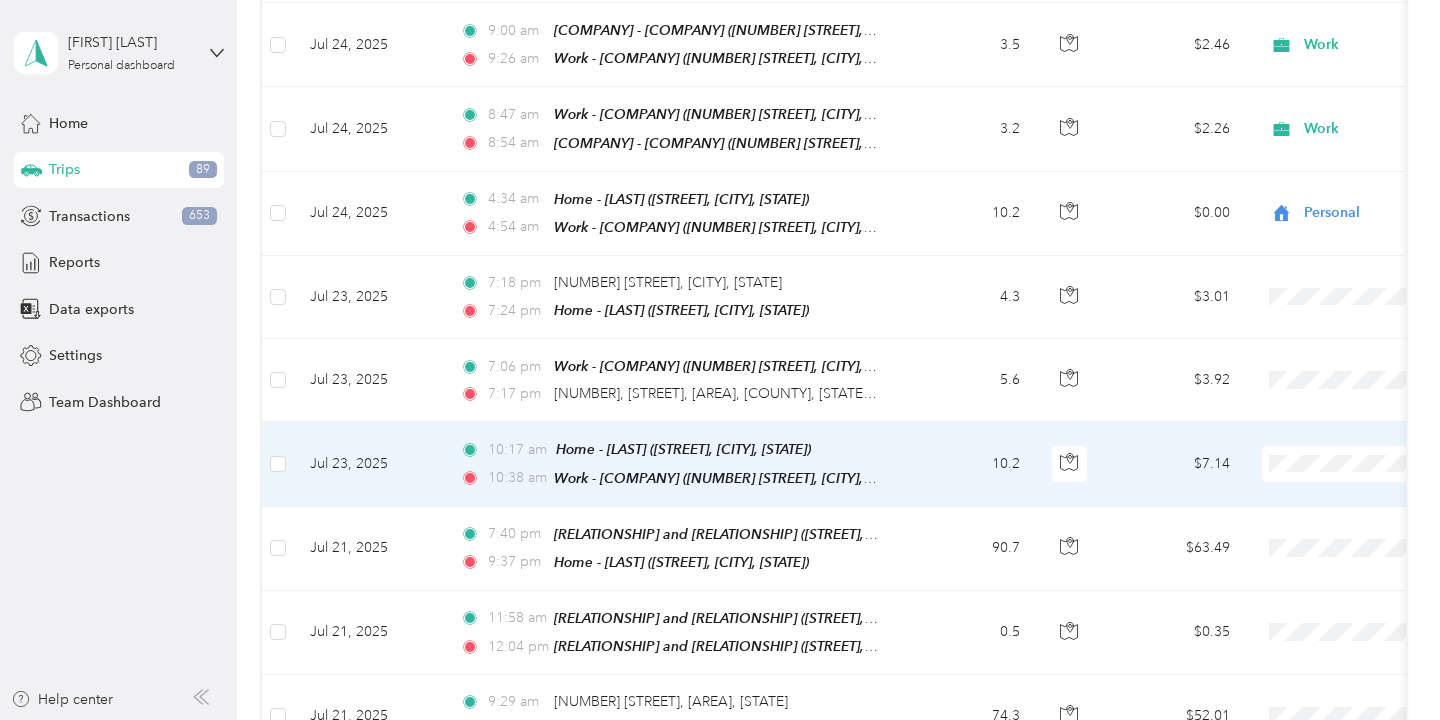 scroll, scrollTop: 5032, scrollLeft: 0, axis: vertical 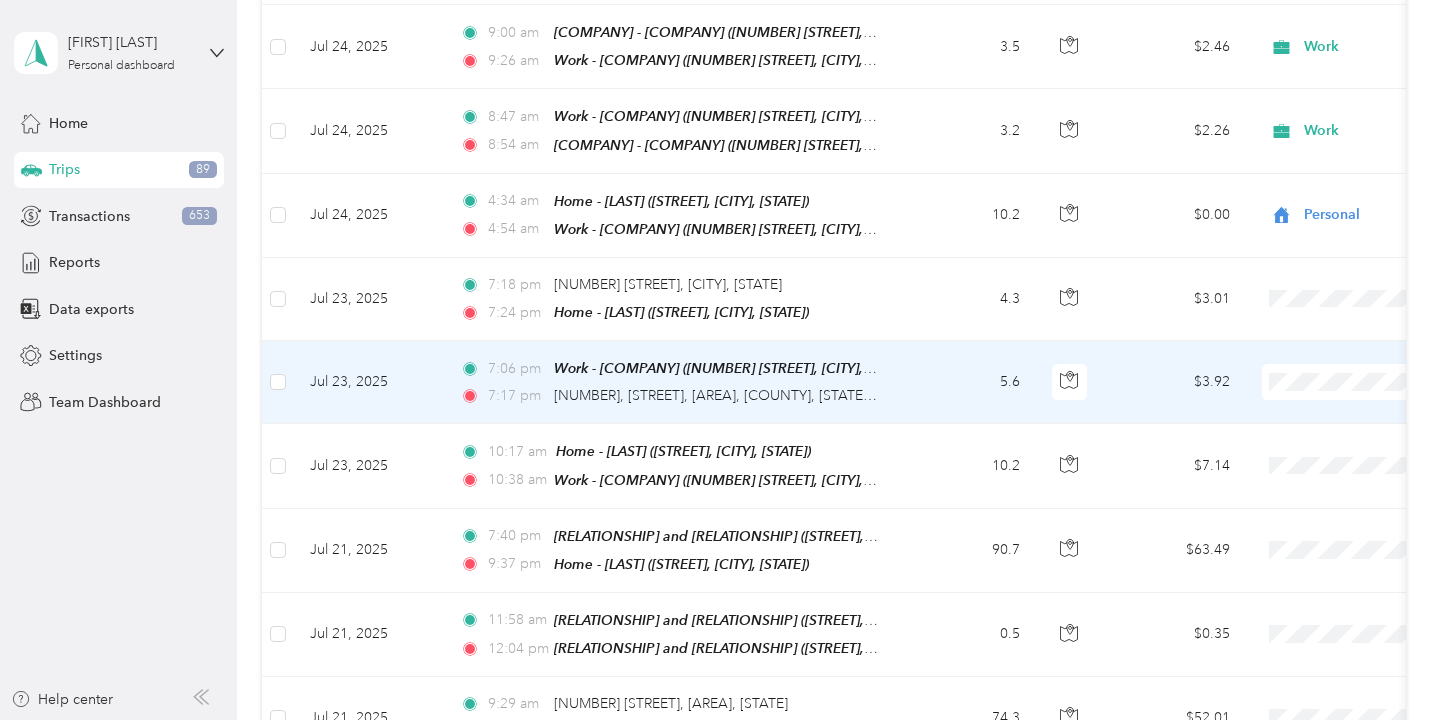 click on "5.6" at bounding box center [970, 382] 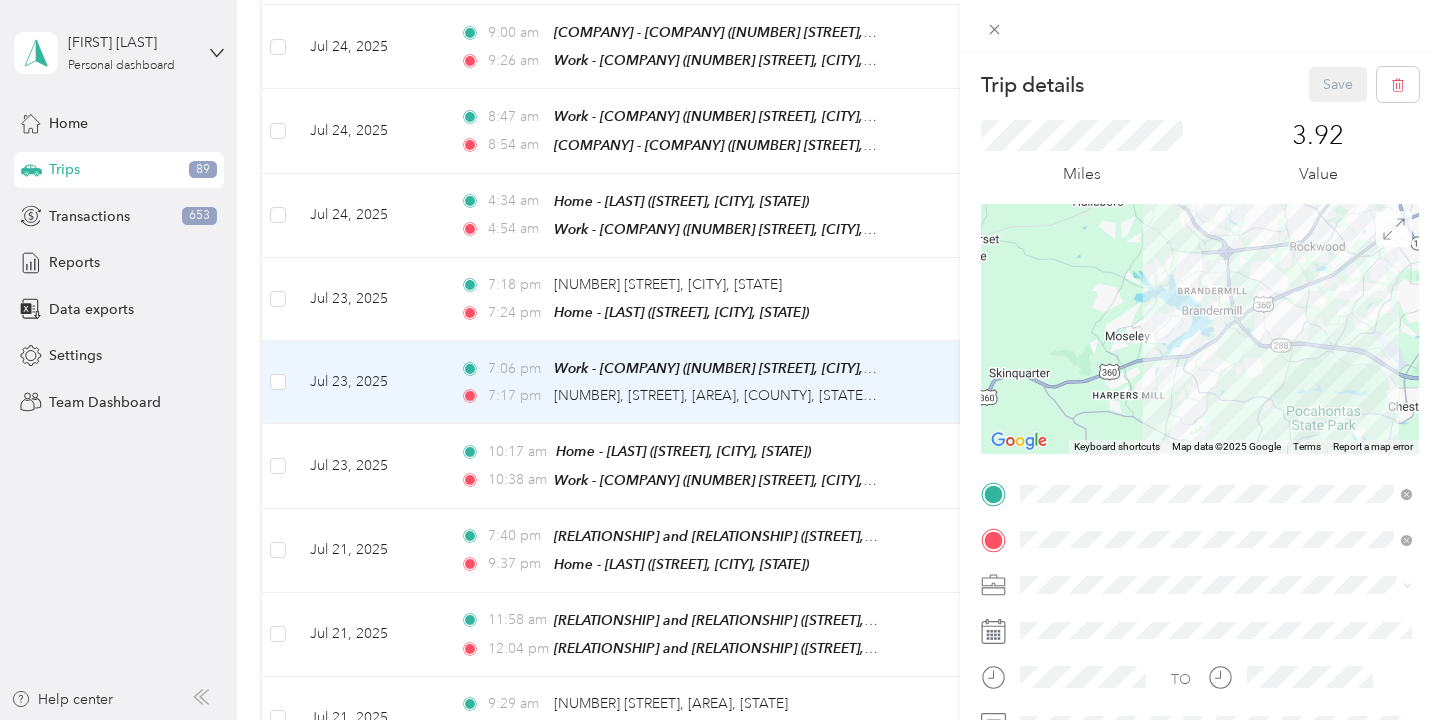 click 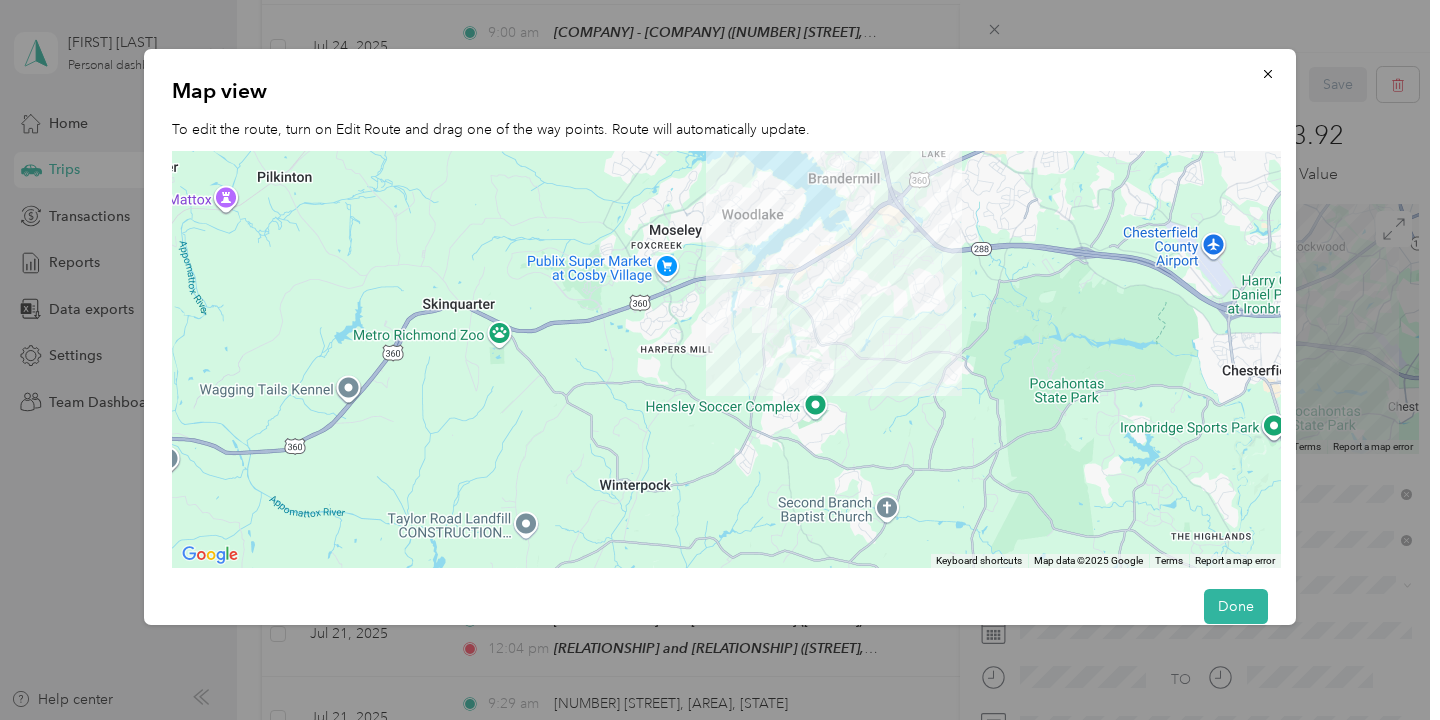 drag, startPoint x: 880, startPoint y: 414, endPoint x: 977, endPoint y: 268, distance: 175.28548 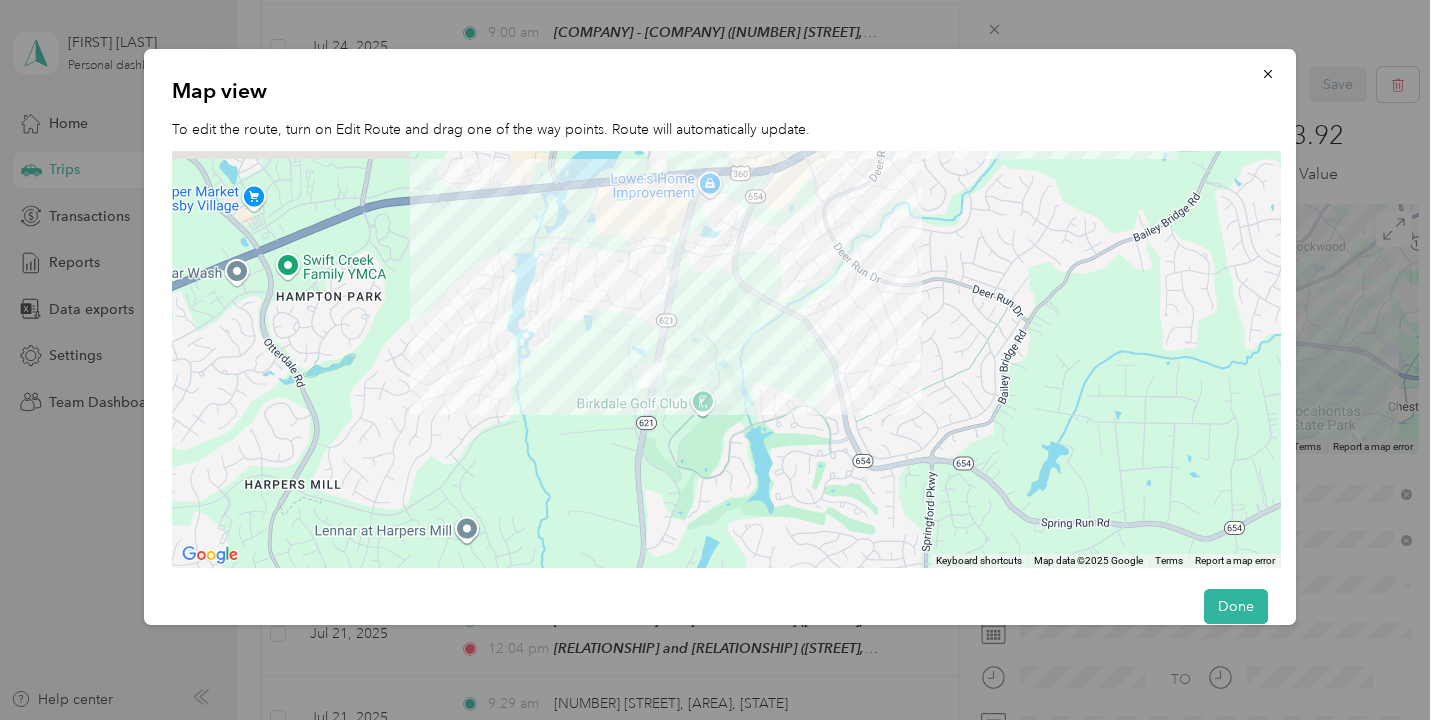 drag, startPoint x: 576, startPoint y: 335, endPoint x: 859, endPoint y: 387, distance: 287.73773 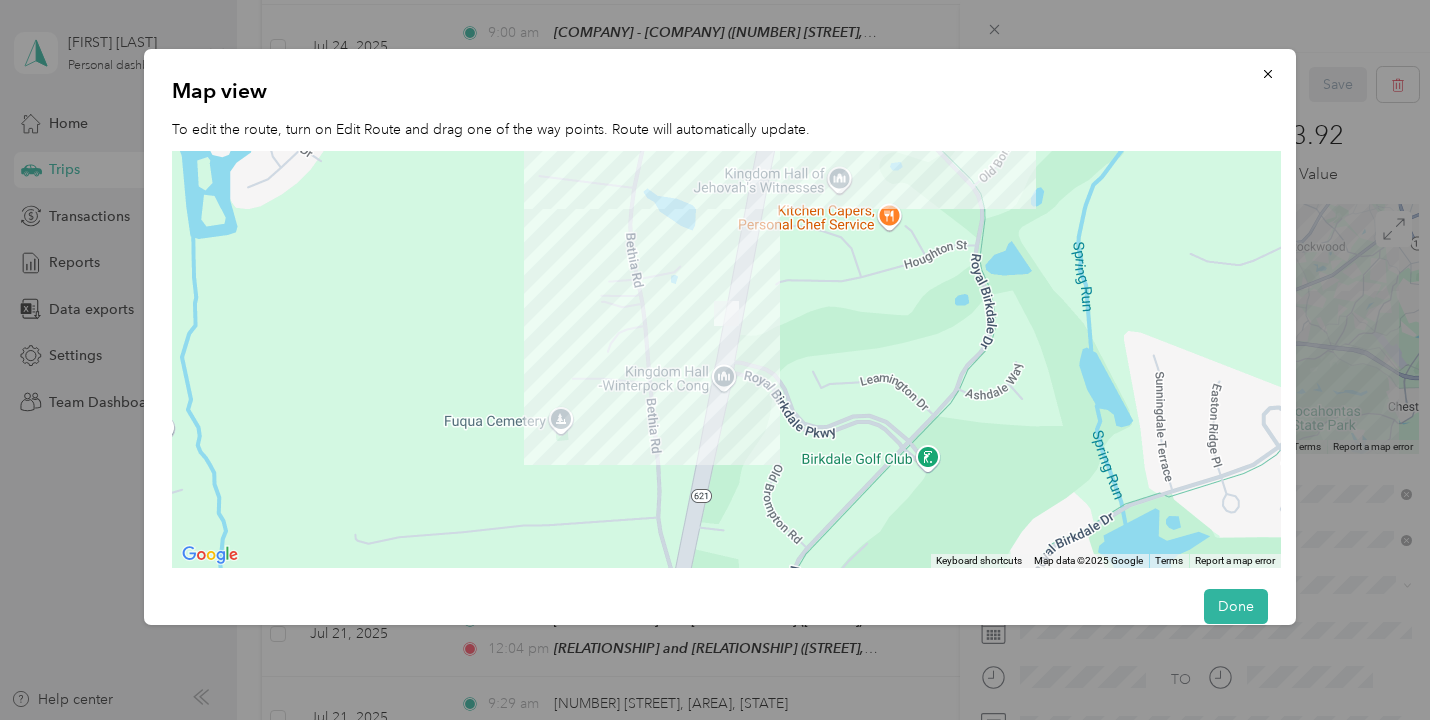 drag, startPoint x: 622, startPoint y: 406, endPoint x: 802, endPoint y: 283, distance: 218.01147 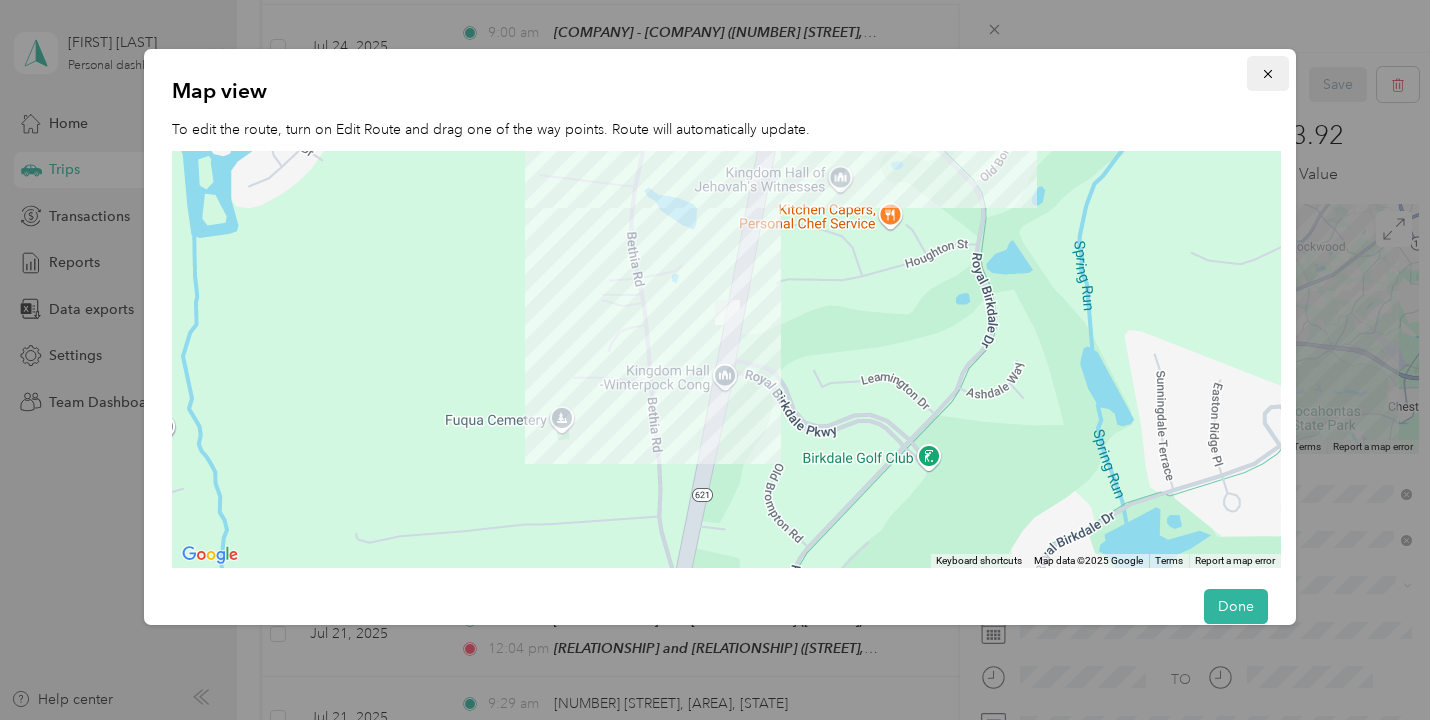 click 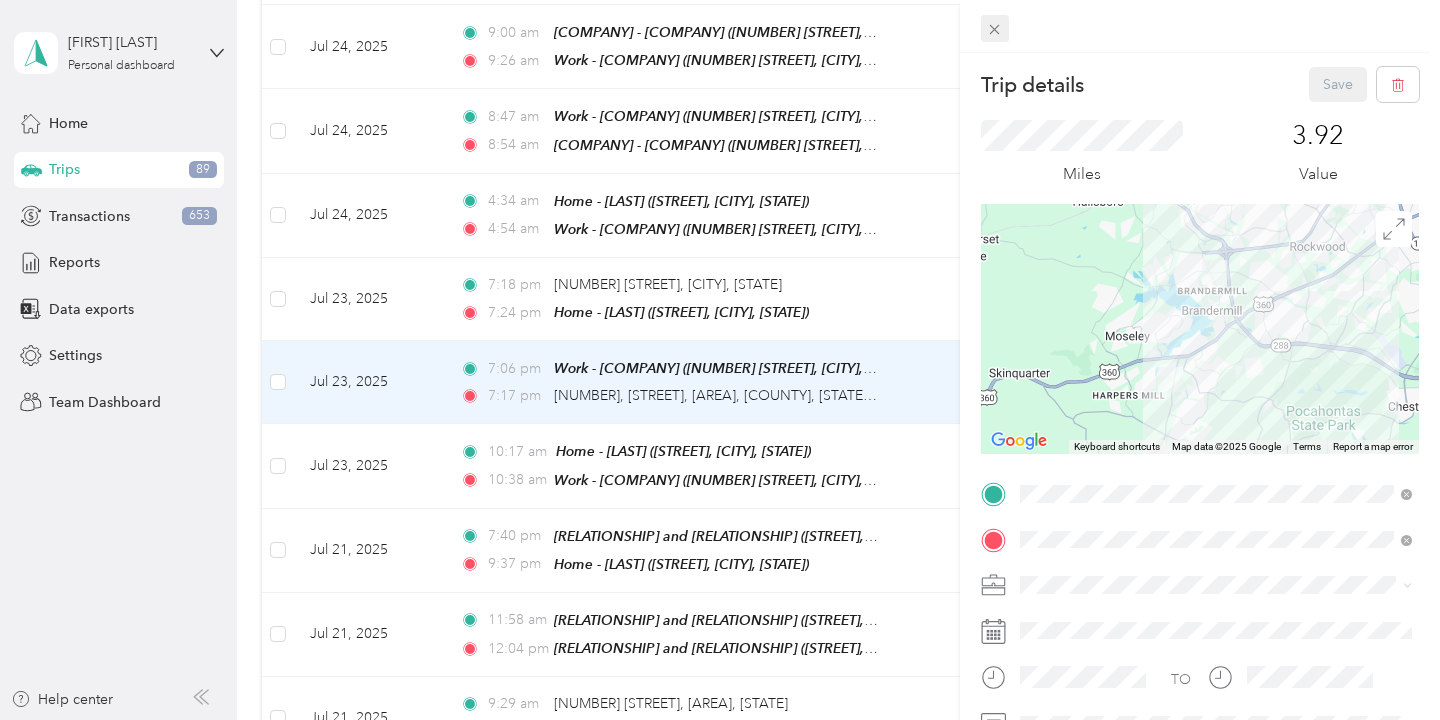 click 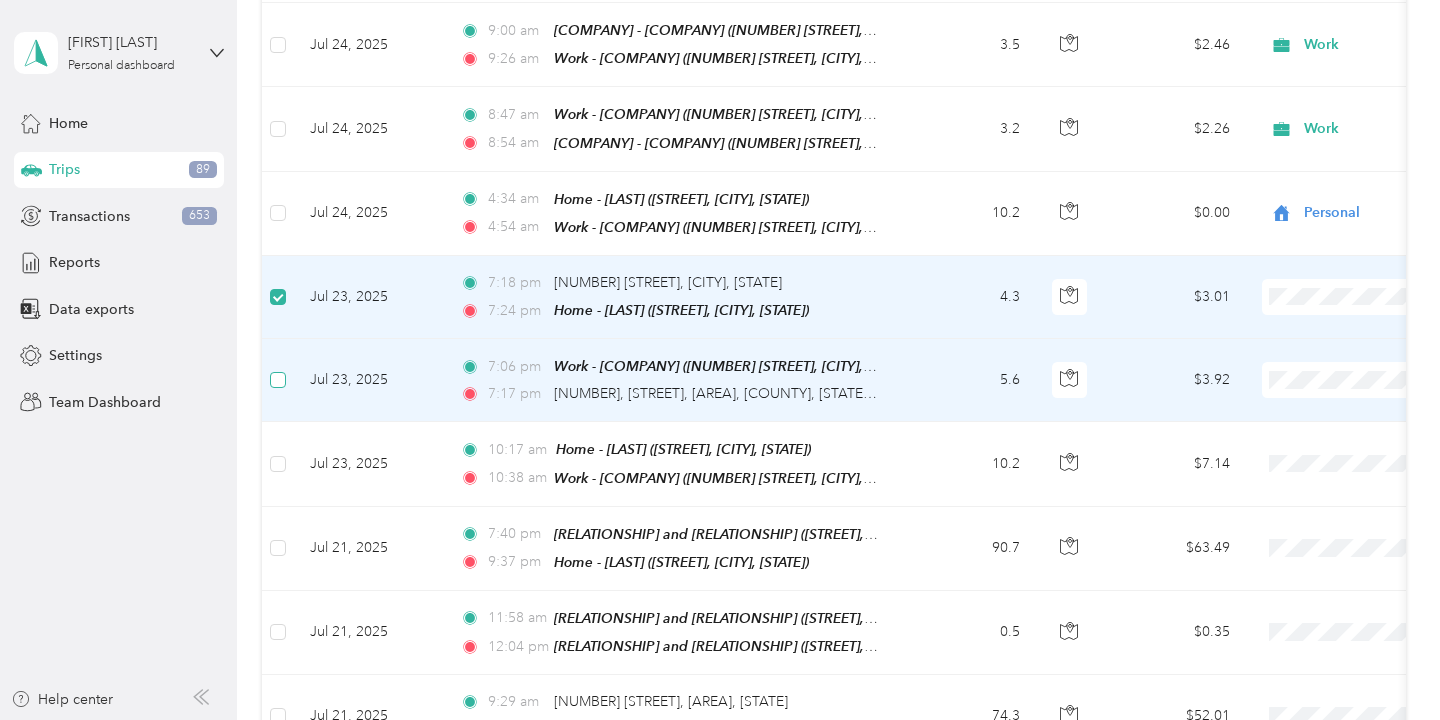 scroll, scrollTop: 5030, scrollLeft: 0, axis: vertical 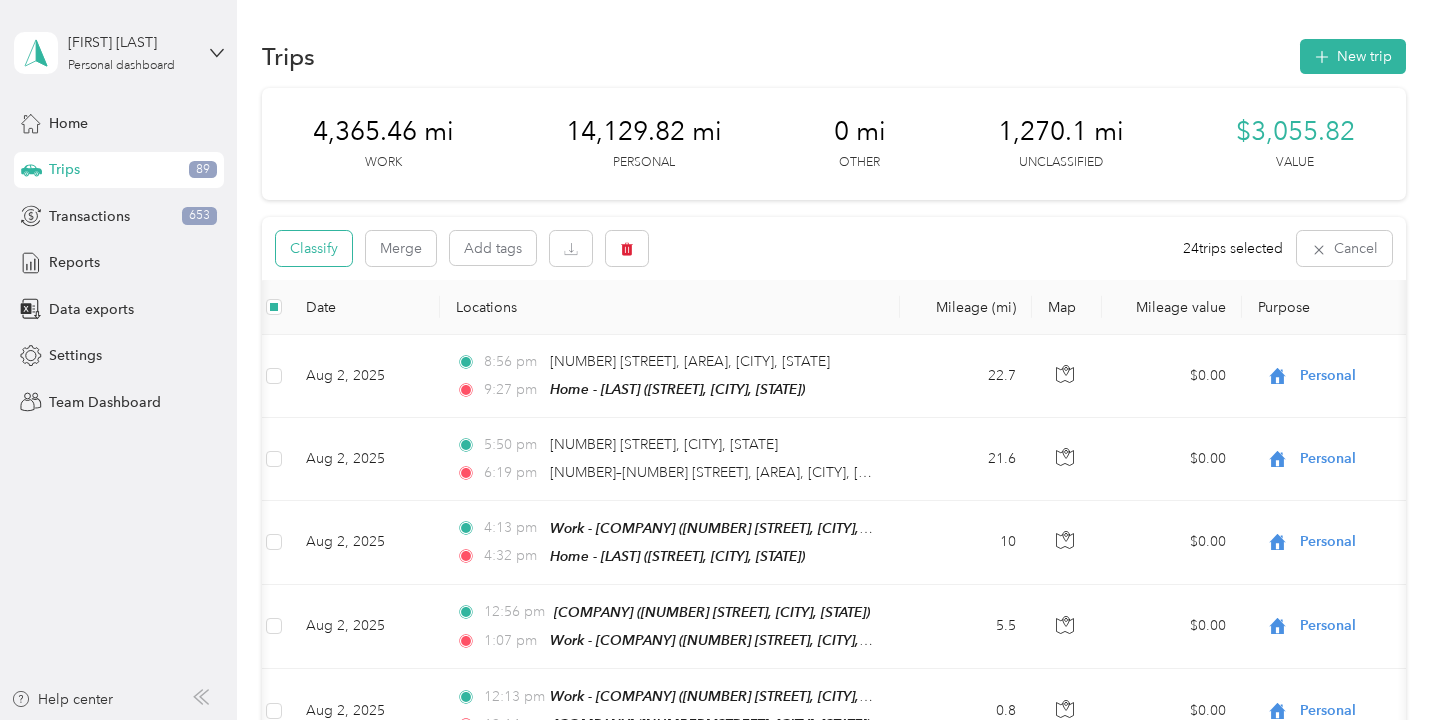 click on "Classify" at bounding box center [314, 248] 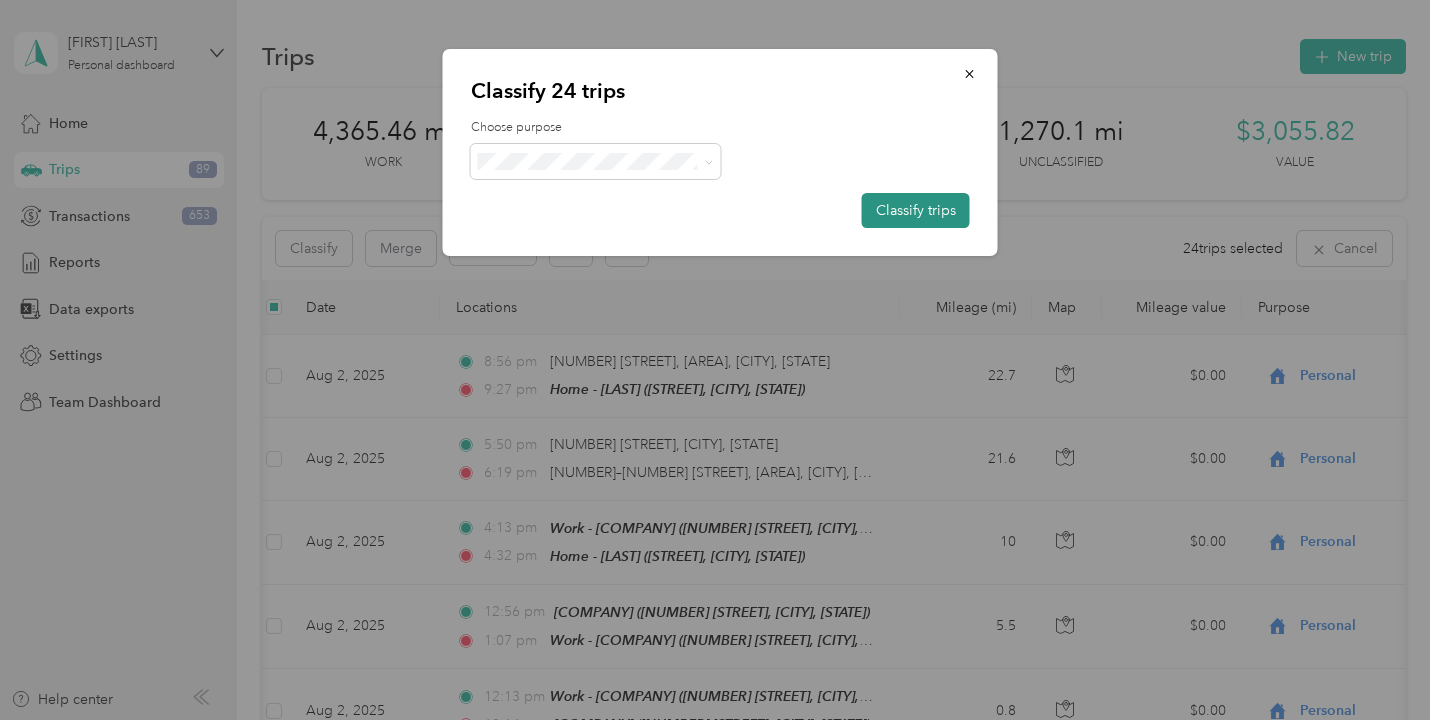 click on "Classify trips" at bounding box center [916, 210] 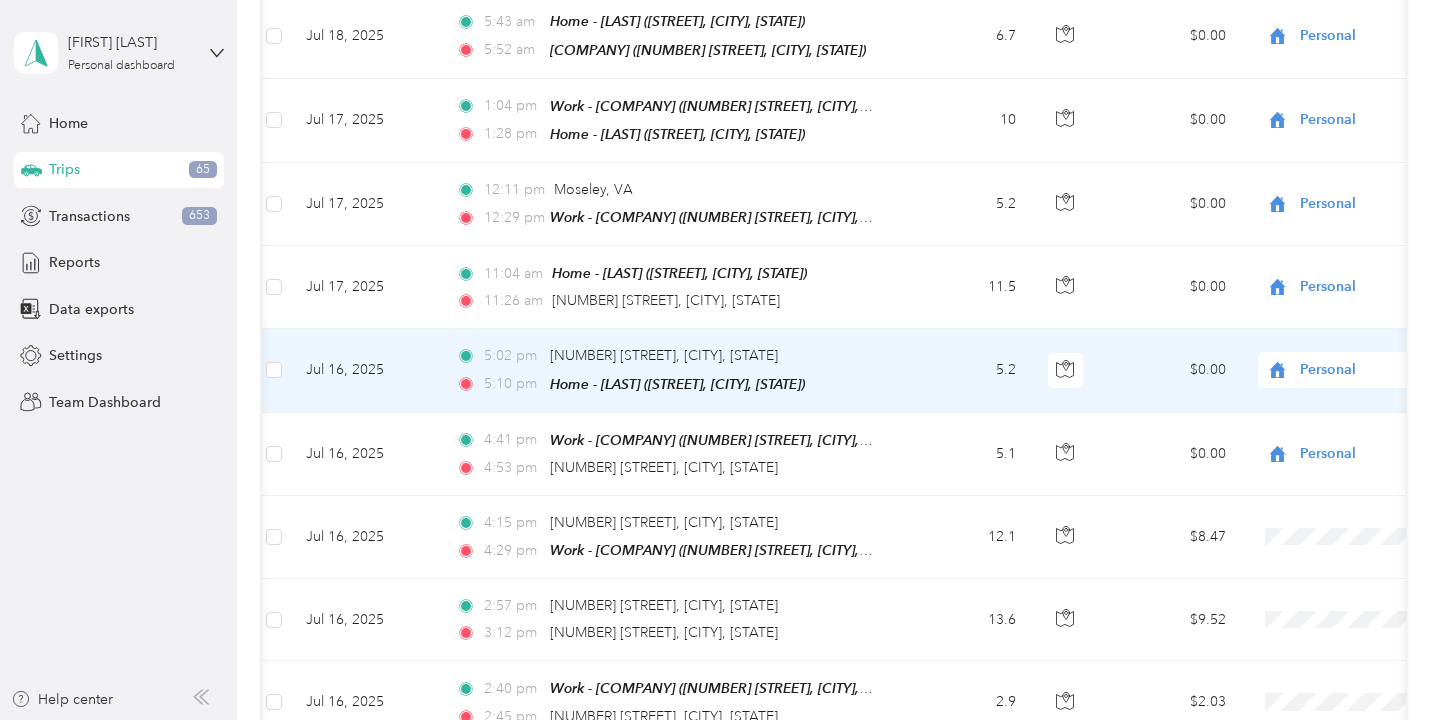 scroll, scrollTop: 6810, scrollLeft: 0, axis: vertical 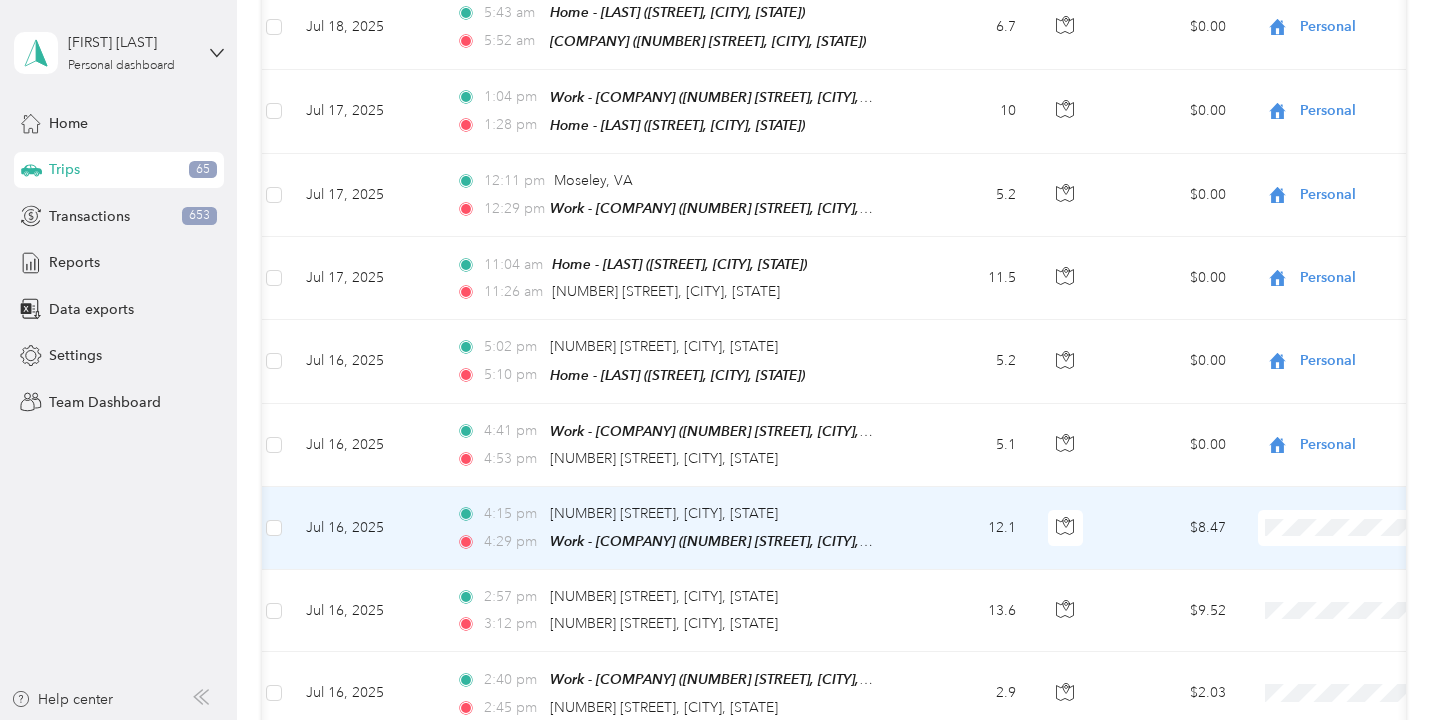 click on "12.1" at bounding box center [966, 528] 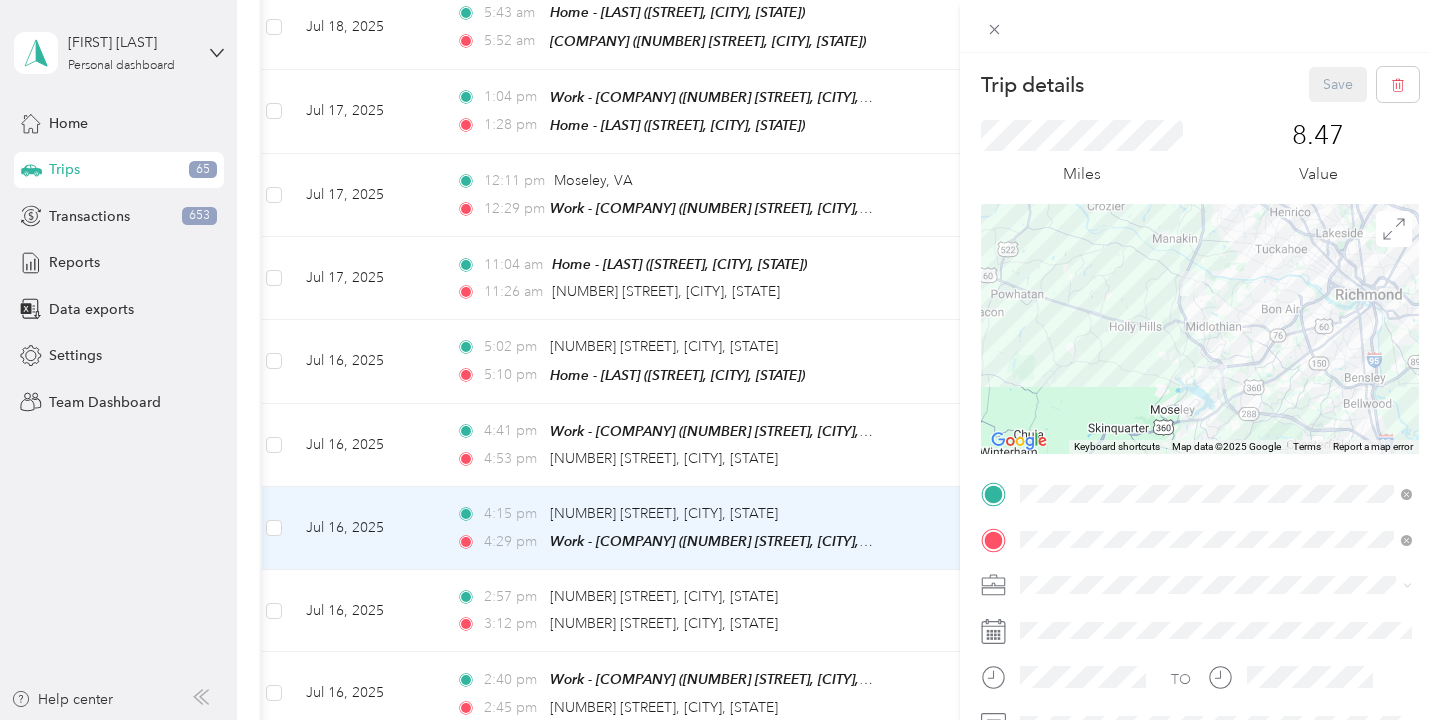 click on "Work" at bounding box center (1216, 339) 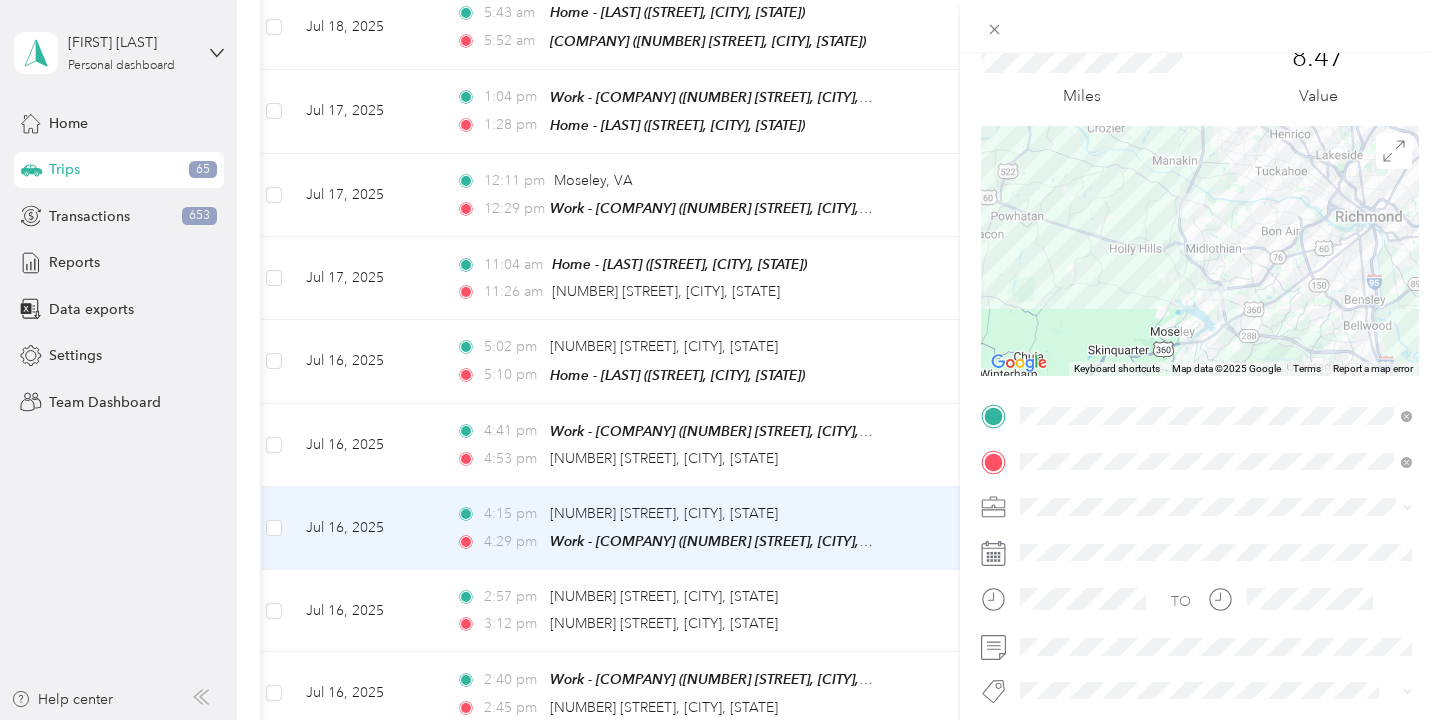 scroll, scrollTop: 80, scrollLeft: 0, axis: vertical 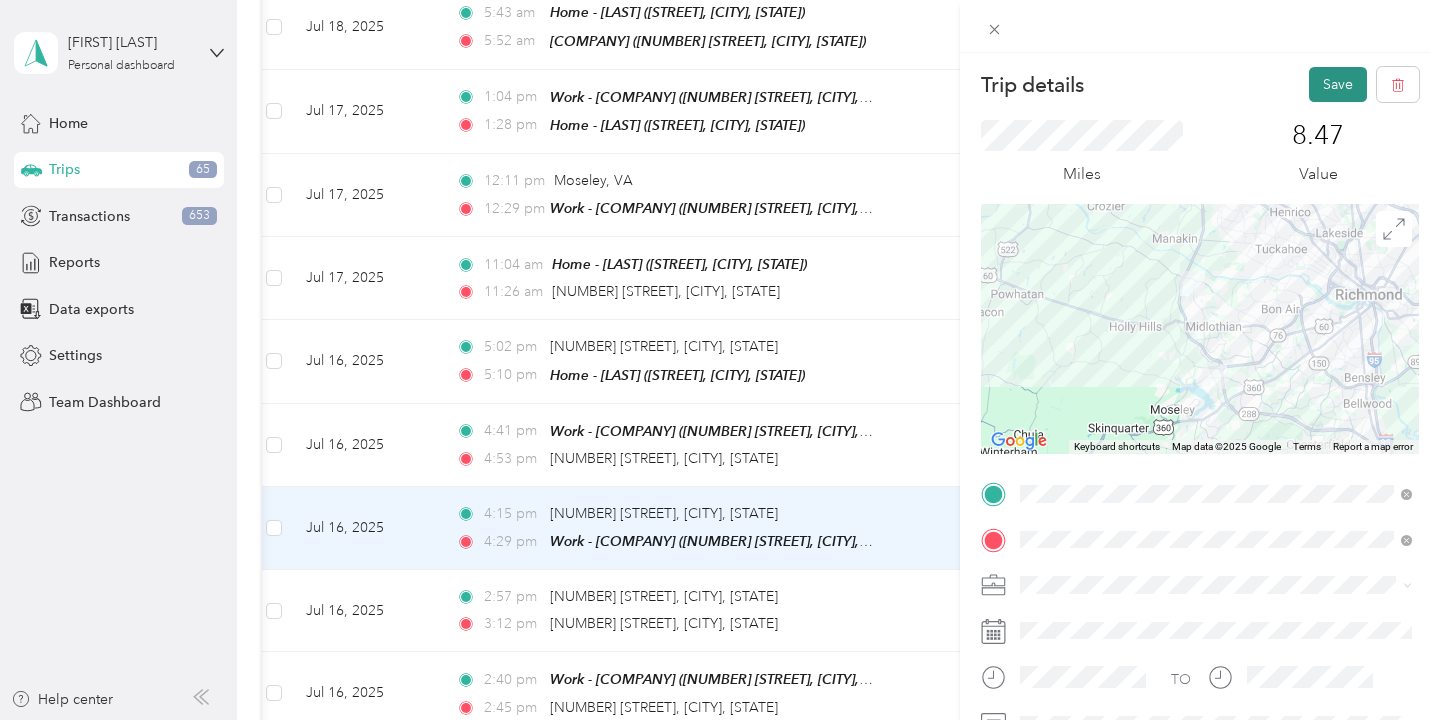 click on "Save" at bounding box center (1338, 84) 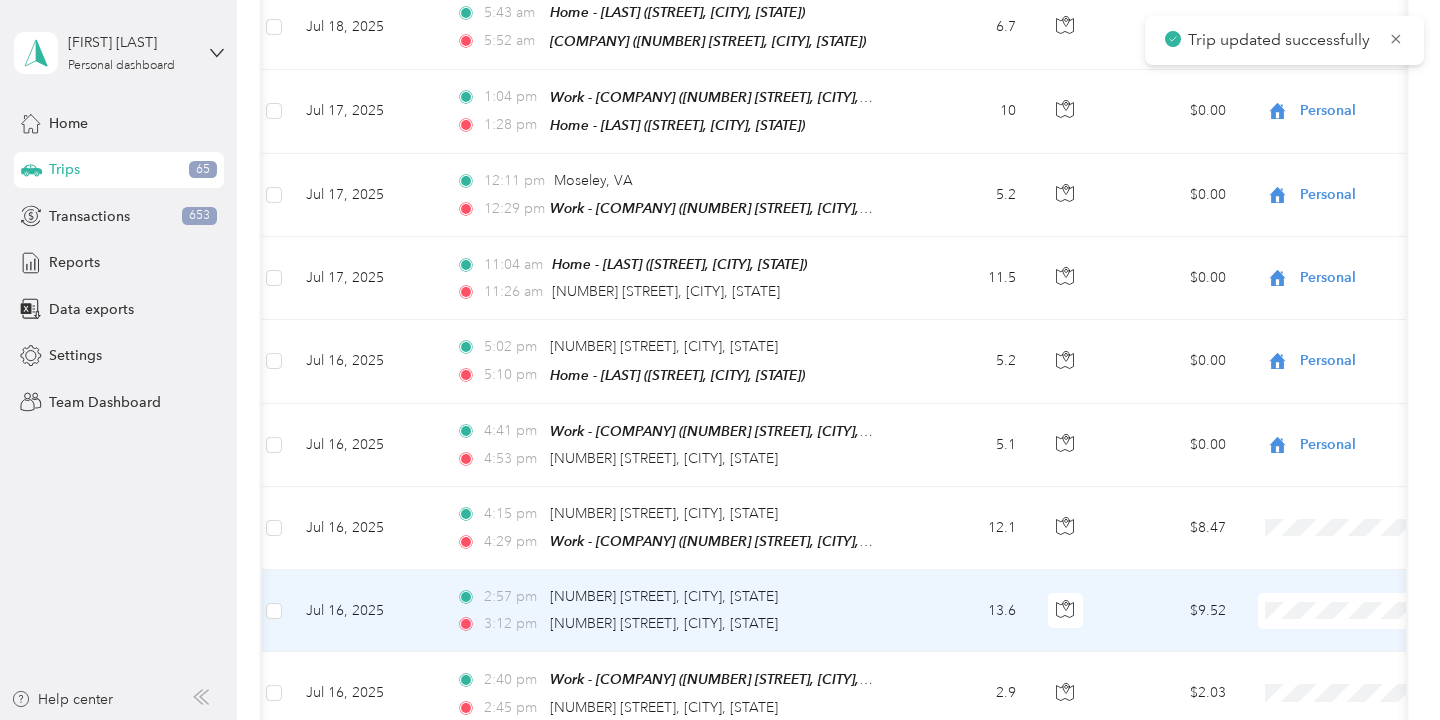 click on "13.6" at bounding box center (966, 611) 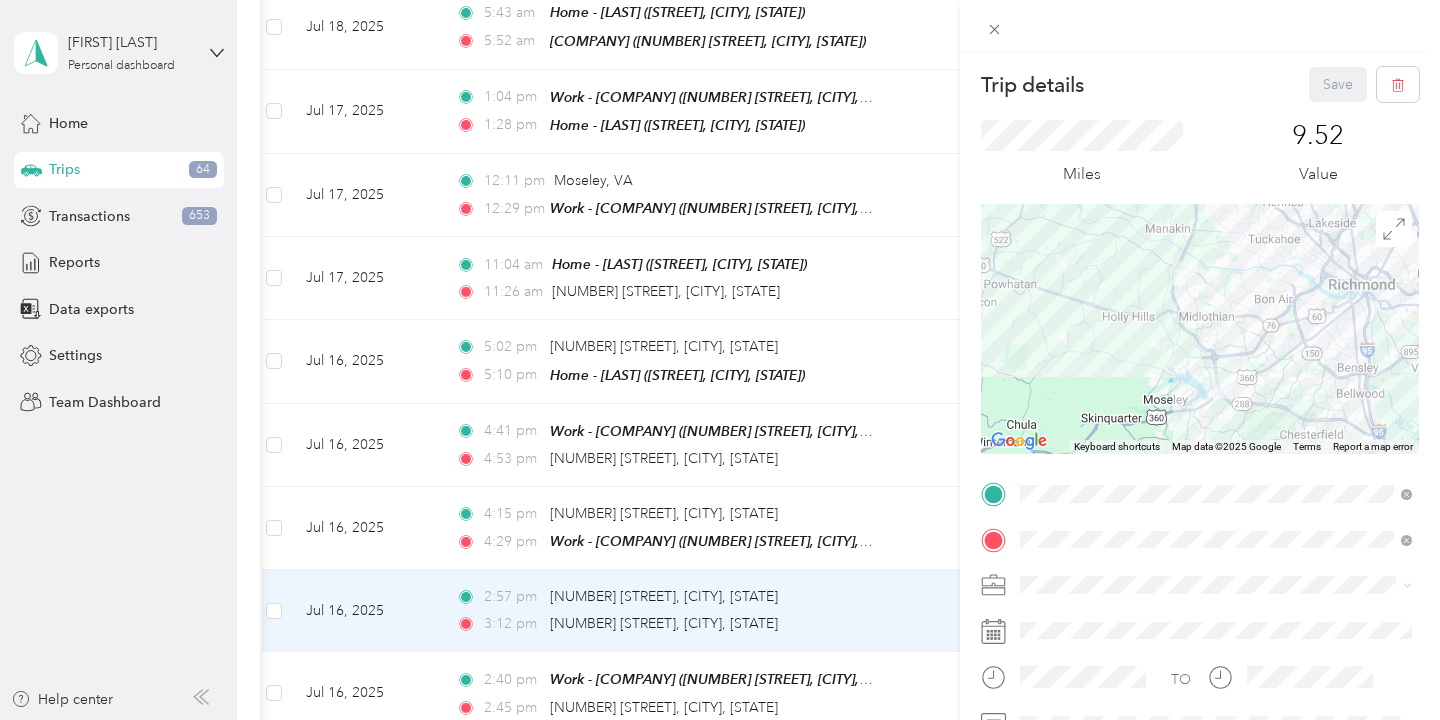 click on "Work" at bounding box center [1216, 339] 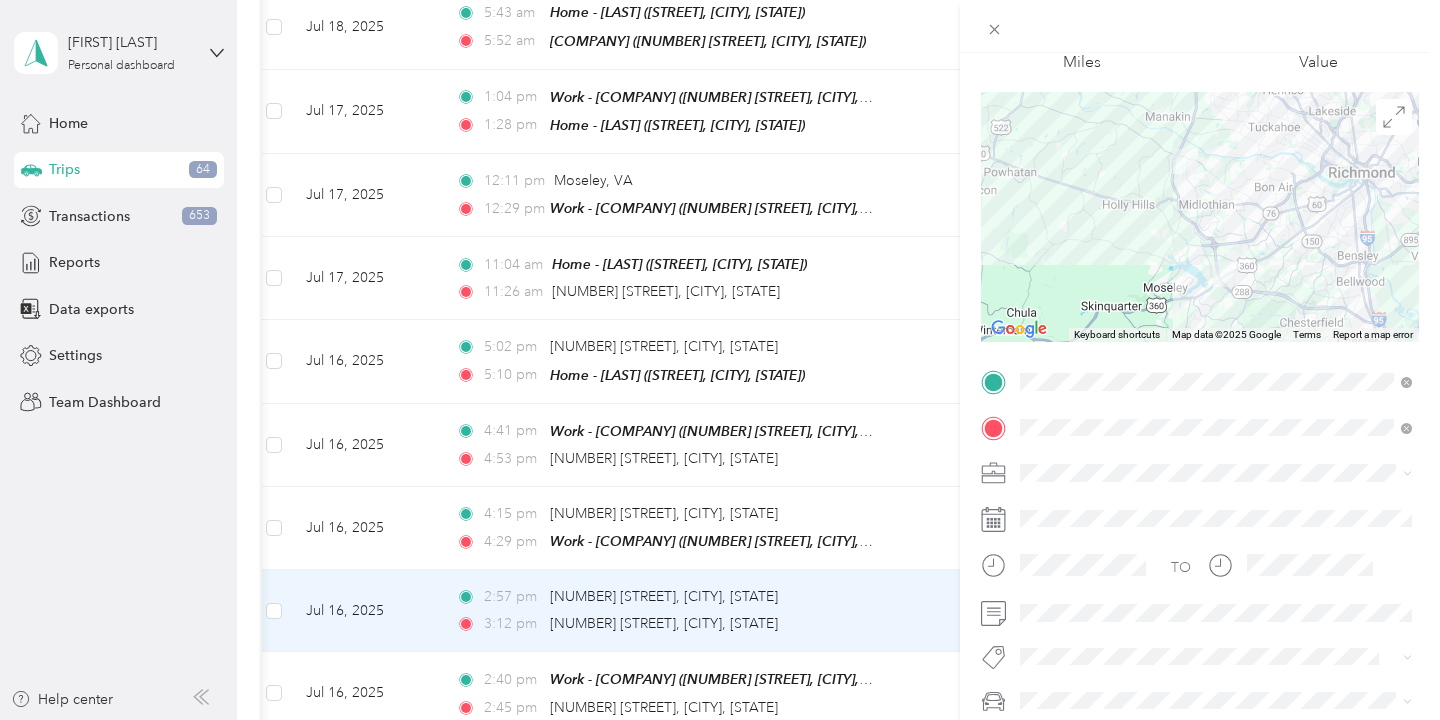 scroll, scrollTop: 122, scrollLeft: 0, axis: vertical 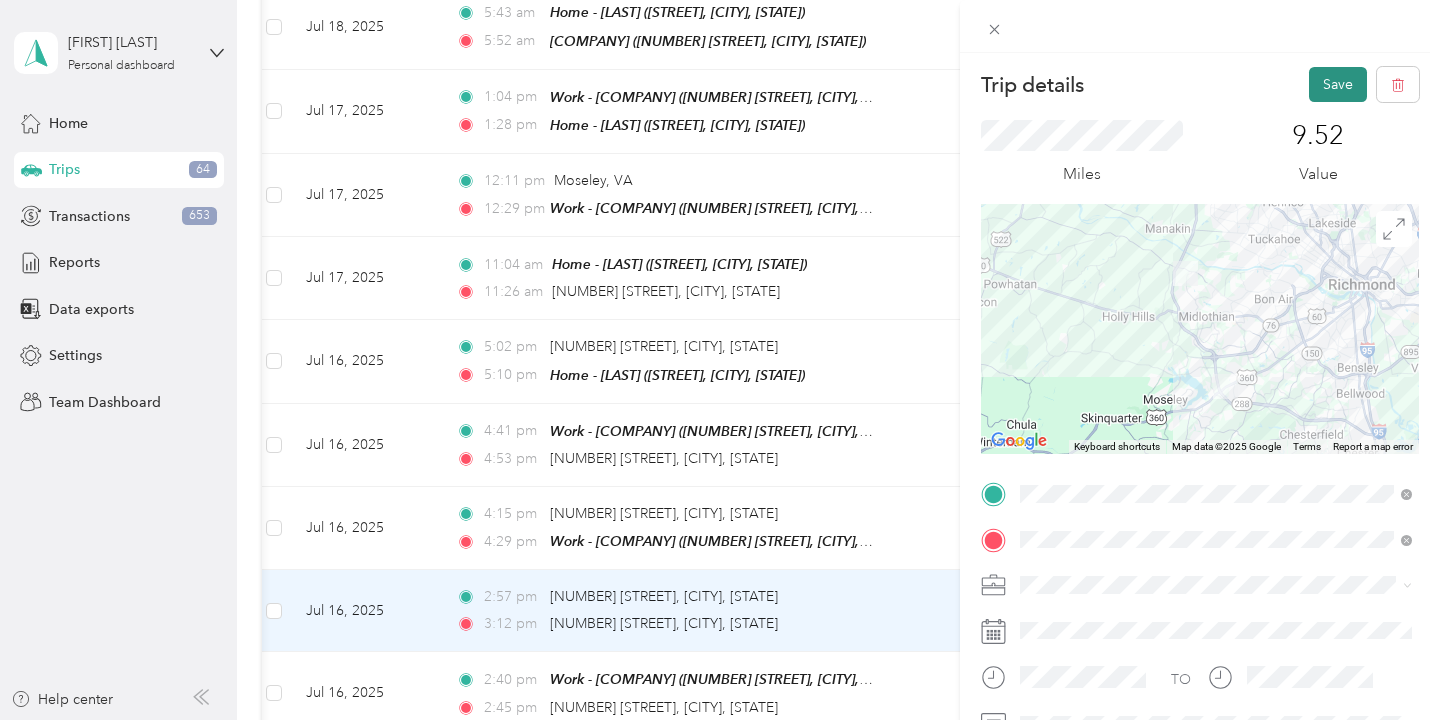 click on "Save" at bounding box center [1338, 84] 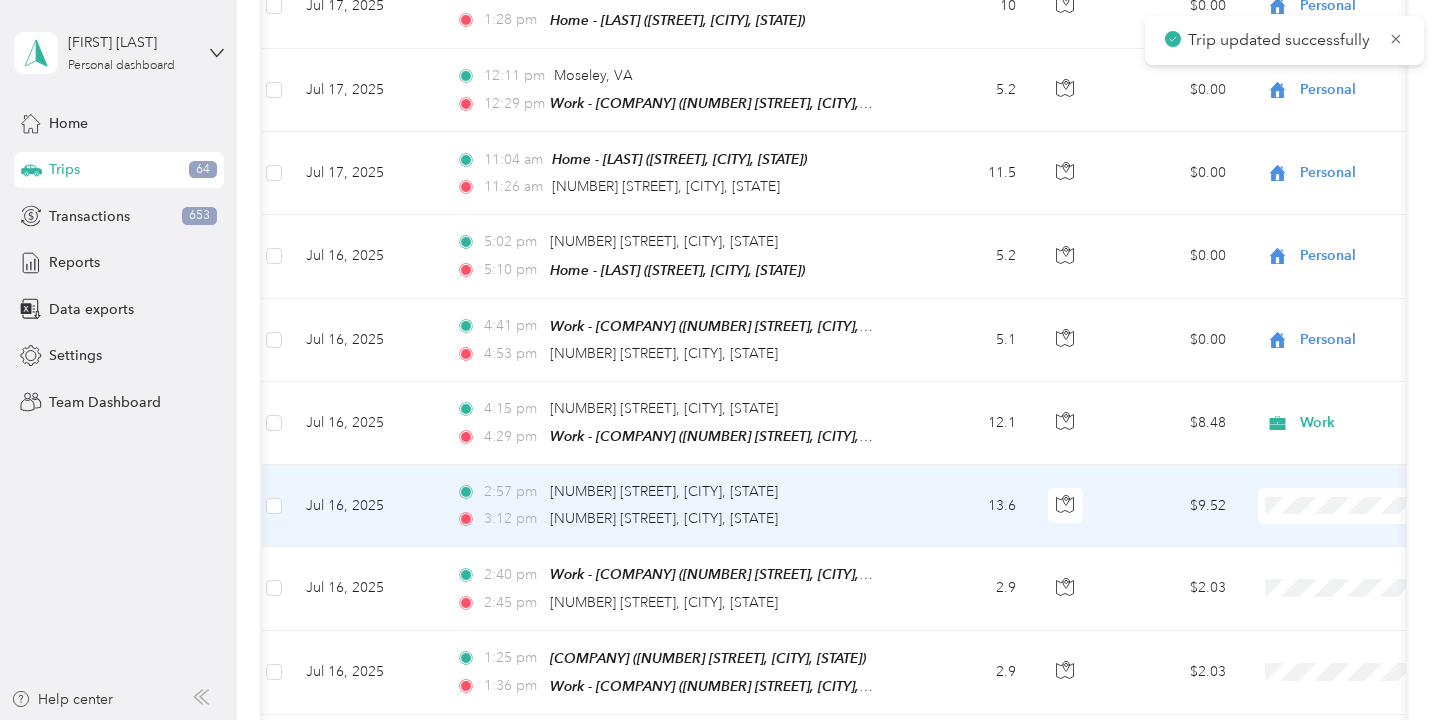 scroll, scrollTop: 6934, scrollLeft: 0, axis: vertical 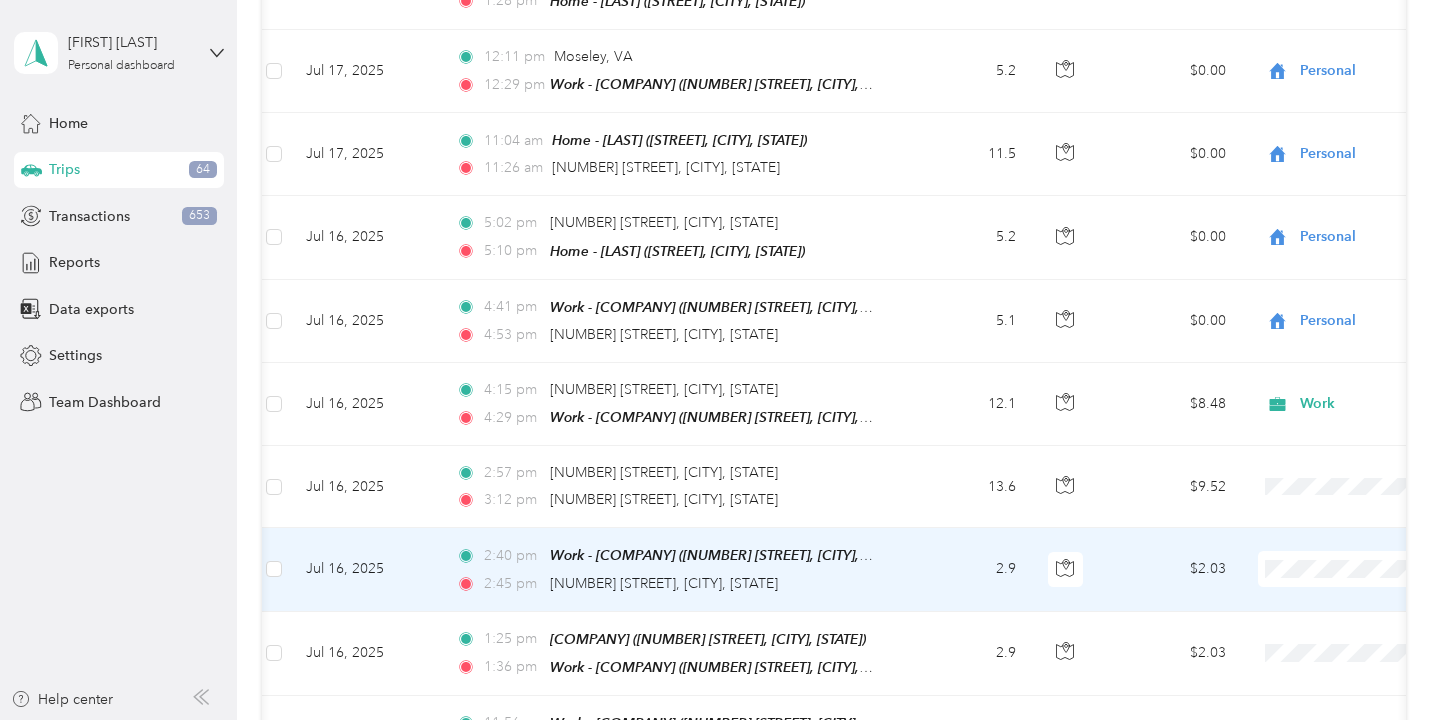 click on "2.9" at bounding box center [966, 569] 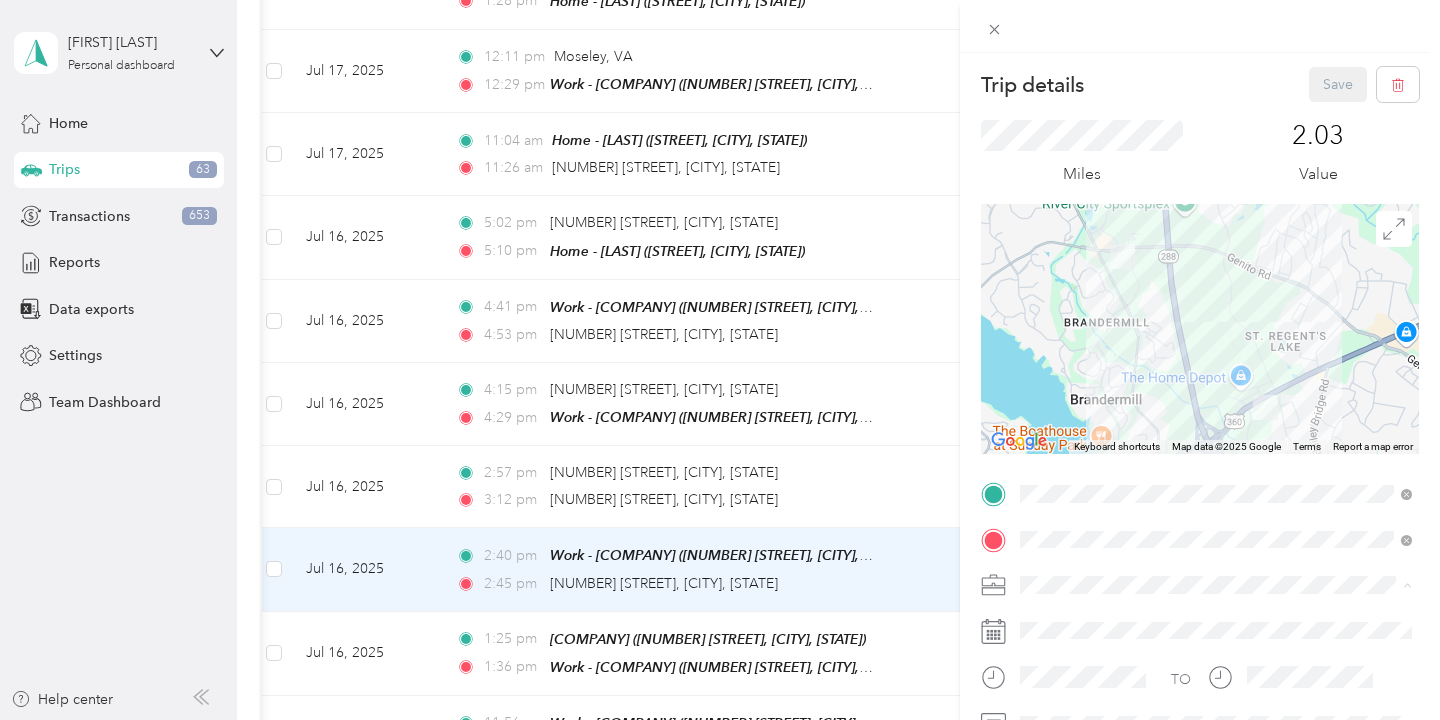 click on "Work" at bounding box center [1216, 339] 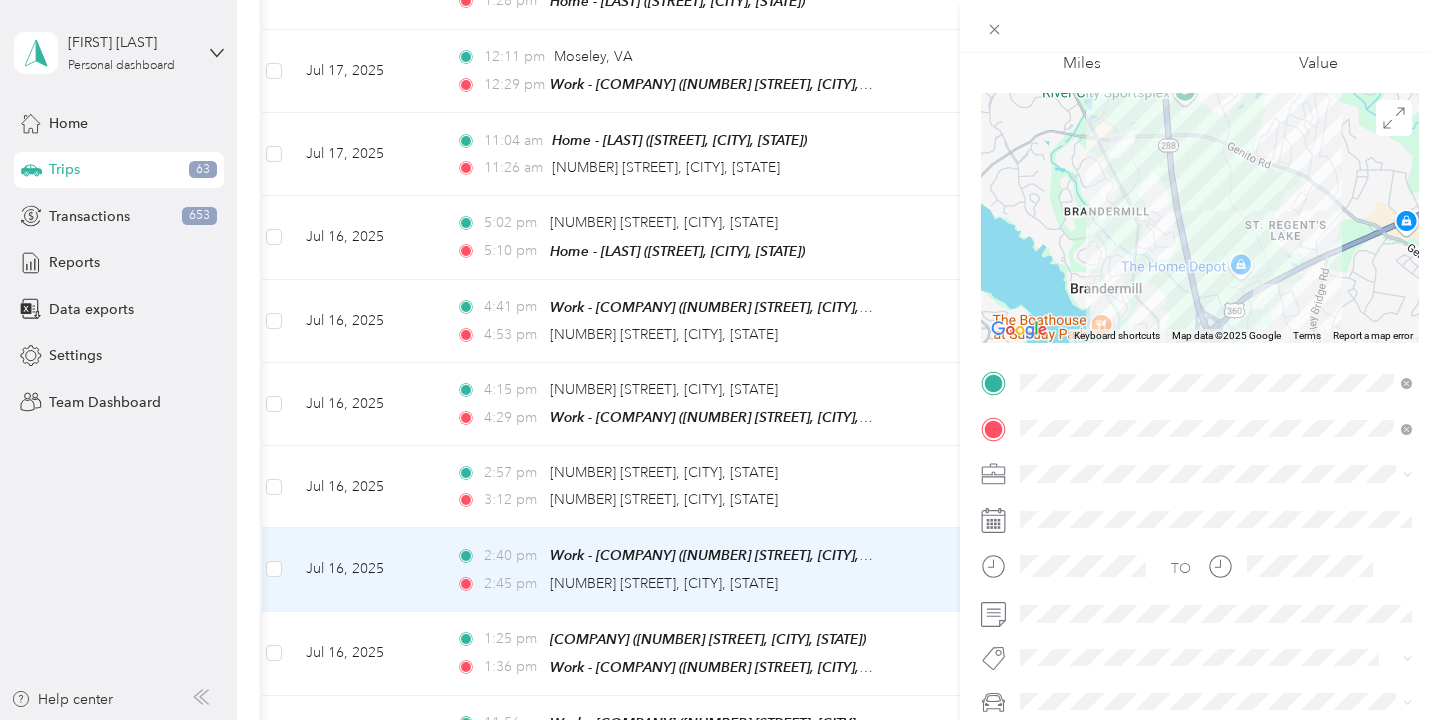 scroll, scrollTop: 128, scrollLeft: 0, axis: vertical 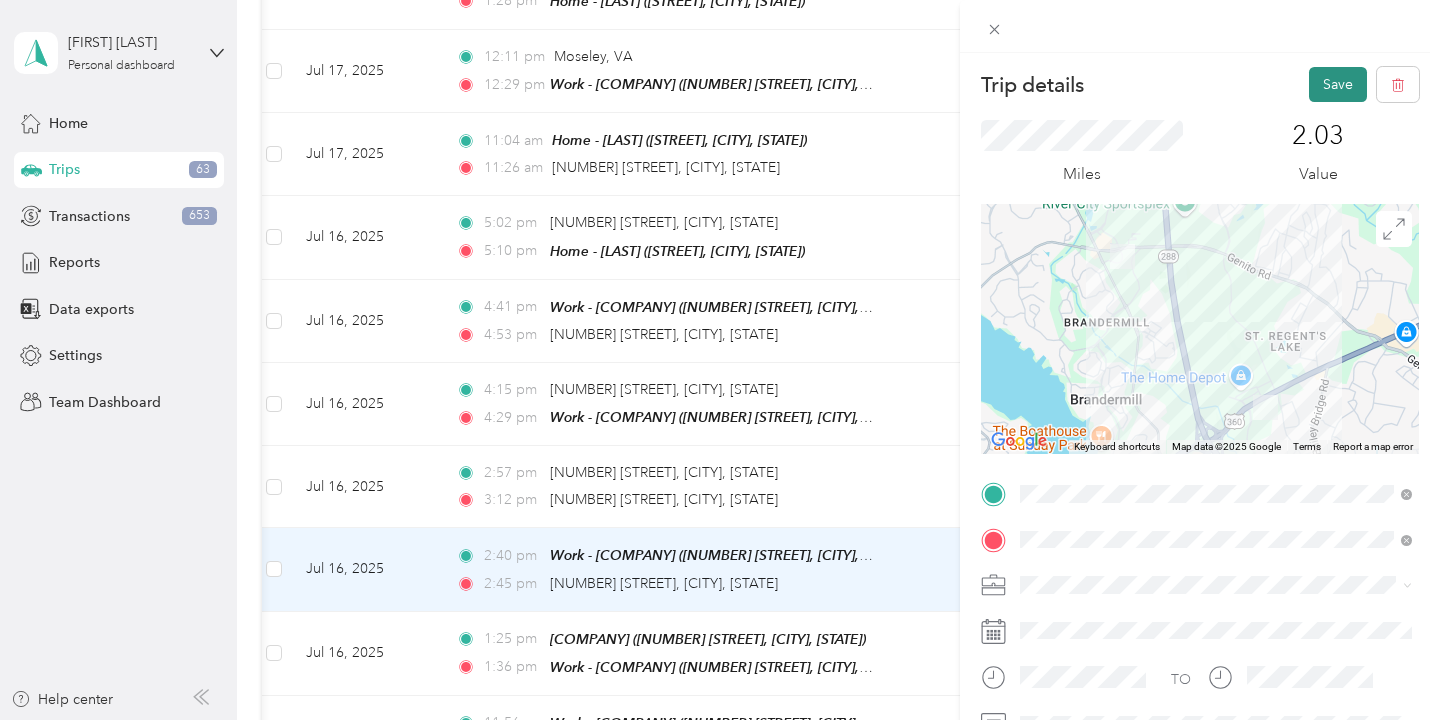 click on "Save" at bounding box center [1338, 84] 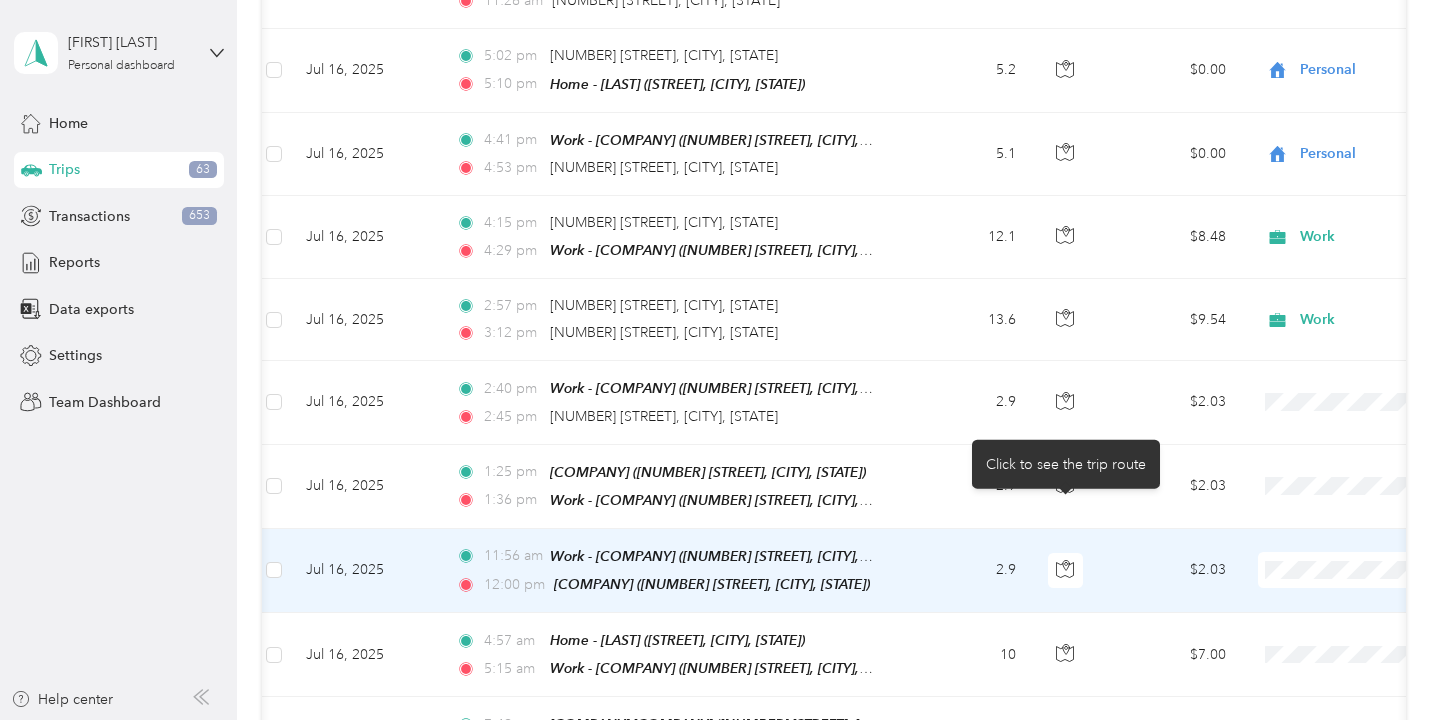 scroll, scrollTop: 7107, scrollLeft: 0, axis: vertical 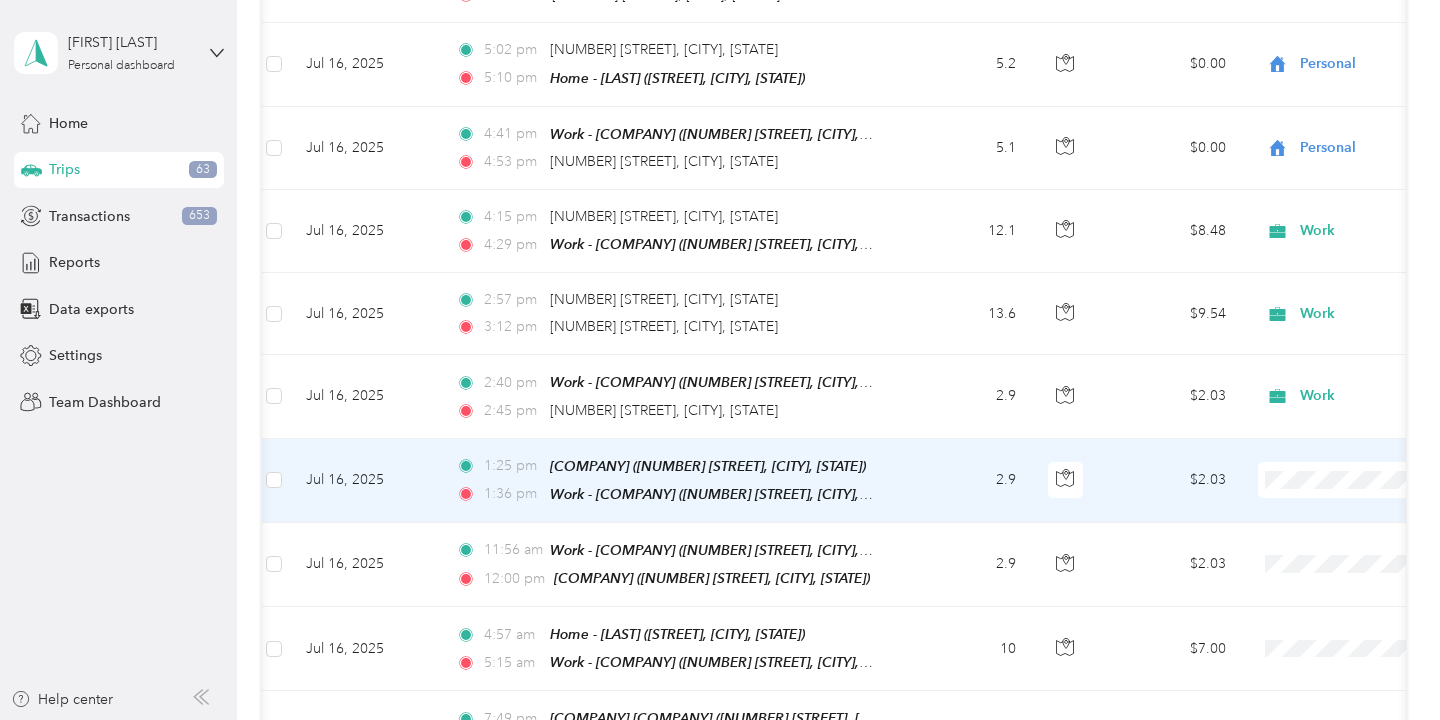 click on "2.9" at bounding box center (966, 481) 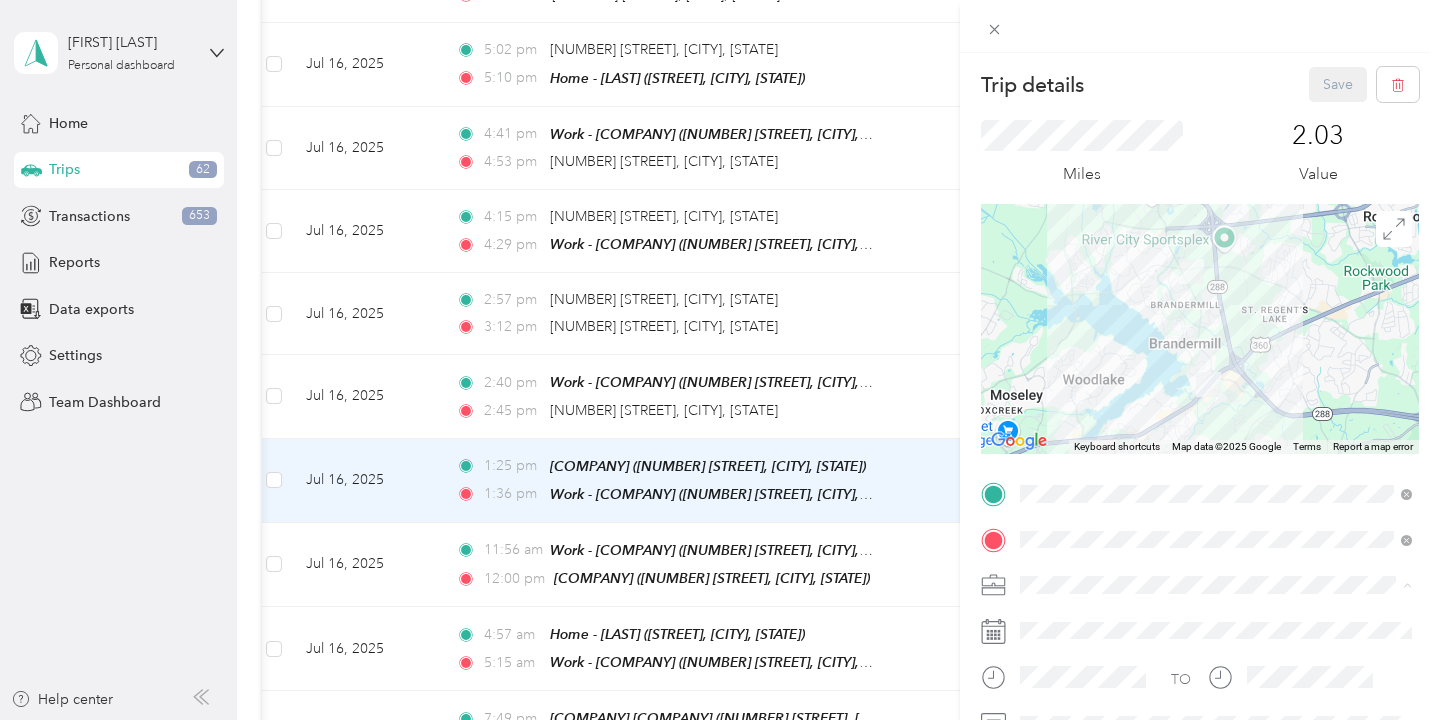 click on "Work" at bounding box center [1216, 339] 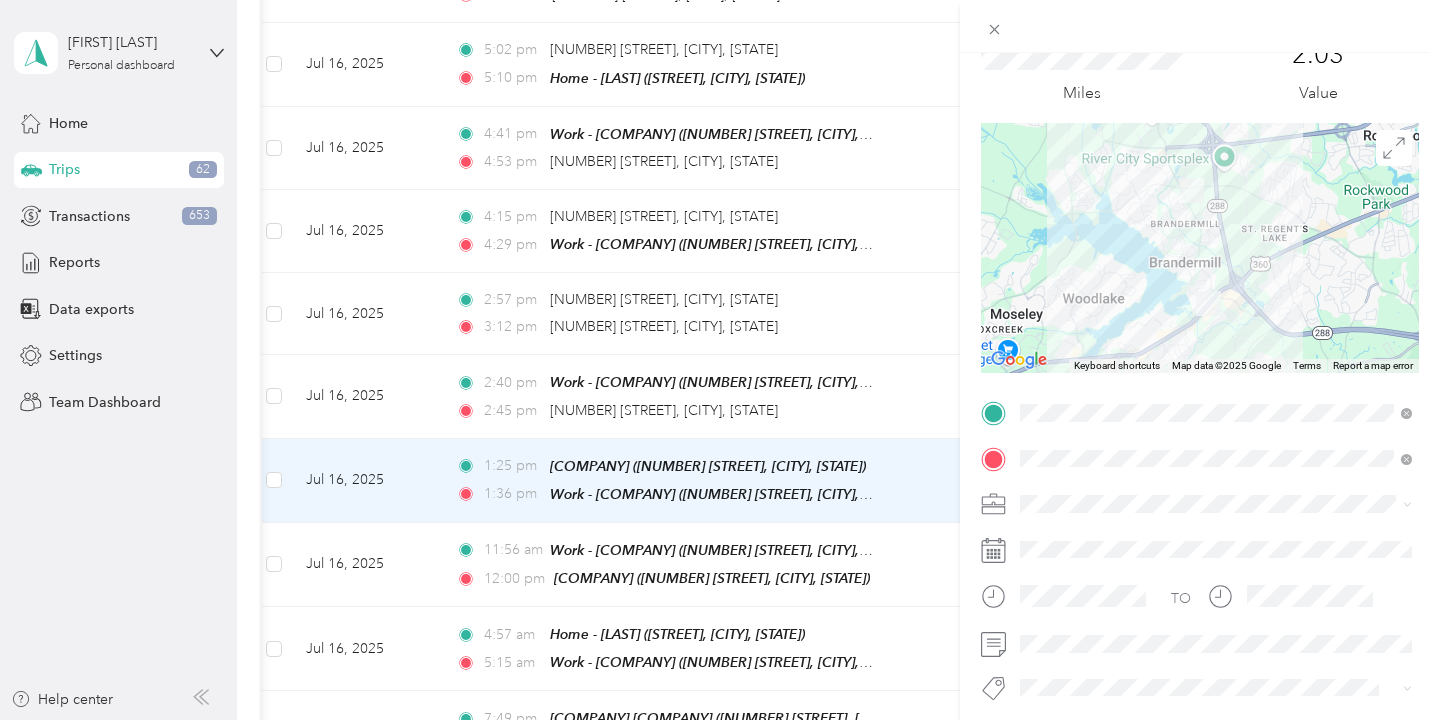 scroll, scrollTop: 88, scrollLeft: 0, axis: vertical 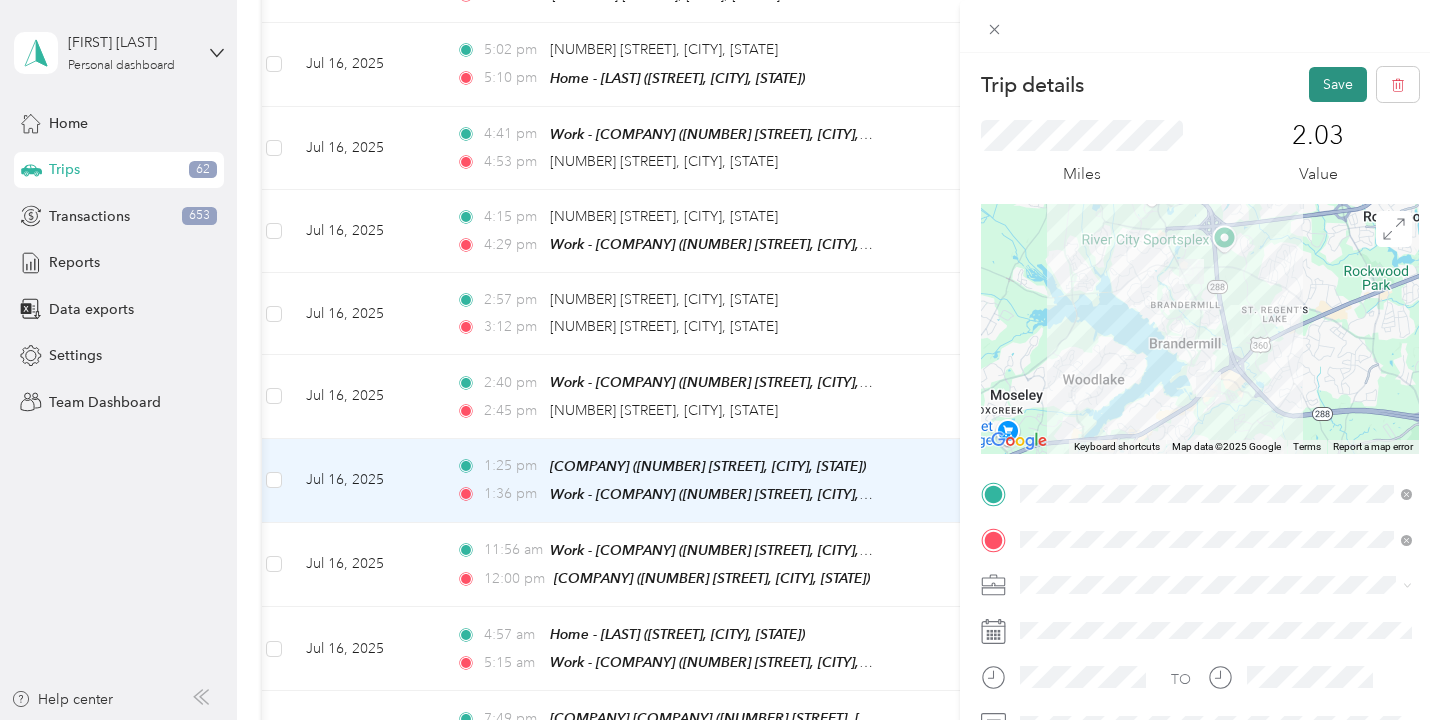 click on "Save" at bounding box center [1338, 84] 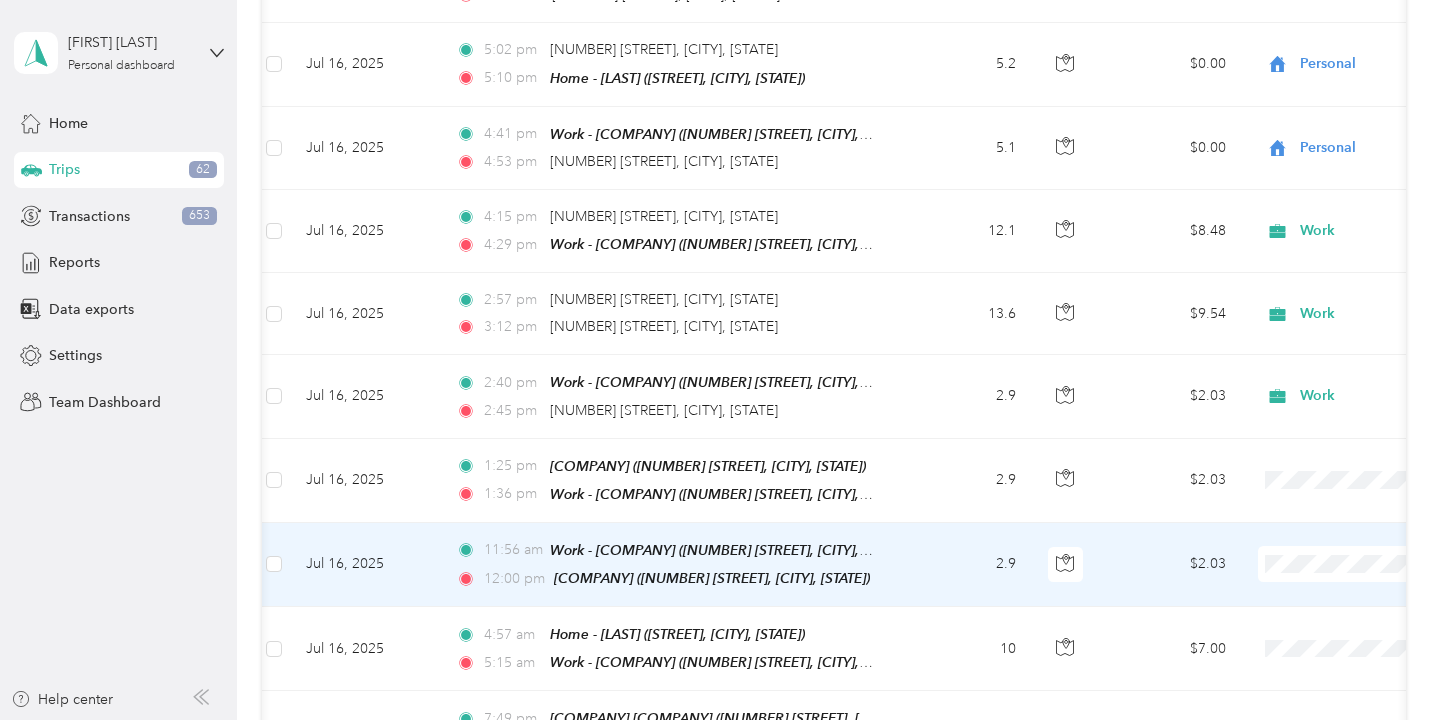 click on "$2.03" at bounding box center (1172, 565) 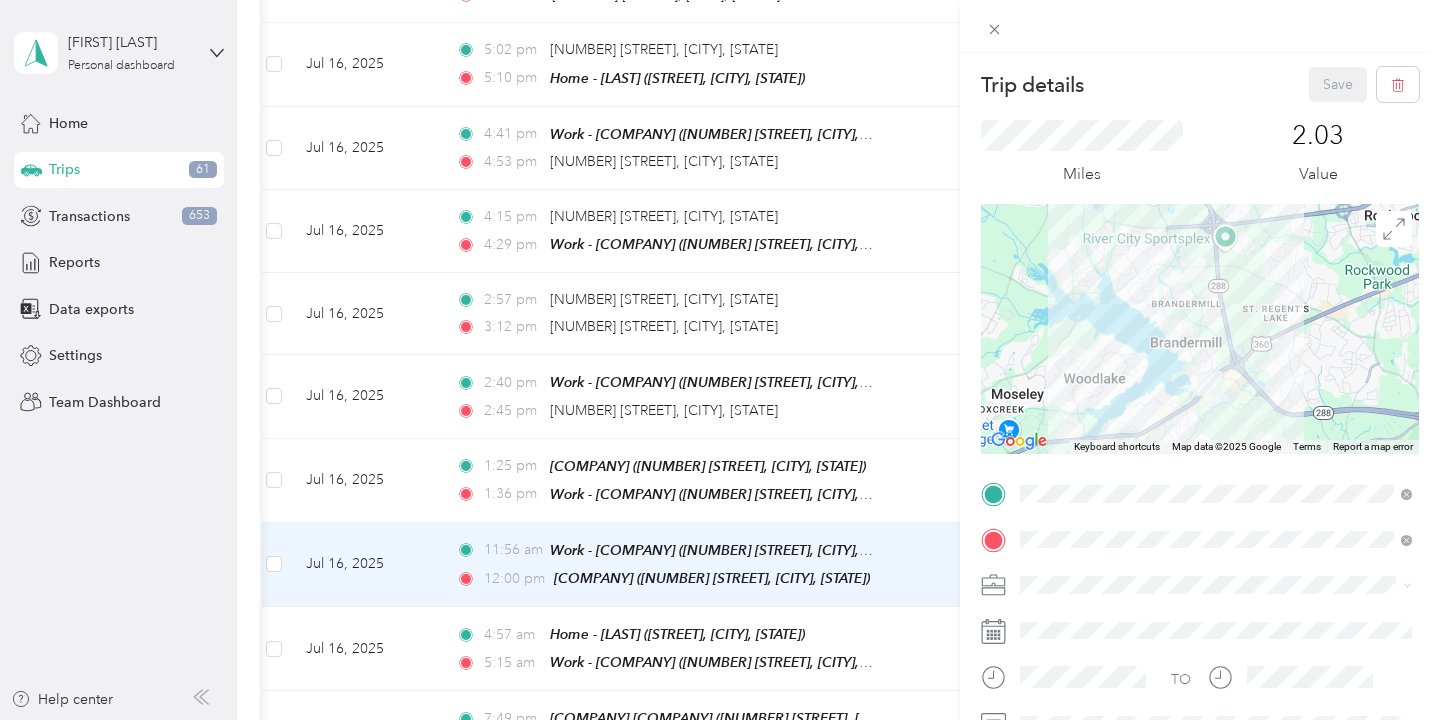 click on "Work" at bounding box center (1216, 339) 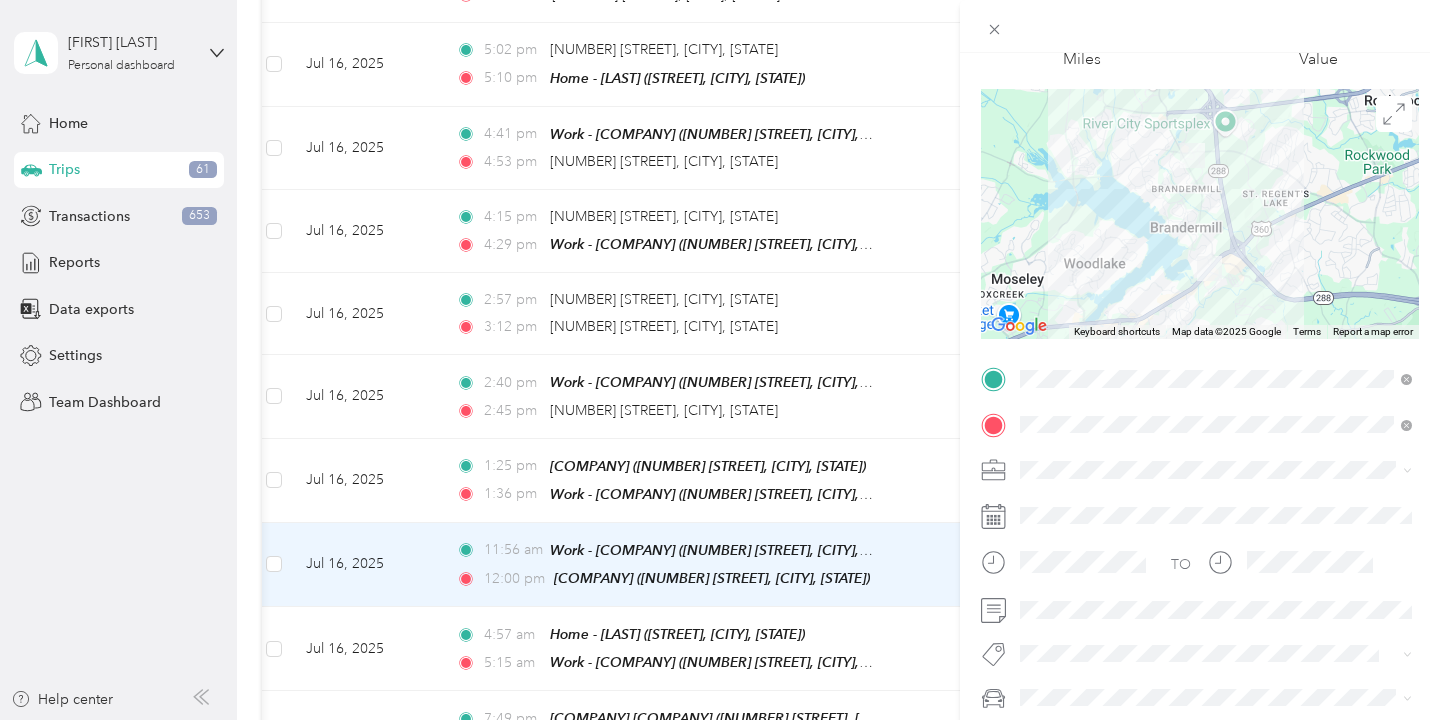 scroll, scrollTop: 125, scrollLeft: 0, axis: vertical 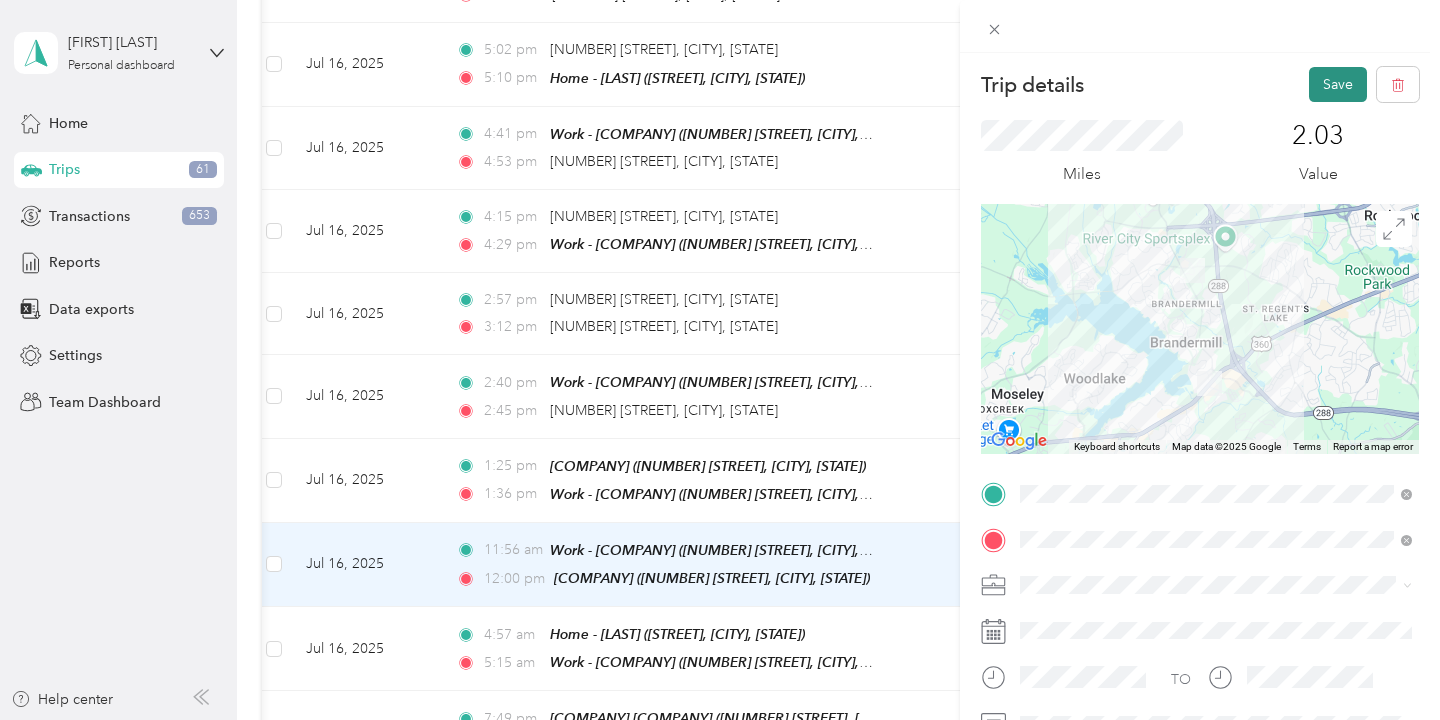 click on "Save" at bounding box center (1338, 84) 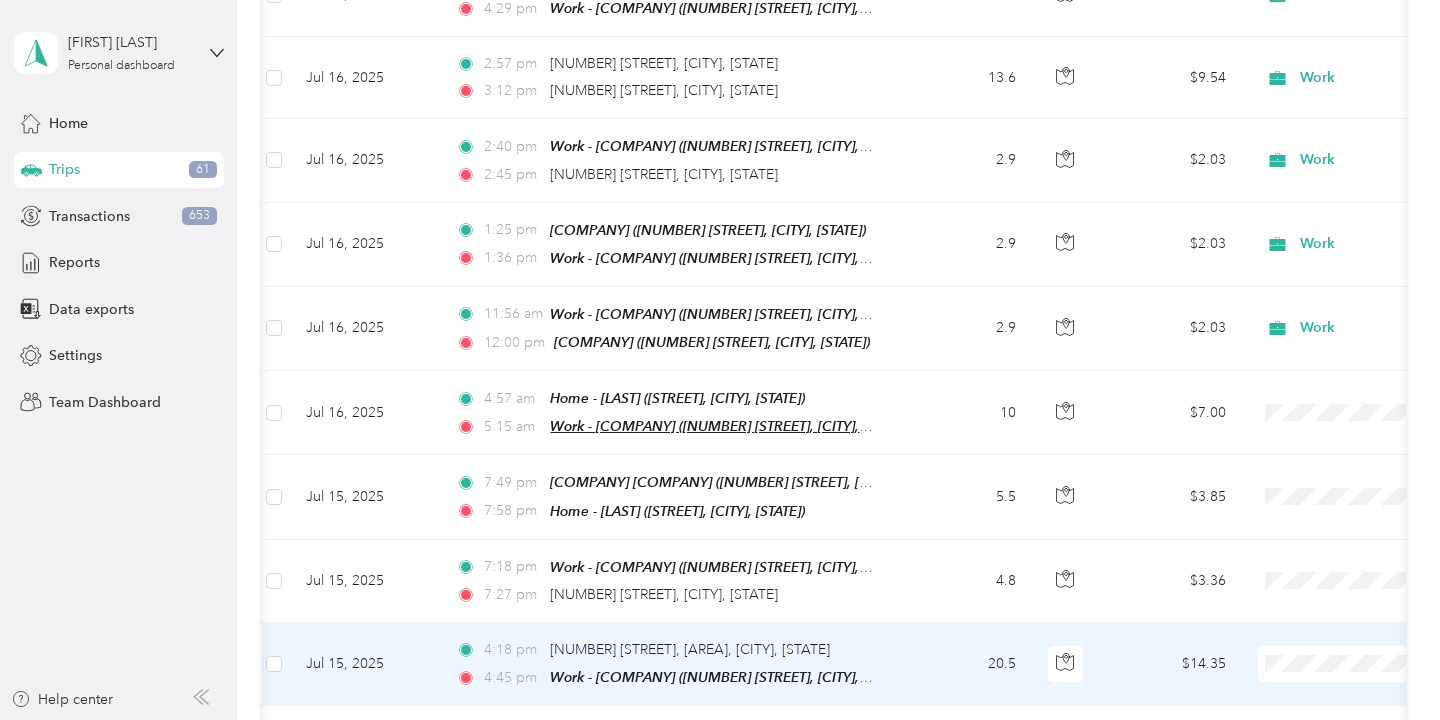 scroll, scrollTop: 7344, scrollLeft: 0, axis: vertical 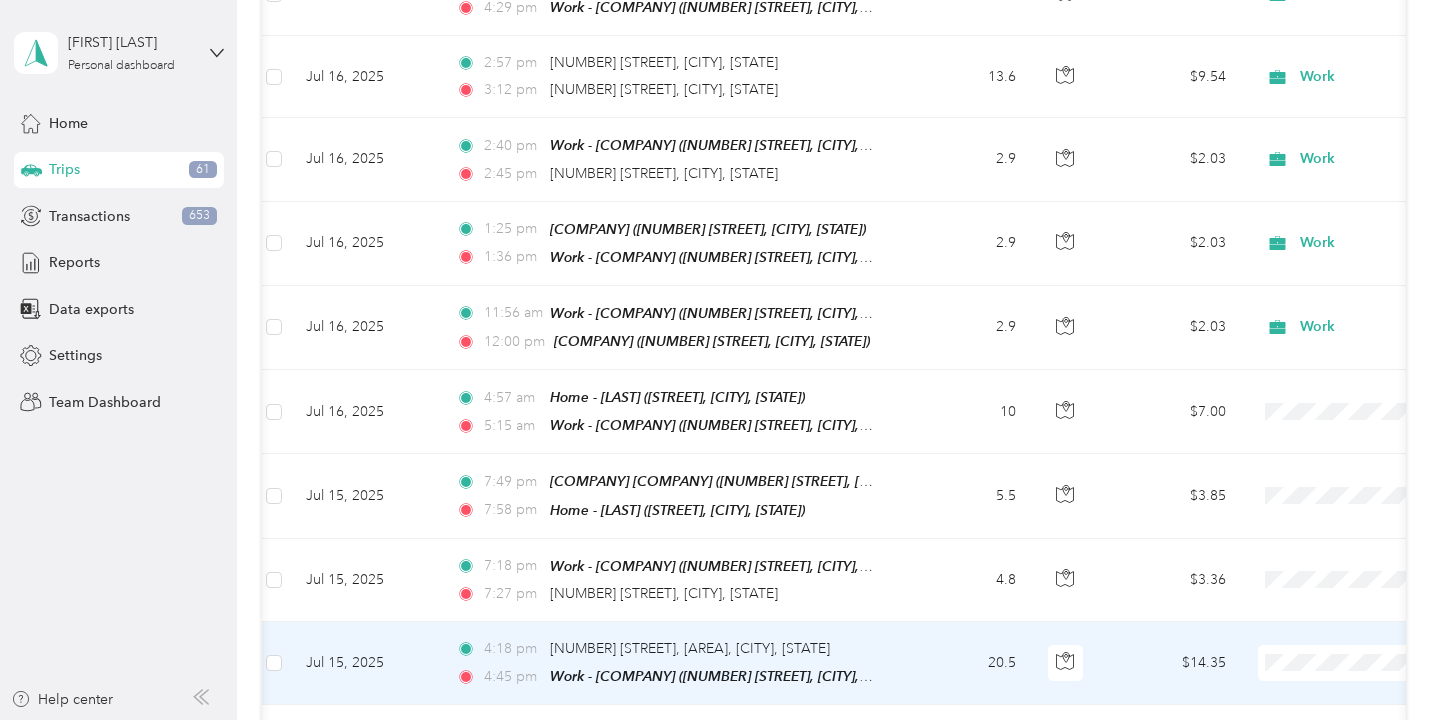 click on "20.5" at bounding box center (966, 663) 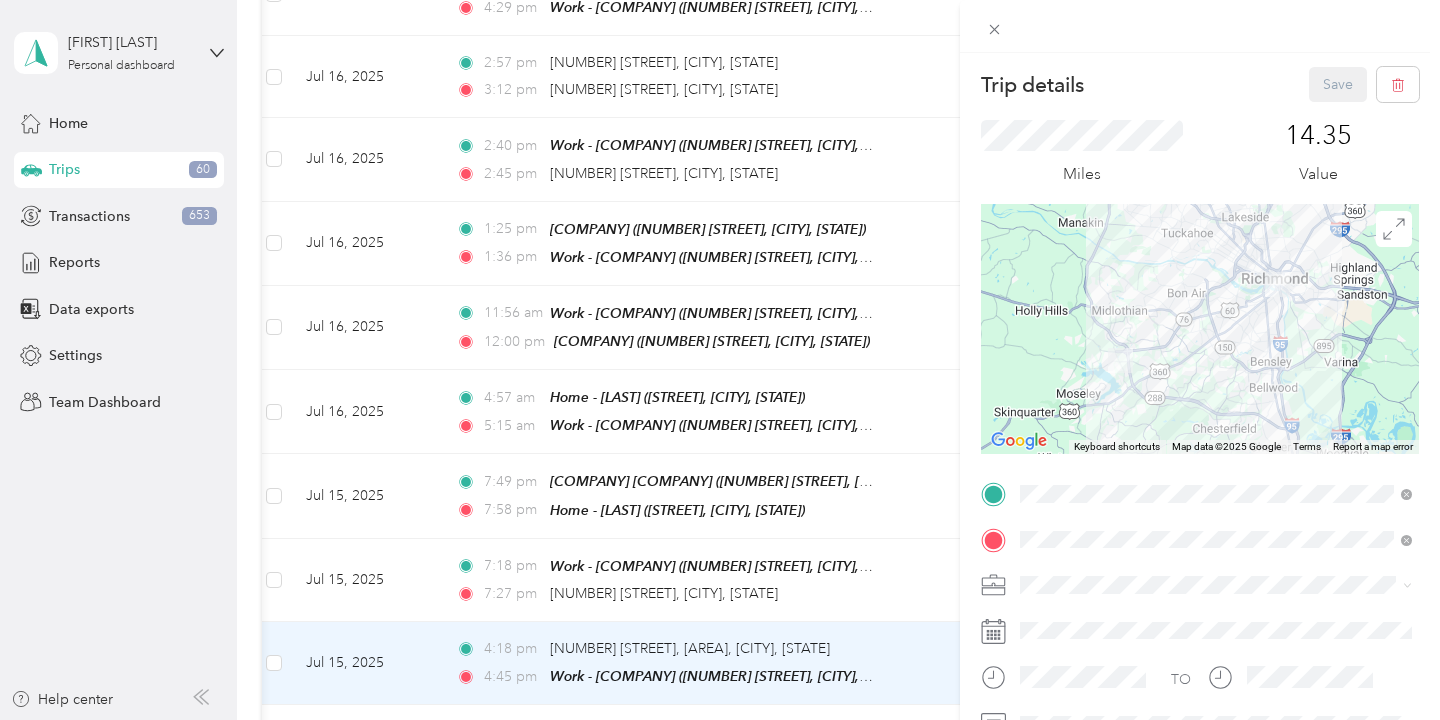 click on "Work Personal Other Charity Medical Moving Commute" at bounding box center (1216, 440) 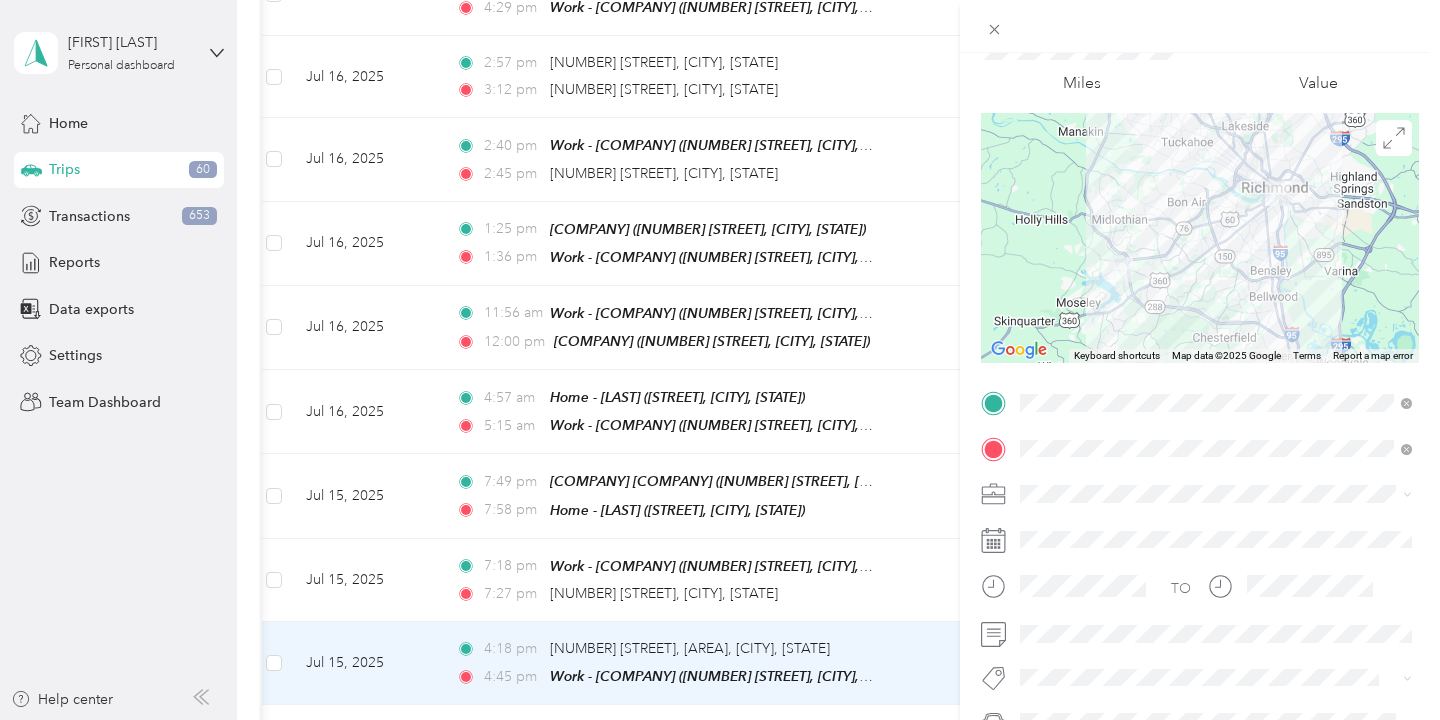 scroll, scrollTop: 113, scrollLeft: 0, axis: vertical 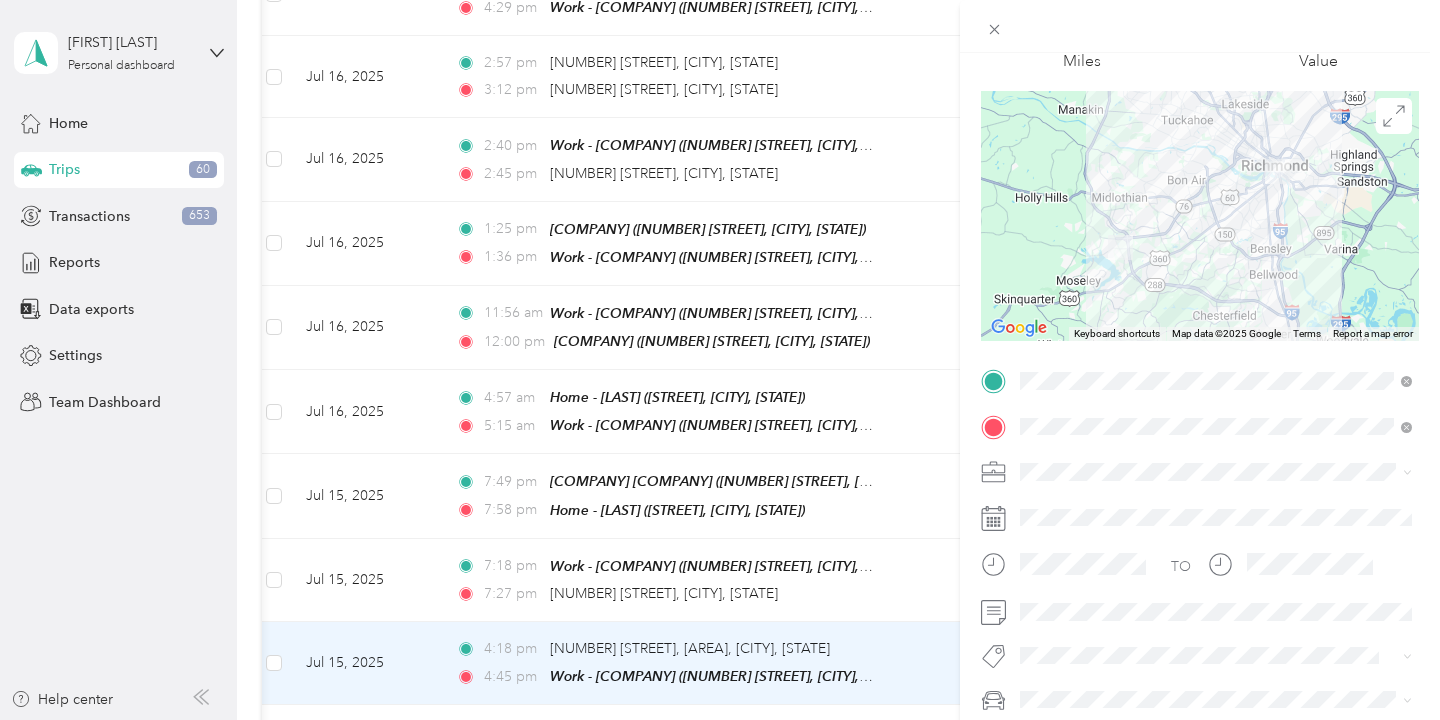 click at bounding box center [1216, 472] 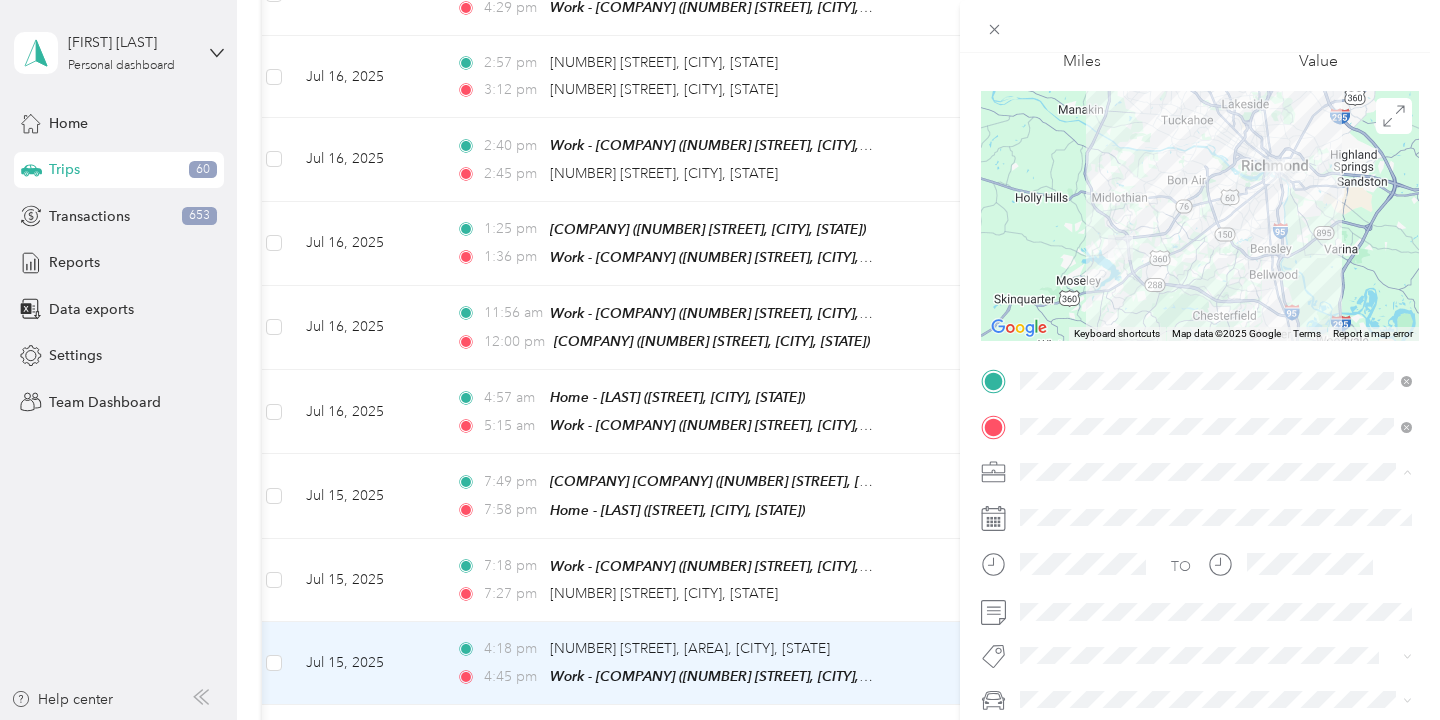 click on "Work" at bounding box center (1216, 226) 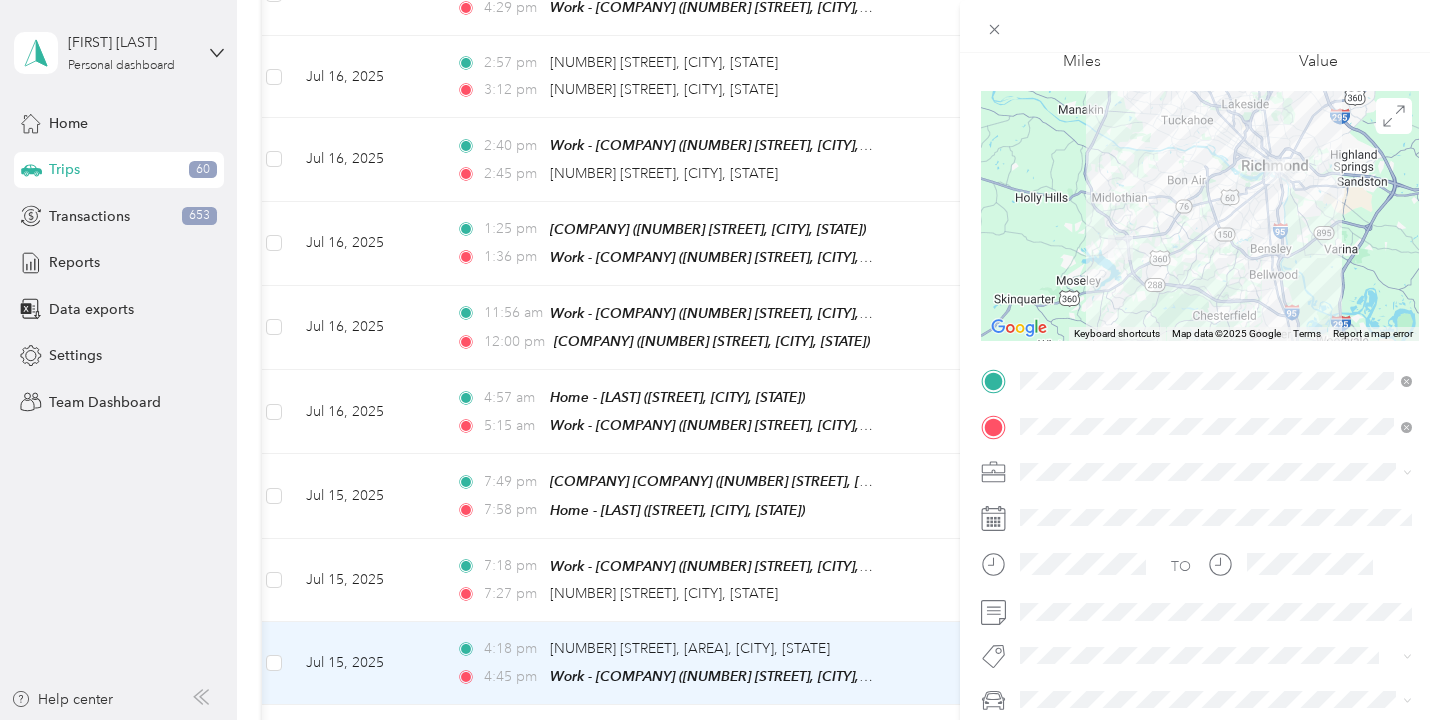 scroll, scrollTop: 0, scrollLeft: 0, axis: both 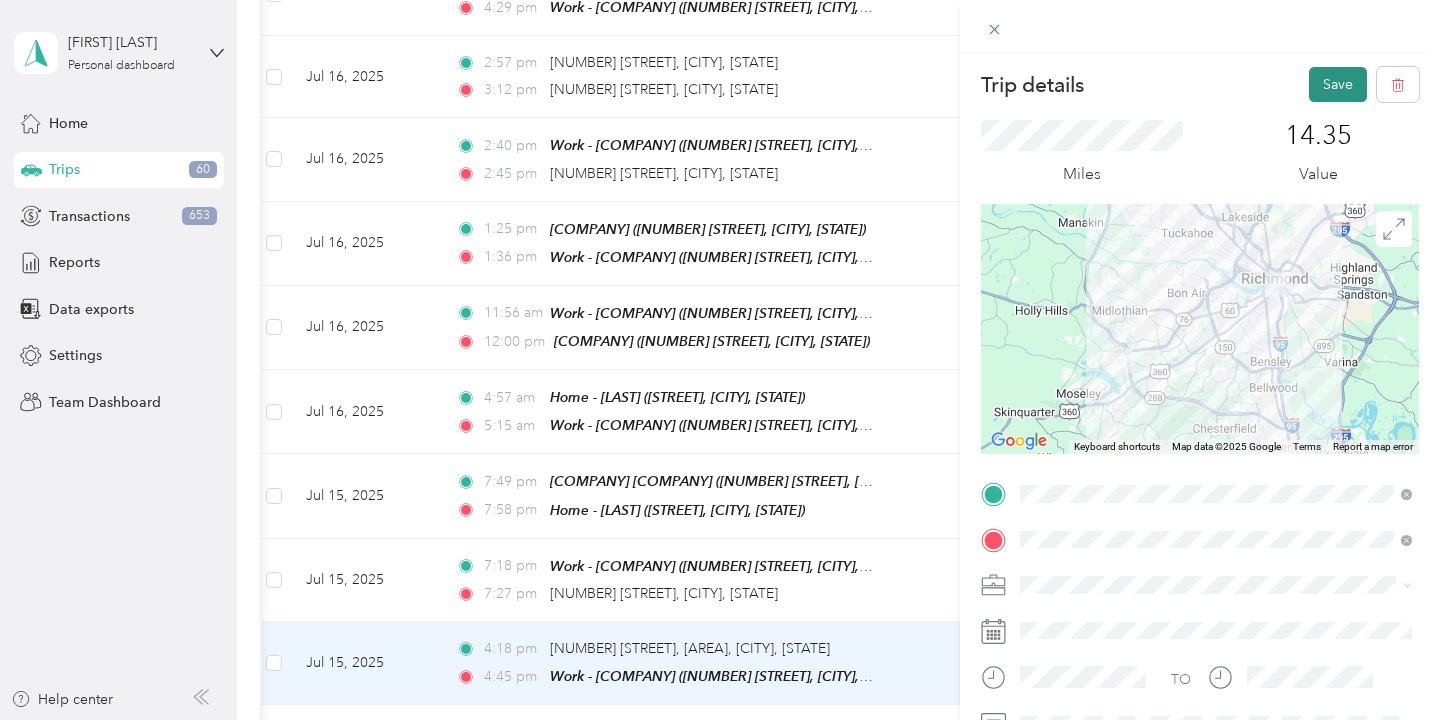 click on "Save" at bounding box center [1338, 84] 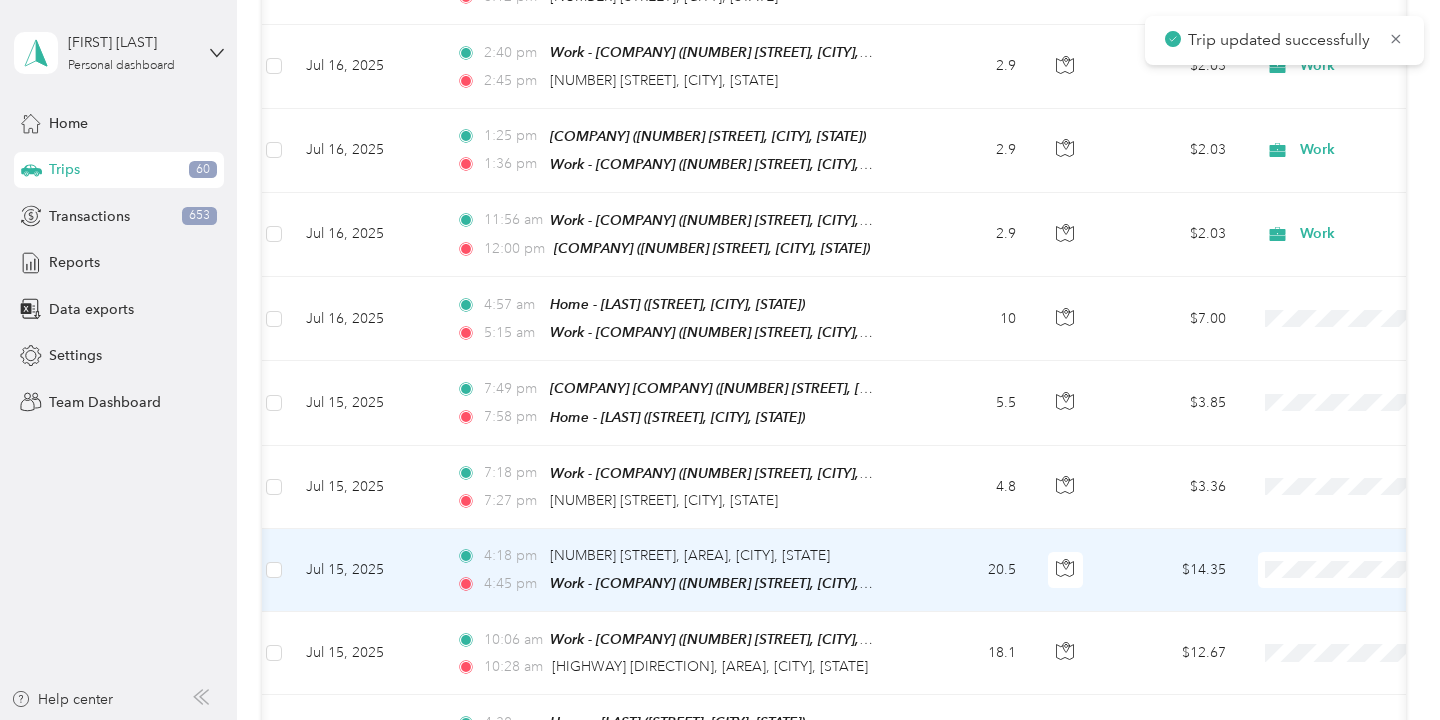 scroll, scrollTop: 7442, scrollLeft: 0, axis: vertical 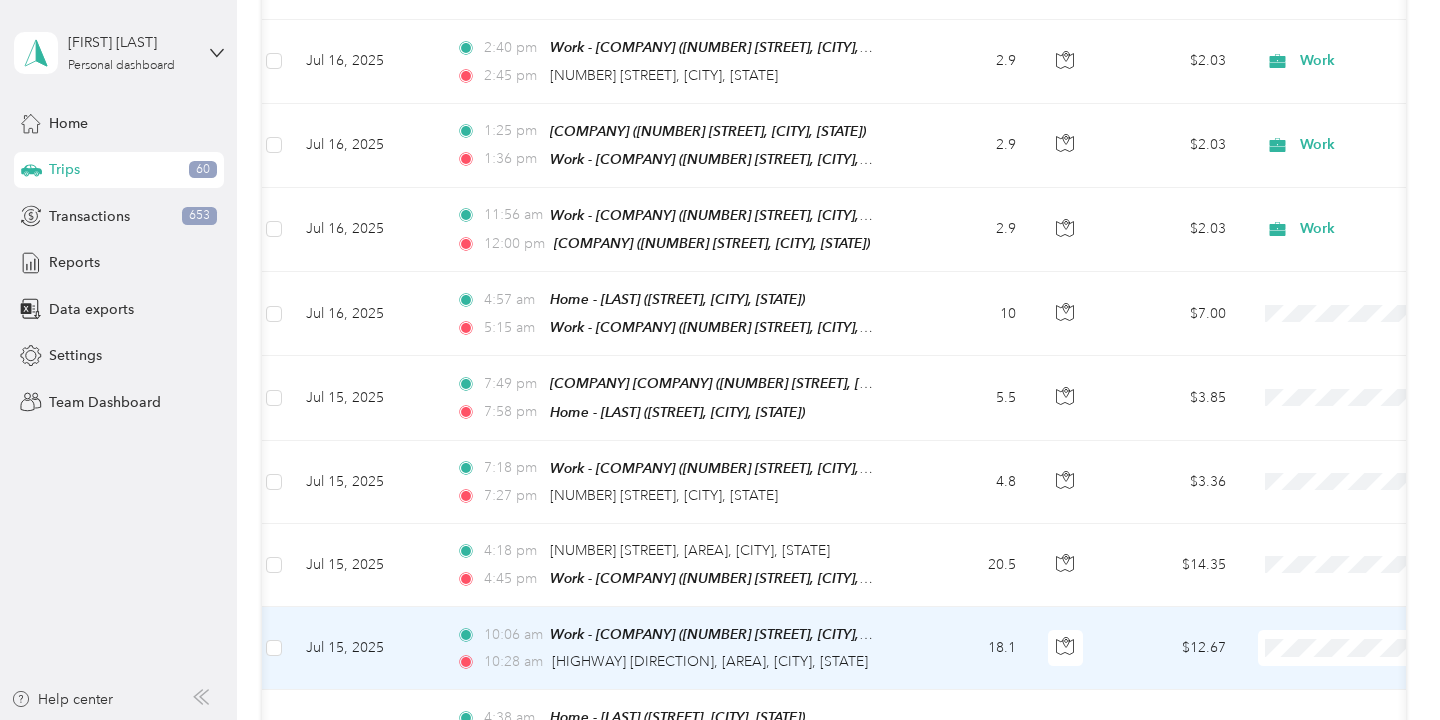 click on "[TIME] Work - [COMPANY] ([NUMBER] [STREET], [CITY], [STATE]) [TIME] [HIGHWAY] [AREA], [CITY], [STATE]" at bounding box center [666, 648] 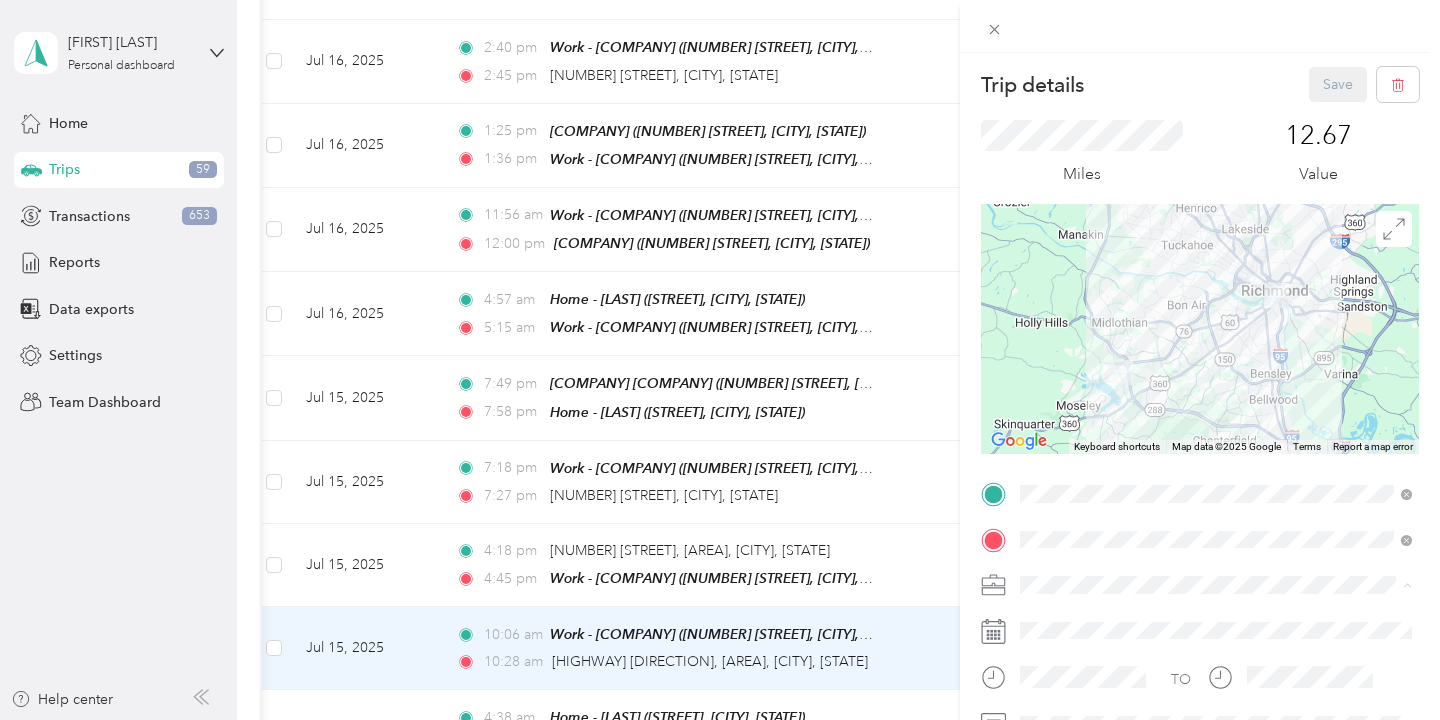 click on "Work" at bounding box center [1216, 339] 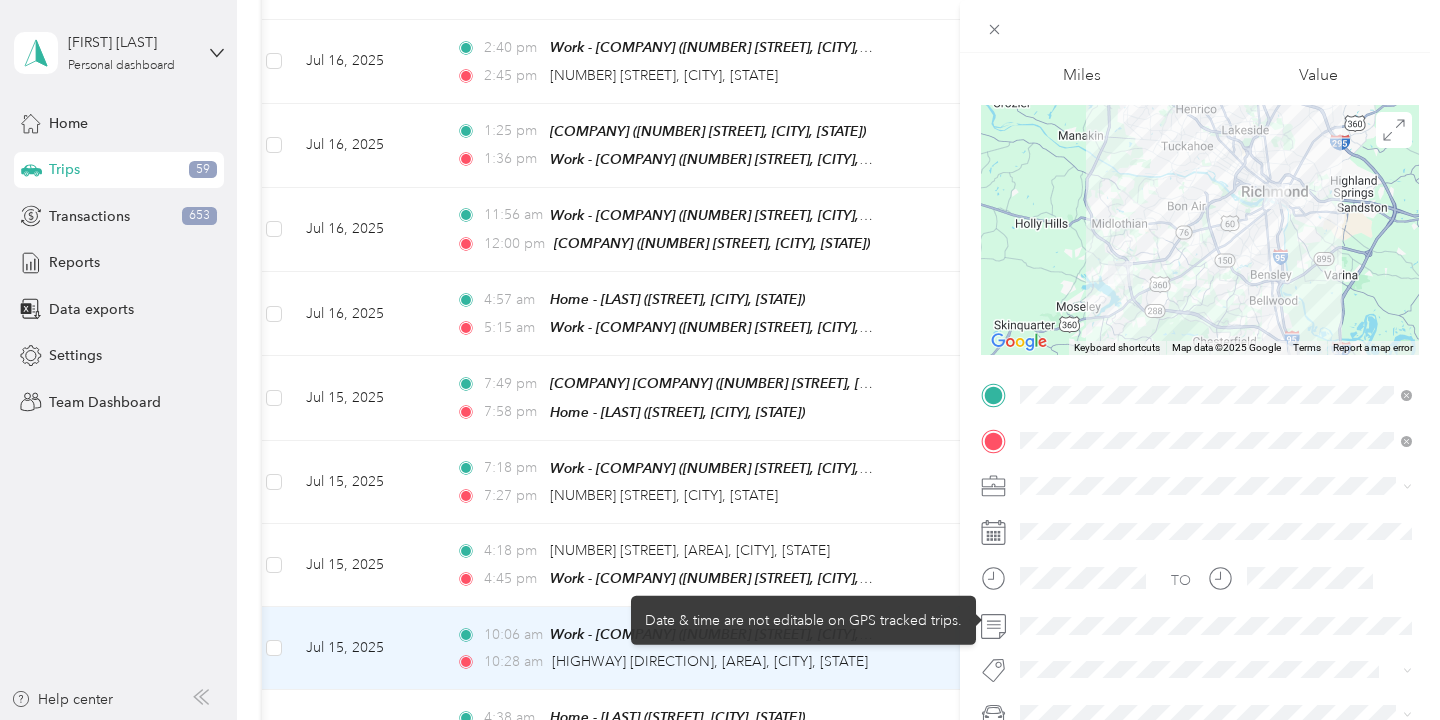 scroll, scrollTop: 107, scrollLeft: 0, axis: vertical 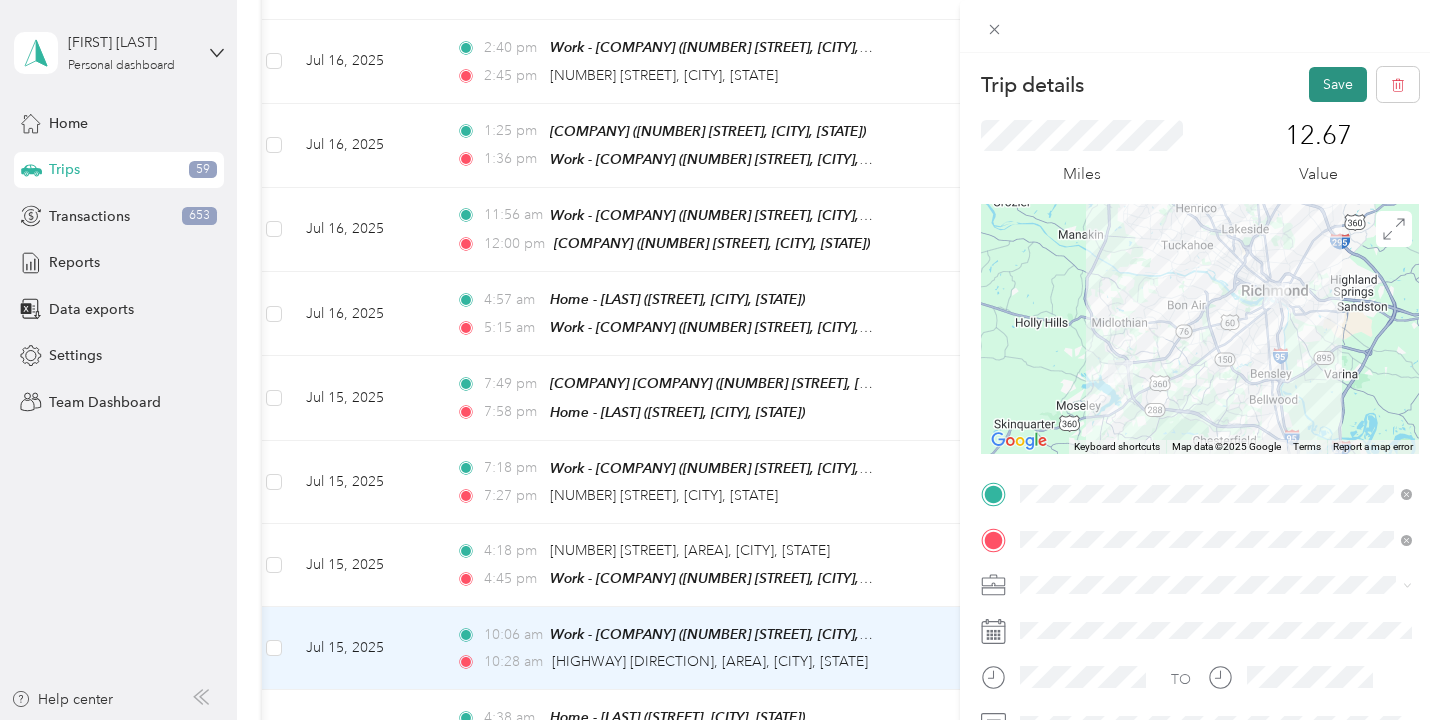 click on "Save" at bounding box center (1338, 84) 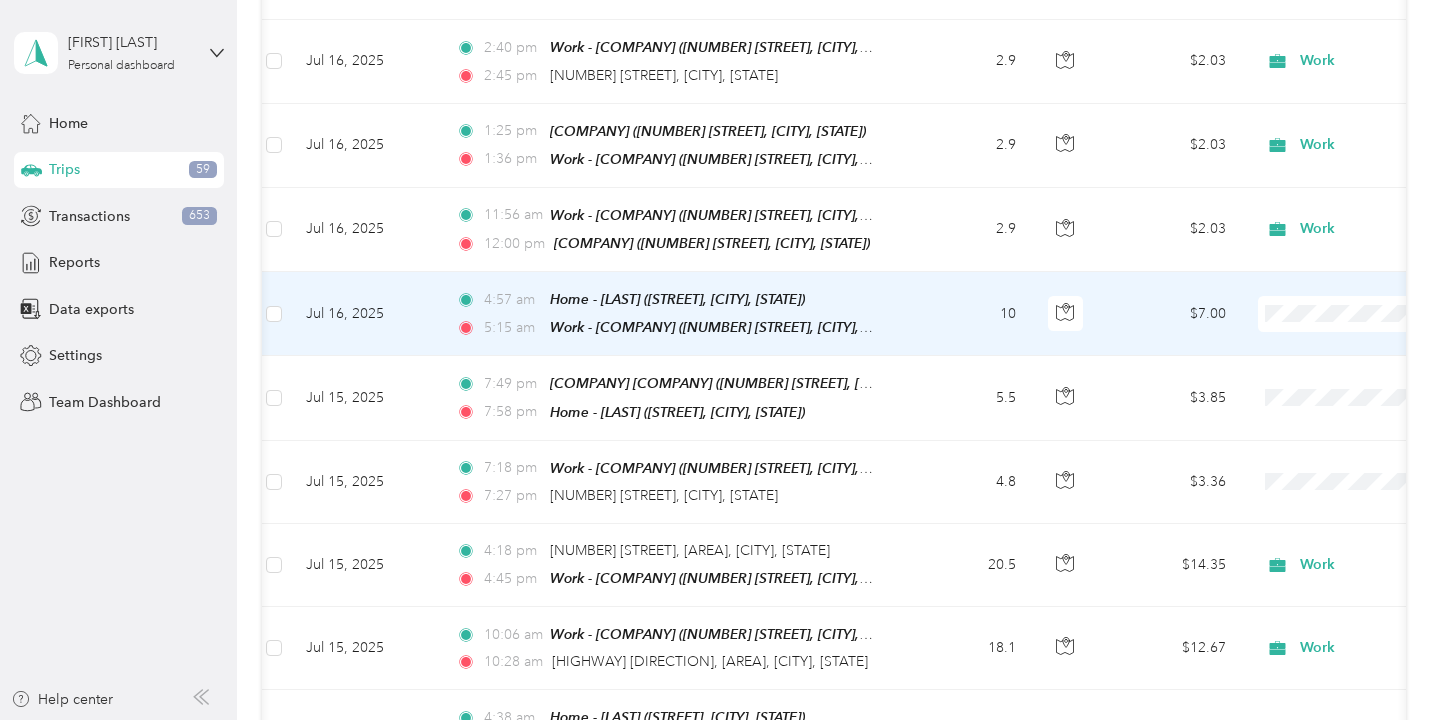 click on "Personal" at bounding box center [1316, 315] 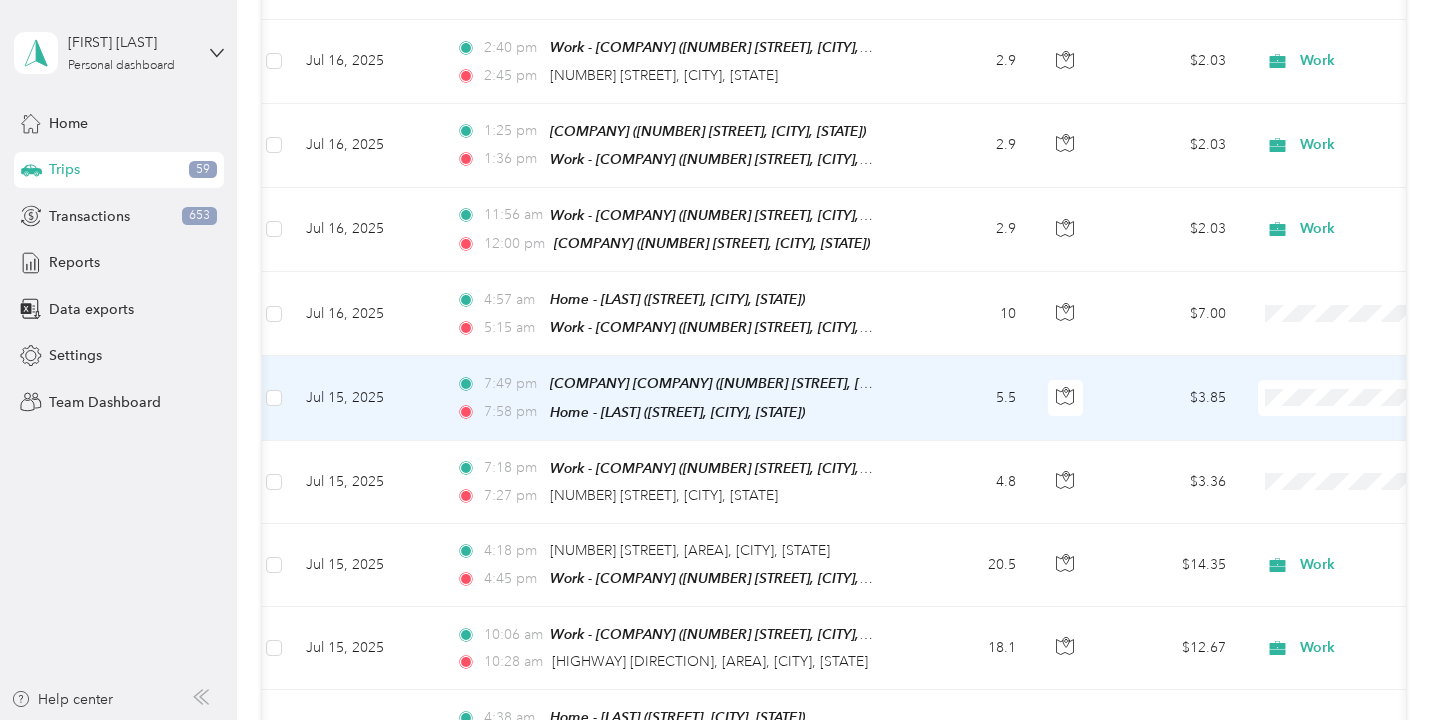 click on "Personal" at bounding box center (1334, 399) 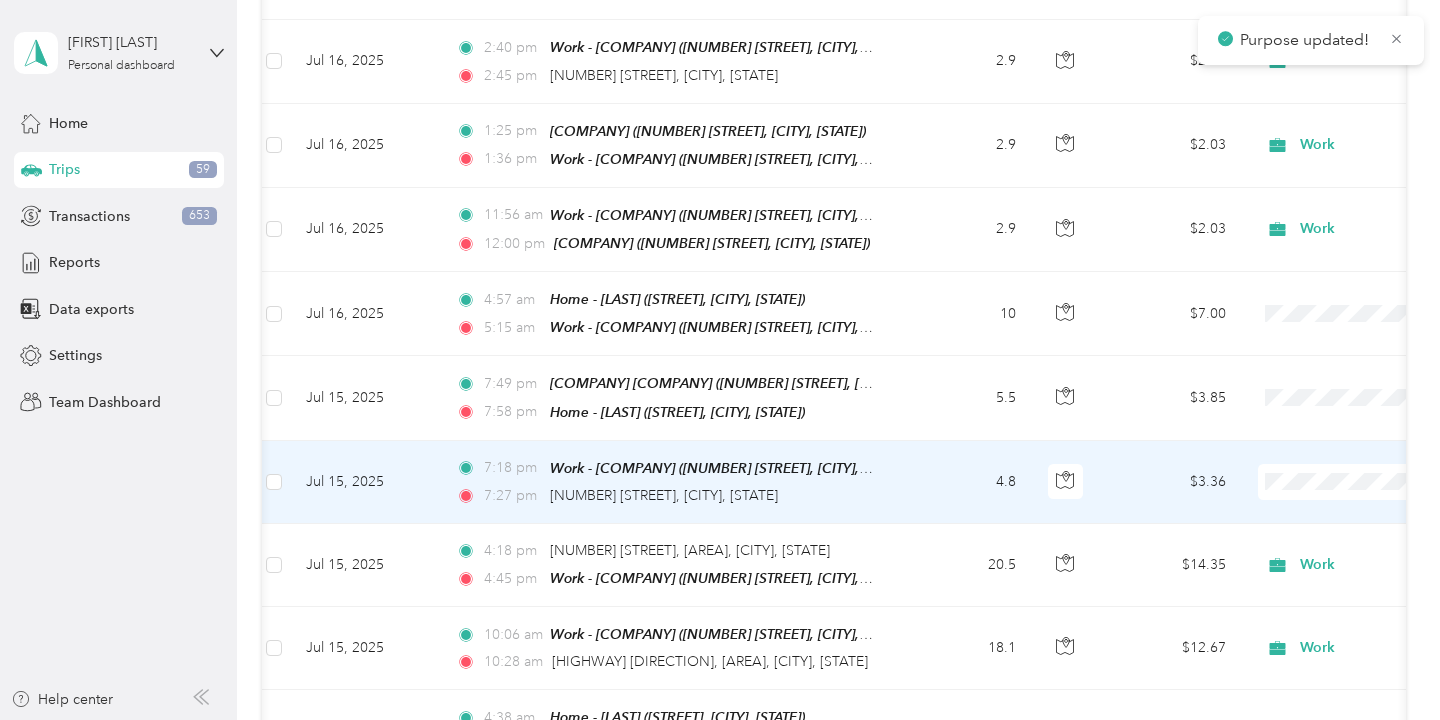click on "Personal" at bounding box center (1334, 482) 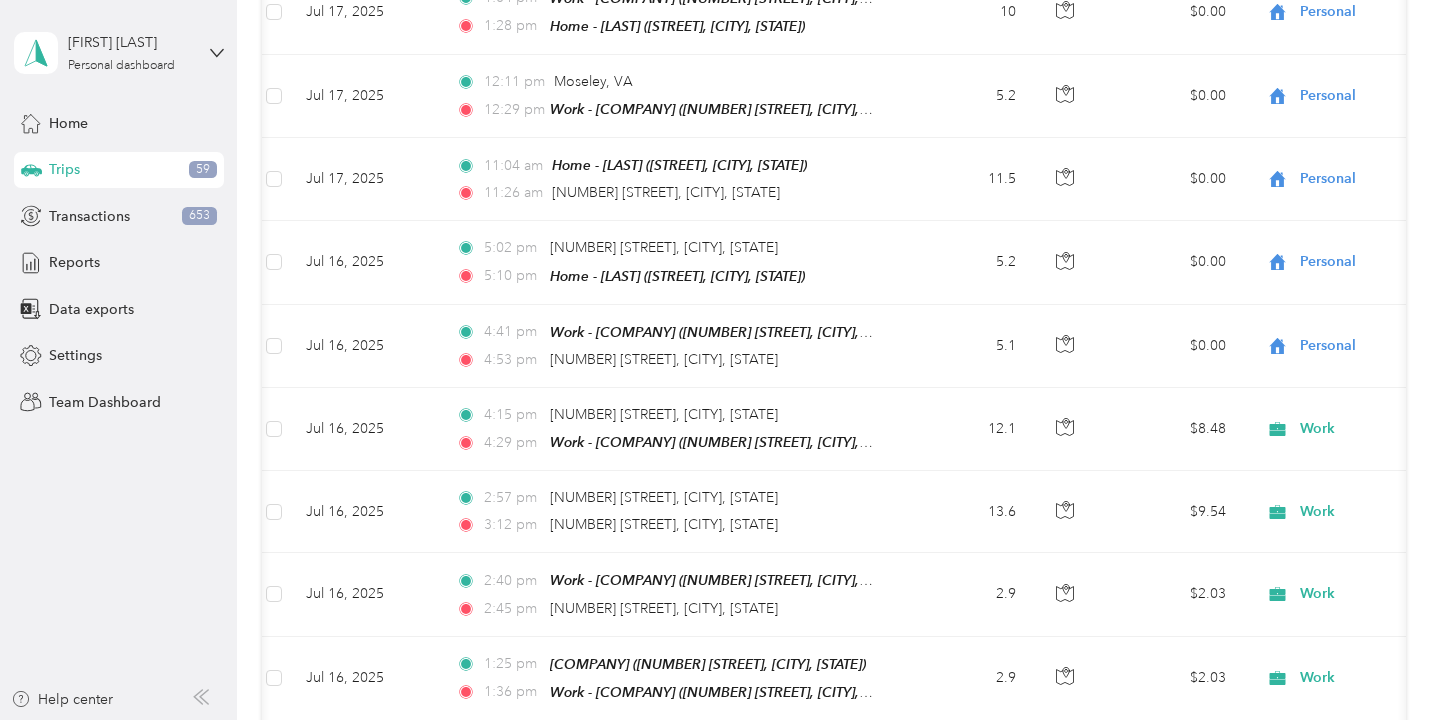 scroll, scrollTop: 6890, scrollLeft: 0, axis: vertical 